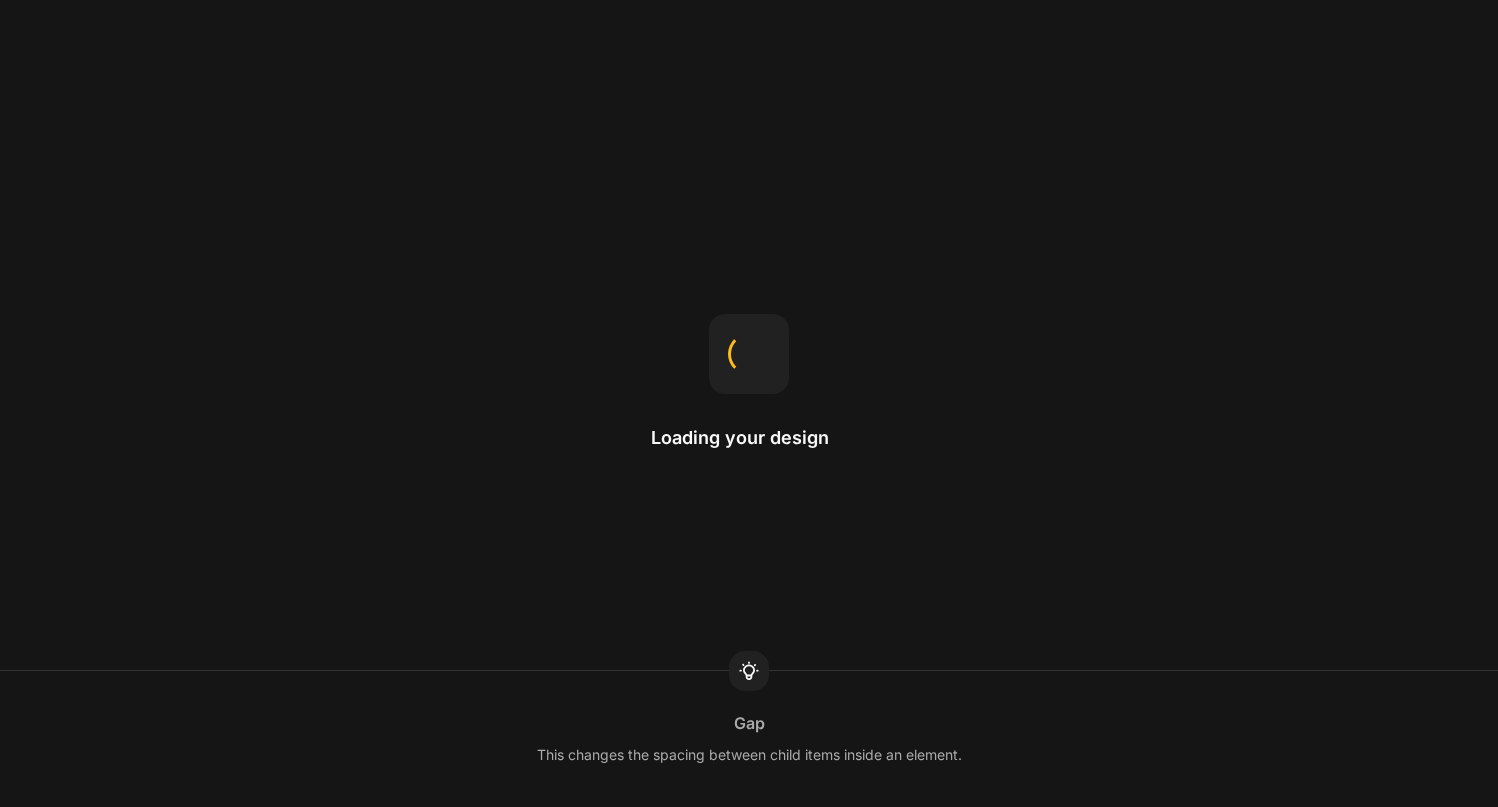 scroll, scrollTop: 0, scrollLeft: 0, axis: both 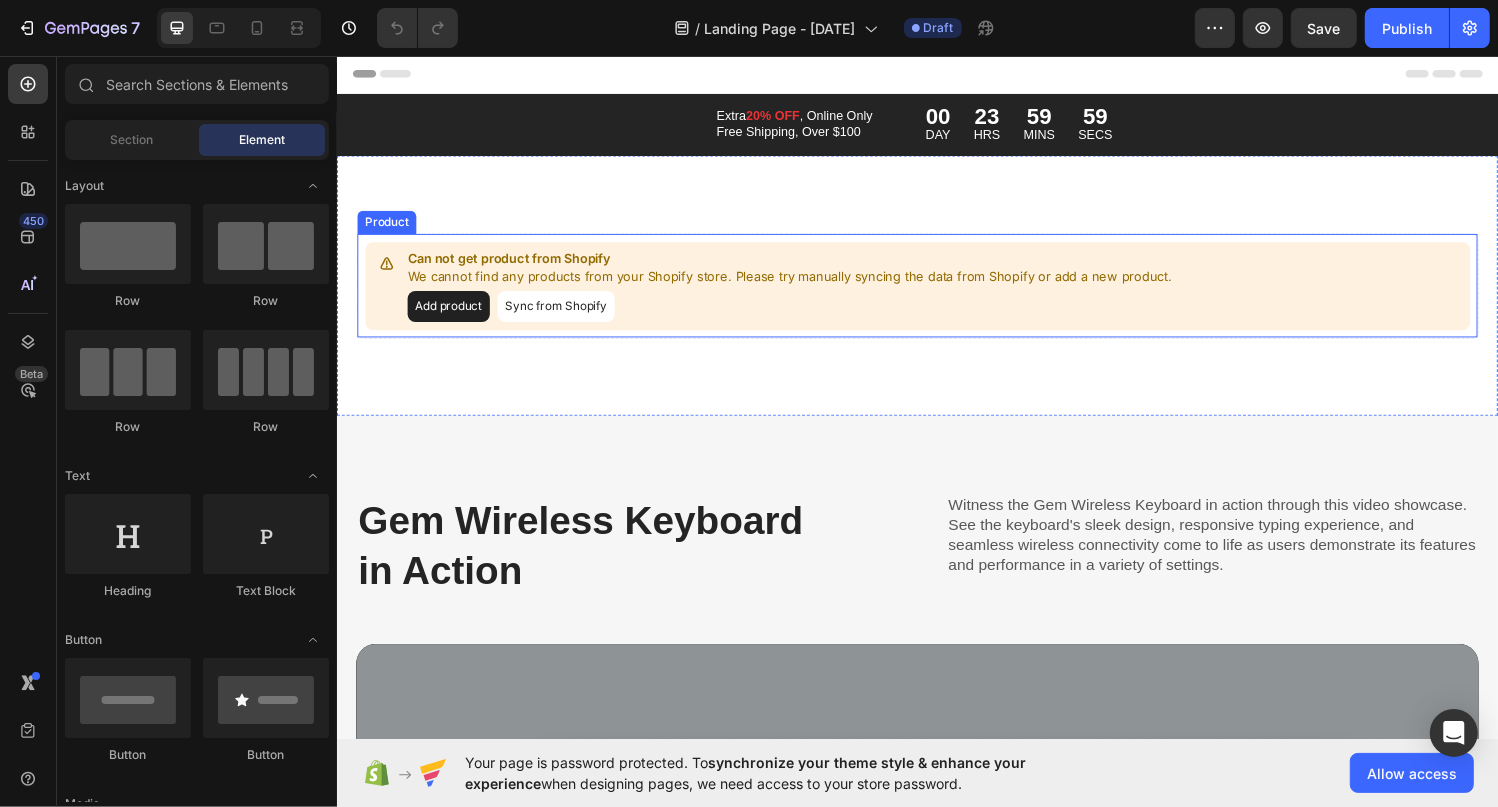 click on "Add product" at bounding box center [451, 315] 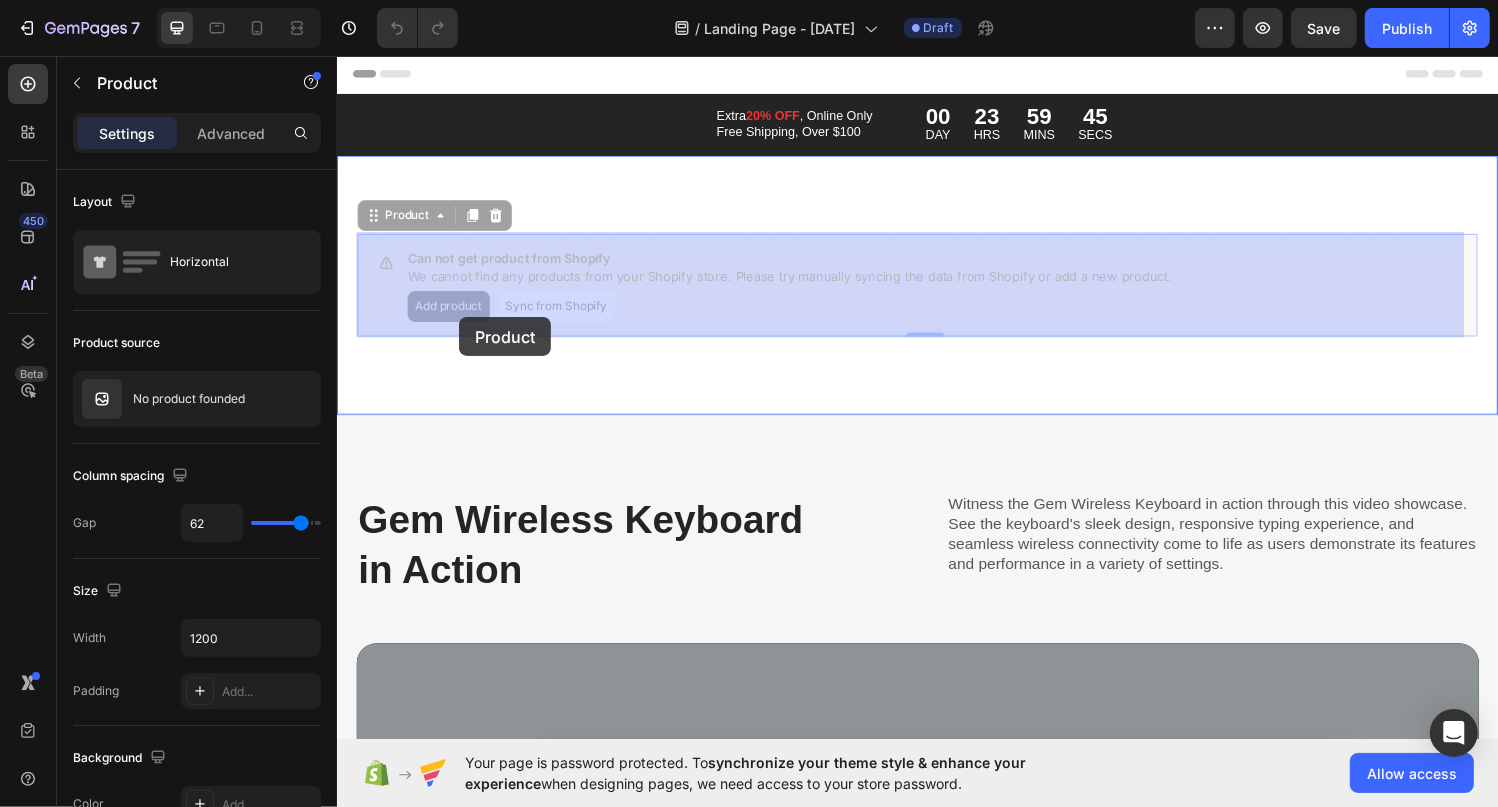 drag, startPoint x: 451, startPoint y: 325, endPoint x: 569, endPoint y: 325, distance: 118 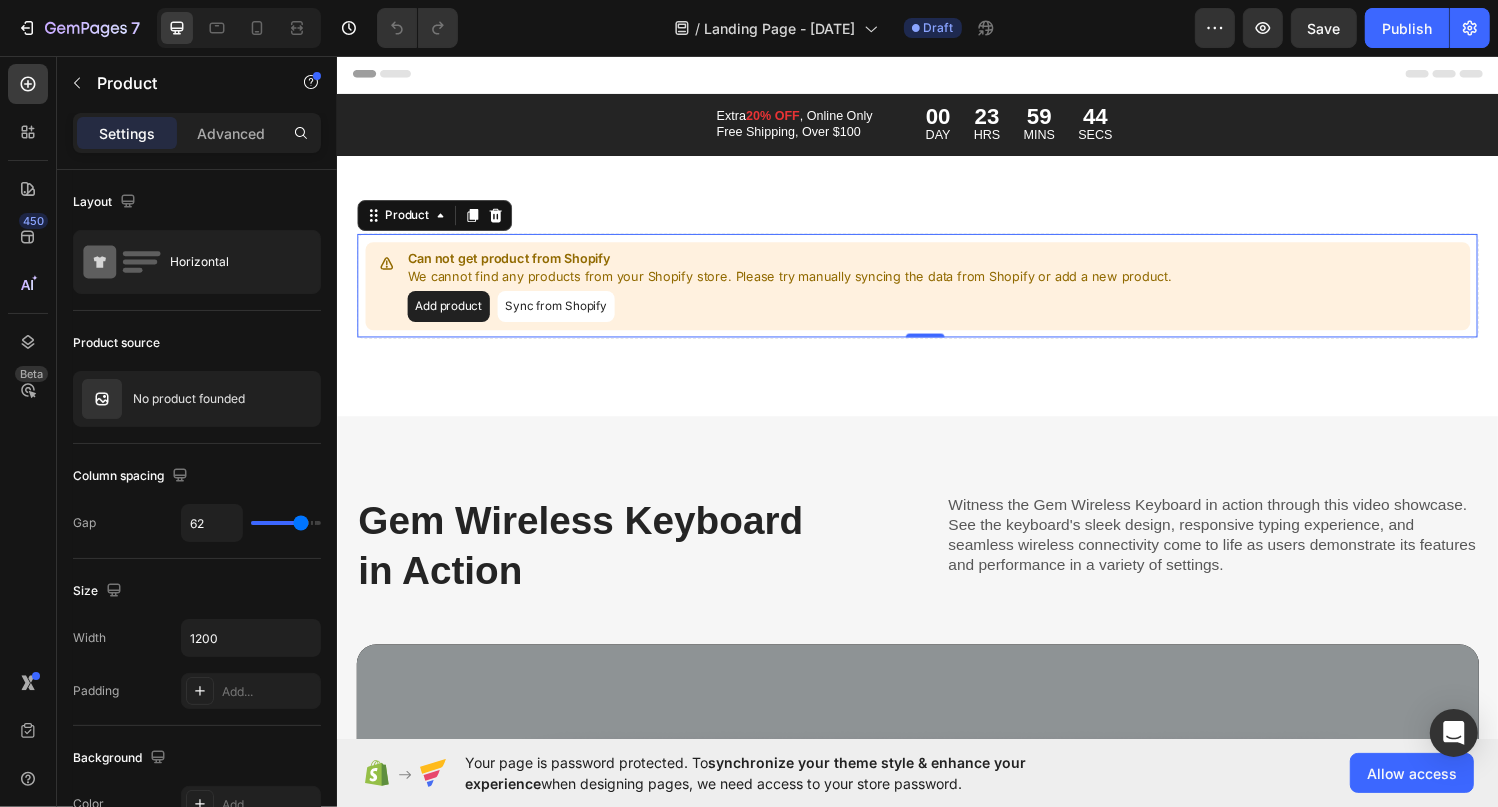 click on "Add product" at bounding box center [451, 315] 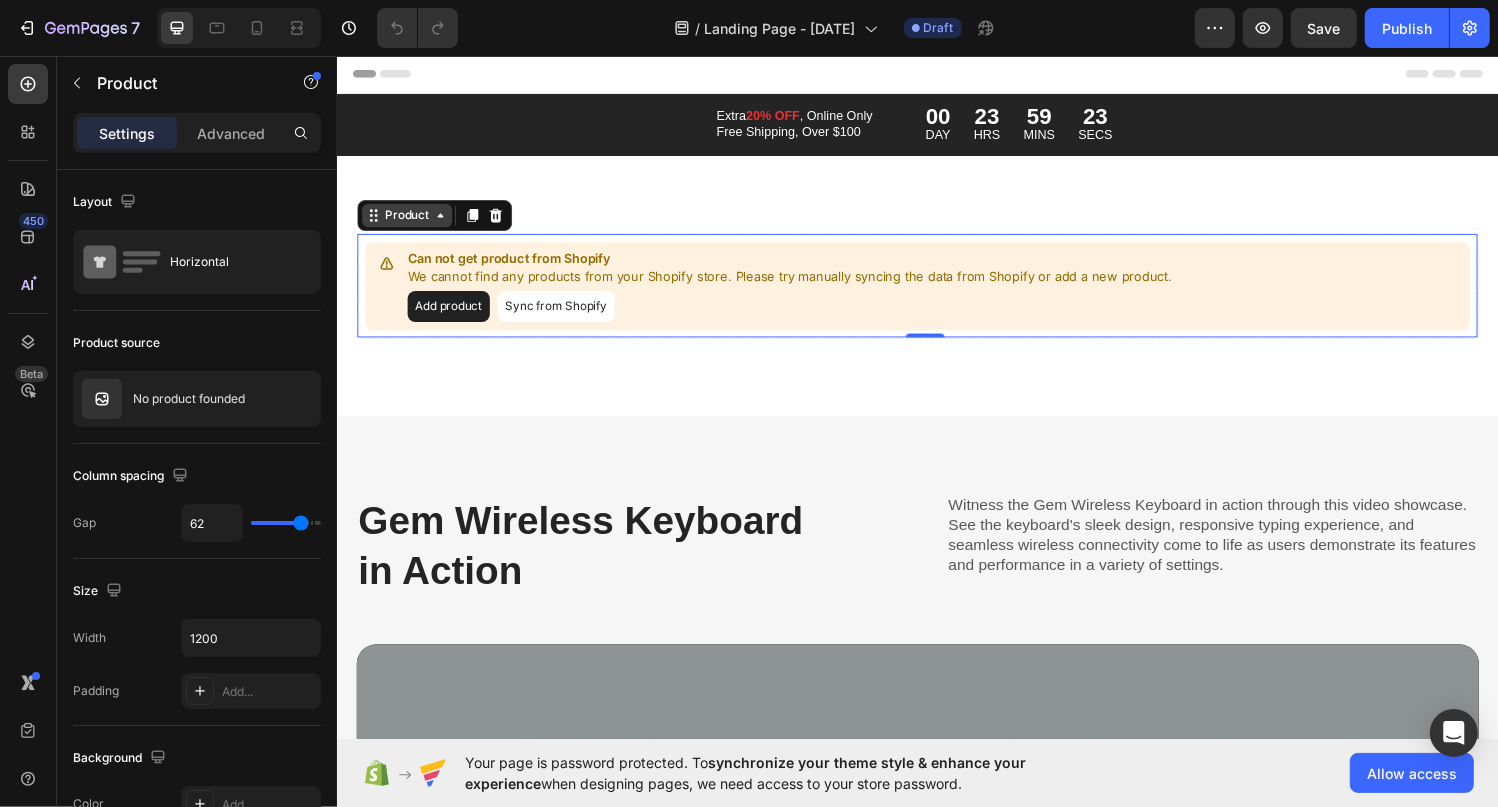 click on "Product" at bounding box center (408, 221) 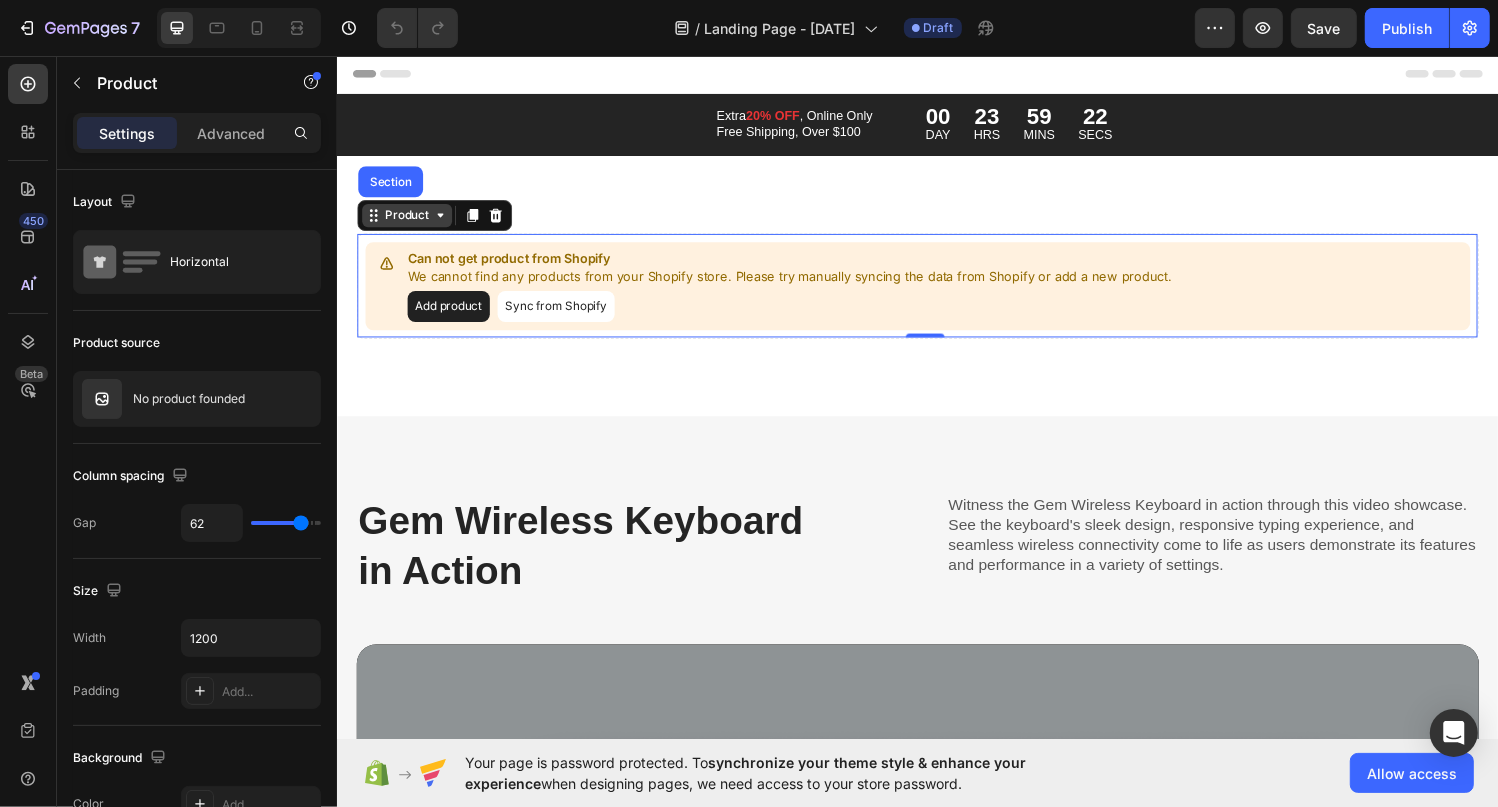 click on "Product" at bounding box center [408, 221] 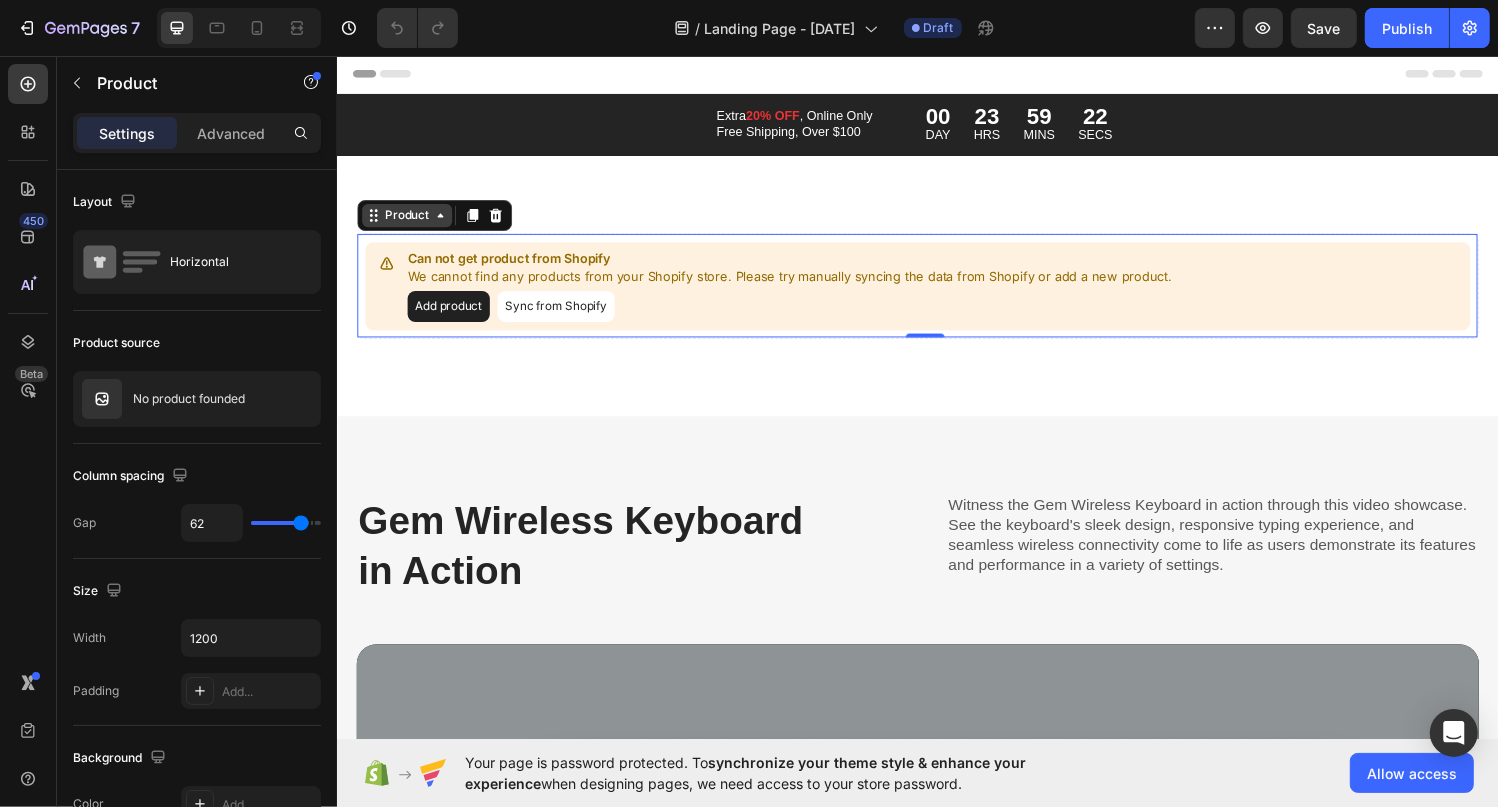 click on "Product" at bounding box center (408, 221) 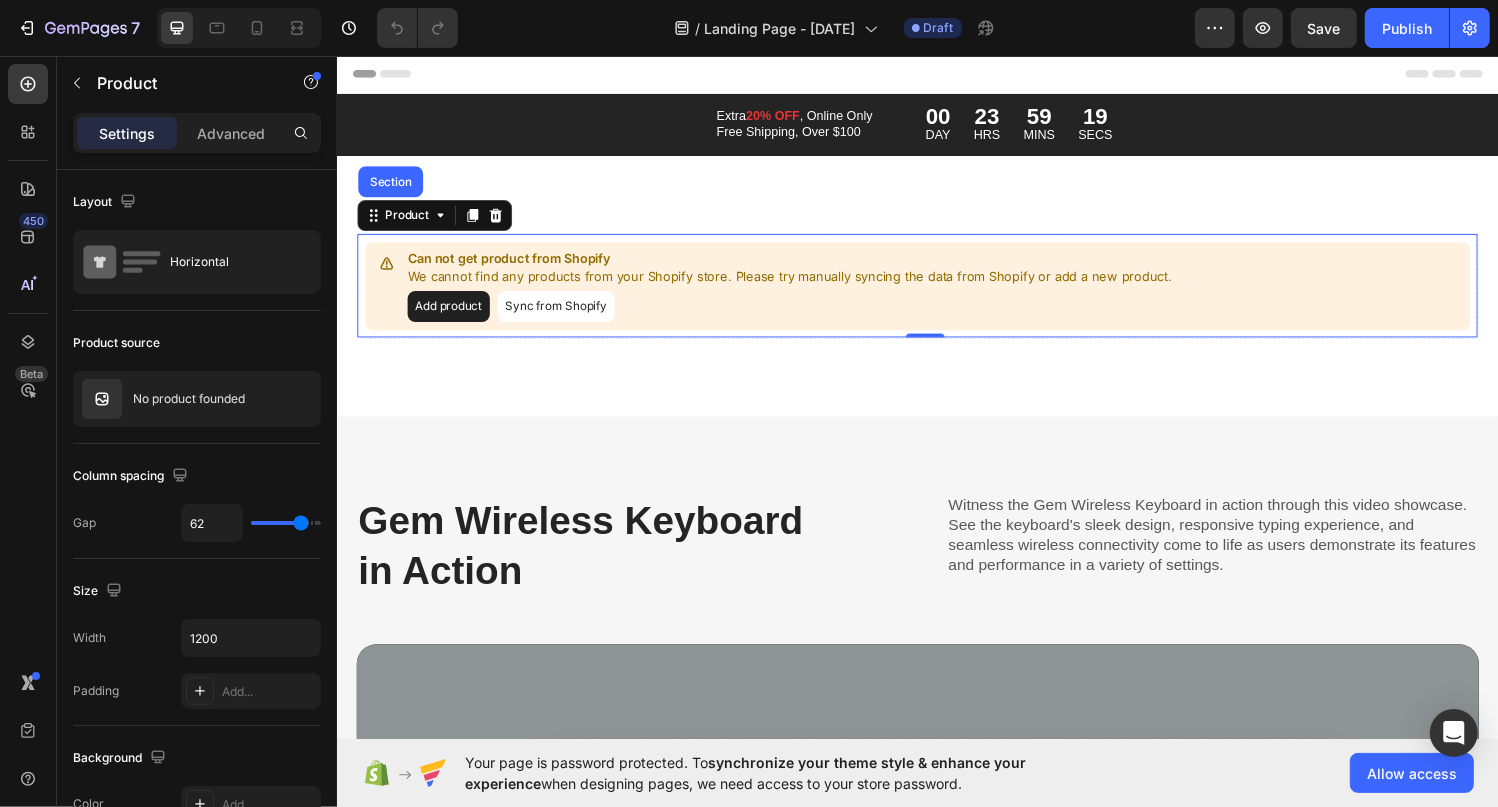 click on "Sync from Shopify" at bounding box center (562, 315) 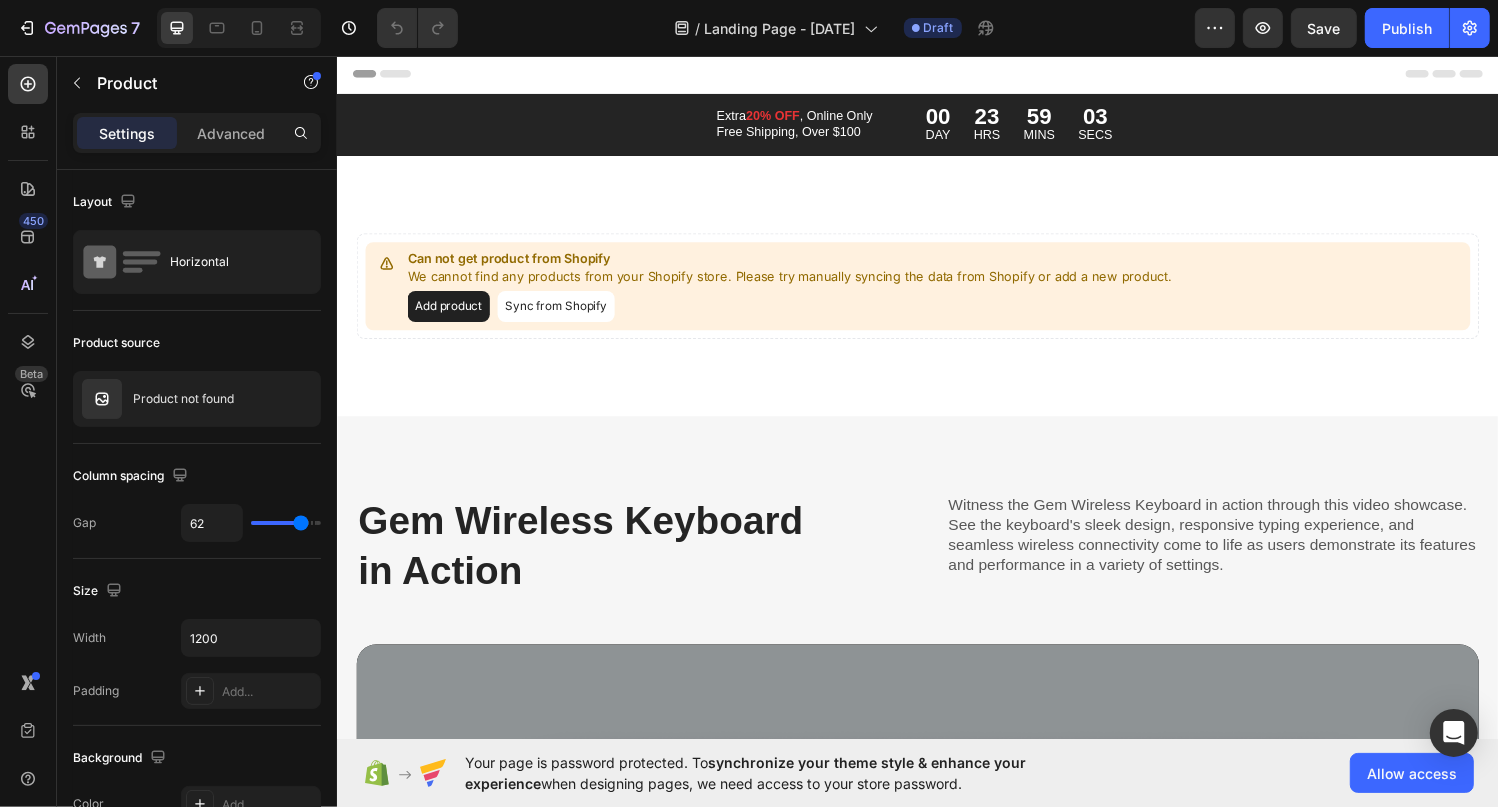 click on "Sync from Shopify" at bounding box center (562, 315) 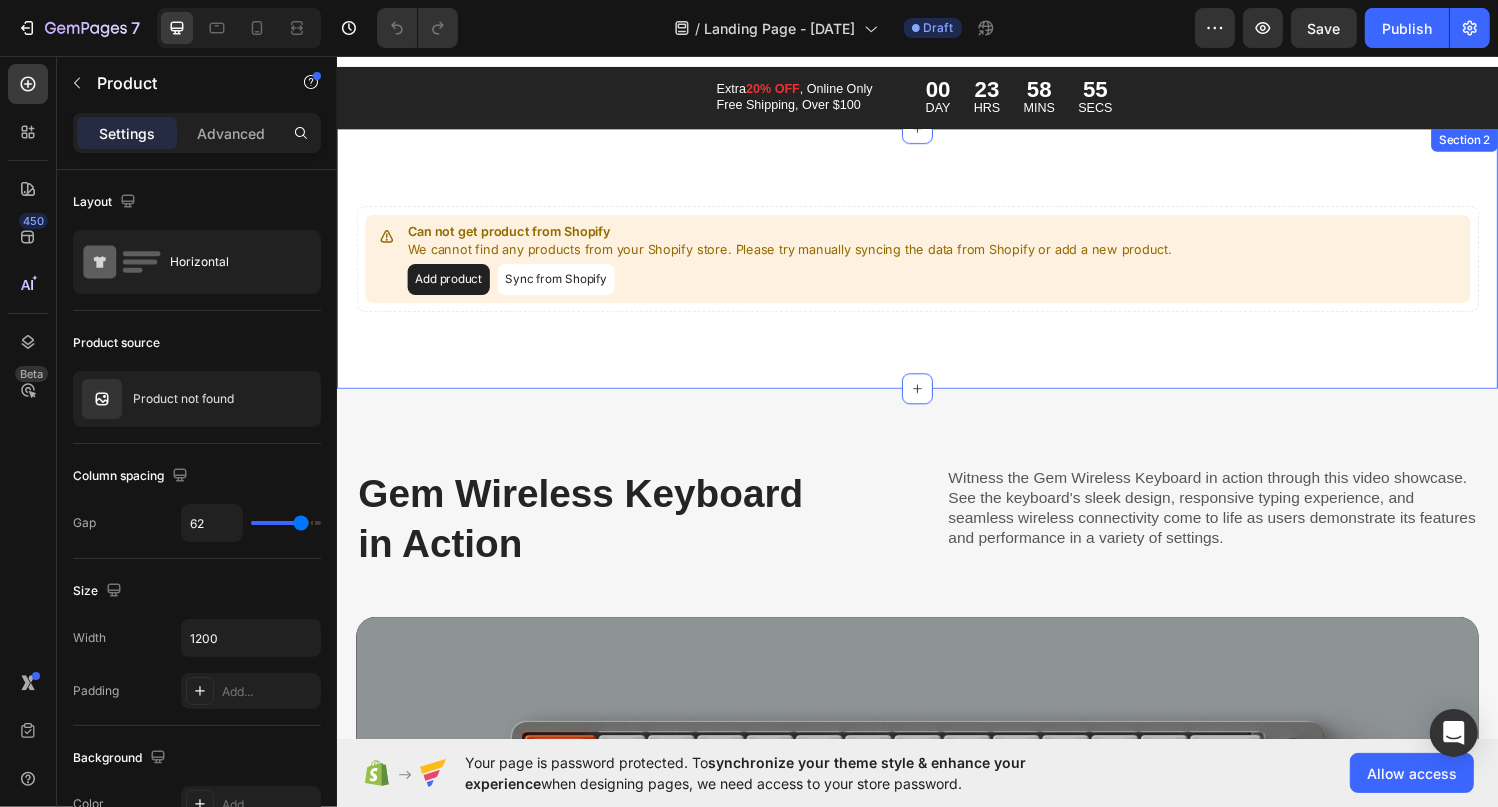 scroll, scrollTop: 0, scrollLeft: 0, axis: both 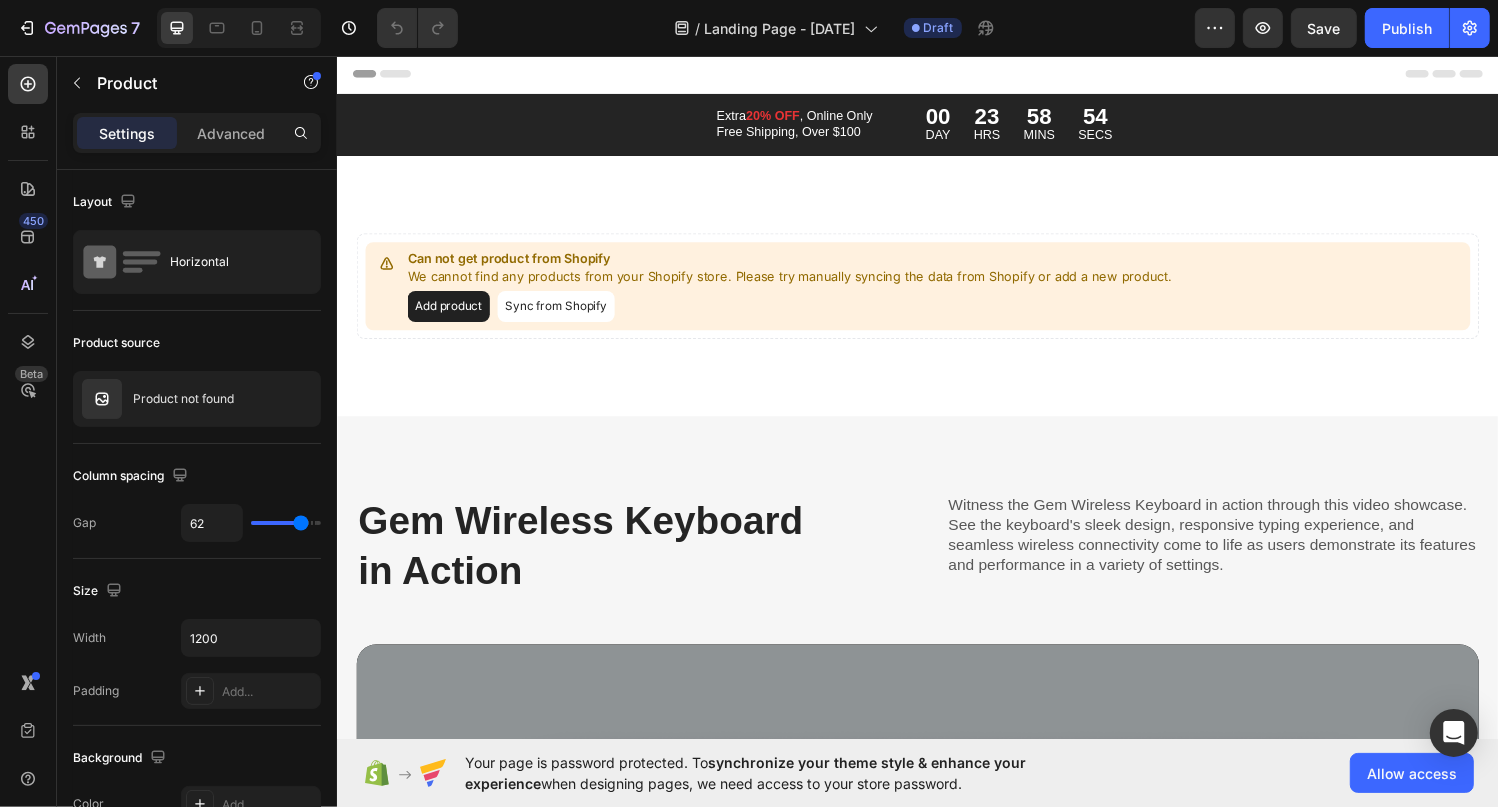 click on "Add product" at bounding box center (451, 315) 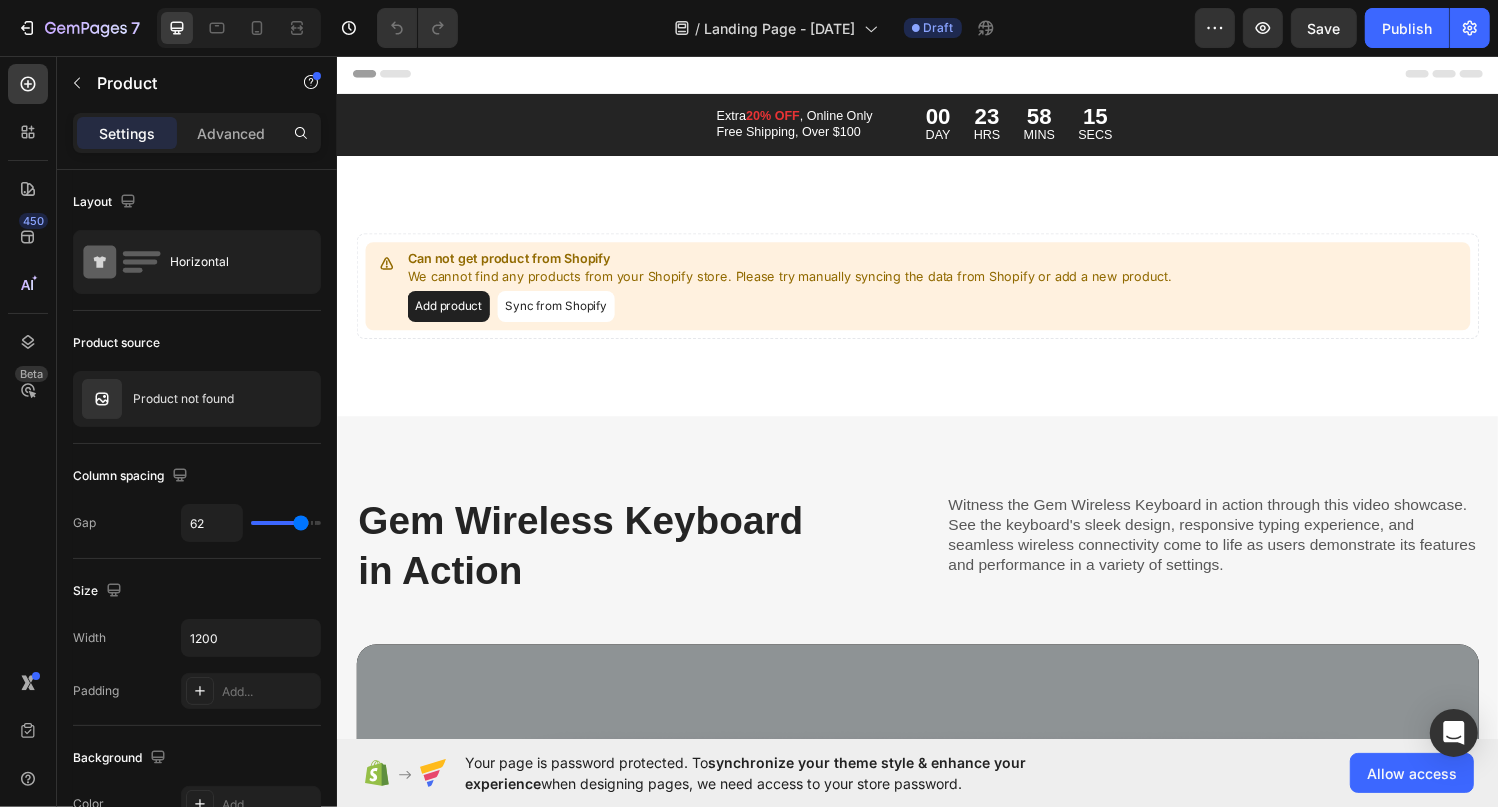 click on "Sync from Shopify" at bounding box center [562, 315] 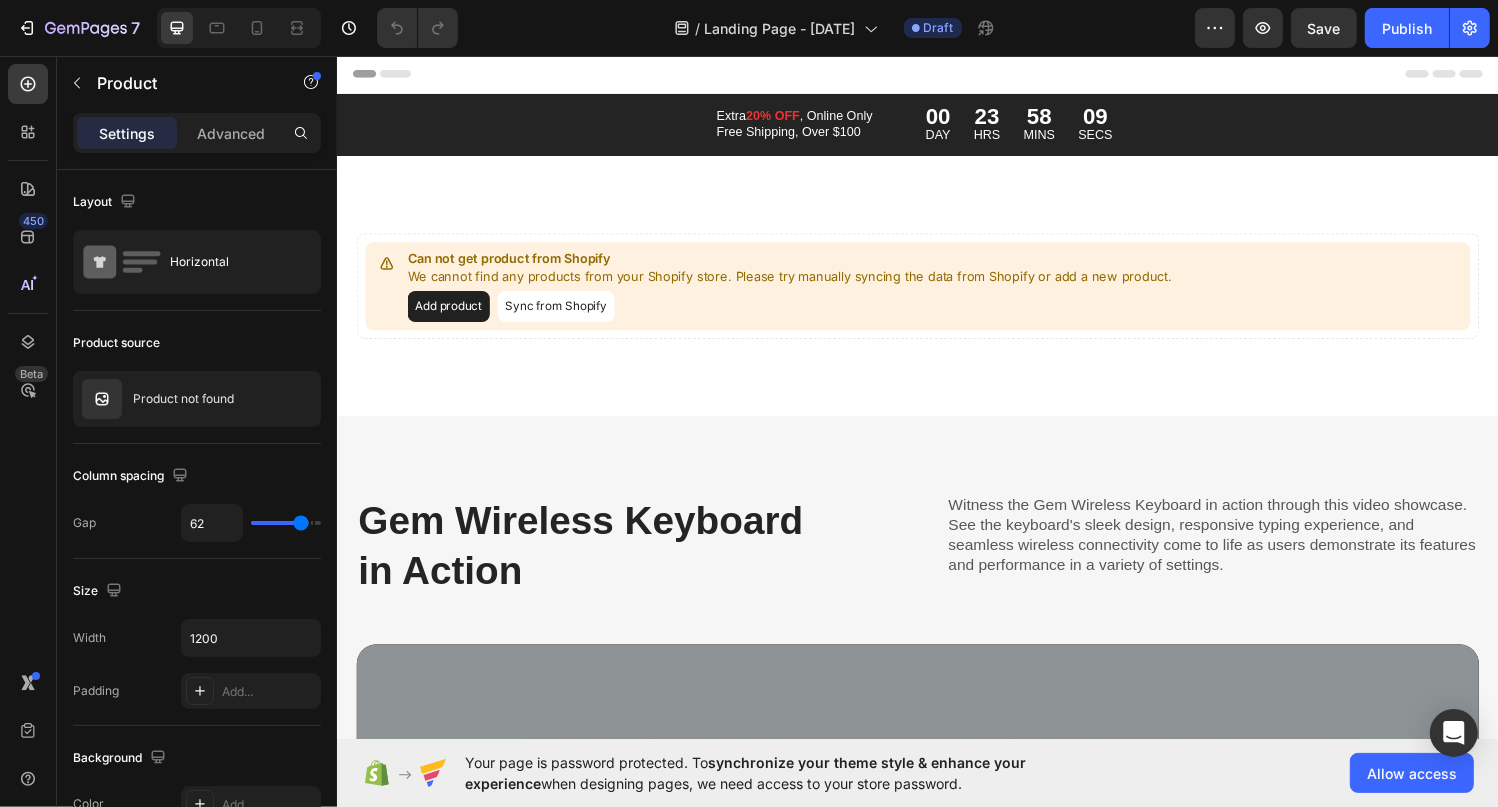 click on "Add product" at bounding box center [451, 315] 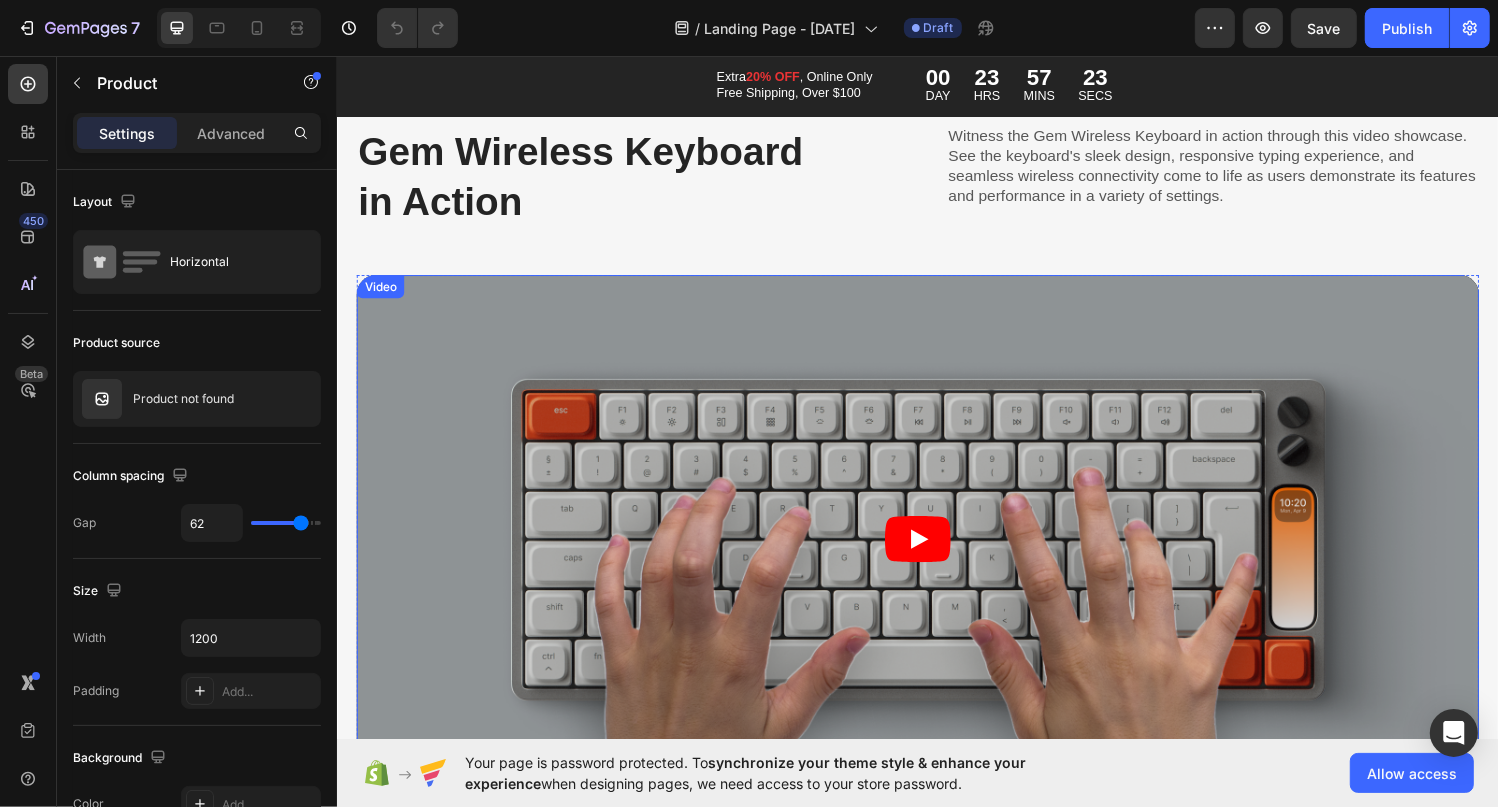 scroll, scrollTop: 0, scrollLeft: 0, axis: both 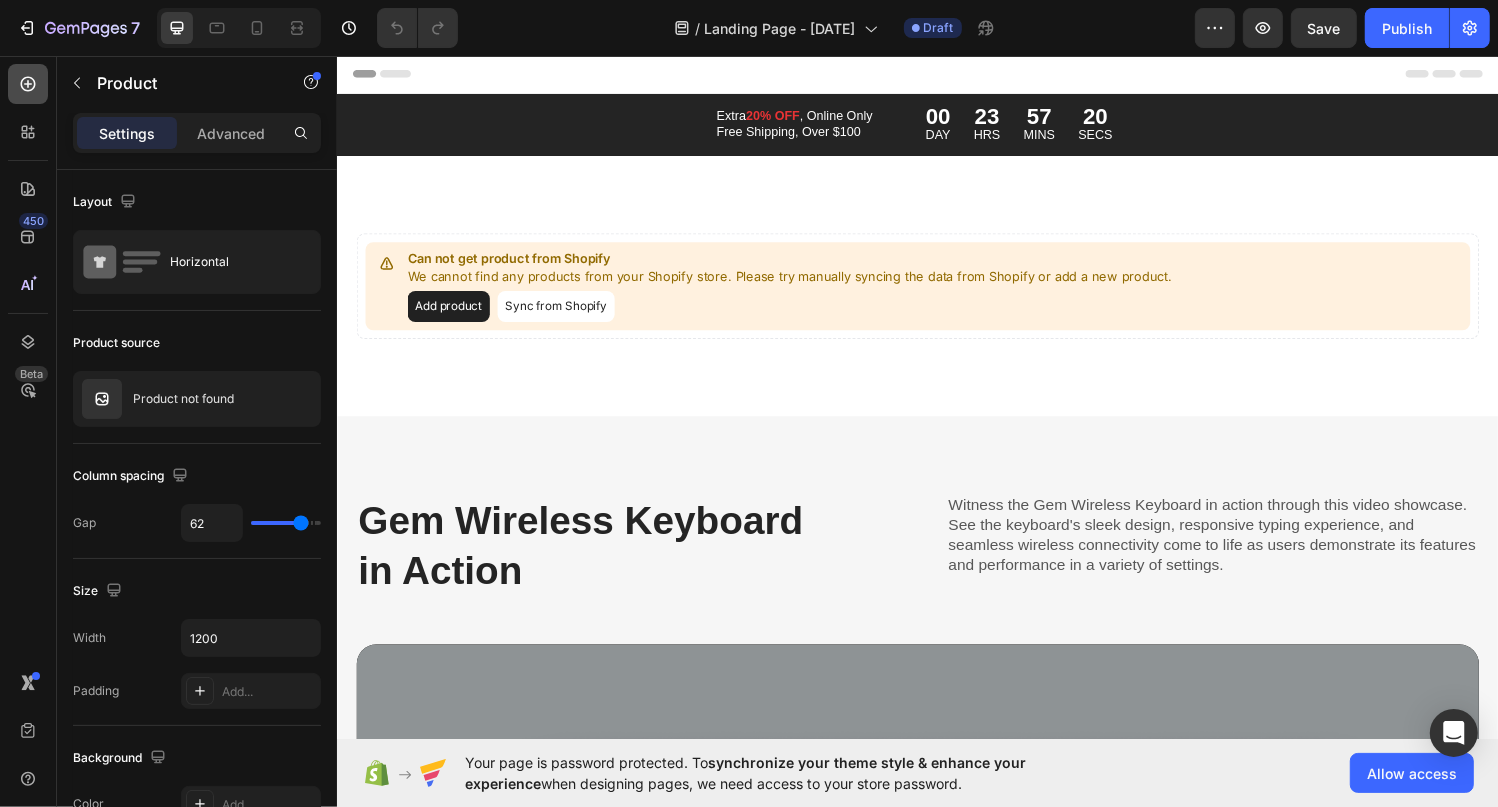 click 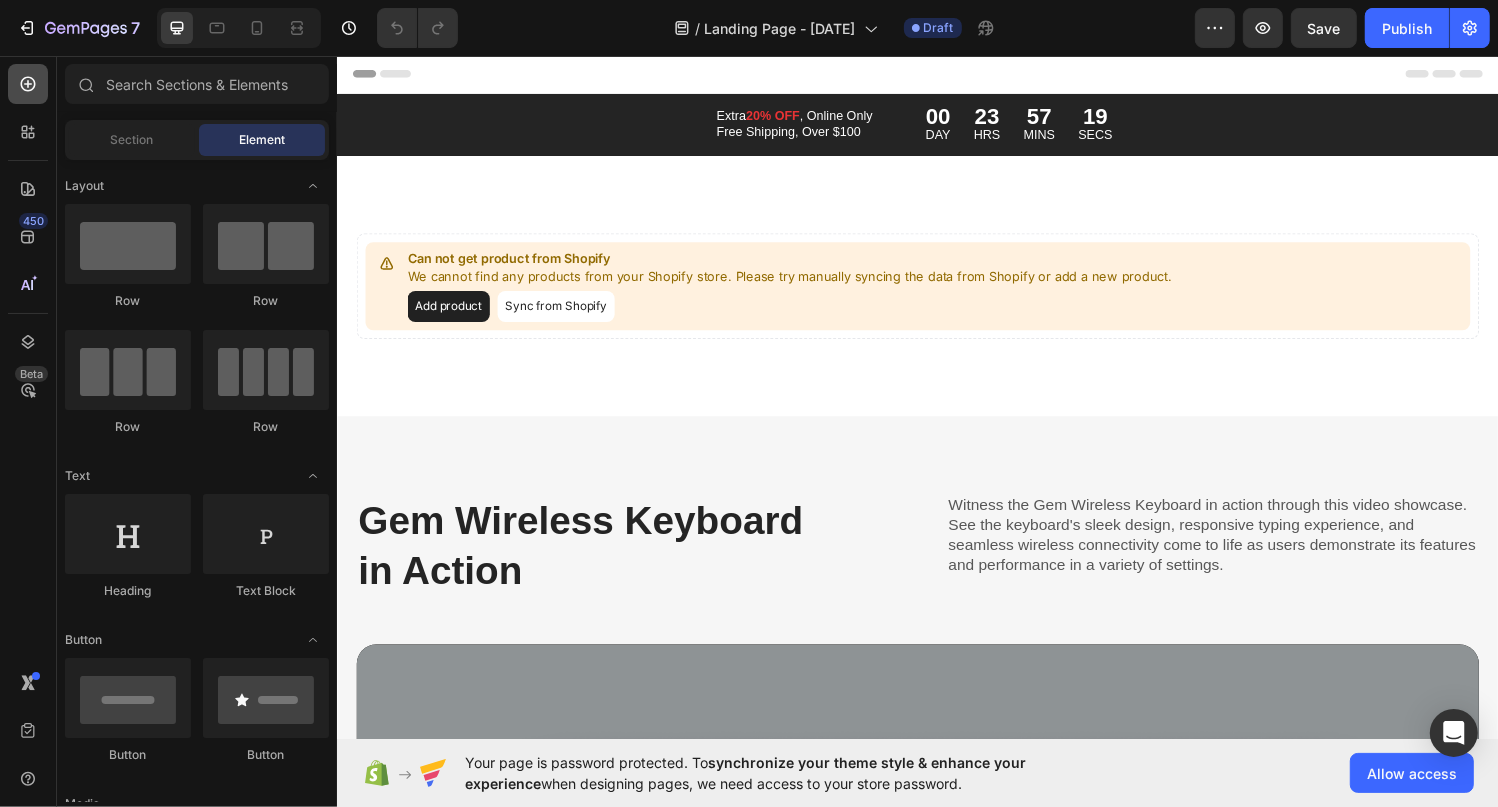 click 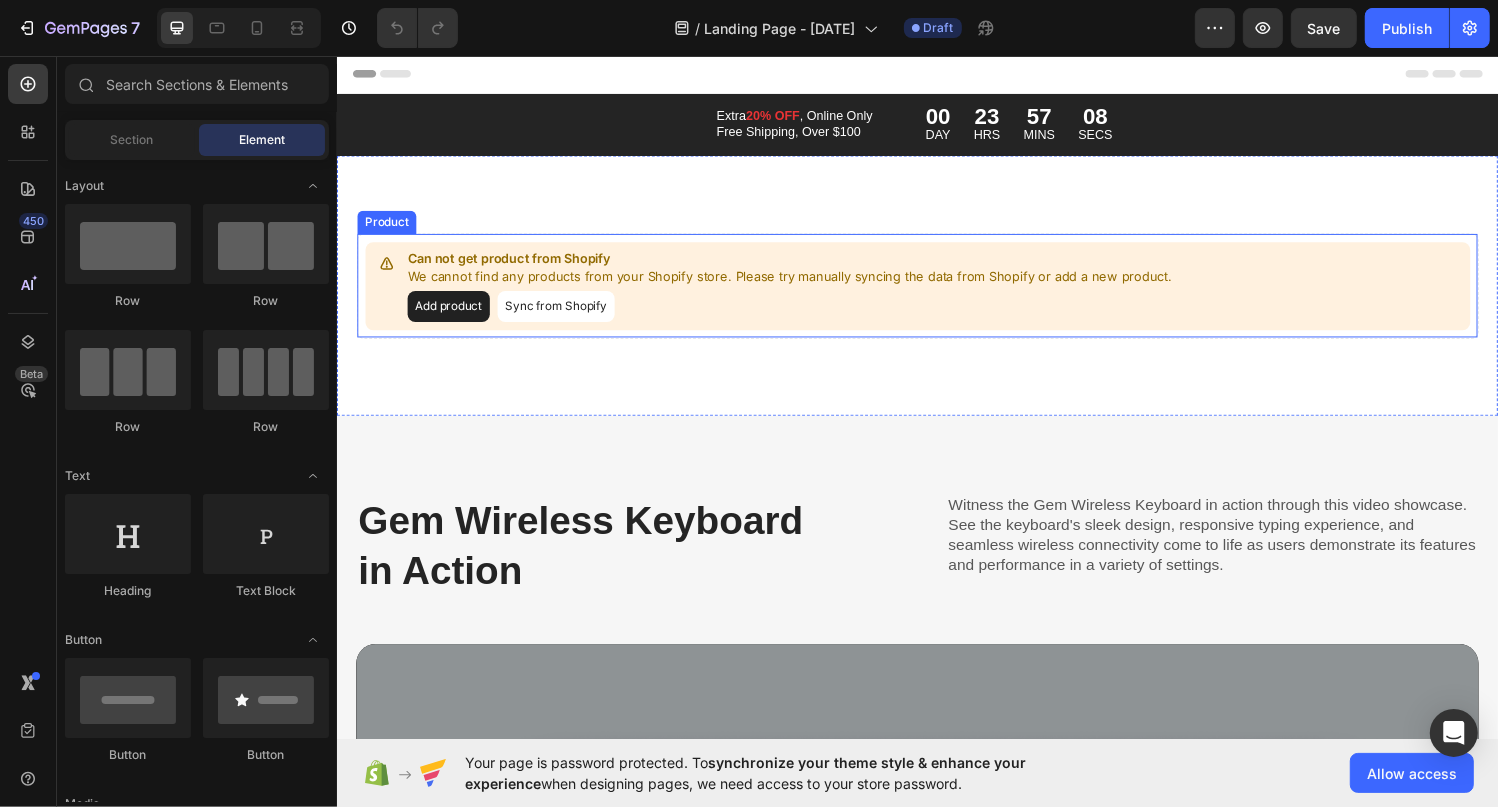 click on "Sync from Shopify" at bounding box center [562, 315] 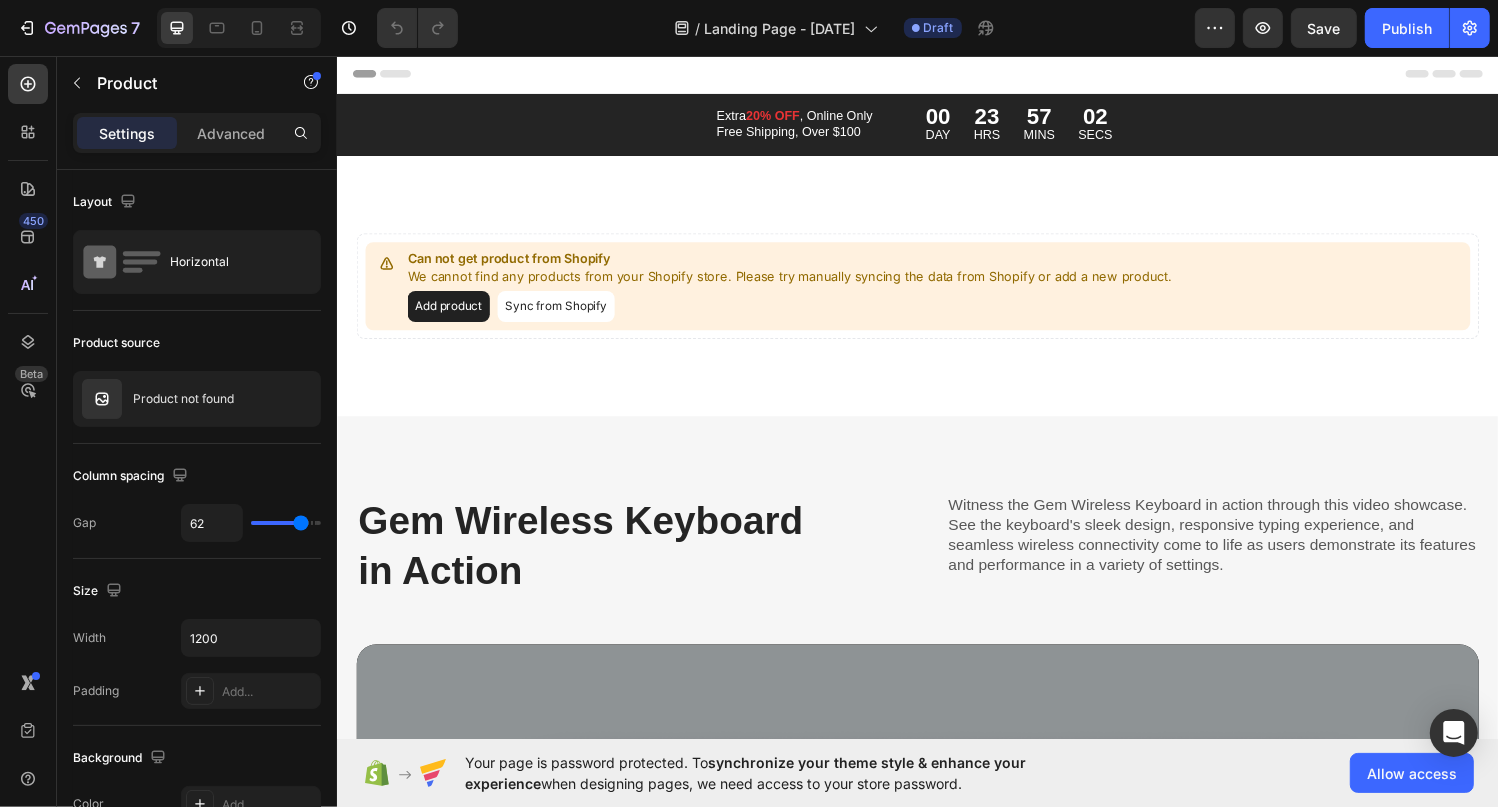 click on "Sync from Shopify" at bounding box center [562, 315] 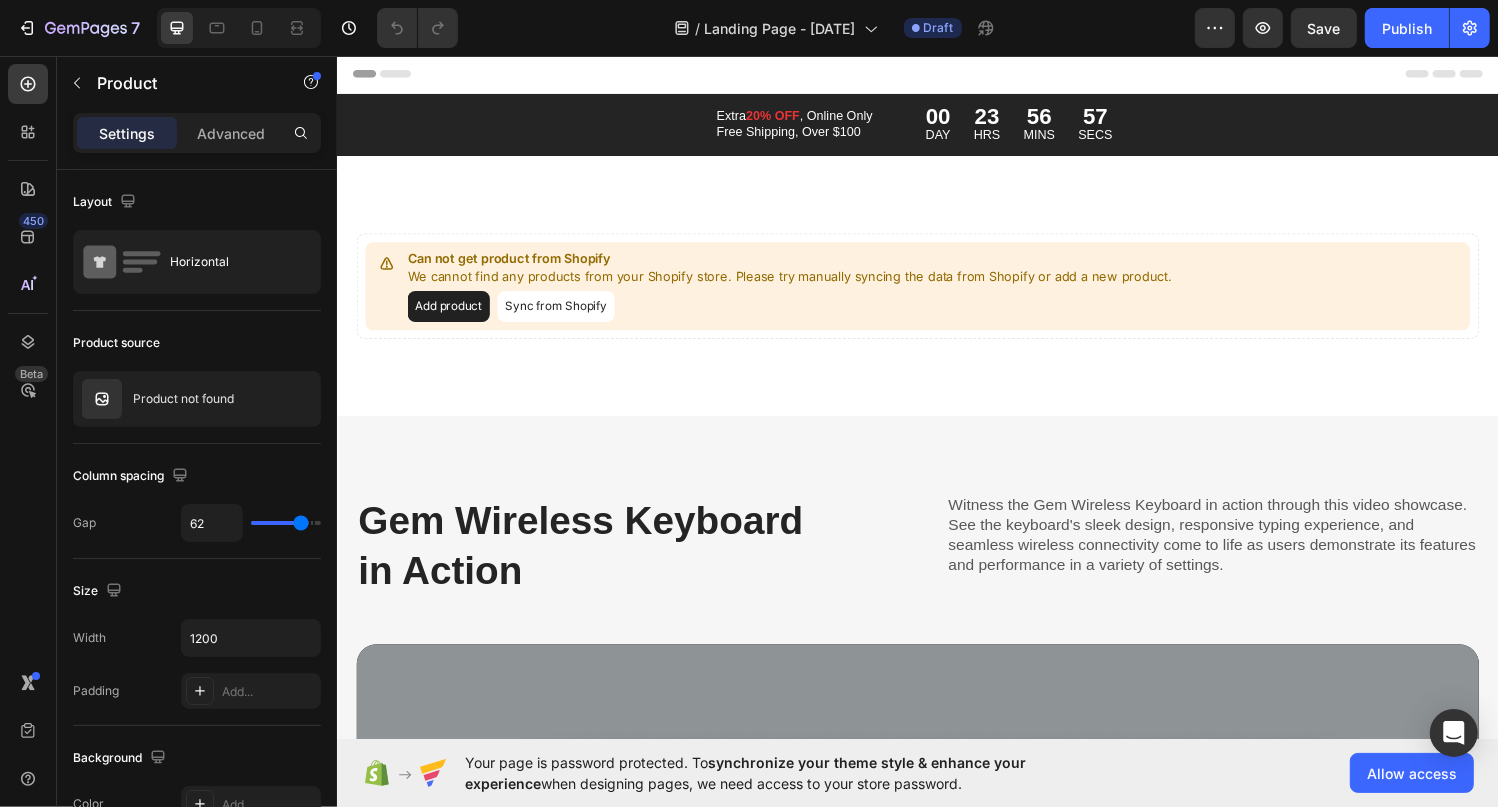 click on "Can not get product from Shopify" at bounding box center (804, 266) 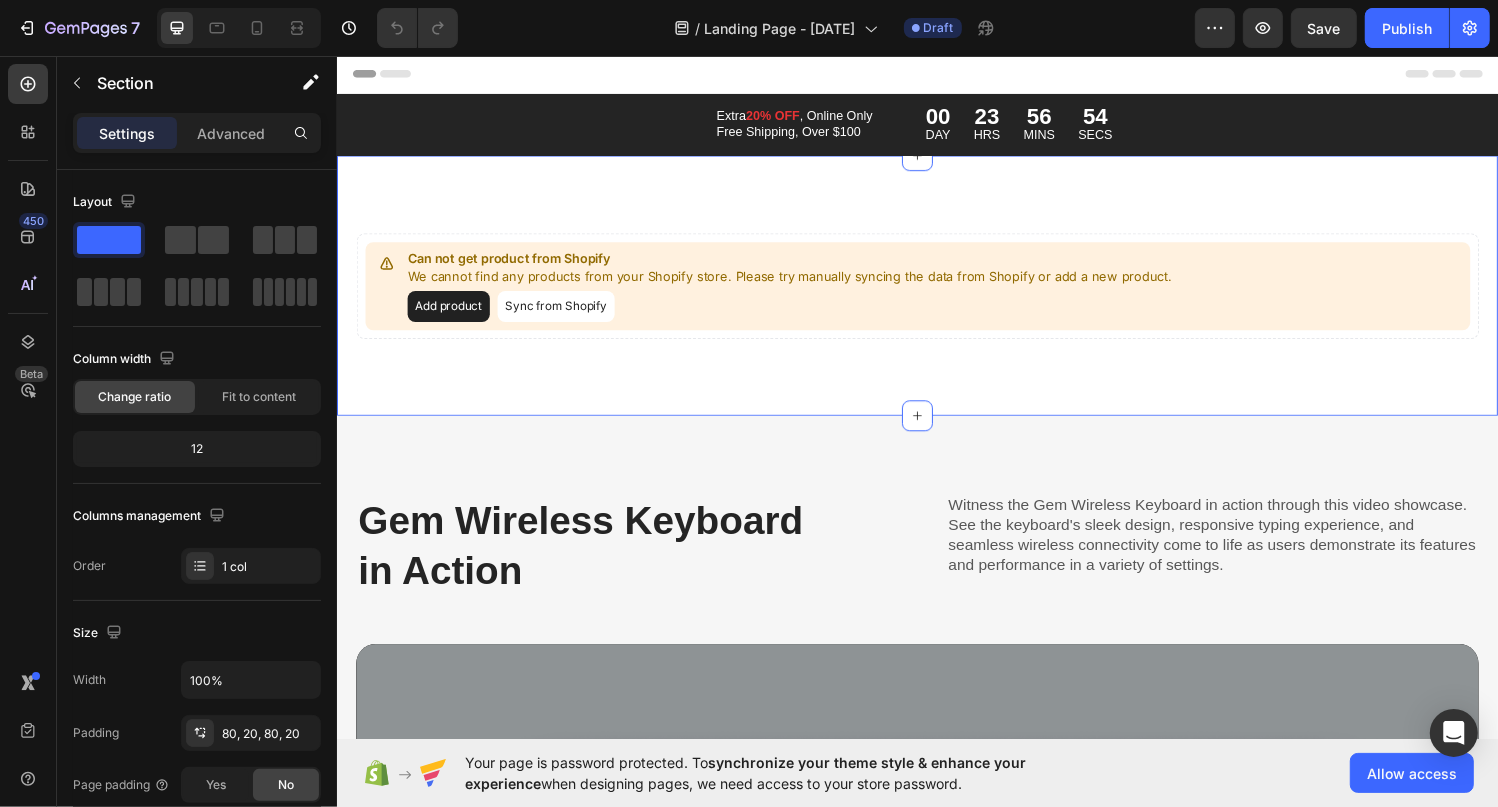 click on "Can not get product from Shopify We cannot find any products from your Shopify store. Please try manually syncing the data from Shopify or add a new product.   Add product Sync from Shopify Product Section 2" at bounding box center [936, 293] 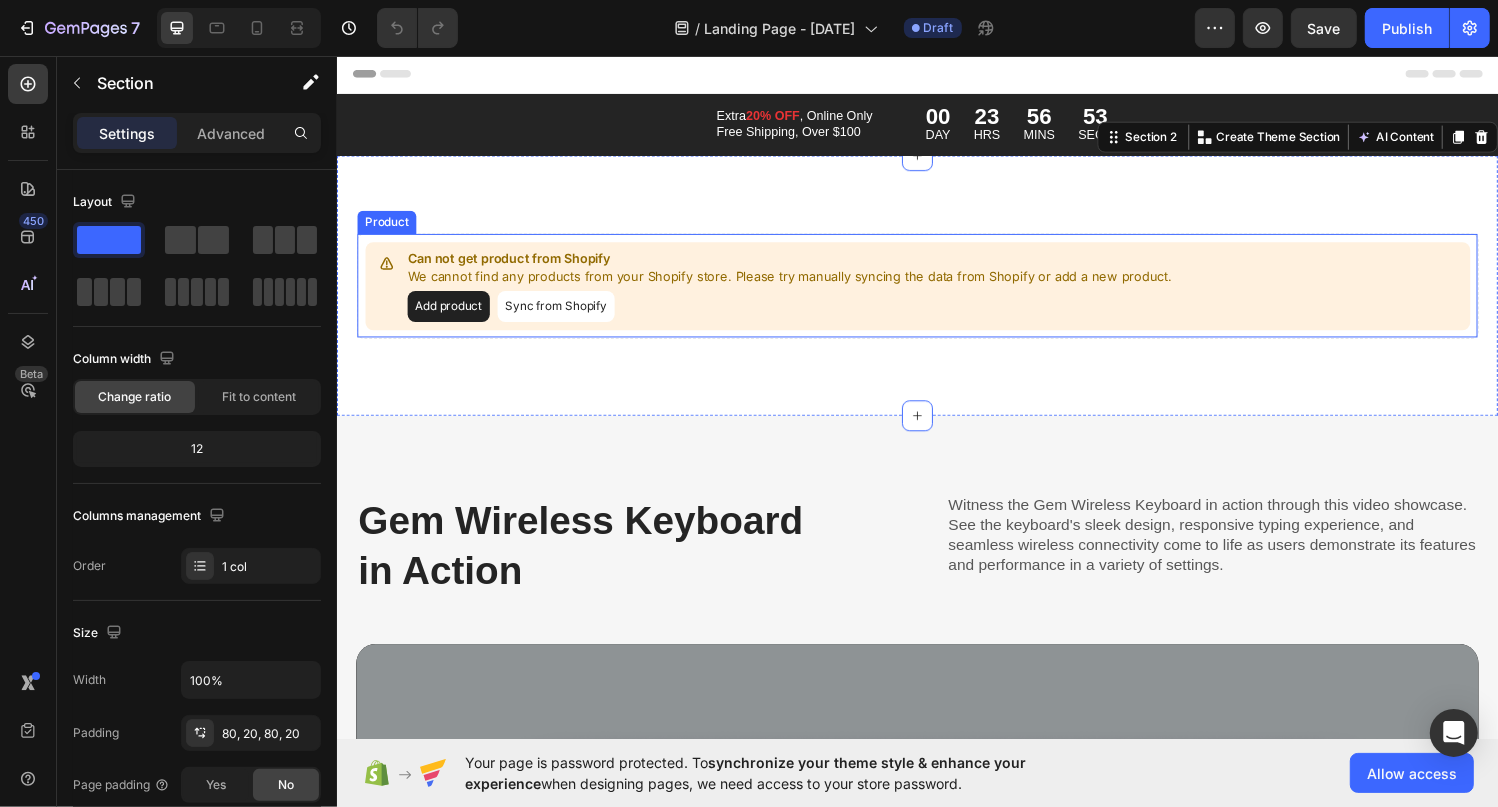 click on "Product" at bounding box center [387, 228] 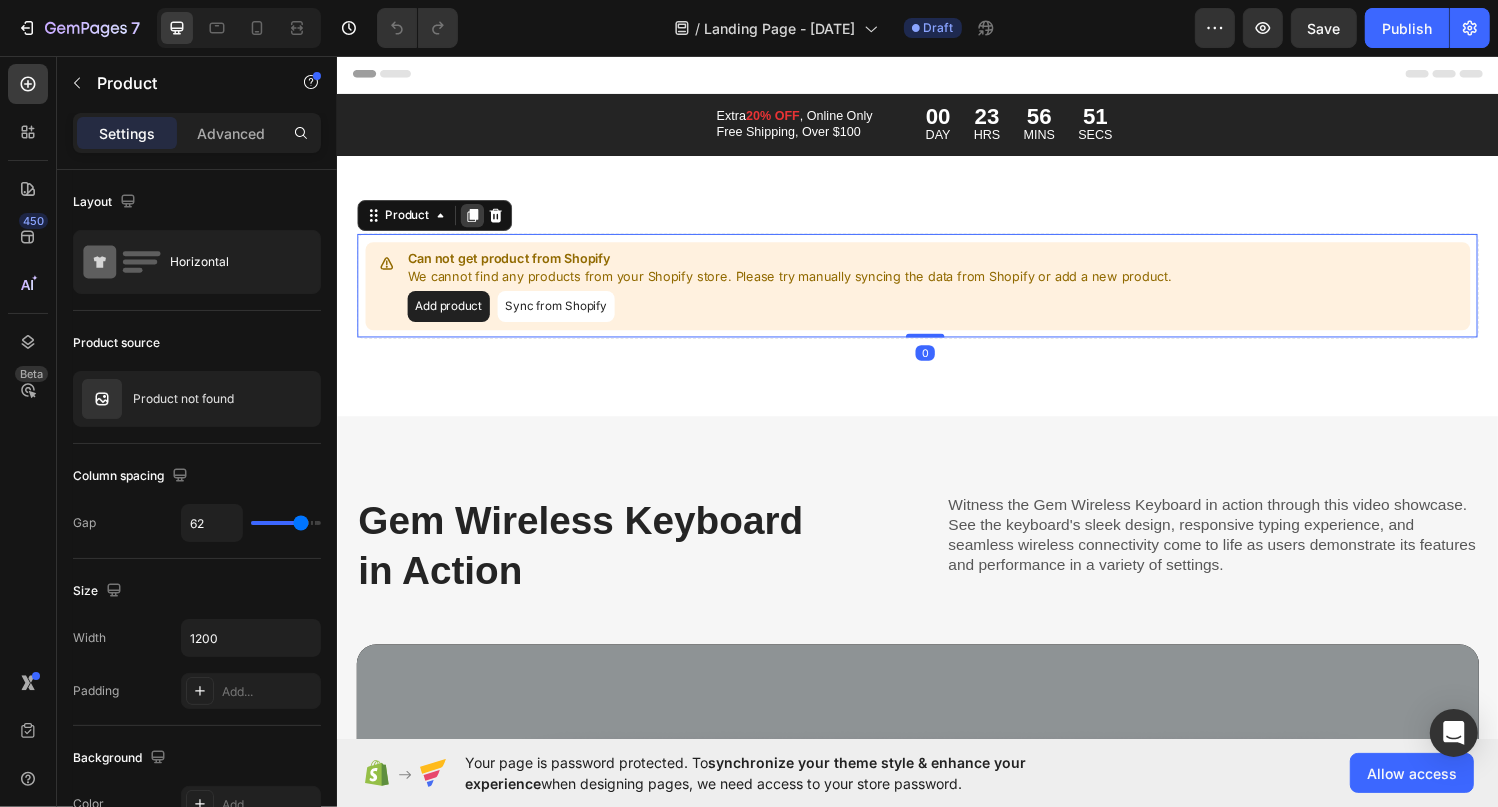 click 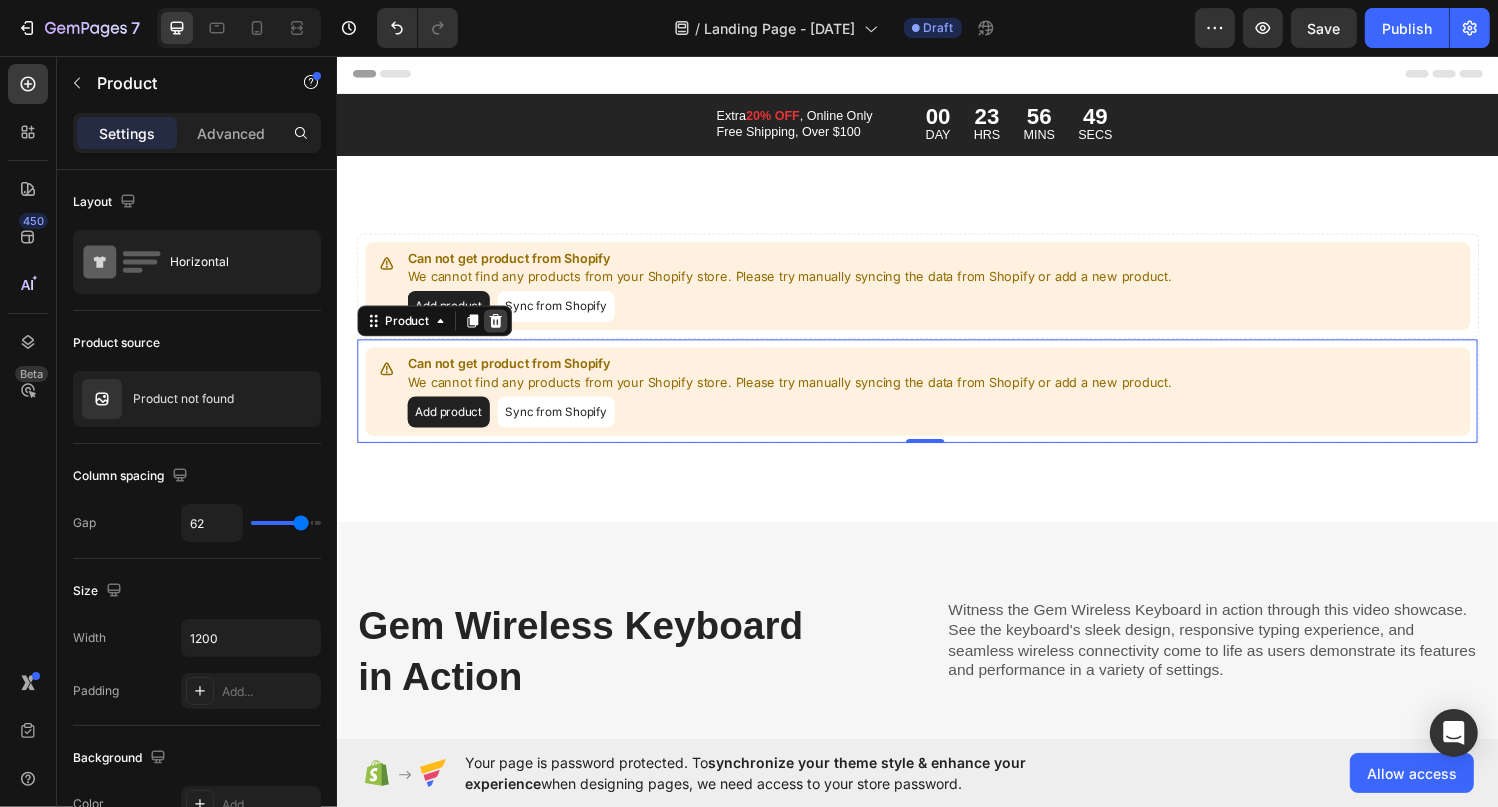 click 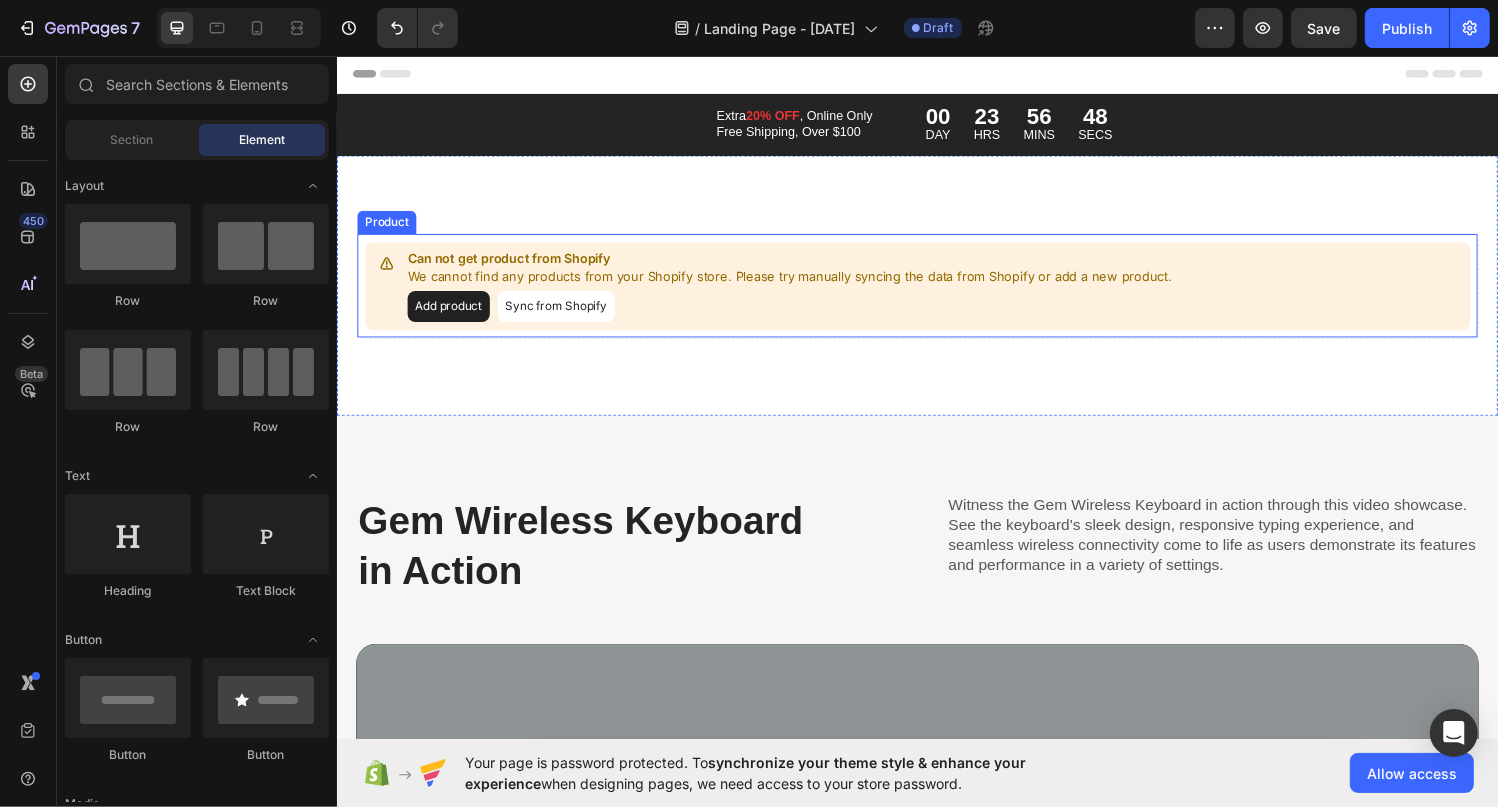 click on "Can not get product from Shopify" at bounding box center [804, 266] 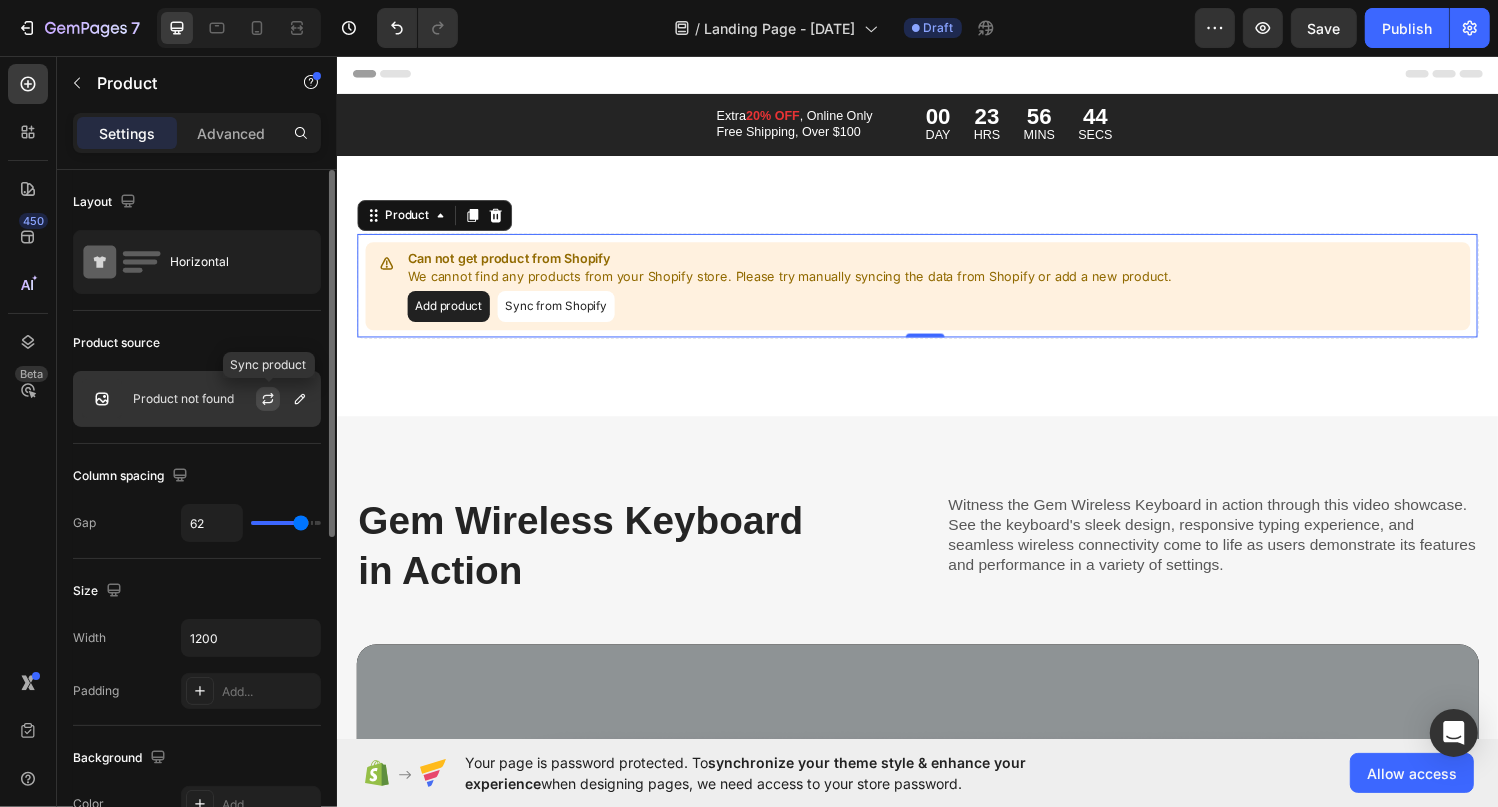 click 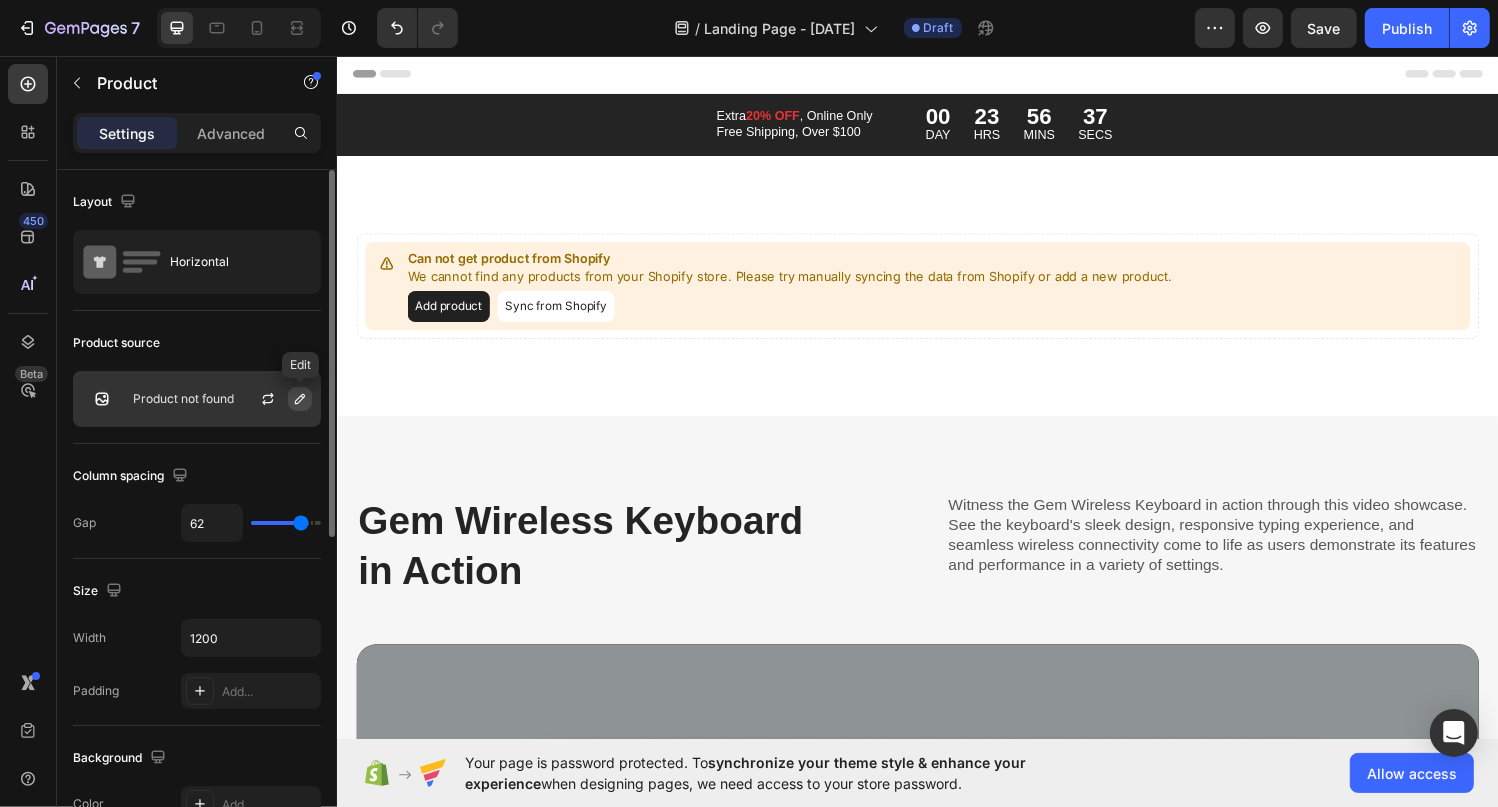 click 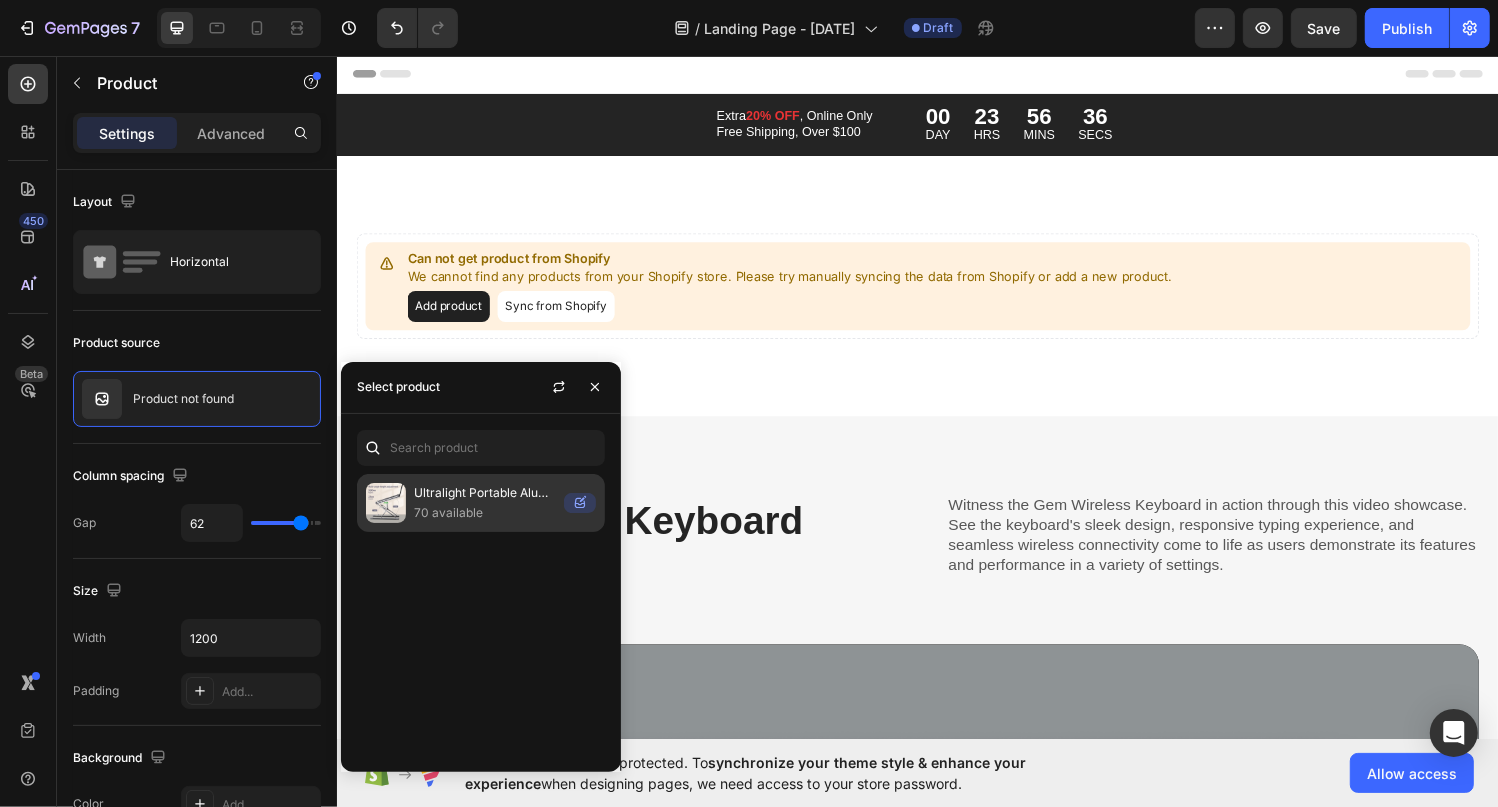 click on "70 available" at bounding box center [485, 513] 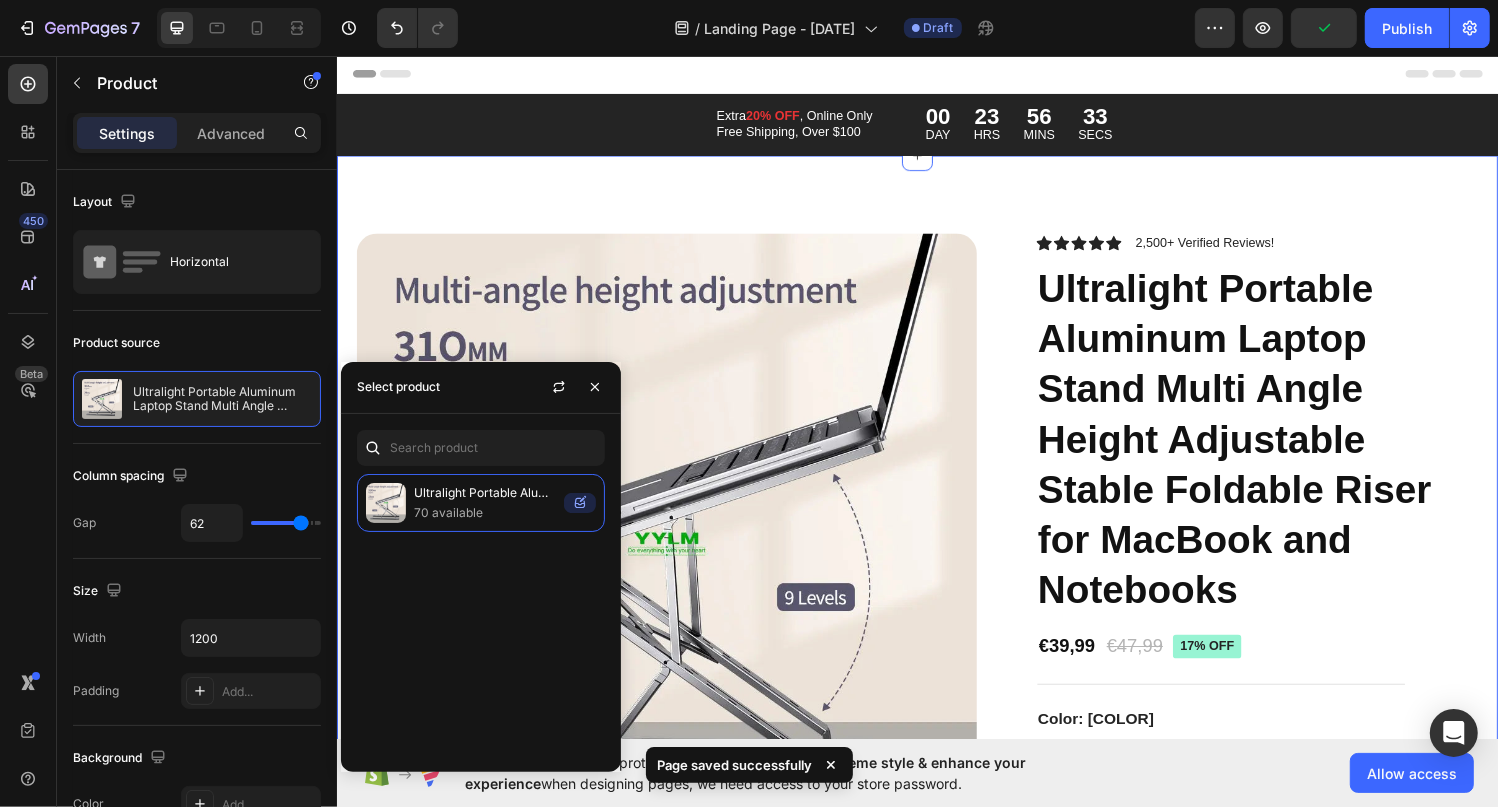 click on "Product Images
Icon
Icon
Icon
Icon
Icon Icon List 2,500+ Verified Reviews! Text Block Row Ultralight Portable Aluminum Laptop Stand Multi Angle Height Adjustable Stable Foldable Riser for MacBook and Notebooks Product Title €39,99 Product Price Product Price €47,99 Product Price Product Price 17% off Product Badge Row Color: [COLOR] [COLOR] [COLOR] [COLOR] [COLOR] [COLOR] [COLOR] Product Variants & Swatches SPECIFICATIONS
Application: [PRODUCT_TYPE]
Brand Name: [BRAND]
Choice: yes
Hign-concerned Chemical: None
Material: Aluminum Alloy
Origin: Mainland China
[COLOR] size：29*20*2.5-31（ cm ）
[COLOR]  size：23*16.5*6.5-14（cm）
Show more
Product Description
1
Product Quantity Add to cart Add to Cart Image Wireless  or Wired Text Block Image Connects up to  3 Devices Text Block Image Mechanical Switches Text Block Row
Shipping" at bounding box center (936, 3922) 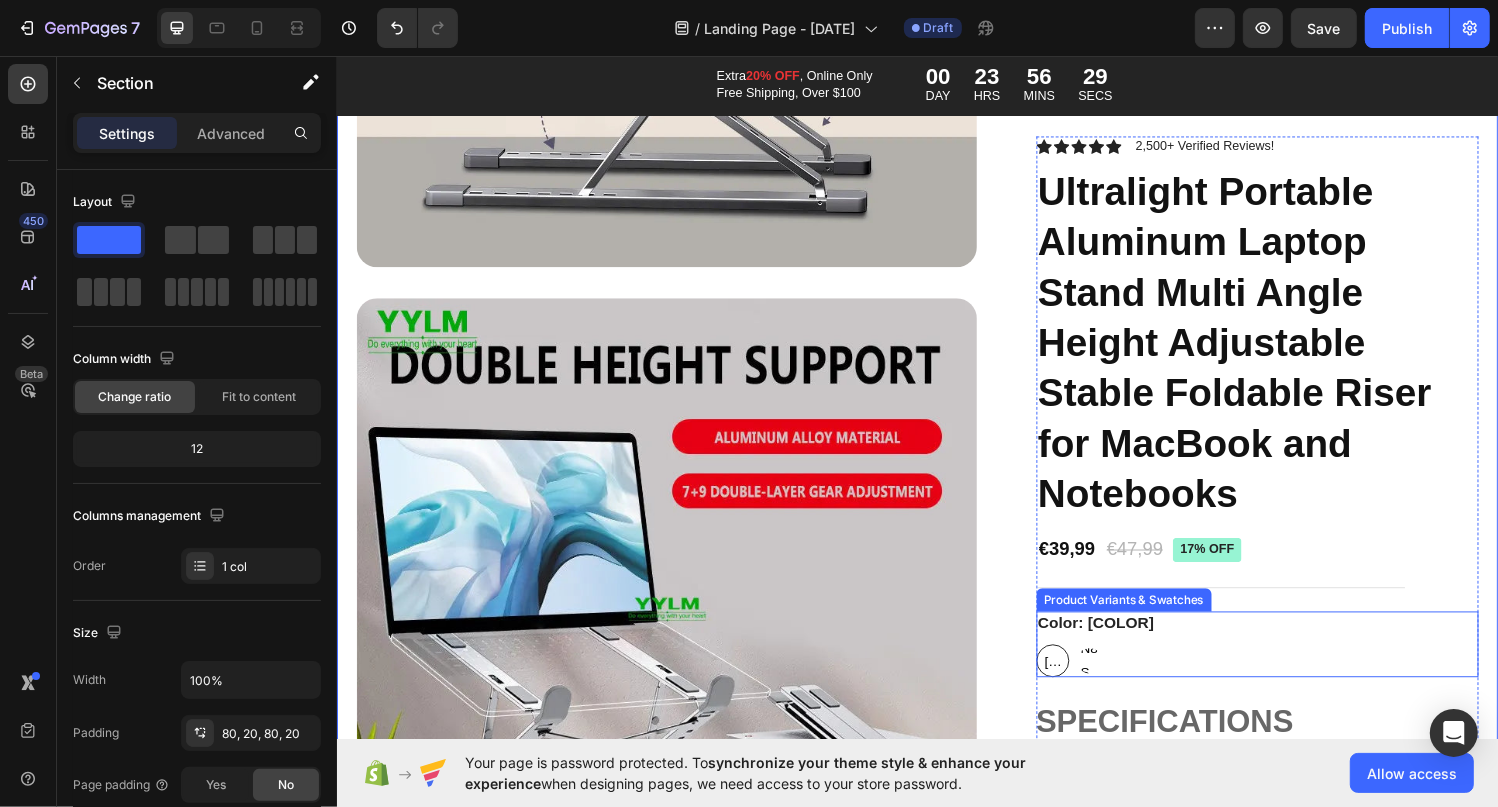 scroll, scrollTop: 800, scrollLeft: 0, axis: vertical 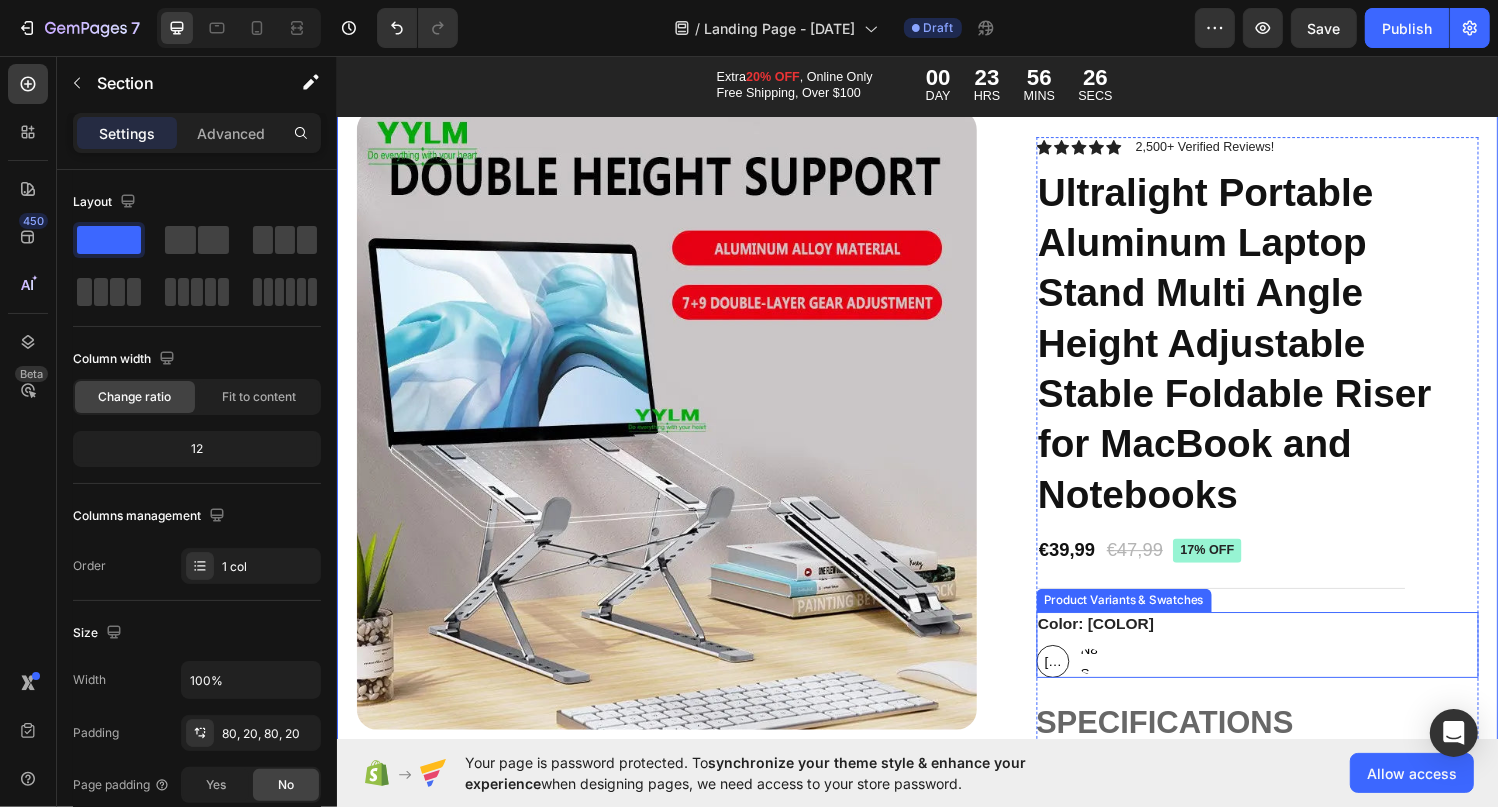 click on "Color: [COLOR]" at bounding box center [1121, 642] 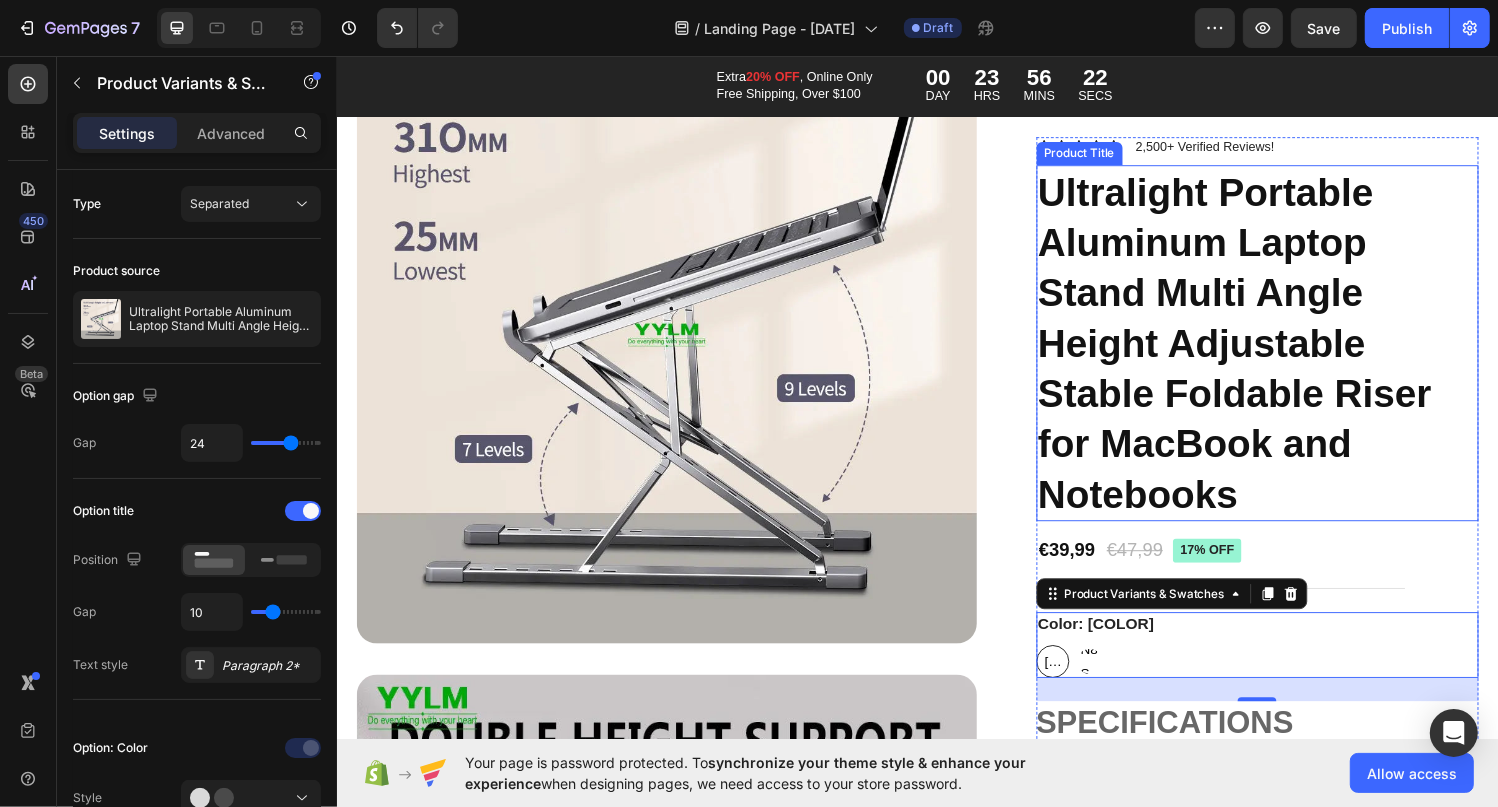 scroll, scrollTop: 200, scrollLeft: 0, axis: vertical 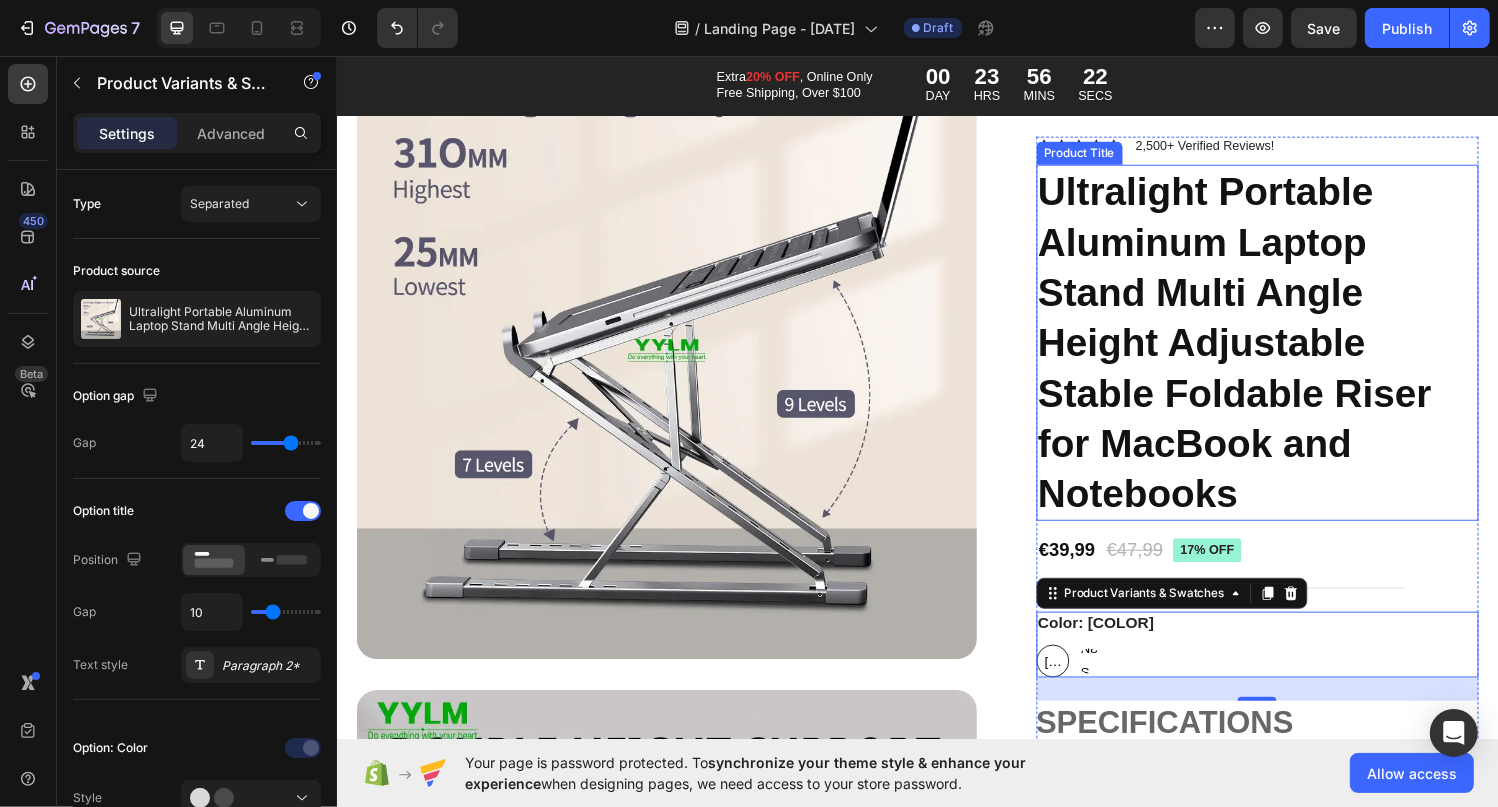 click on "Ultralight Portable Aluminum Laptop Stand Multi Angle Height Adjustable Stable Foldable Riser for MacBook and Notebooks" at bounding box center [1288, 352] 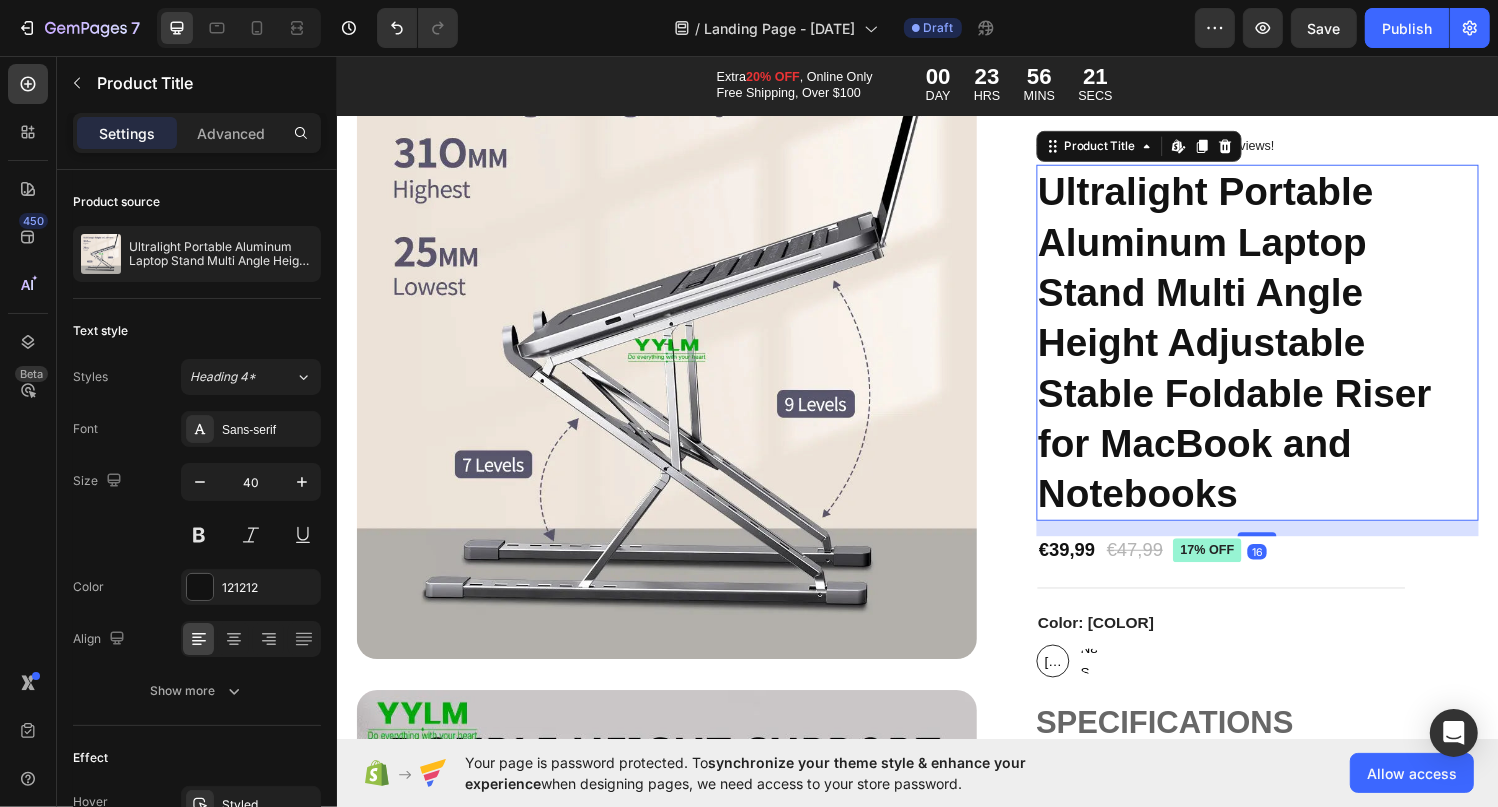 click on "Ultralight Portable Aluminum Laptop Stand Multi Angle Height Adjustable Stable Foldable Riser for MacBook and Notebooks" at bounding box center (1288, 352) 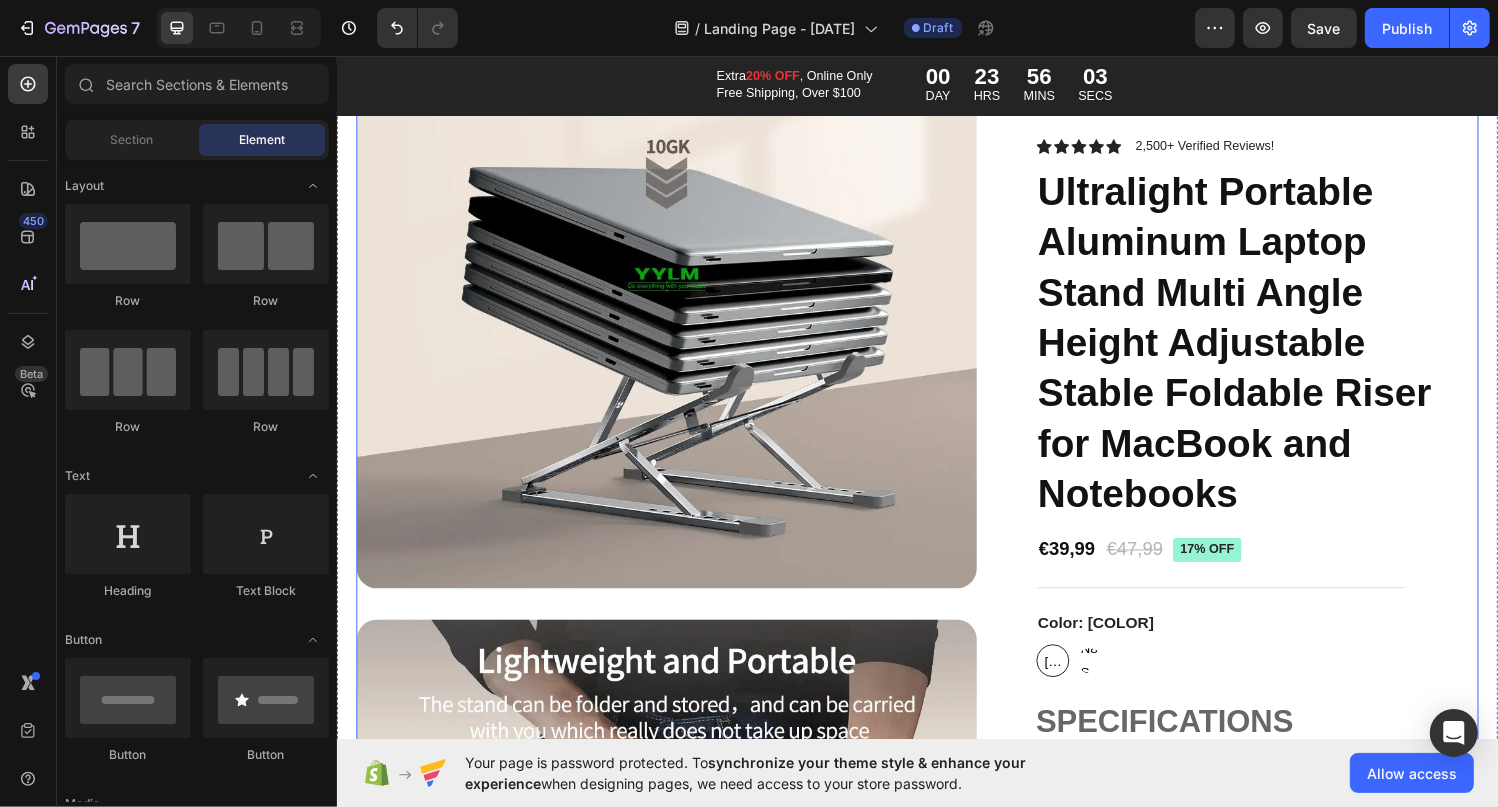 scroll, scrollTop: 2274, scrollLeft: 0, axis: vertical 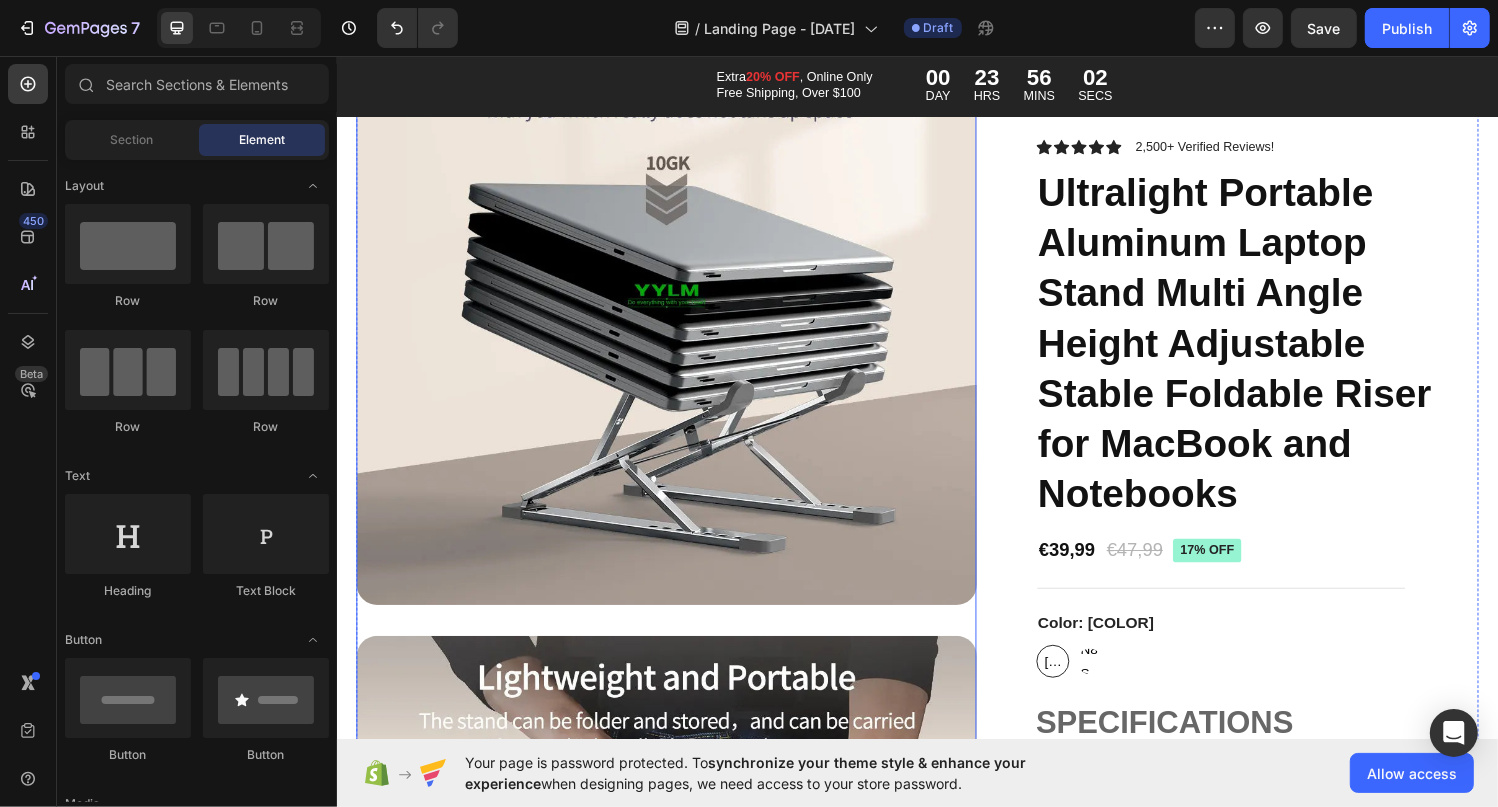 click at bounding box center (676, 302) 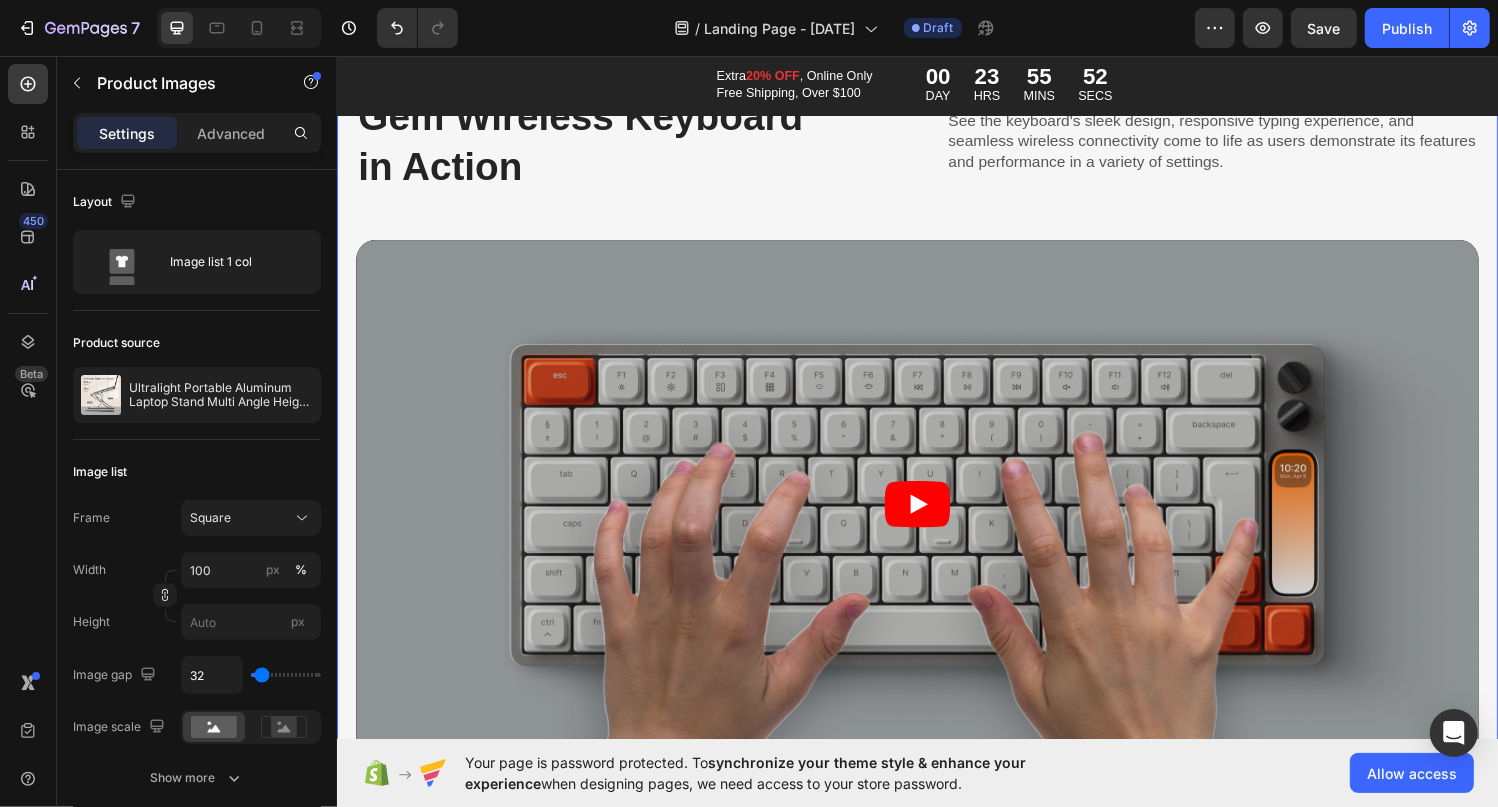 scroll, scrollTop: 6974, scrollLeft: 0, axis: vertical 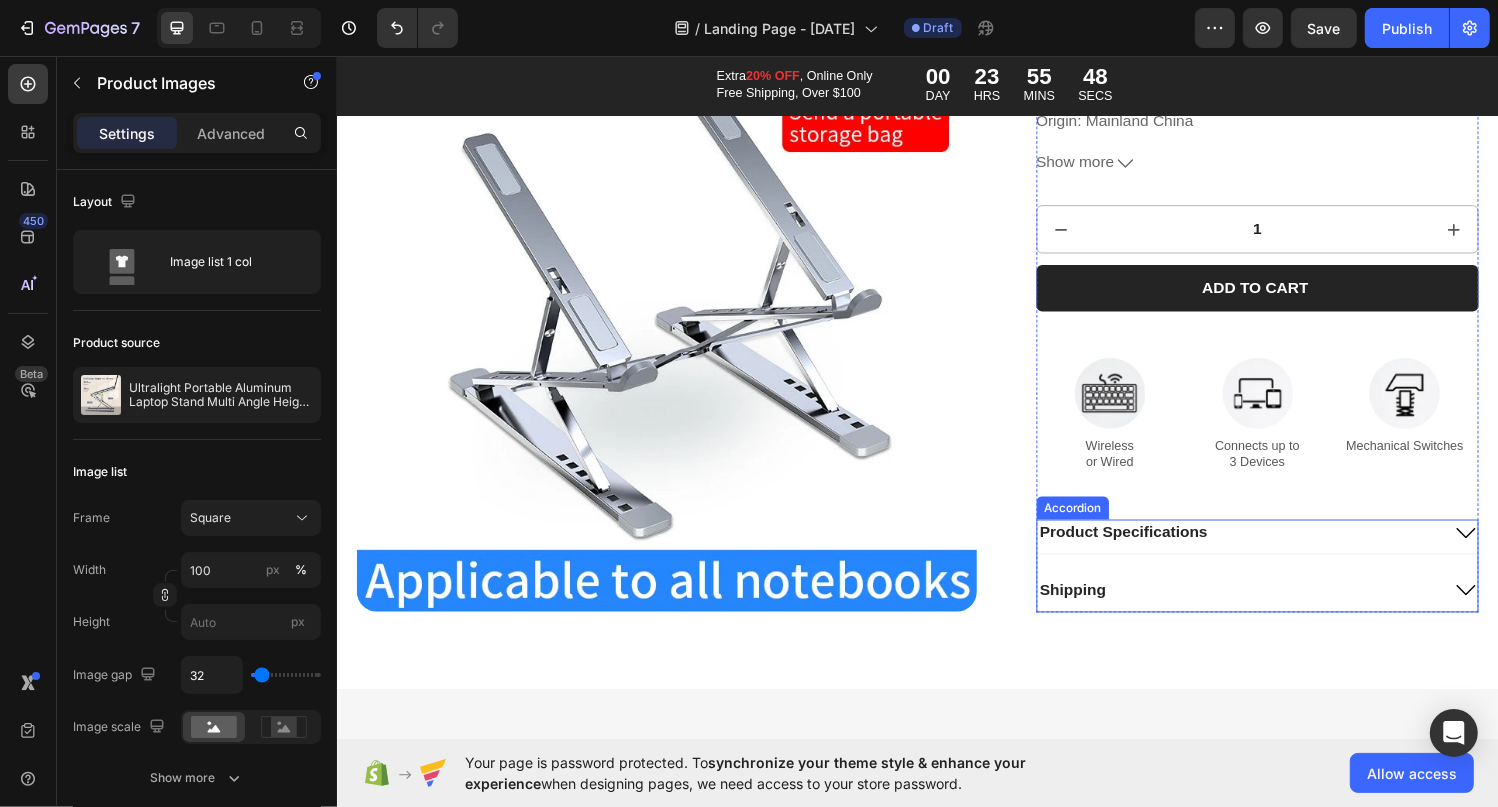 click 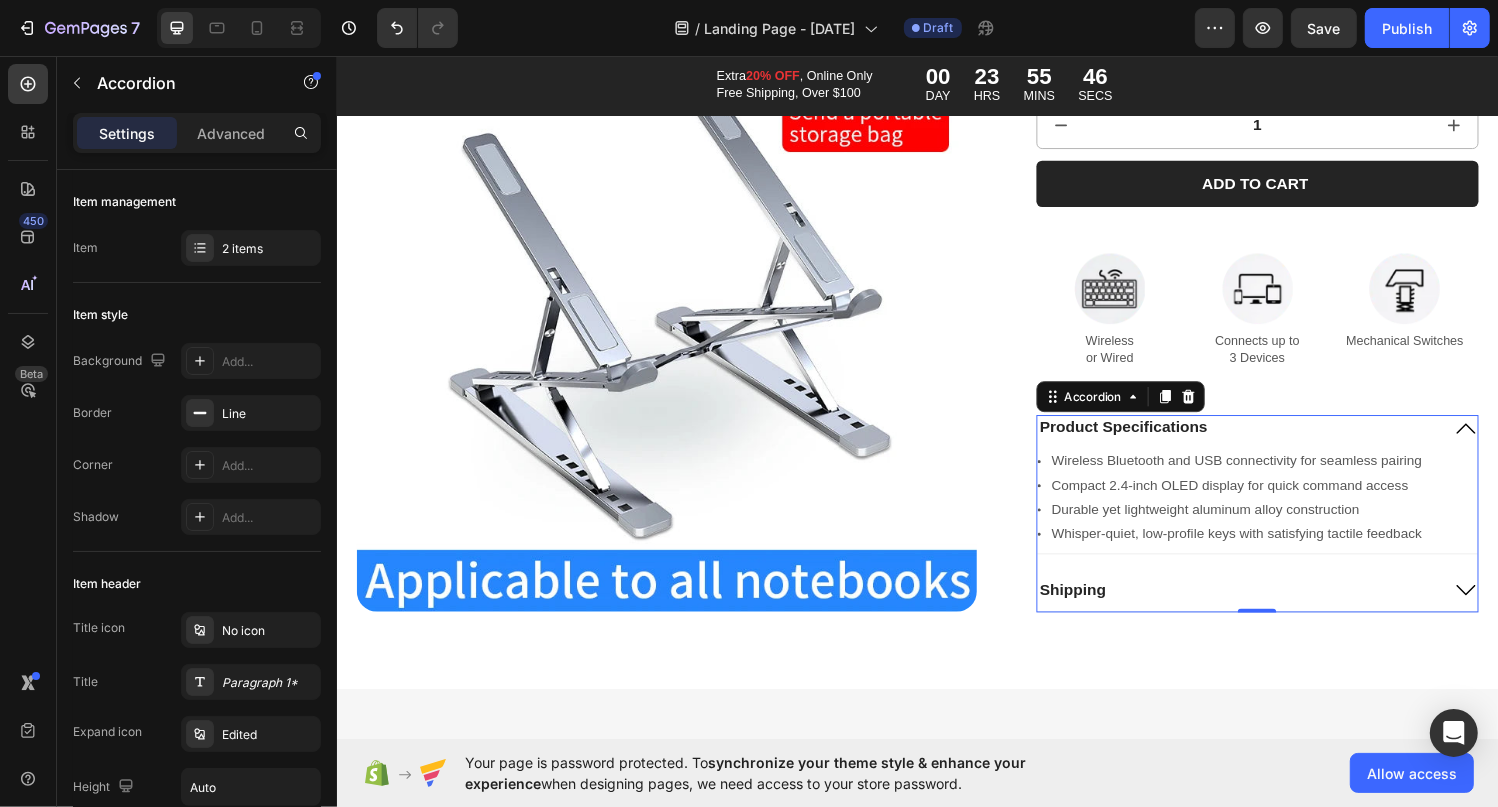 click 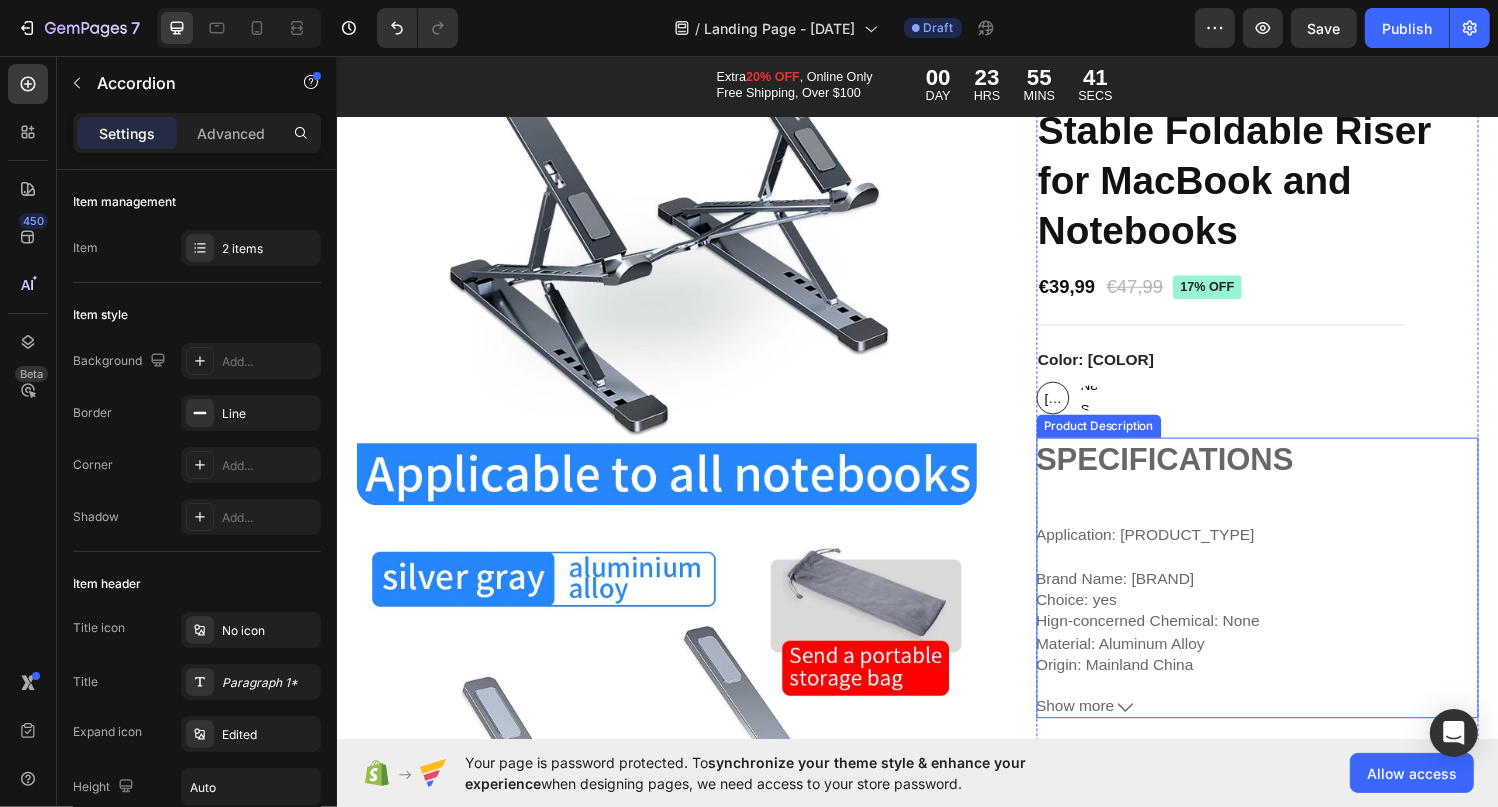 scroll, scrollTop: 6374, scrollLeft: 0, axis: vertical 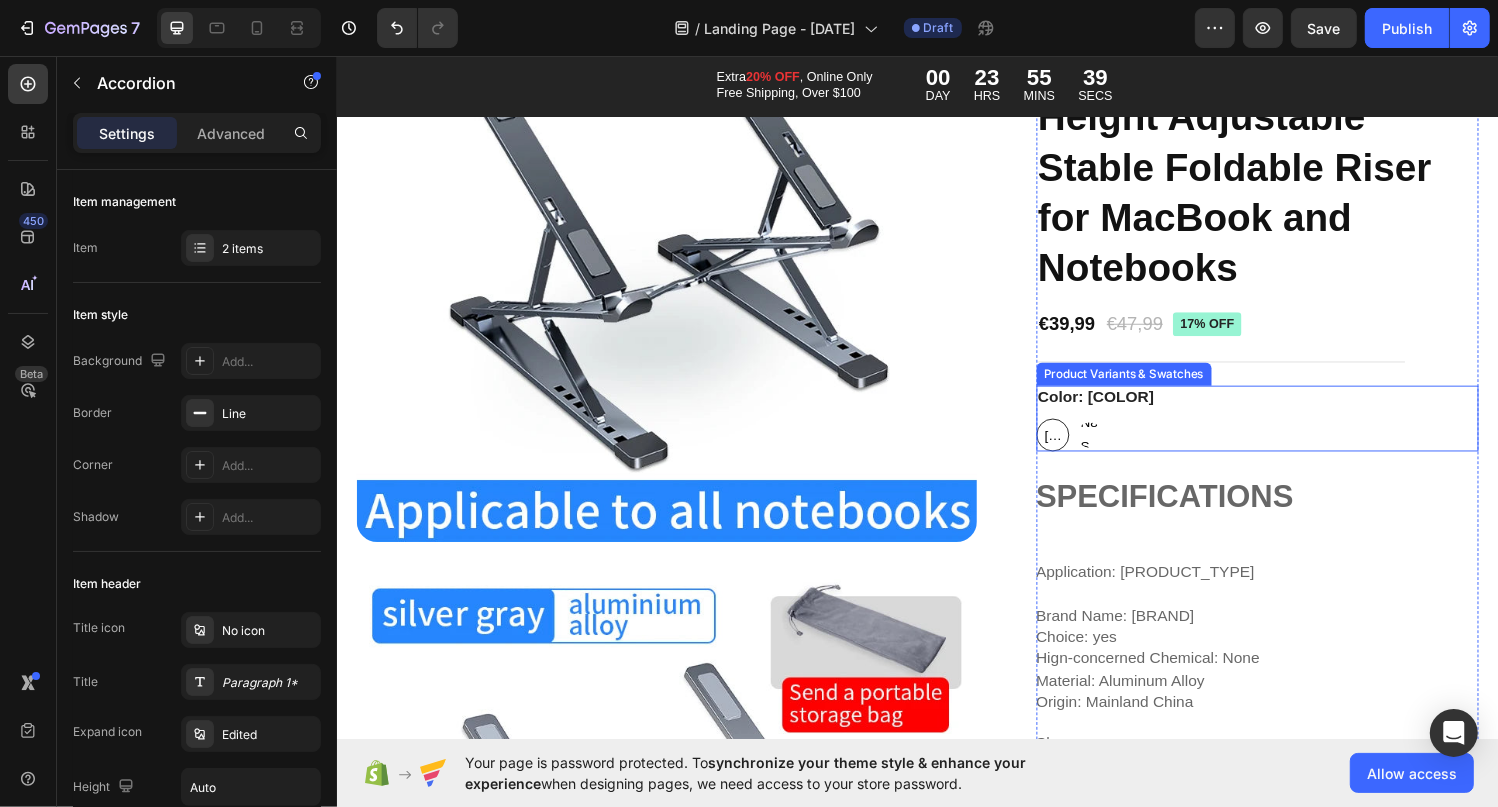 click on "[COLOR]" at bounding box center (1076, 447) 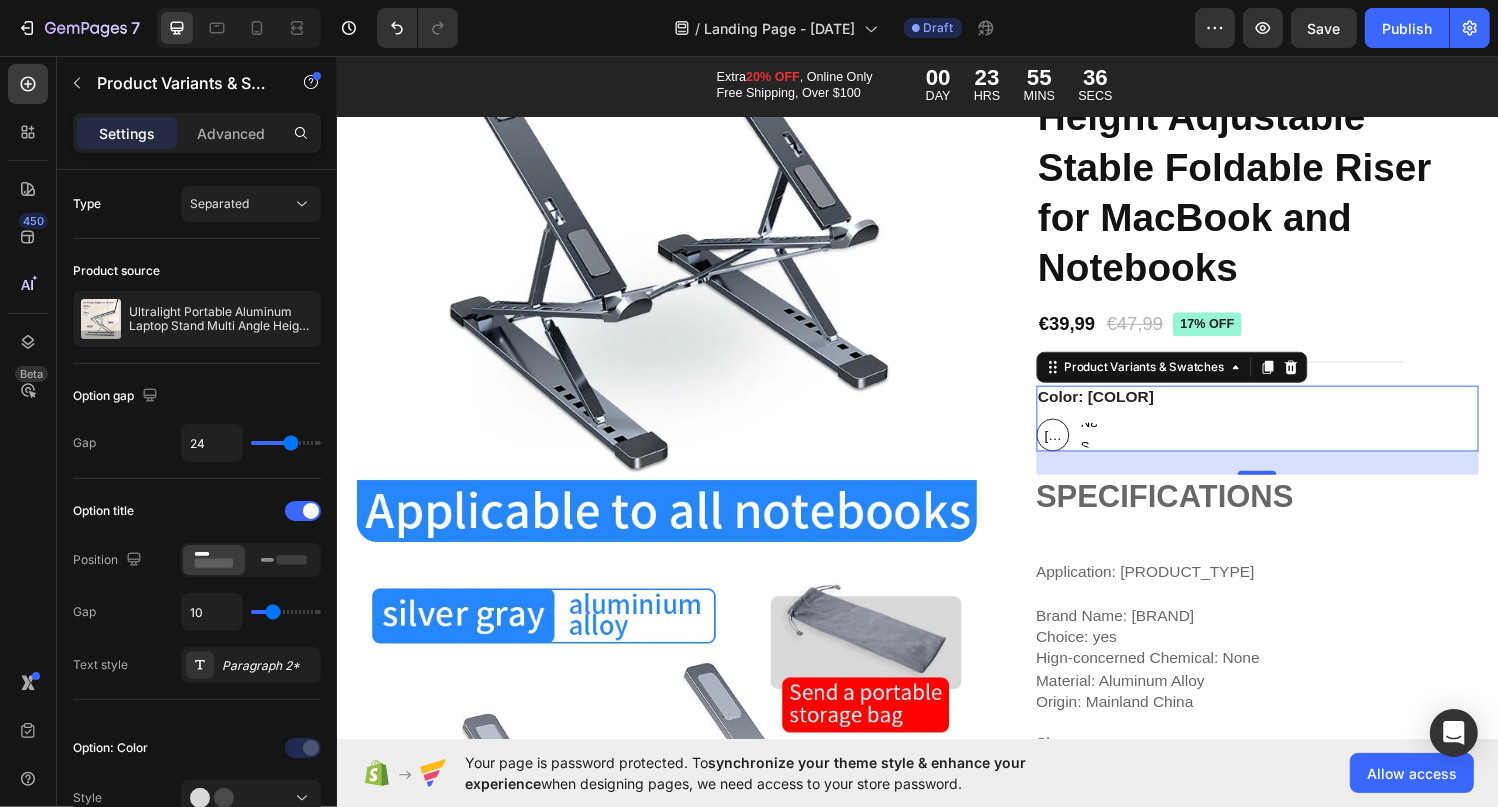 click on "[COLOR]" at bounding box center (1076, 446) 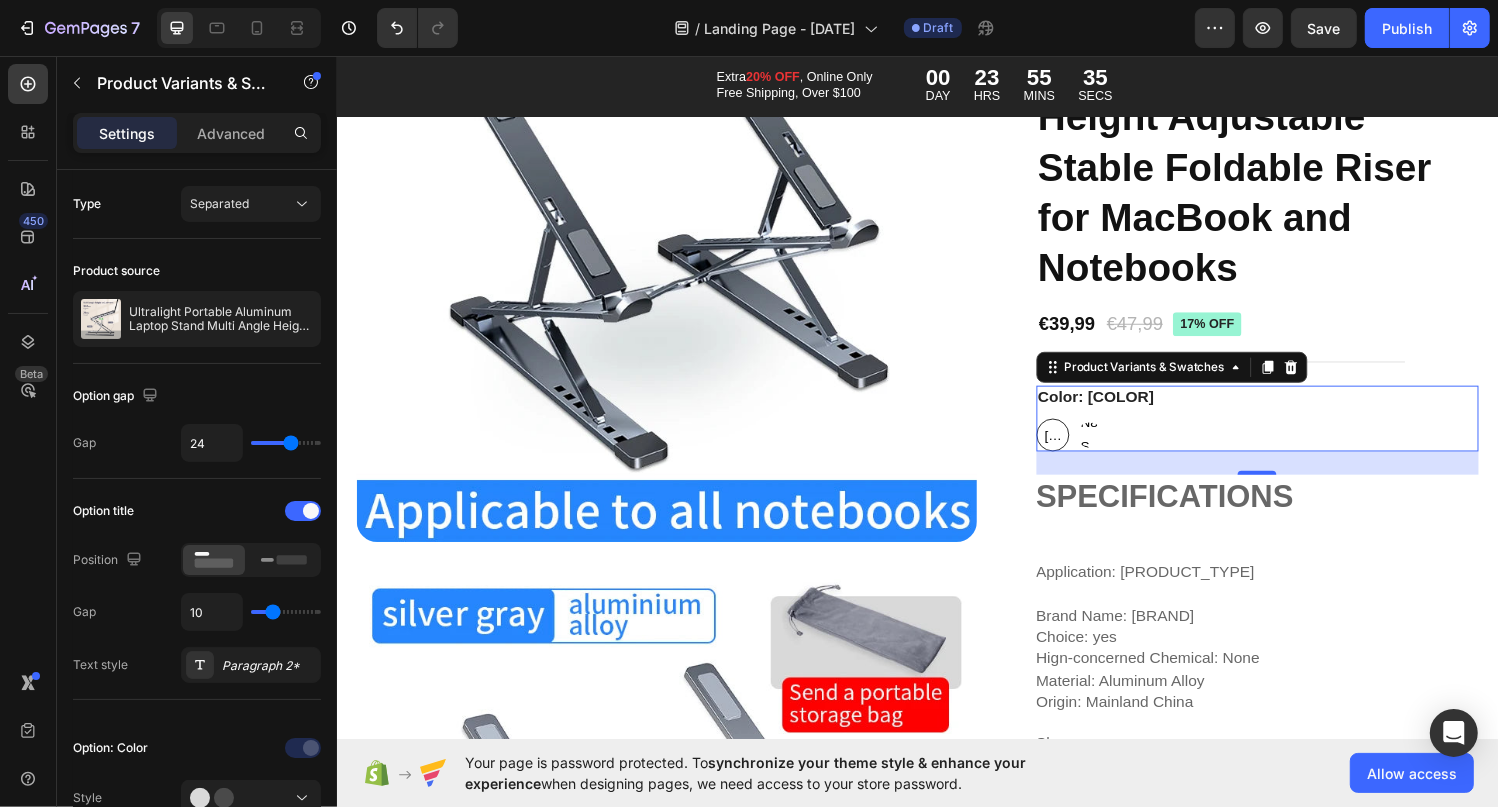 click on "[COLOR]" at bounding box center (1076, 446) 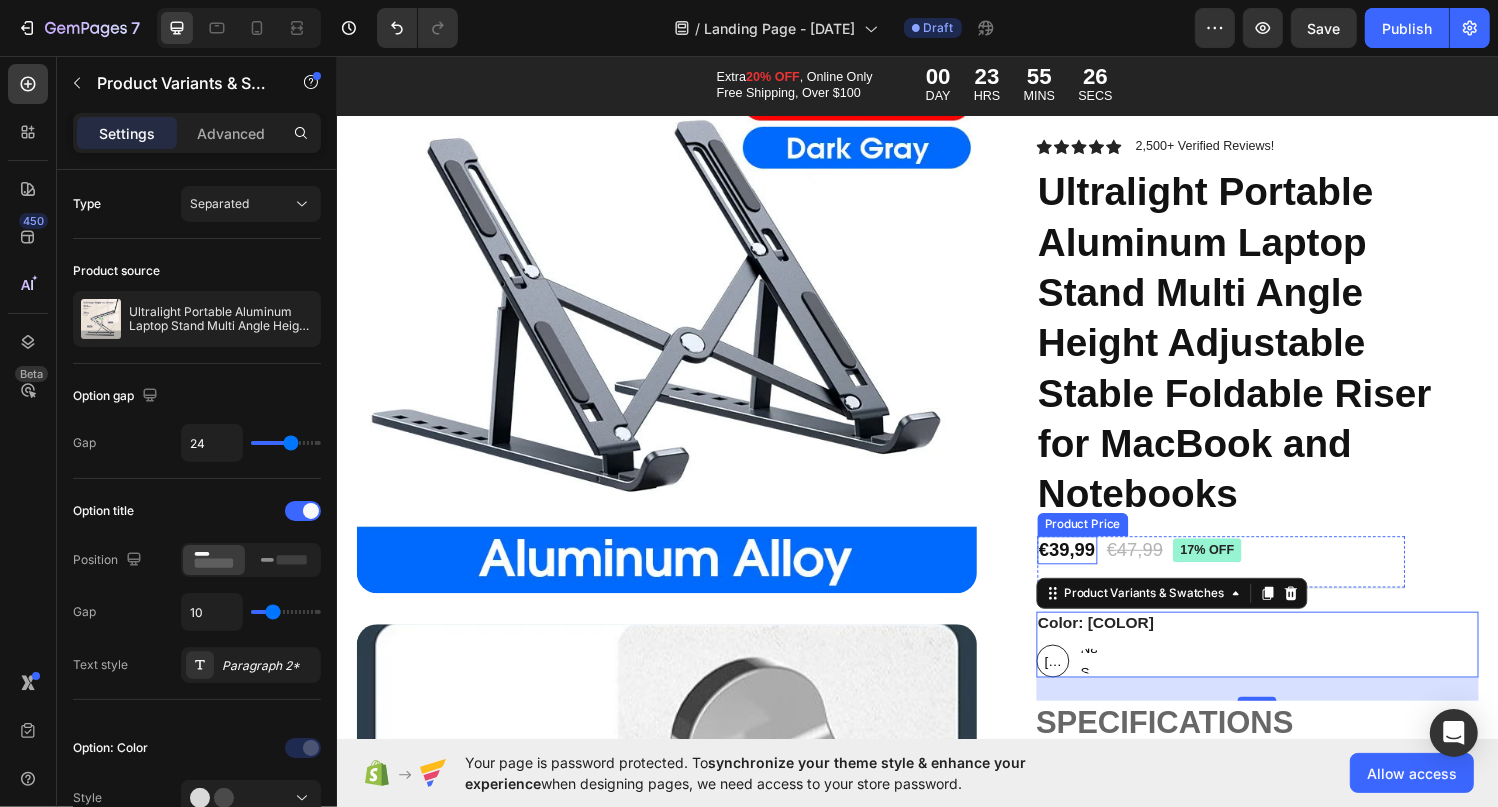 scroll, scrollTop: 4974, scrollLeft: 0, axis: vertical 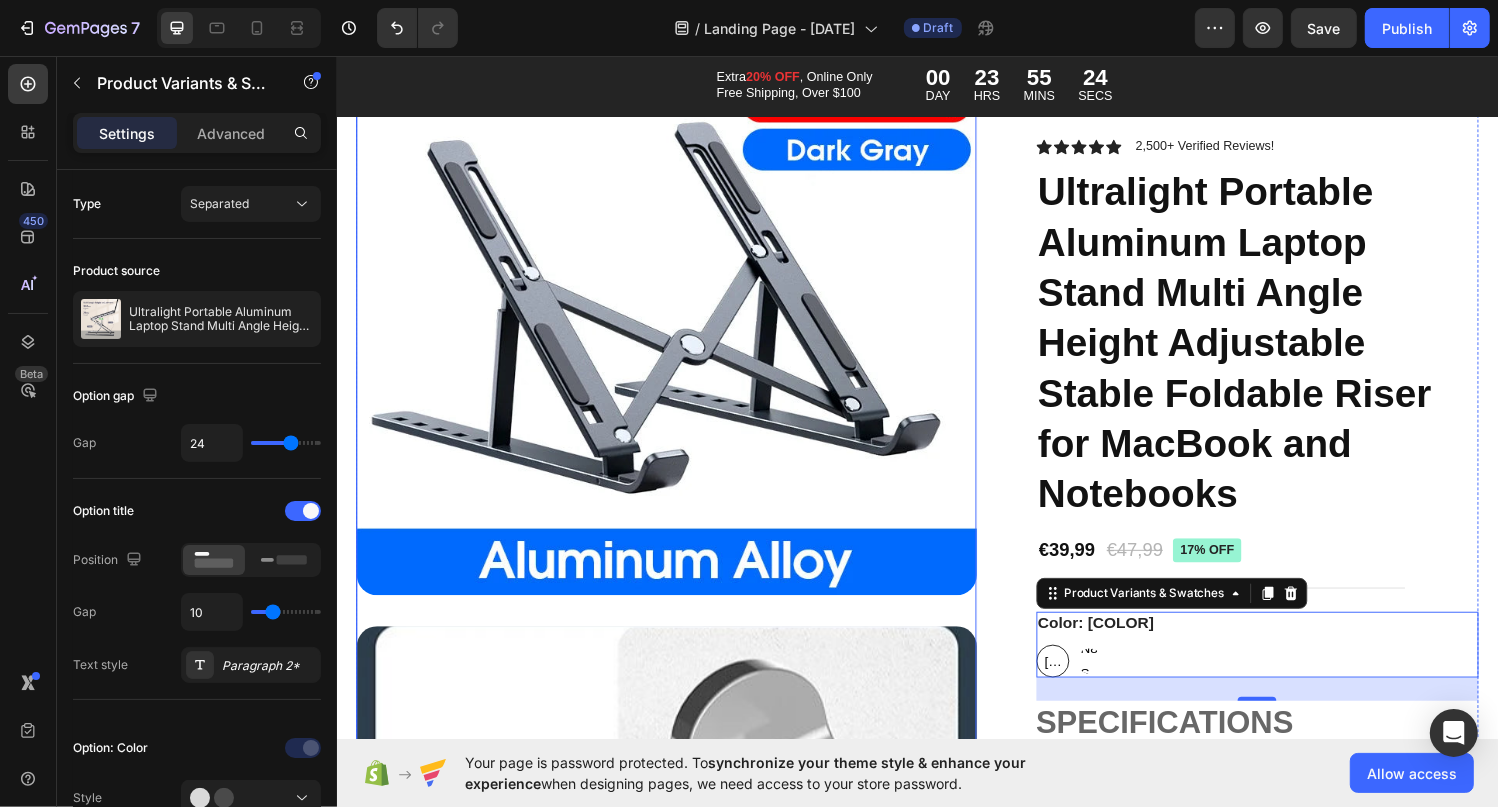 click at bounding box center [676, 292] 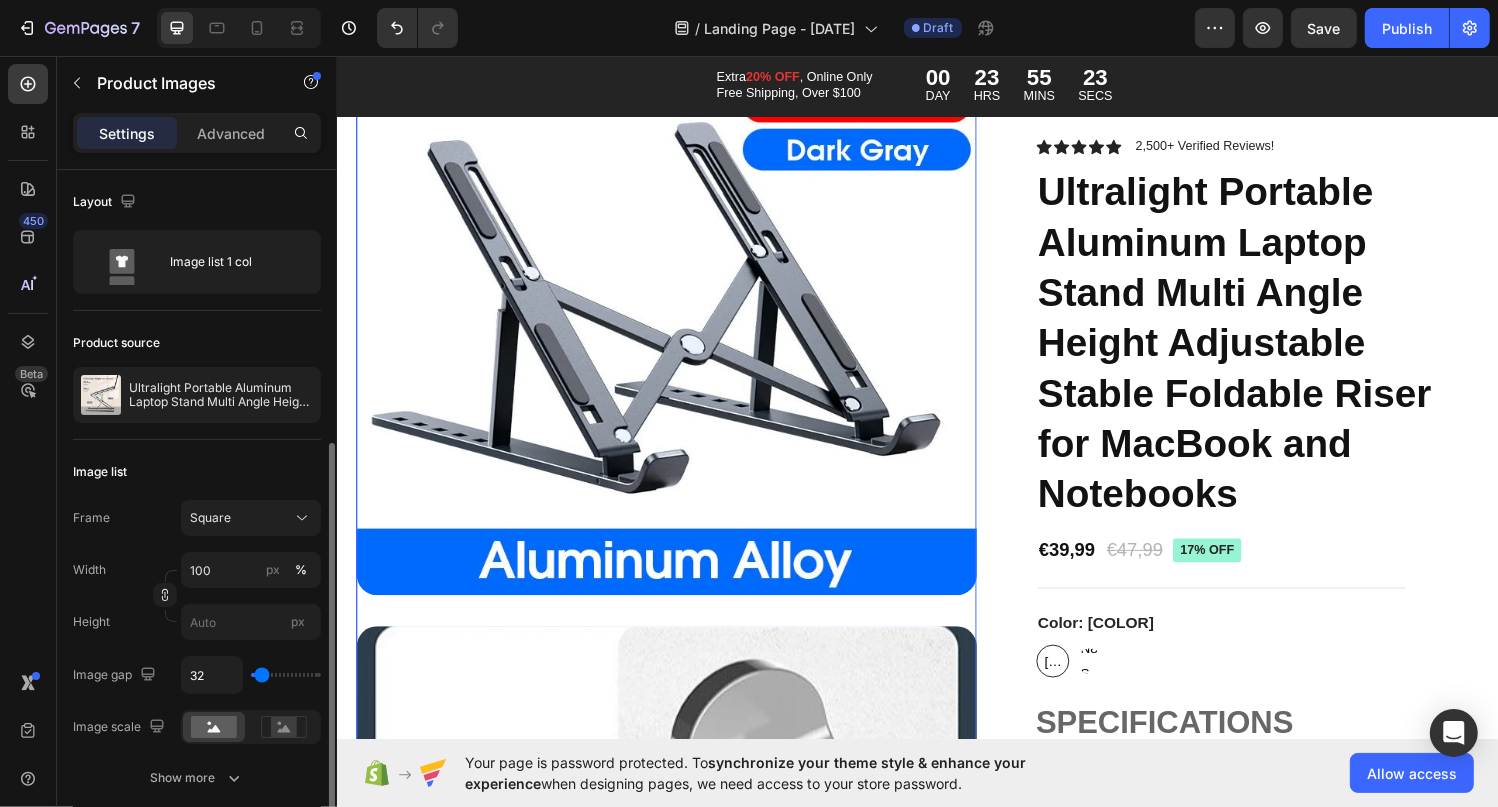 scroll, scrollTop: 150, scrollLeft: 0, axis: vertical 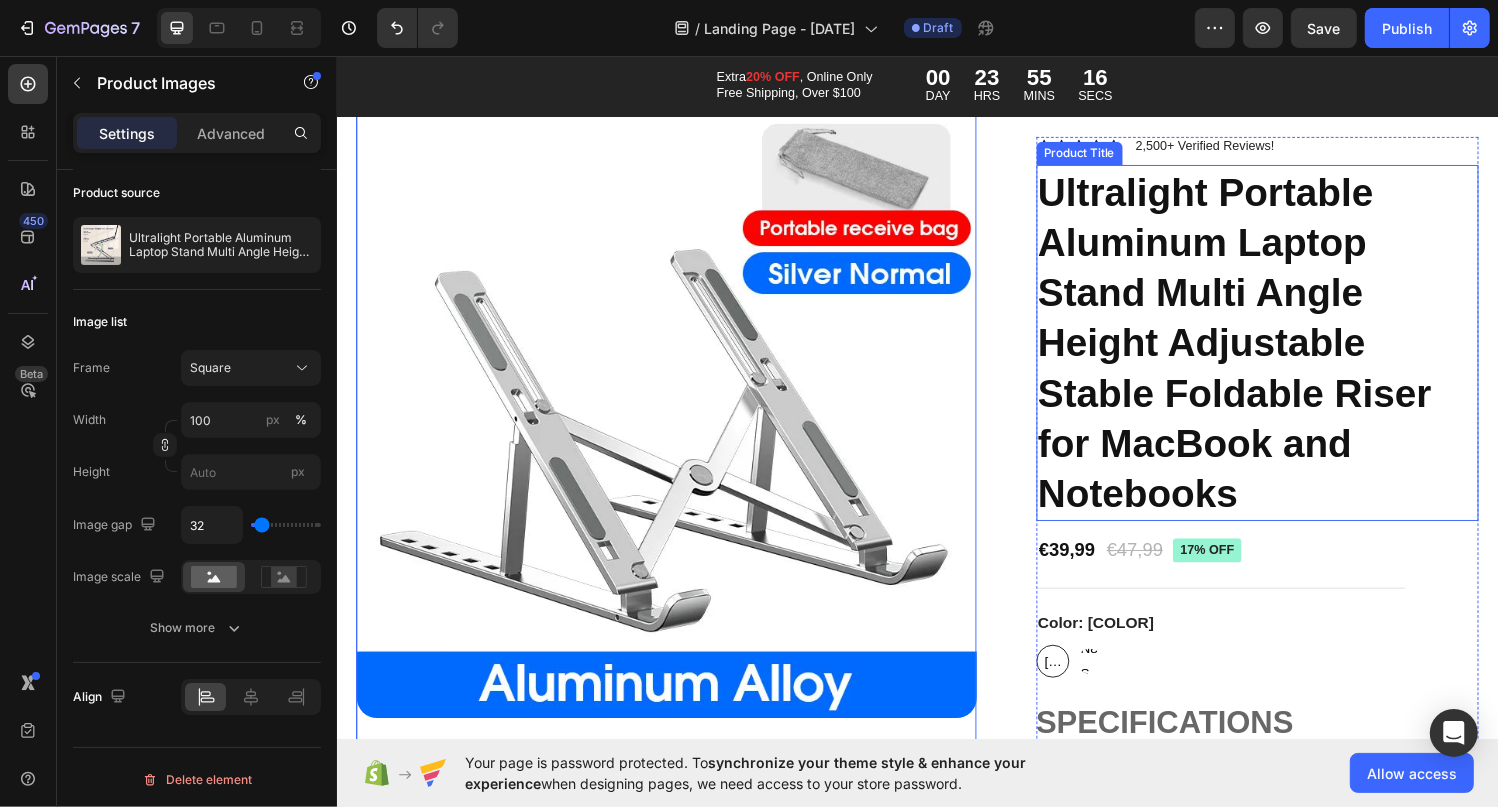 click on "Ultralight Portable Aluminum Laptop Stand Multi Angle Height Adjustable Stable Foldable Riser for MacBook and Notebooks" at bounding box center [1288, 352] 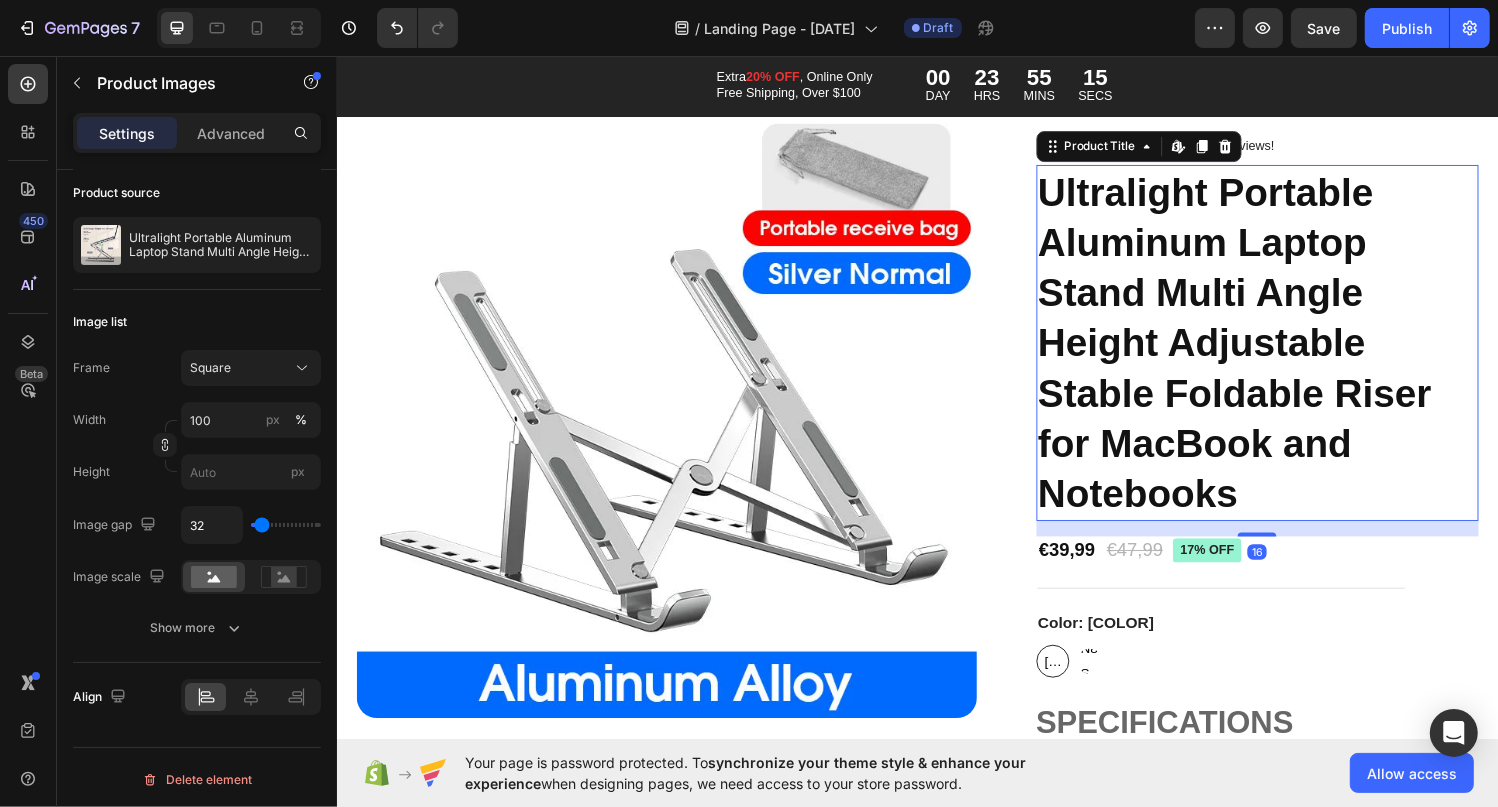 scroll, scrollTop: 0, scrollLeft: 0, axis: both 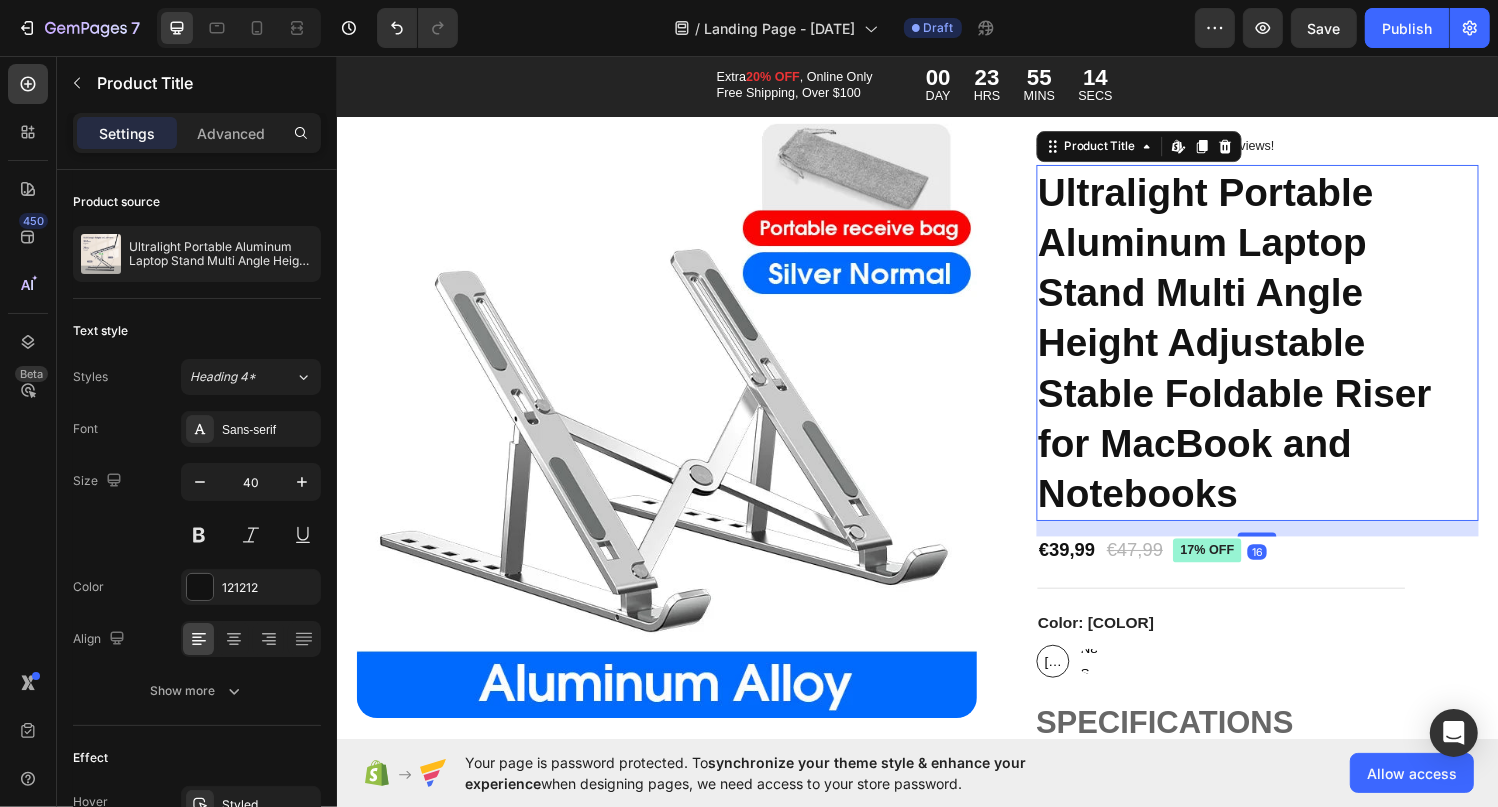 click on "Ultralight Portable Aluminum Laptop Stand Multi Angle Height Adjustable Stable Foldable Riser for MacBook and Notebooks" at bounding box center (1288, 352) 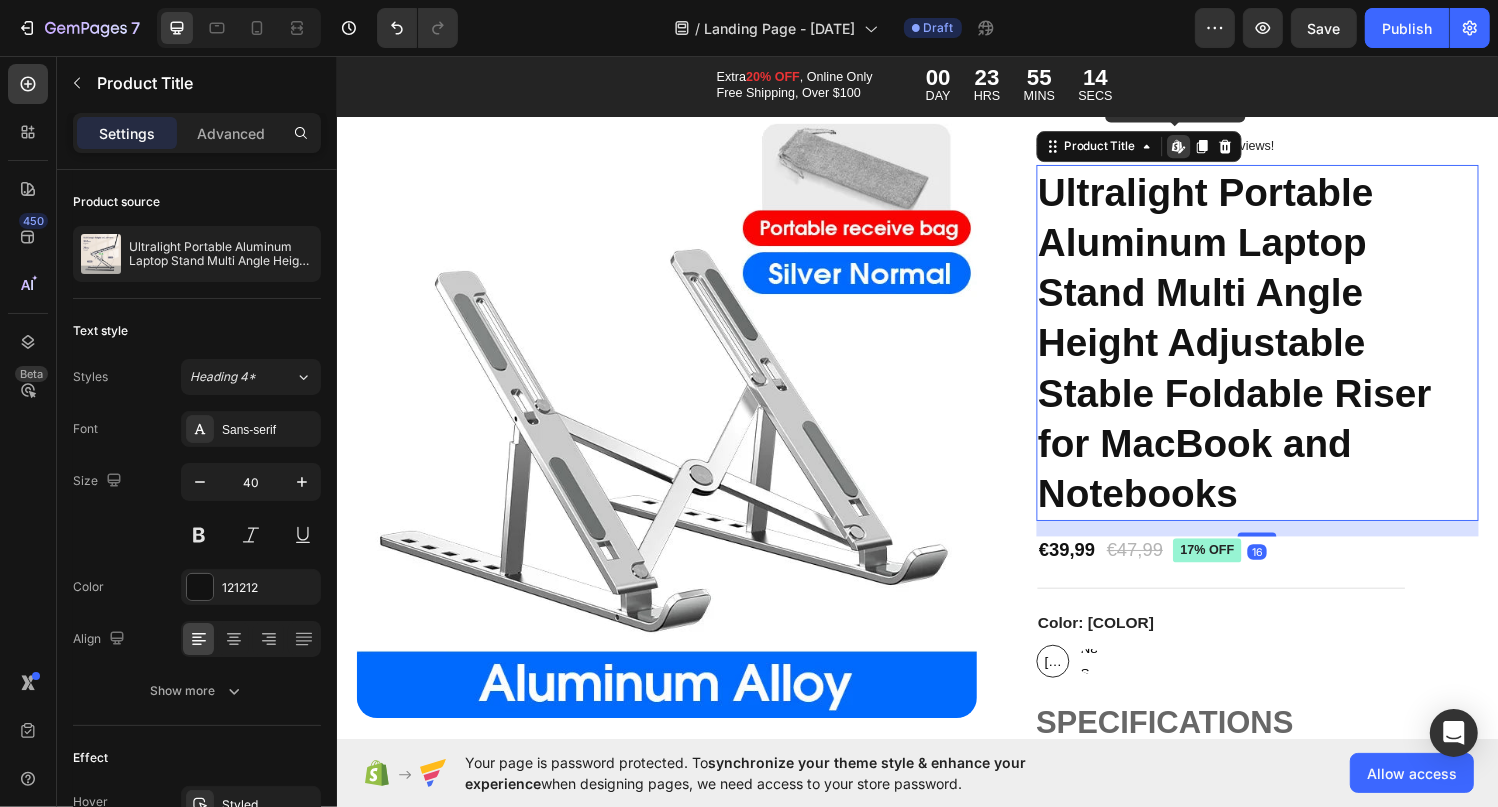 click on "Ultralight Portable Aluminum Laptop Stand Multi Angle Height Adjustable Stable Foldable Riser for MacBook and Notebooks" at bounding box center [1288, 352] 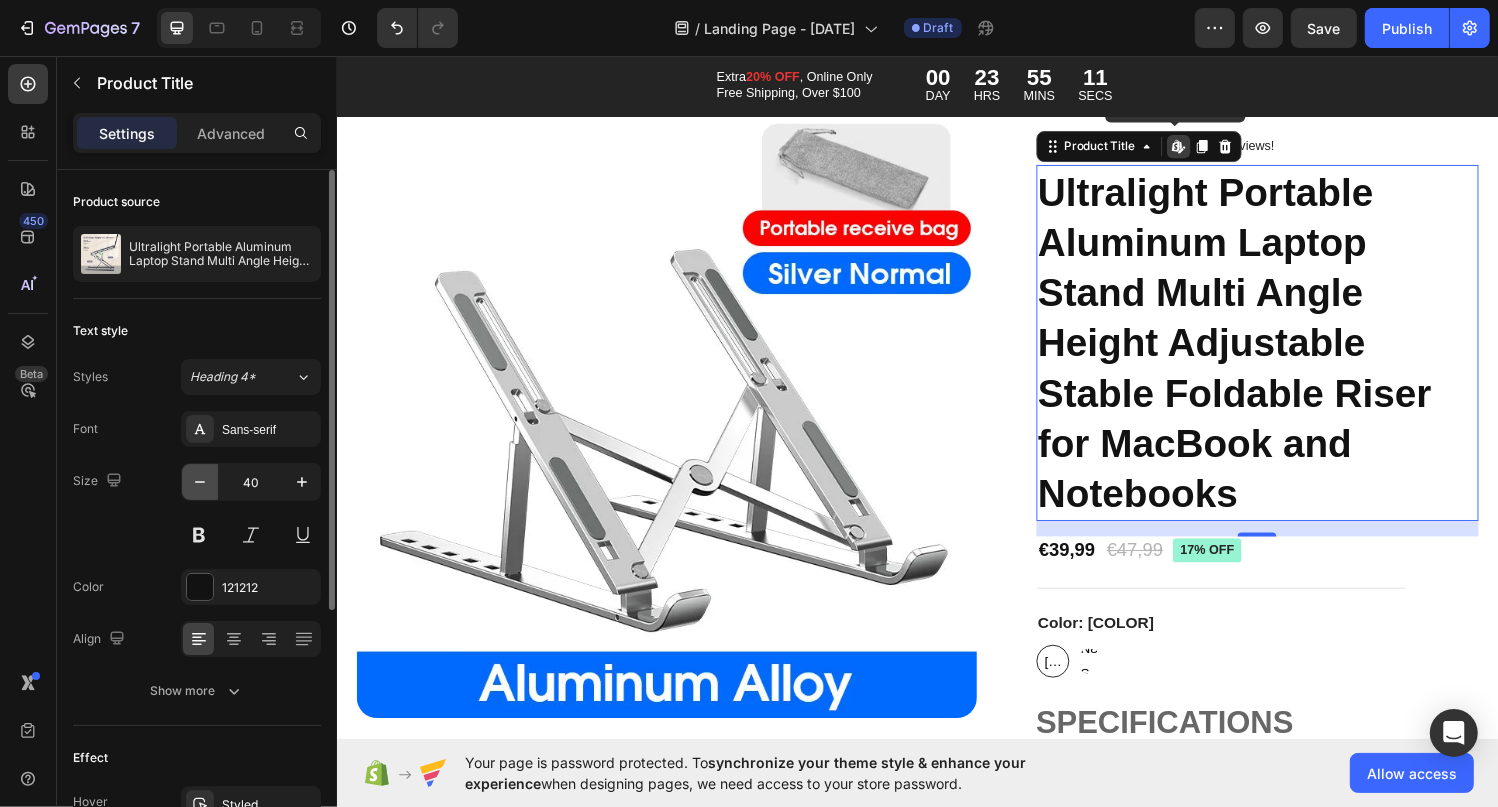 click 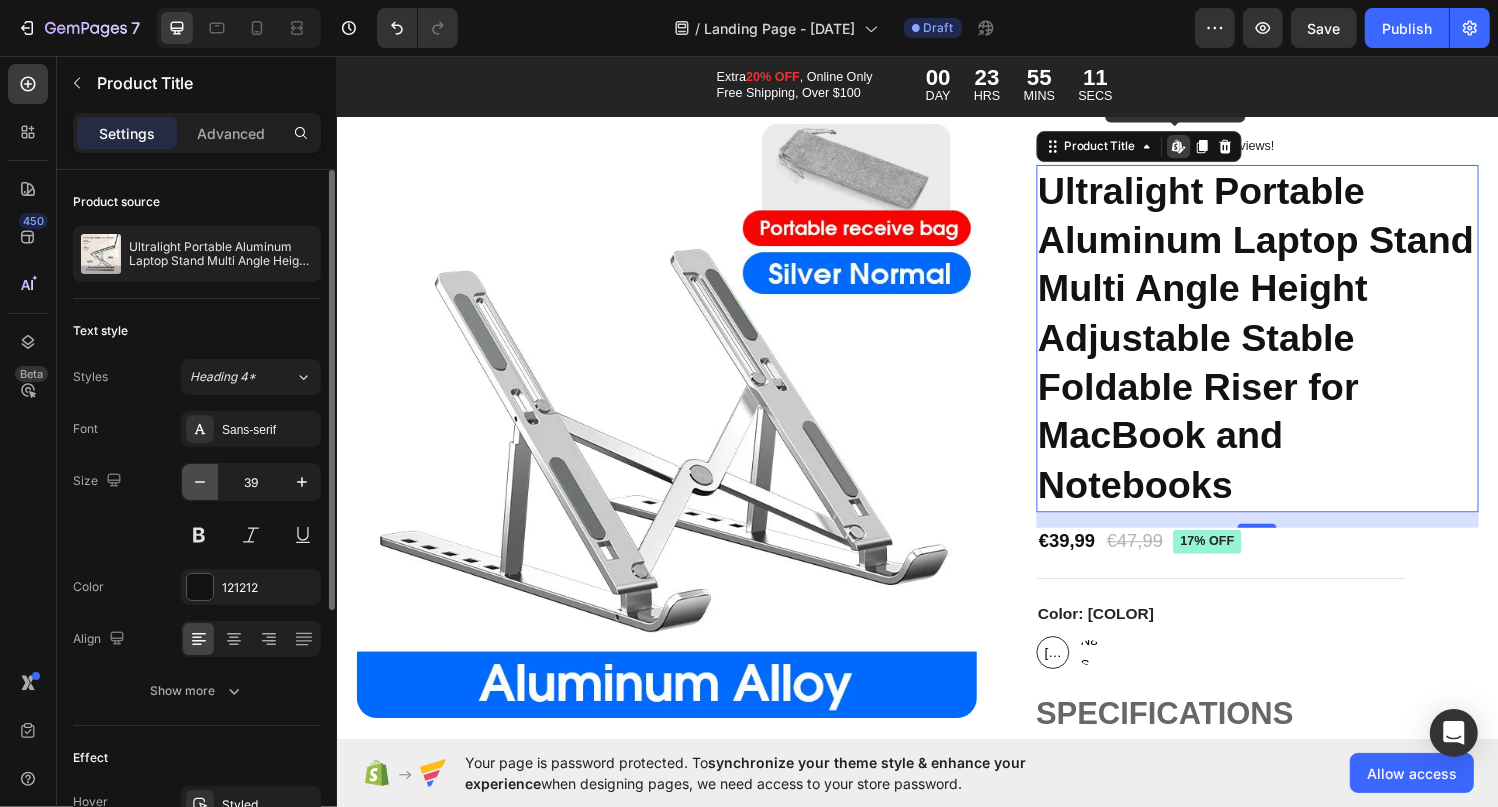 click 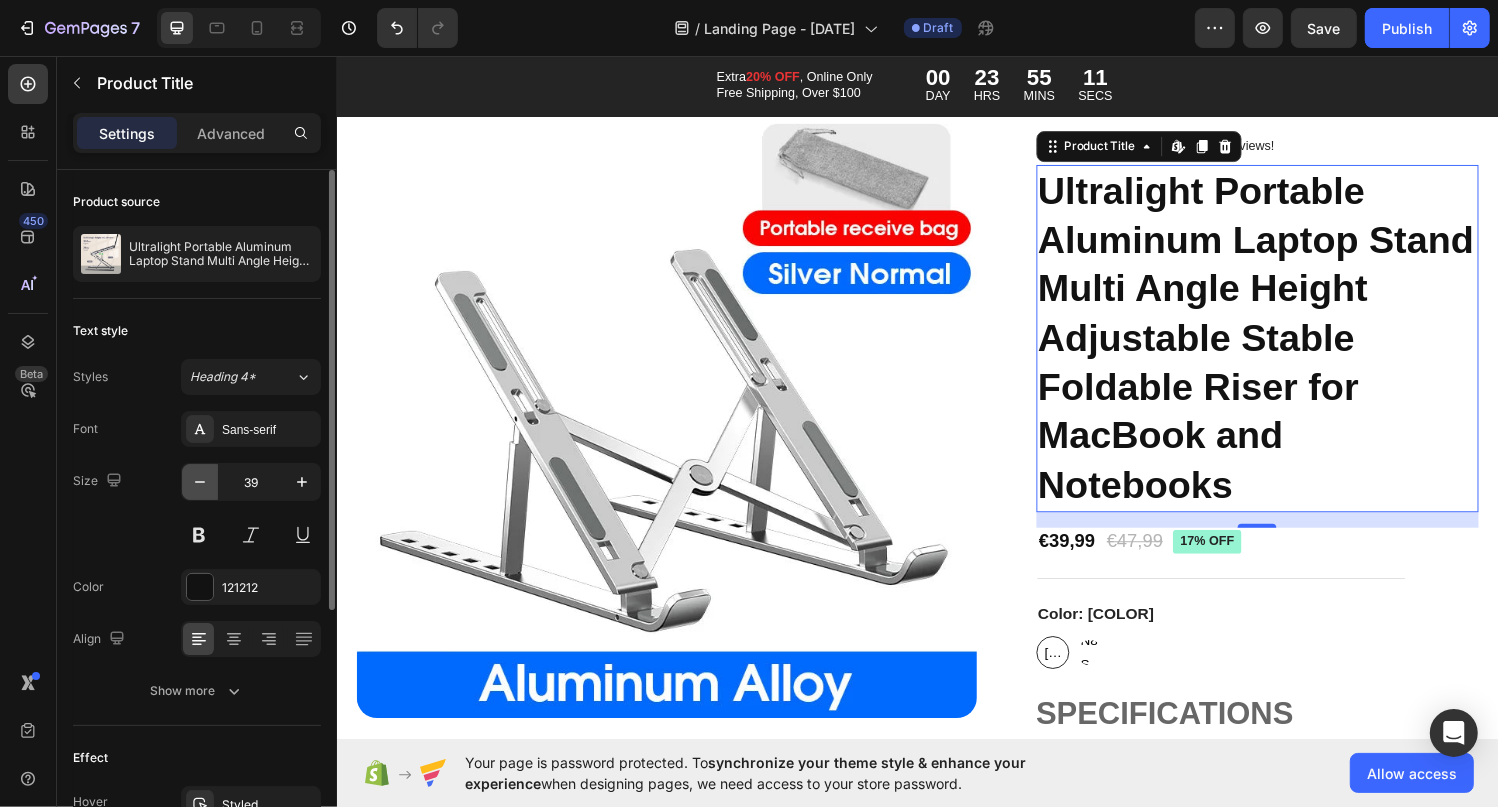 click 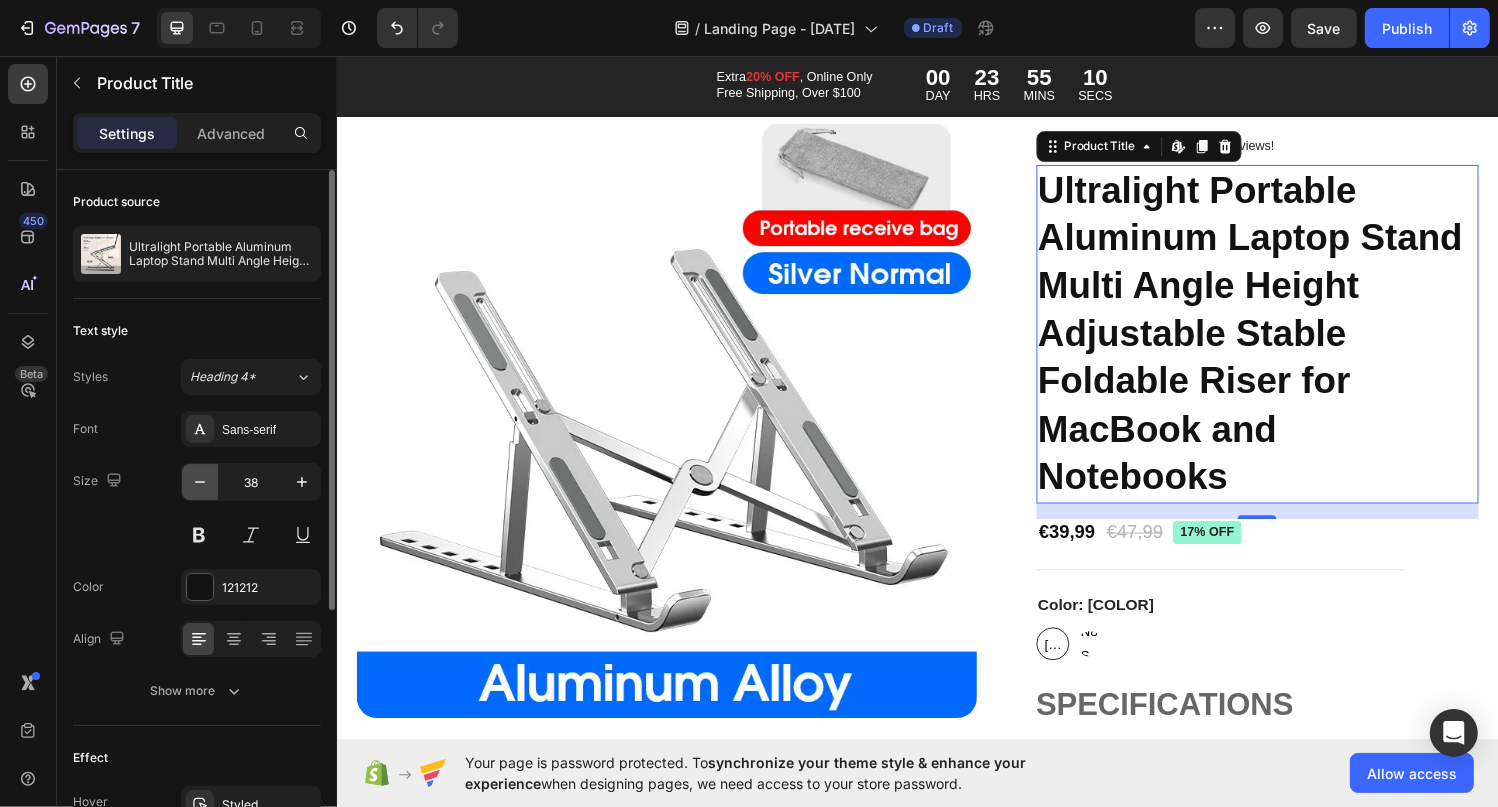 click 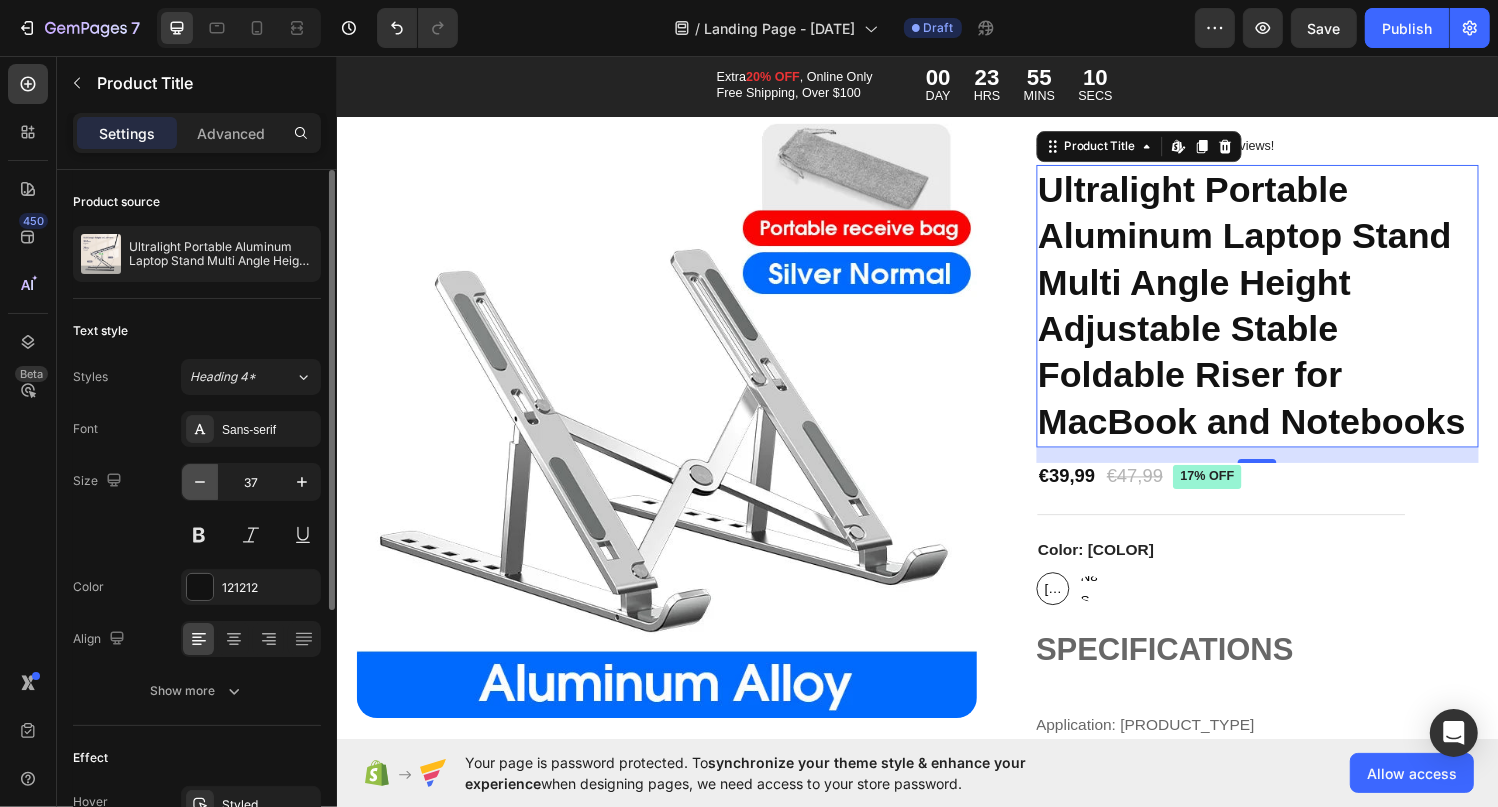 click 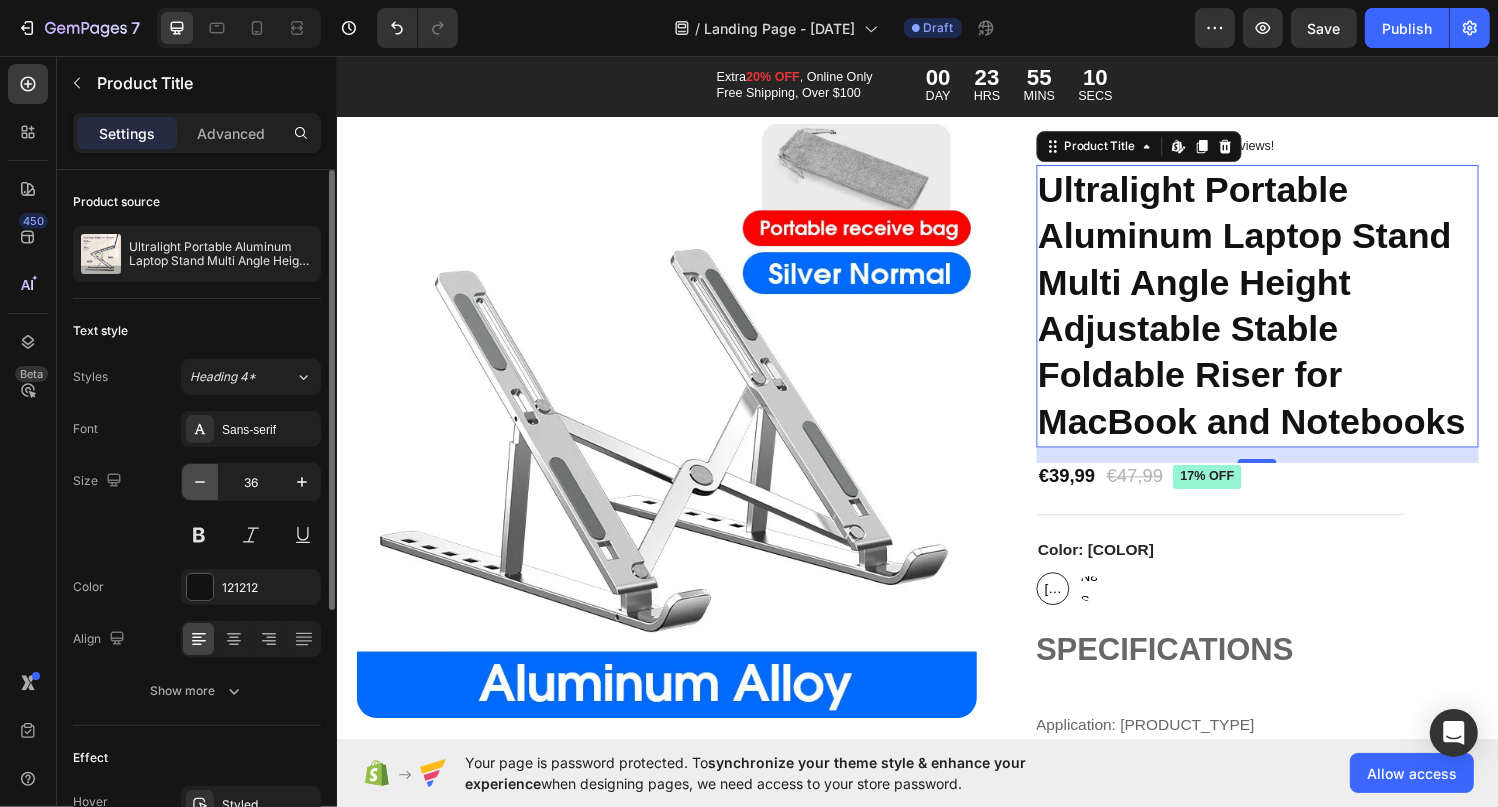 click 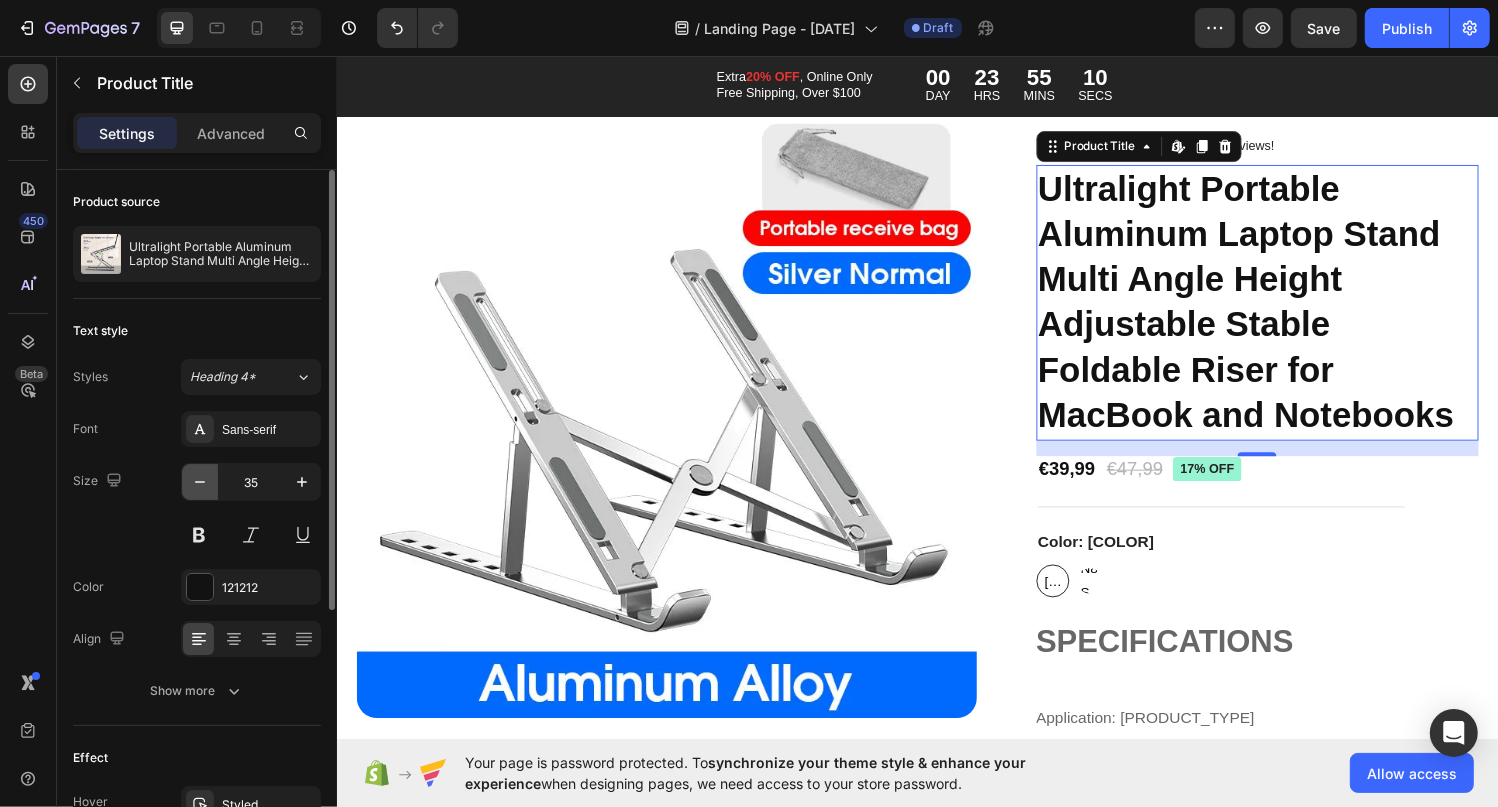 click 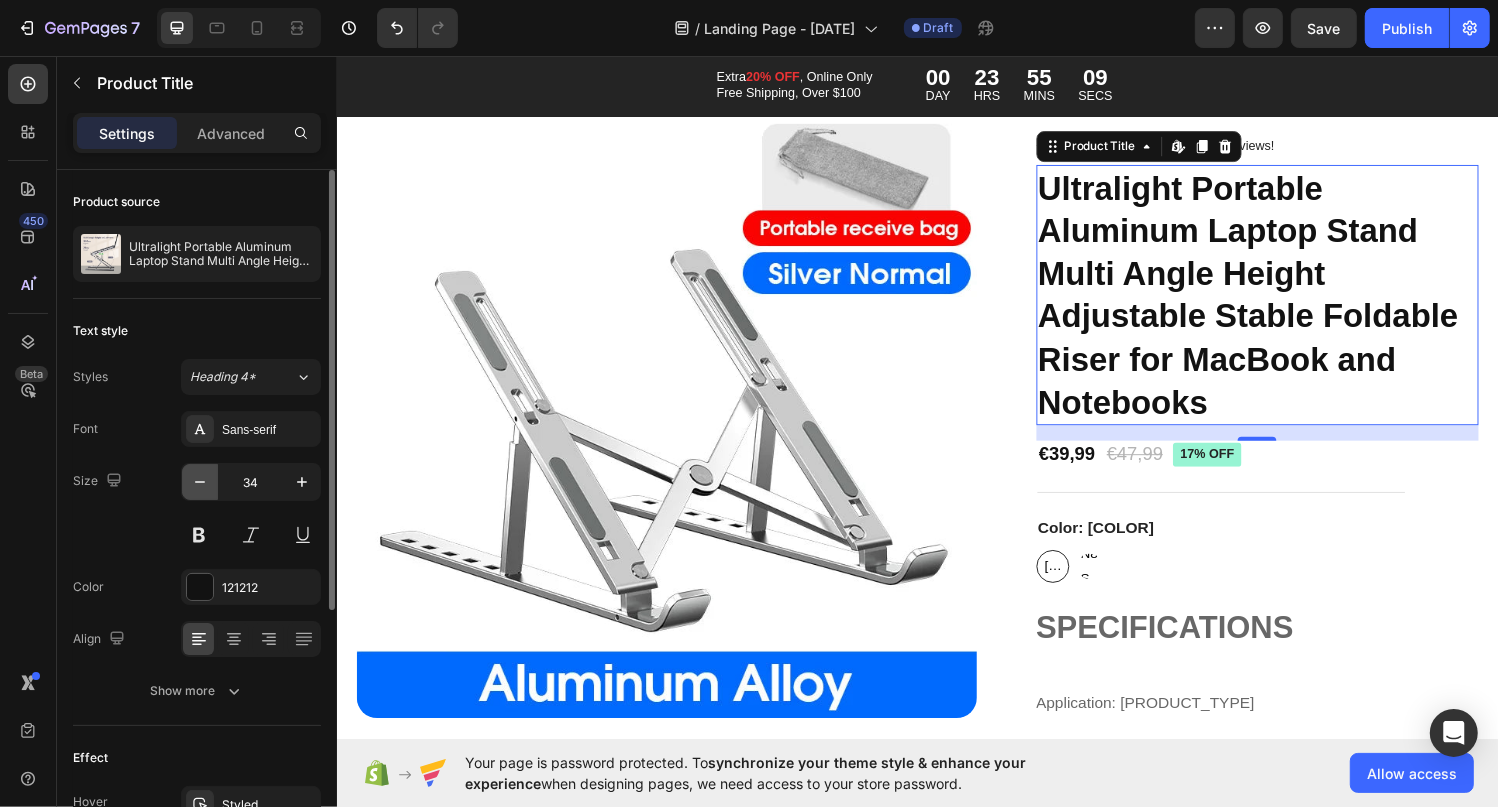 click 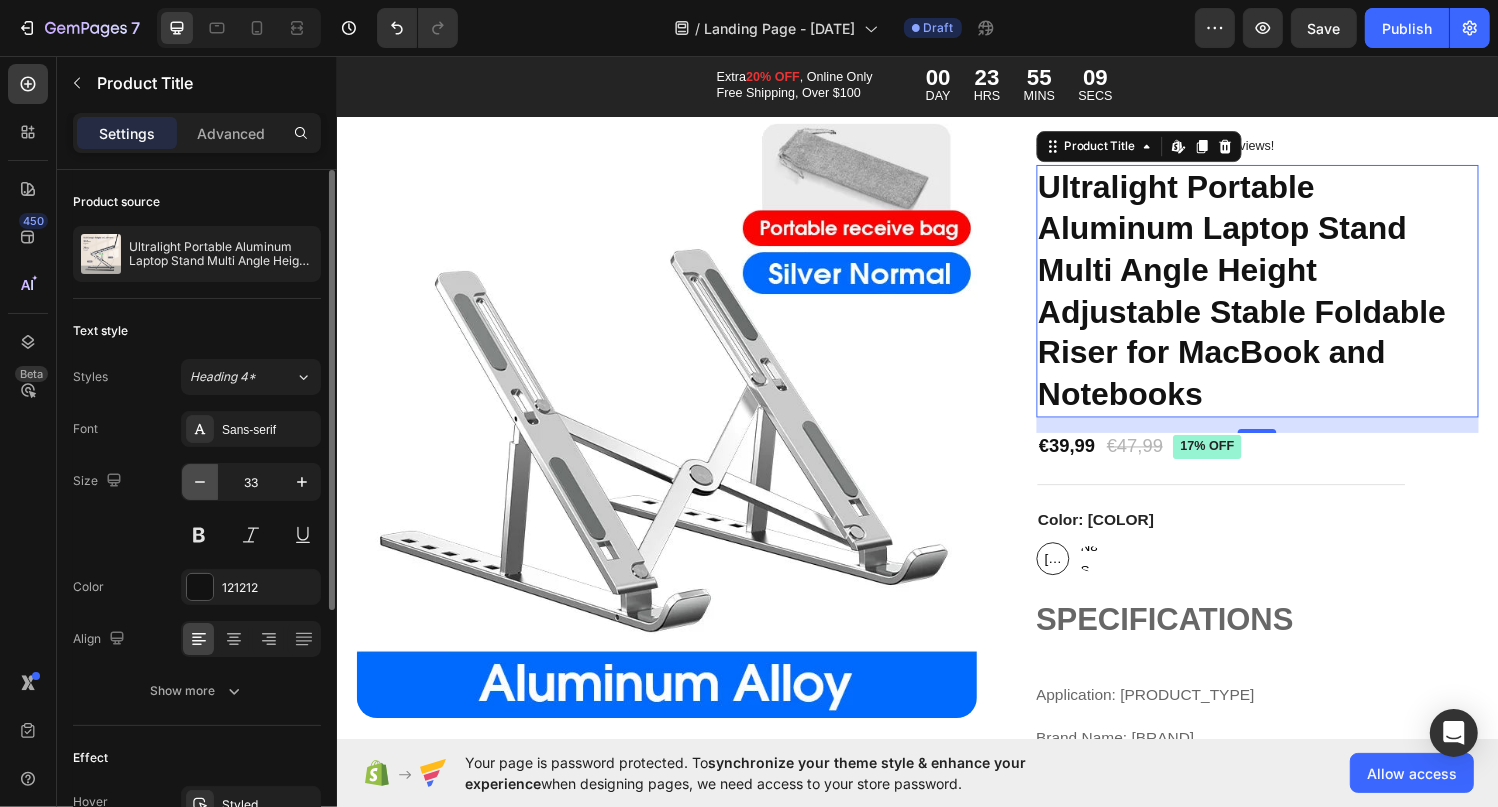 click 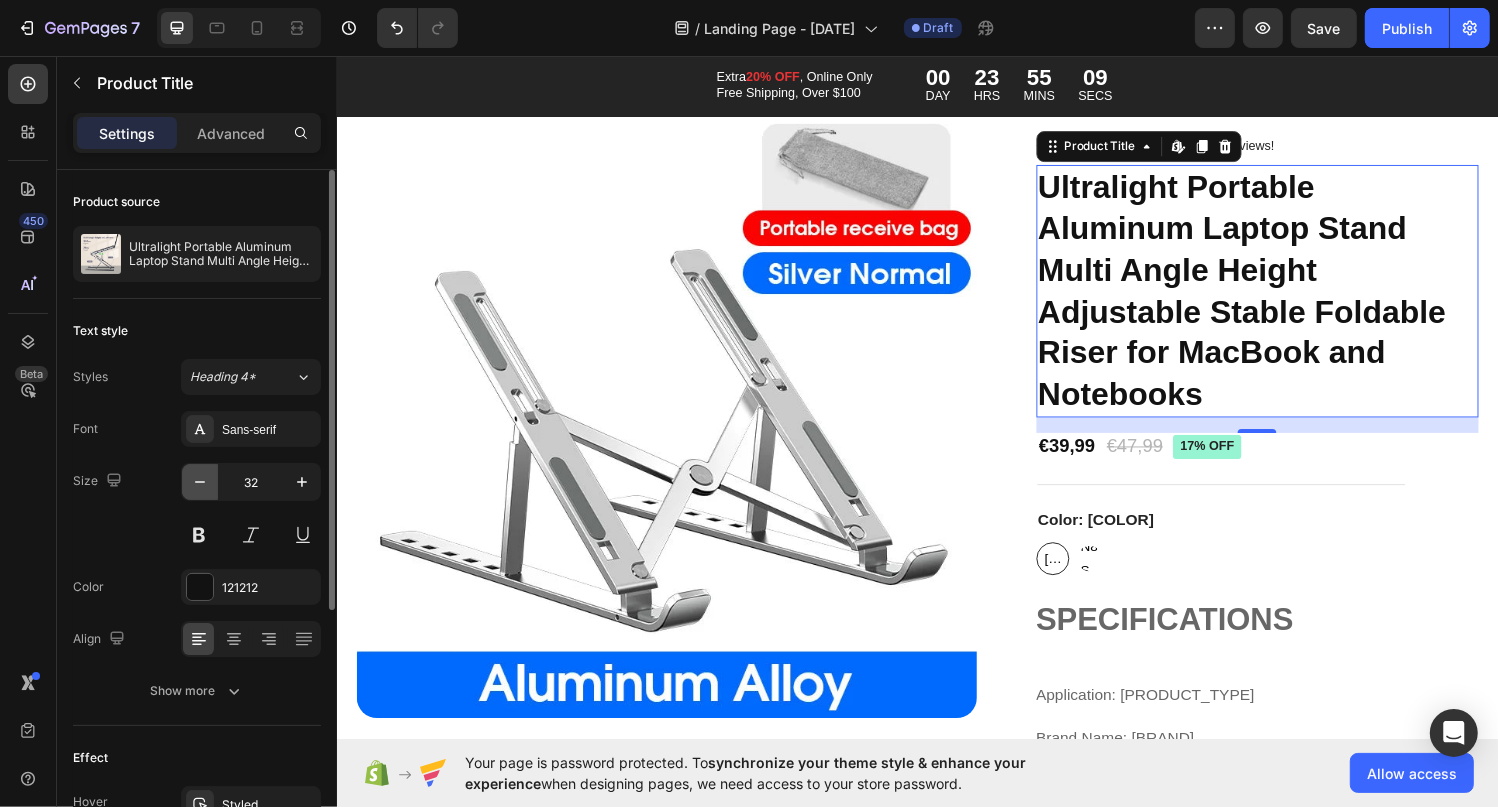 click 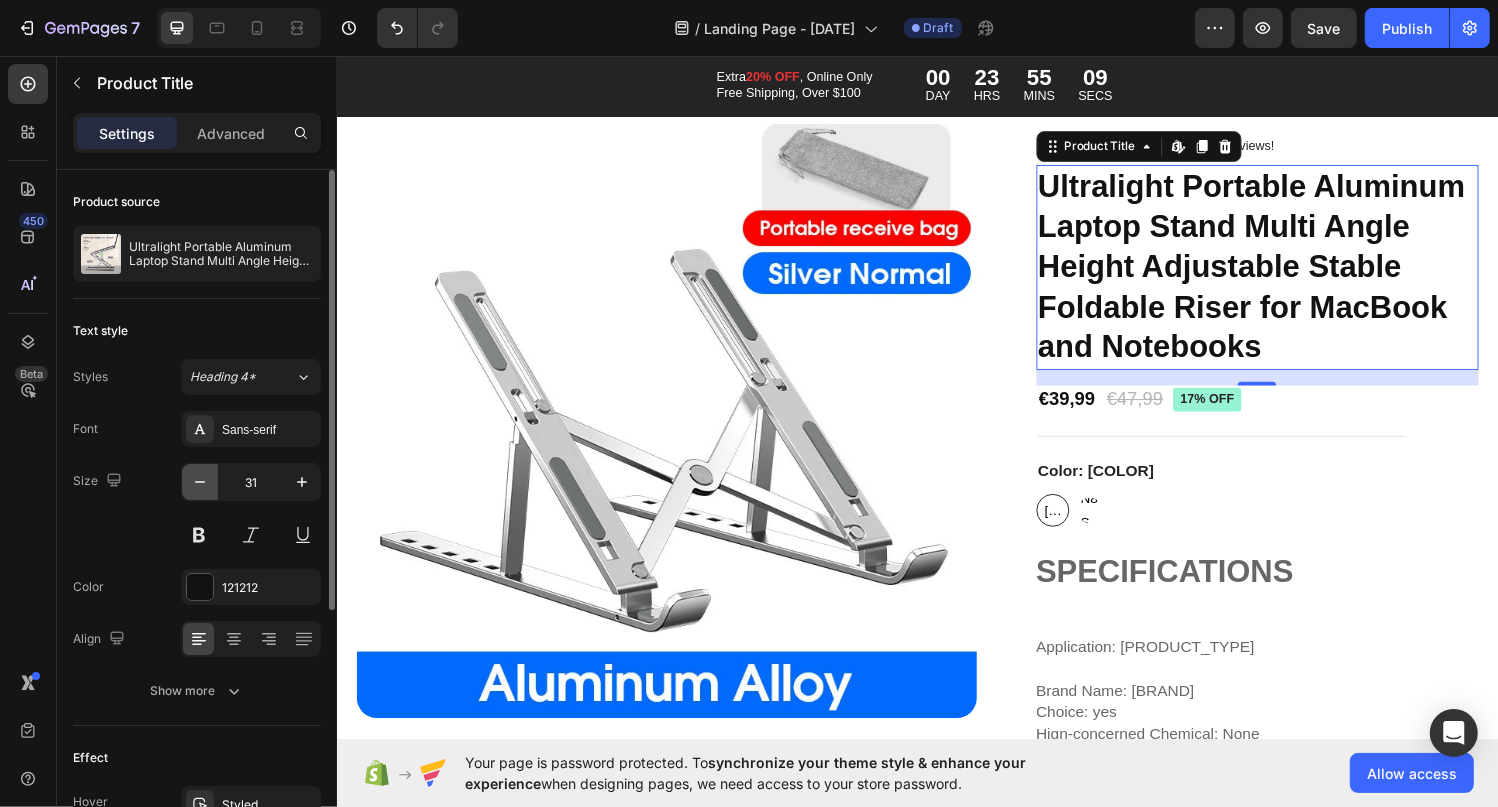 click 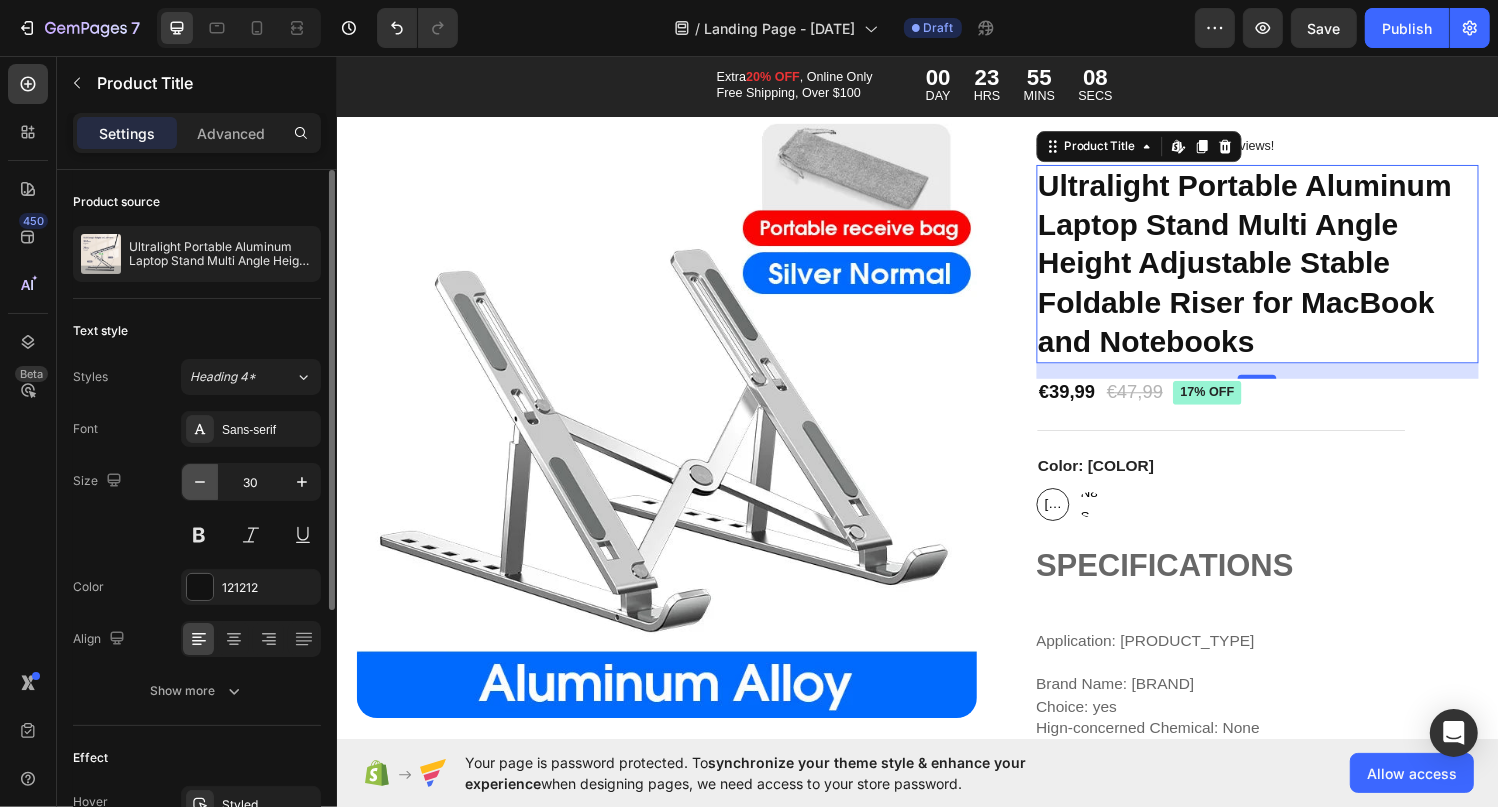 click 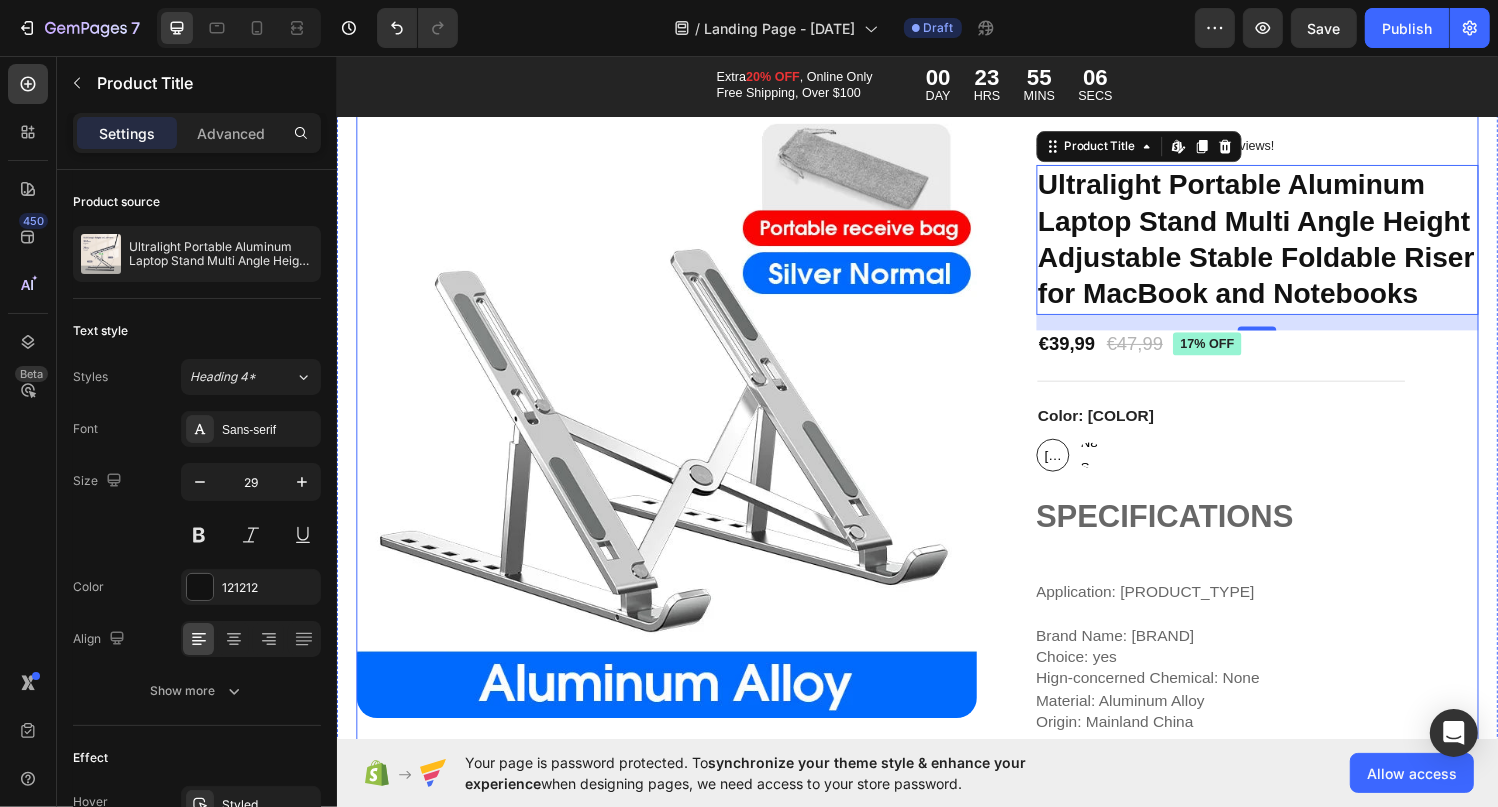 click on "Product Images
Icon
Icon
Icon
Icon
Icon Icon List 2,500+ Verified Reviews! Text Block Row Ultralight Portable Aluminum Laptop Stand Multi Angle Height Adjustable Stable Foldable Riser for MacBook and Notebooks Product Title   Edit content in Shopify 16 €39,99 Product Price Product Price €47,99 Product Price Product Price 17% off Product Badge Row Color: [COLOR] [COLOR] [COLOR] [COLOR] [COLOR] [COLOR] [COLOR] Product Variants & Swatches SPECIFICATIONS
Application: [PRODUCT_TYPE]
Brand Name: [BRAND]
Choice: yes
Hign-concerned Chemical: None
Material: Aluminum Alloy
Origin: Mainland China
[COLOR] size：29*20*2.5-31（ cm ）
[COLOR]  size：23*16.5*6.5-14（cm）
Show more
Product Description
1
Product Quantity Add to cart Add to Cart Image Wireless  or Wired Text Block Image Connects up to  3 Devices Text Block Image Mechanical Switches Row" at bounding box center [936, -252] 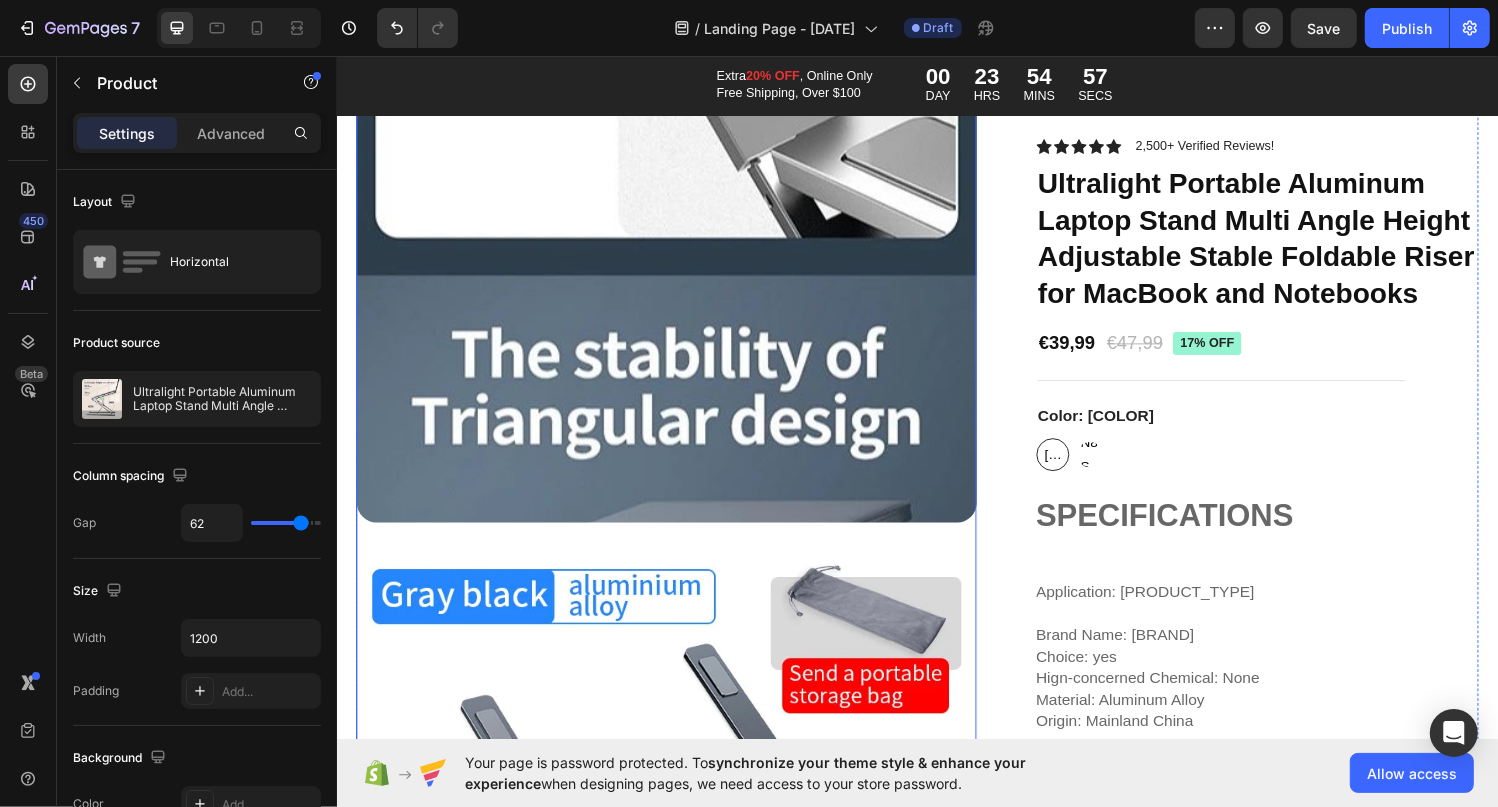 scroll, scrollTop: 6074, scrollLeft: 0, axis: vertical 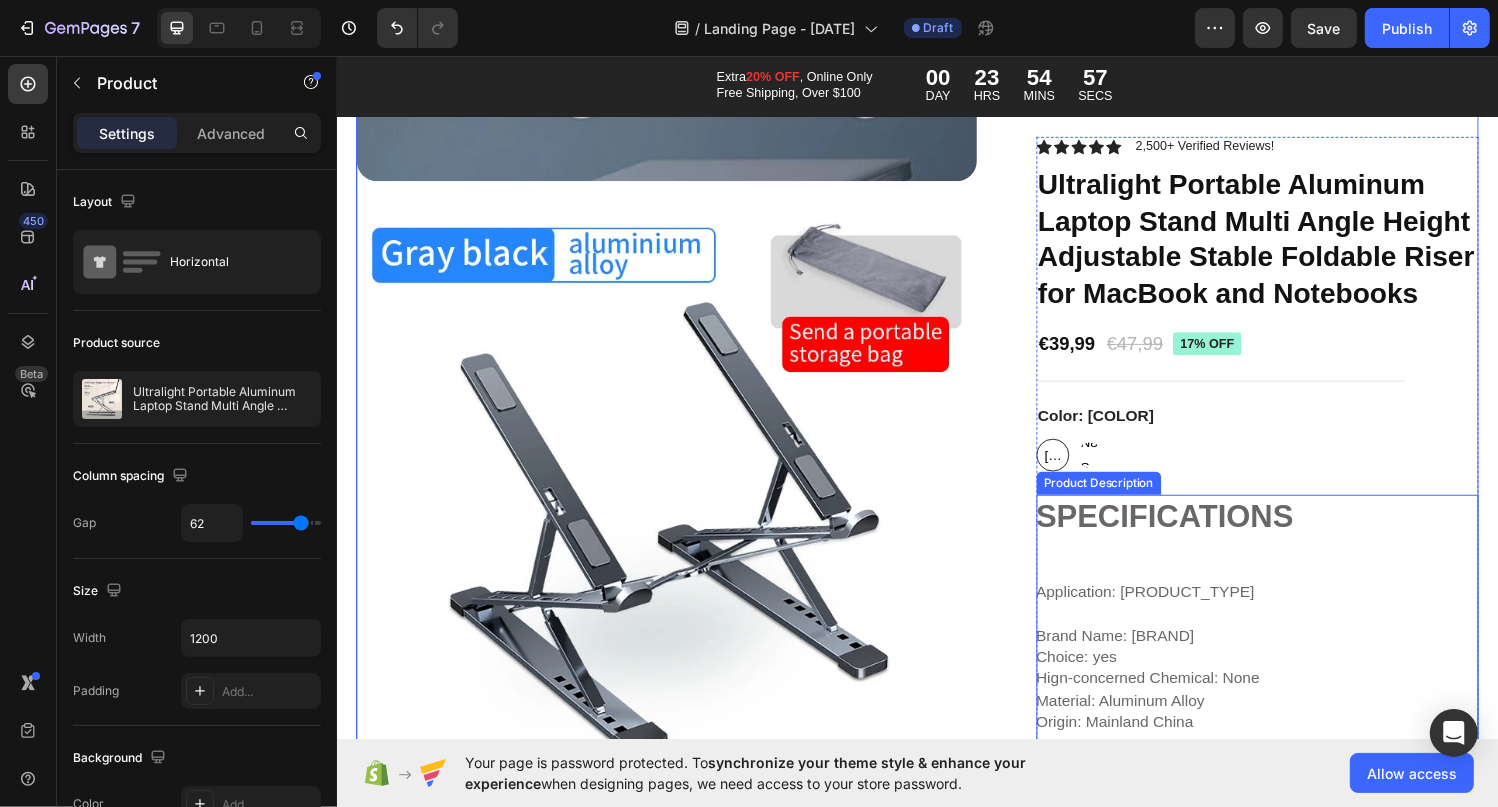 click on "SPECIFICATIONS" at bounding box center [1192, 531] 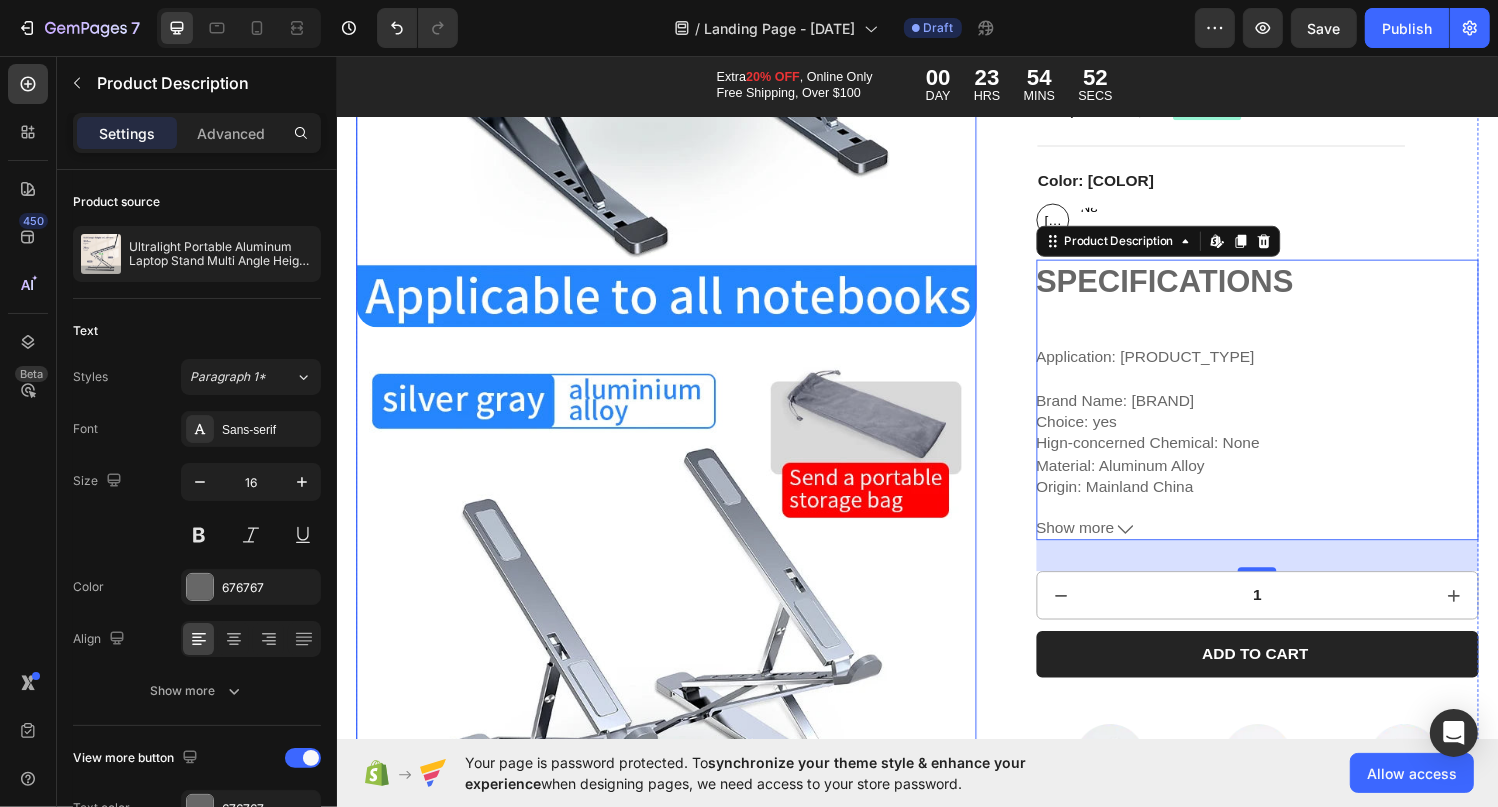 scroll, scrollTop: 6474, scrollLeft: 0, axis: vertical 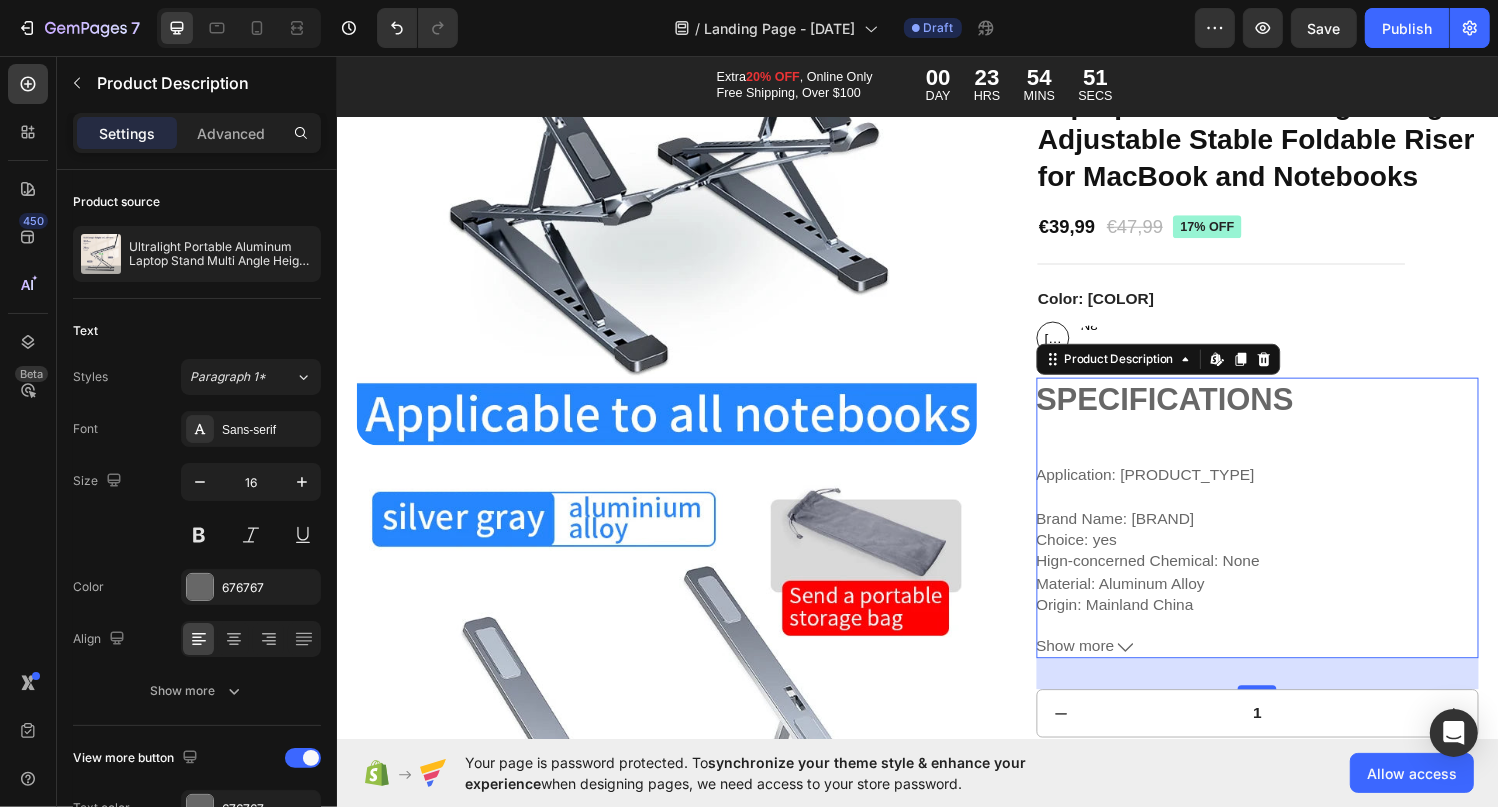 click on "Show more" at bounding box center [1099, 666] 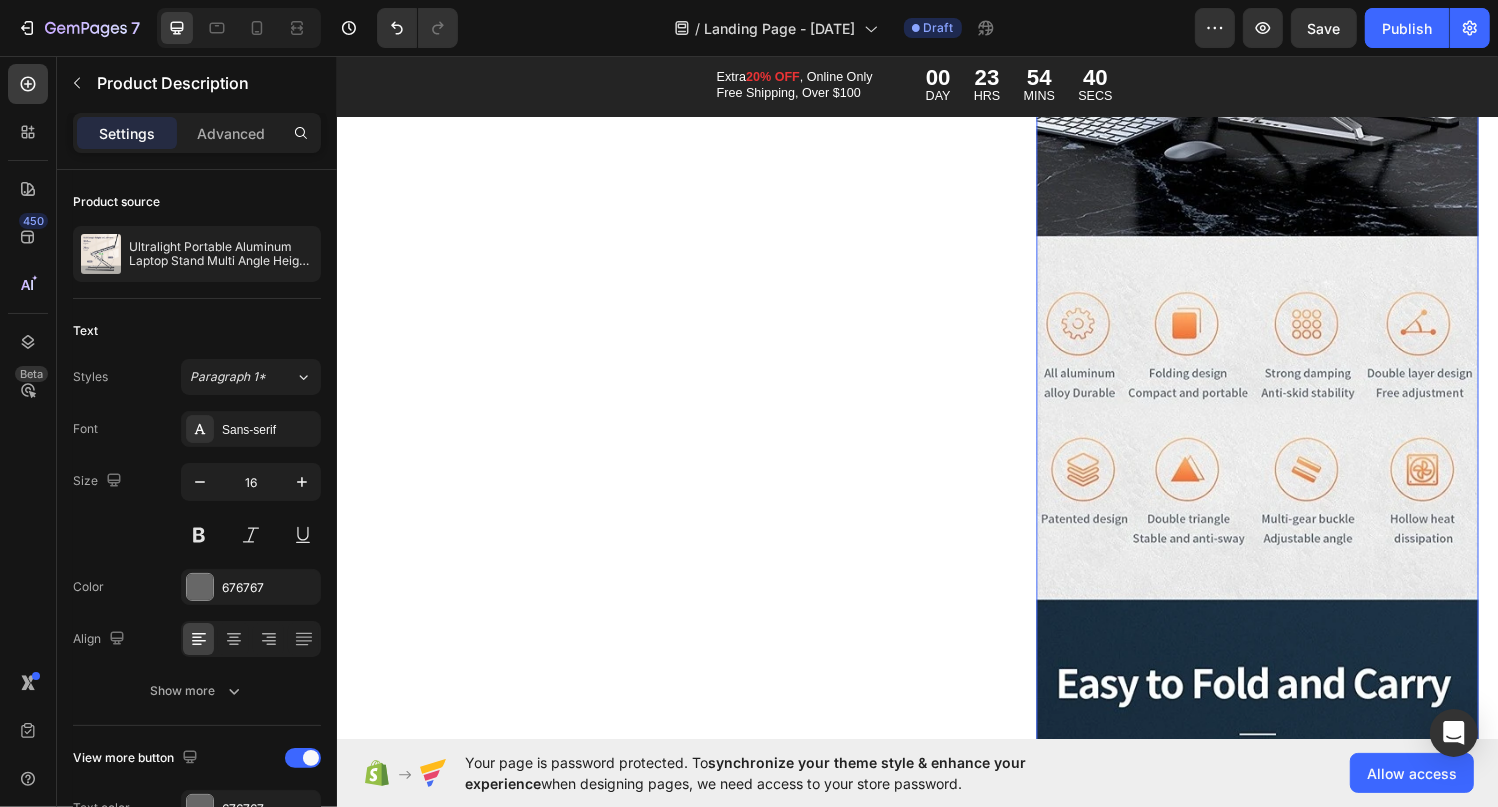scroll, scrollTop: 1474, scrollLeft: 0, axis: vertical 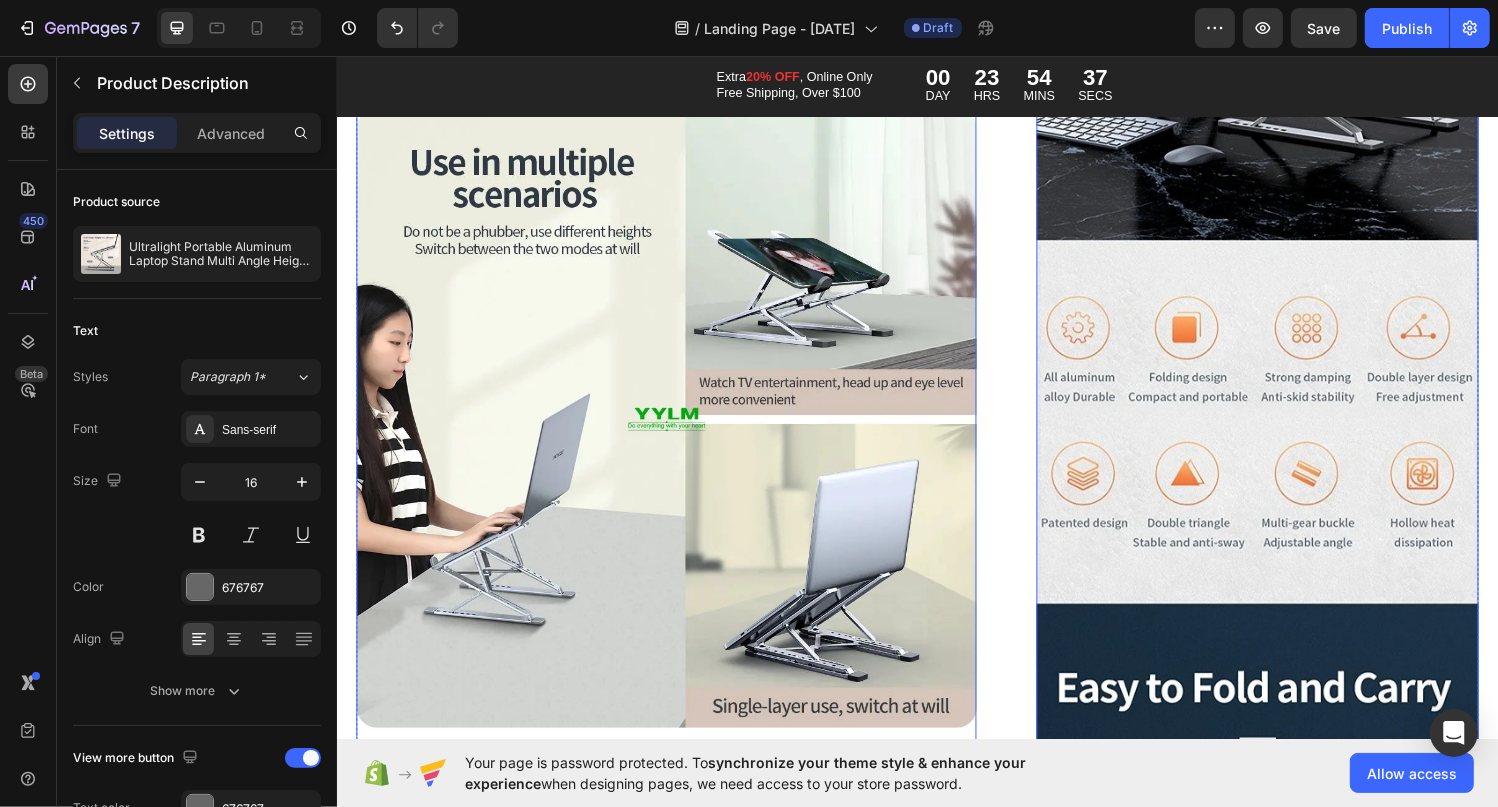 click at bounding box center (676, 430) 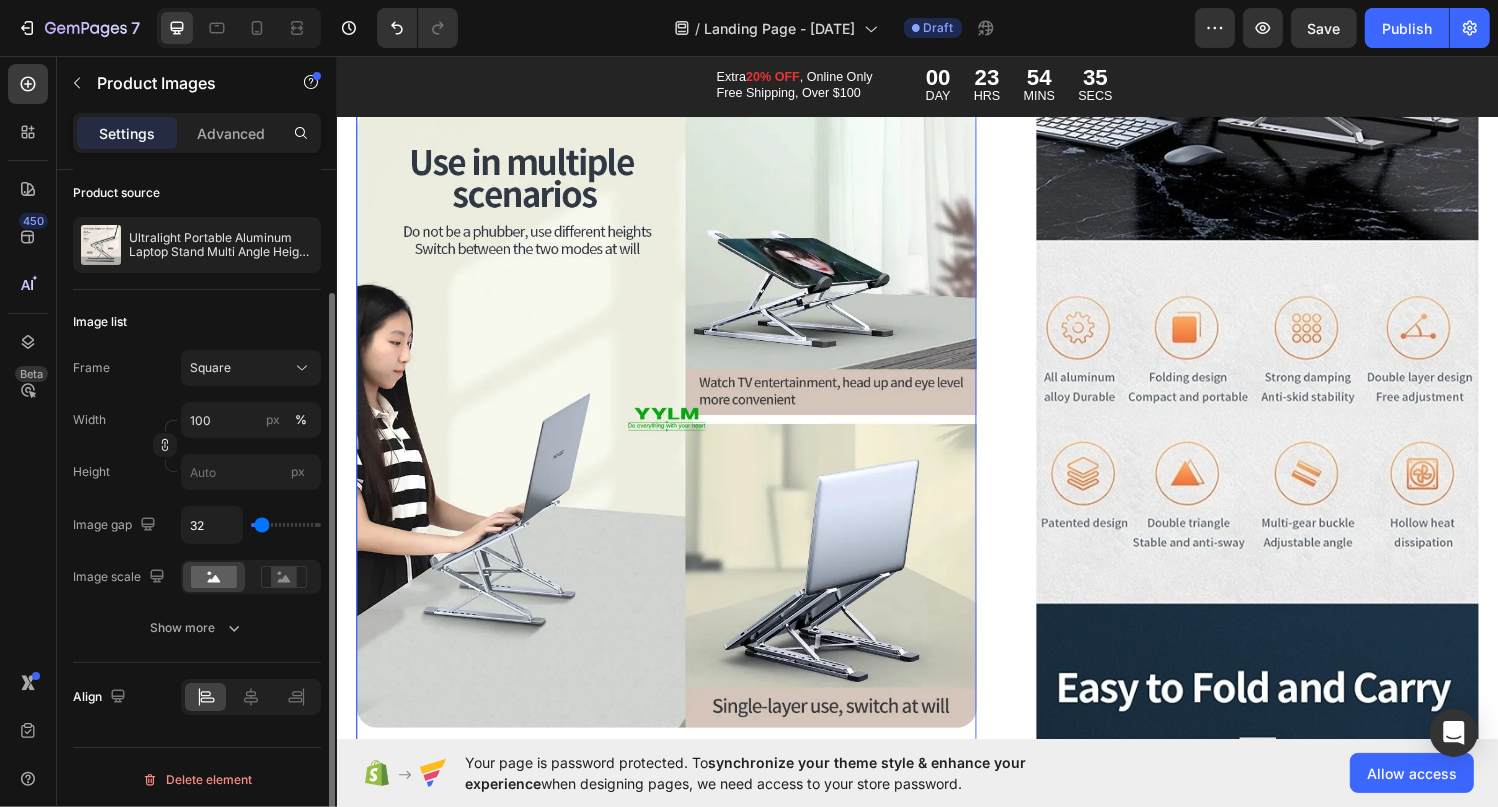 scroll, scrollTop: 0, scrollLeft: 0, axis: both 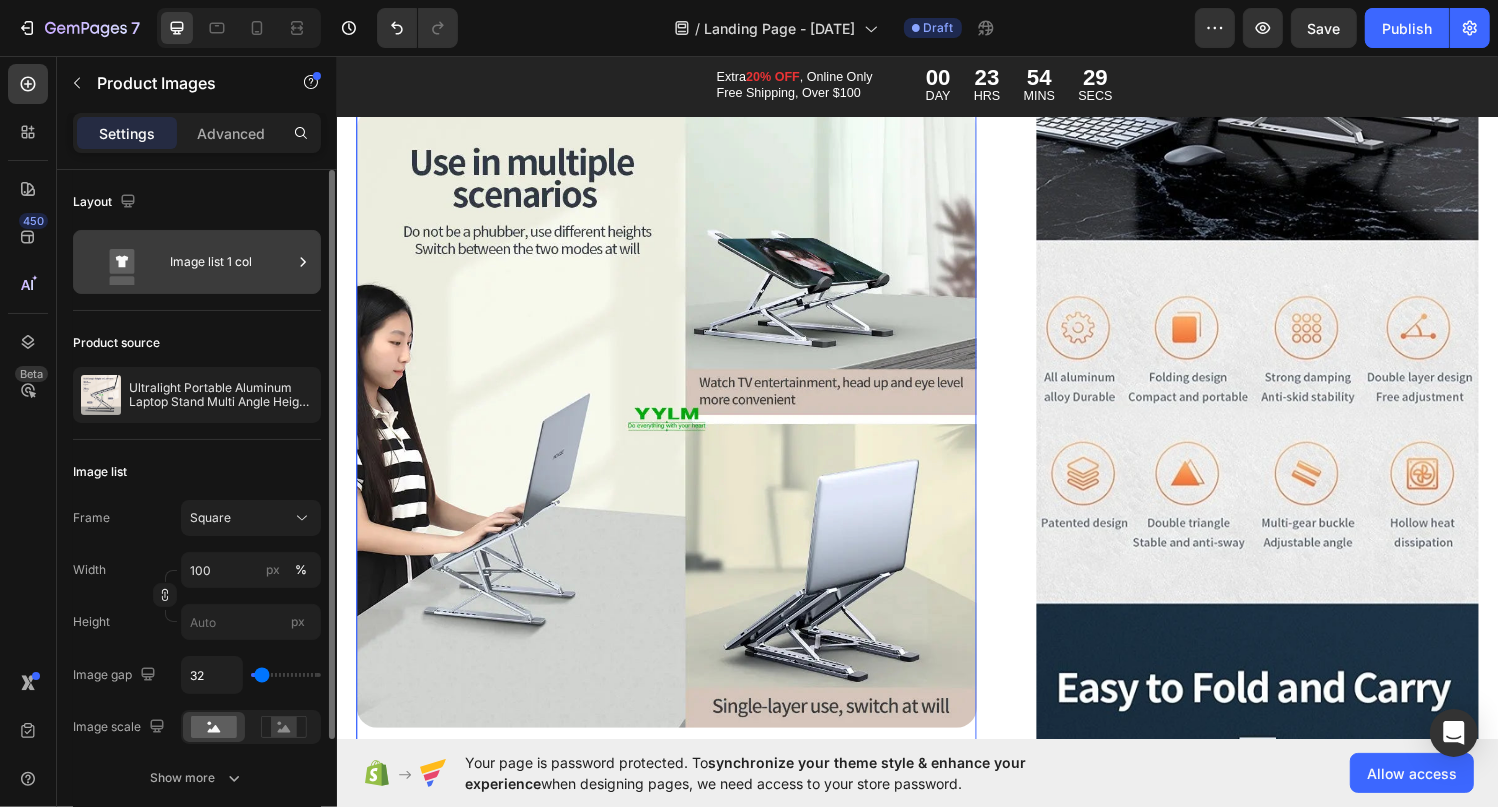 click on "Image list 1 col" at bounding box center (231, 262) 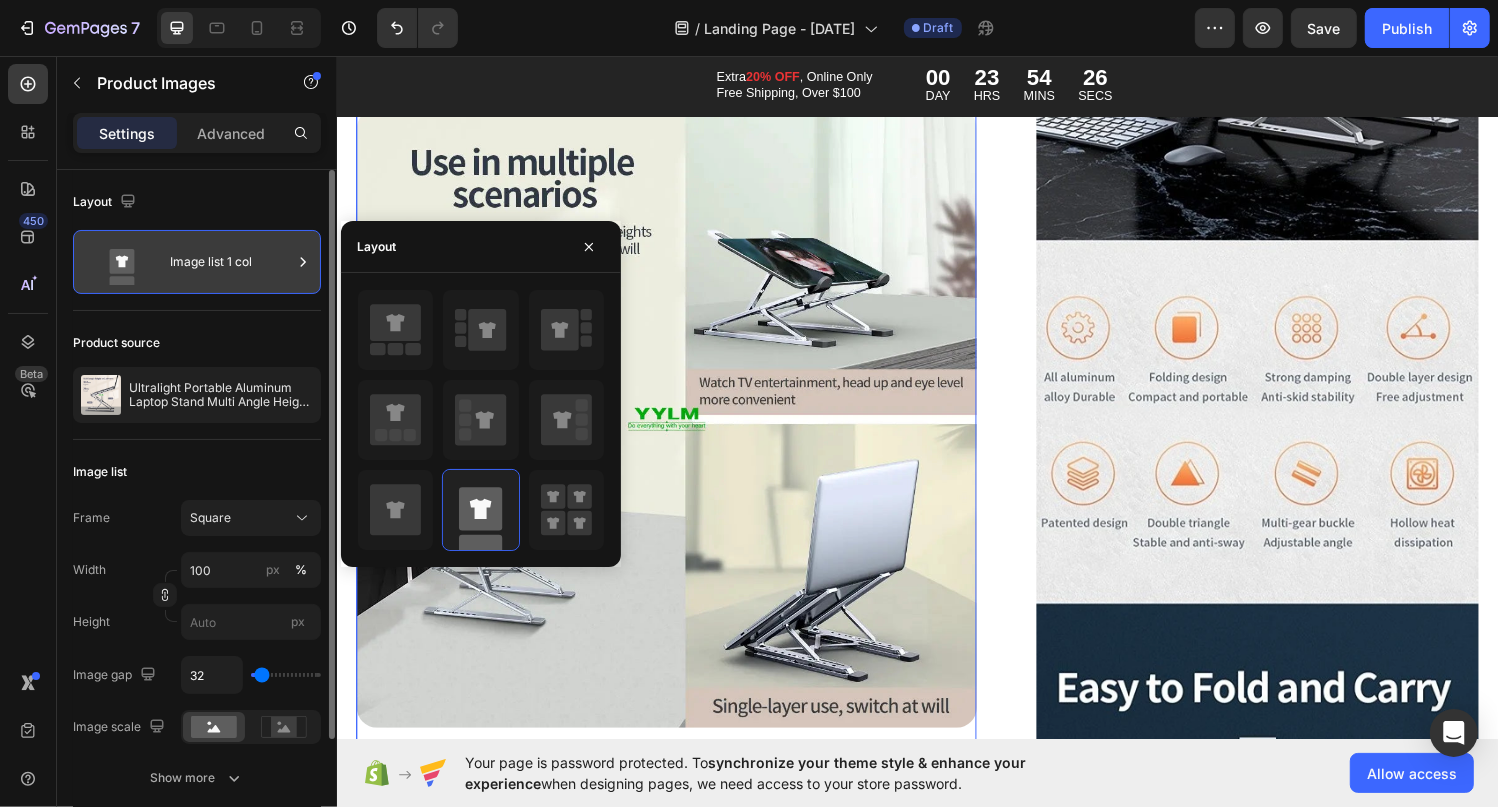 click on "Image list 1 col" at bounding box center (231, 262) 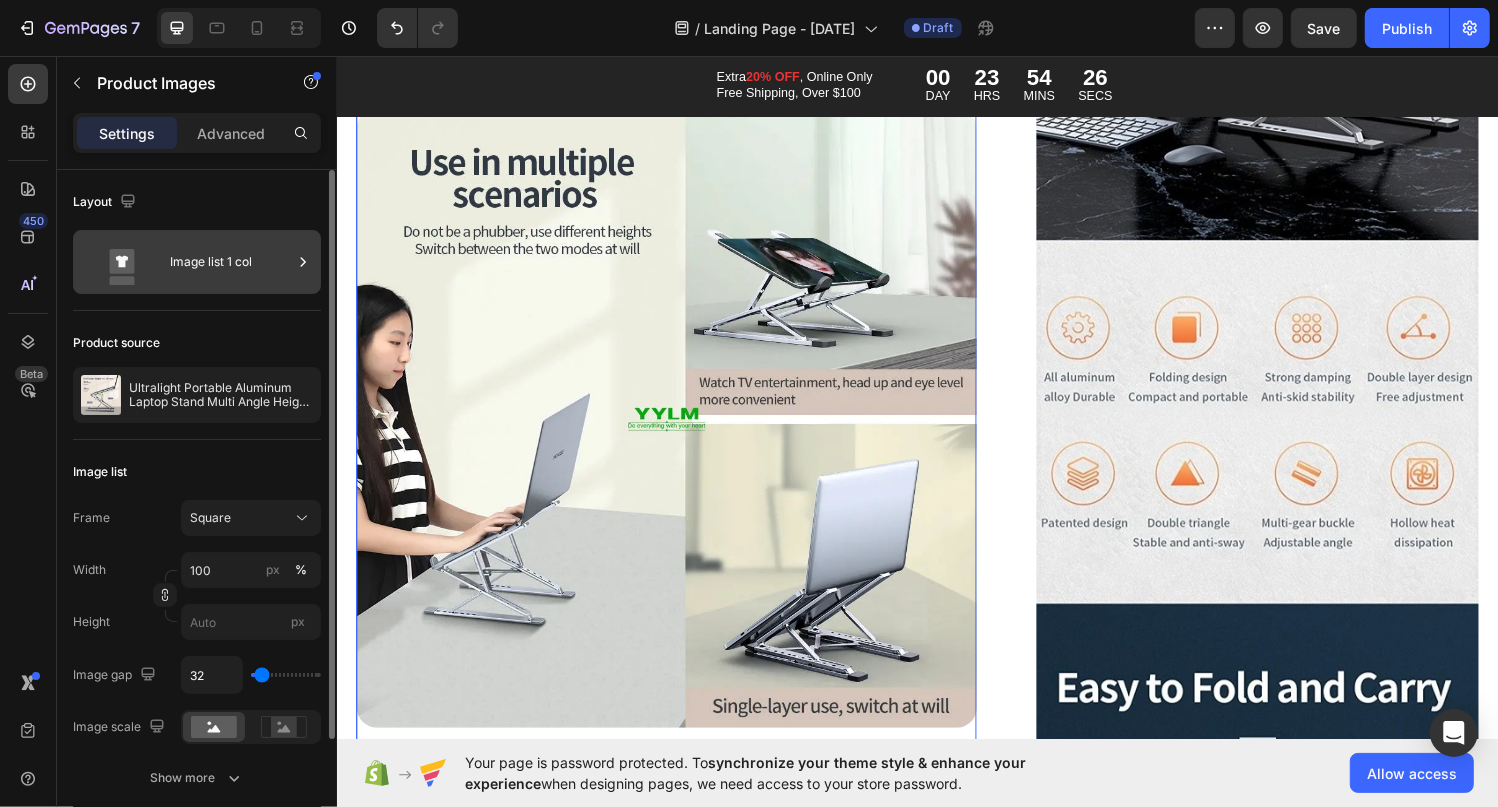 click on "Image list 1 col" at bounding box center [231, 262] 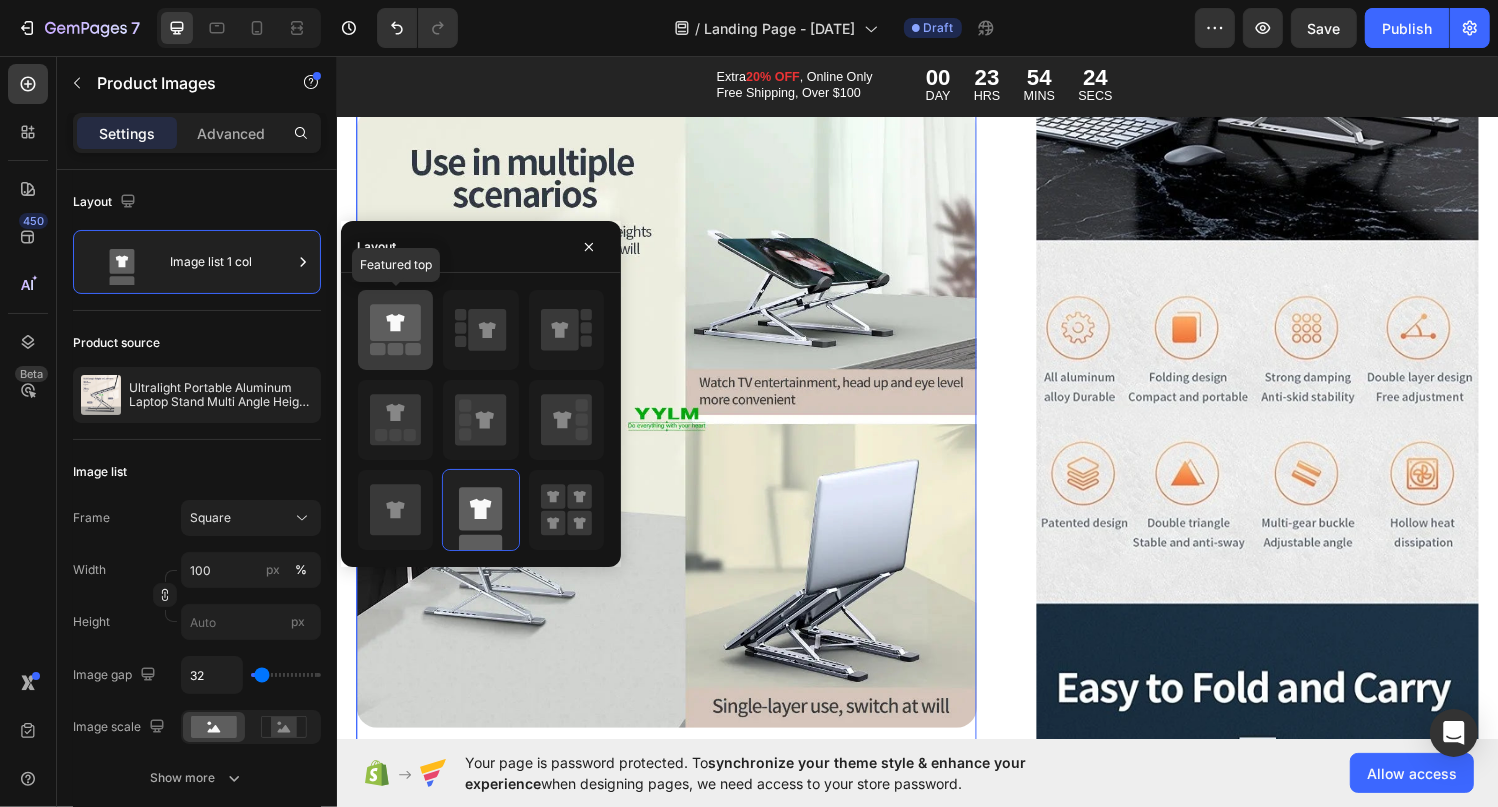 click 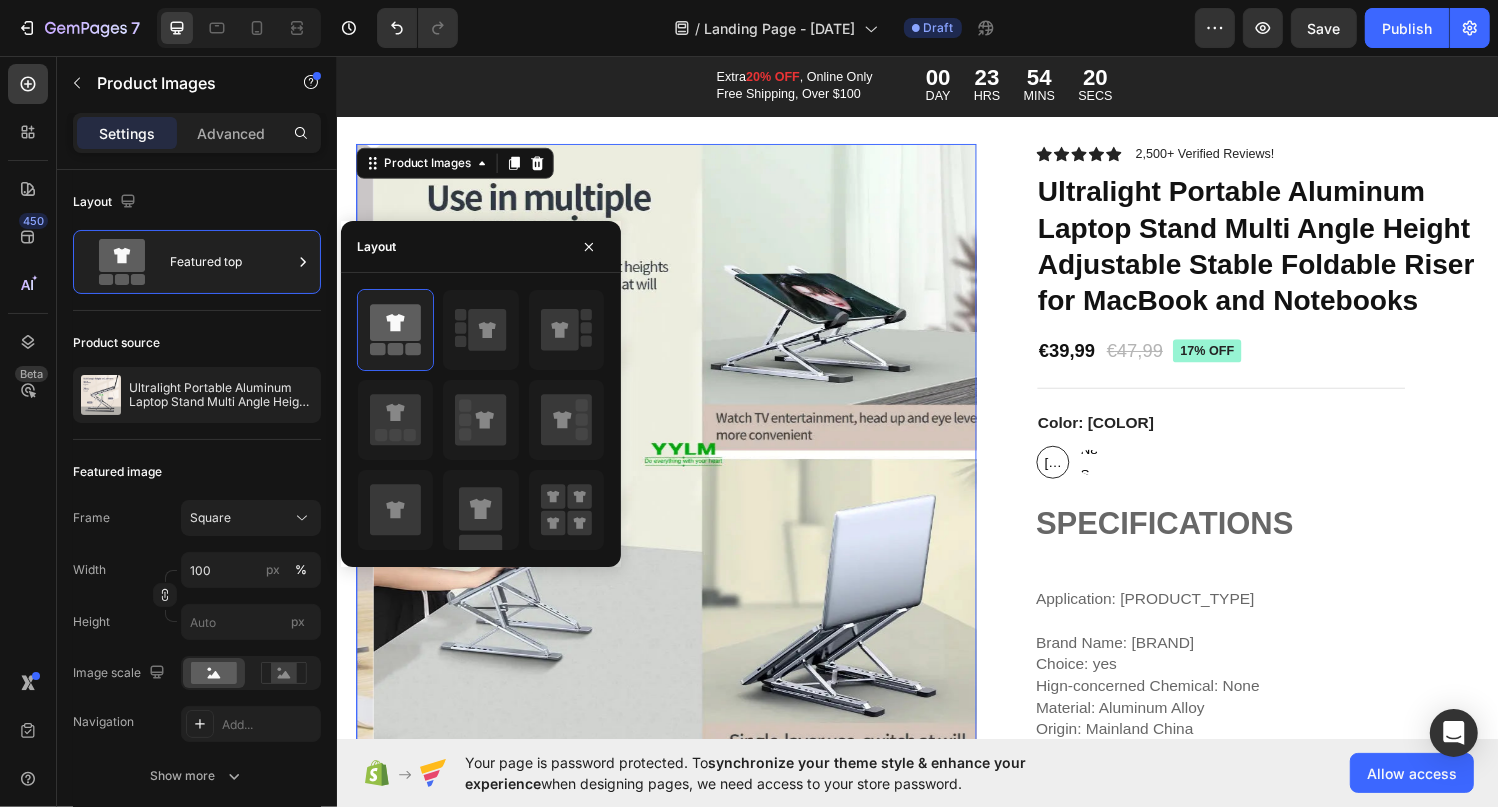 scroll, scrollTop: 200, scrollLeft: 0, axis: vertical 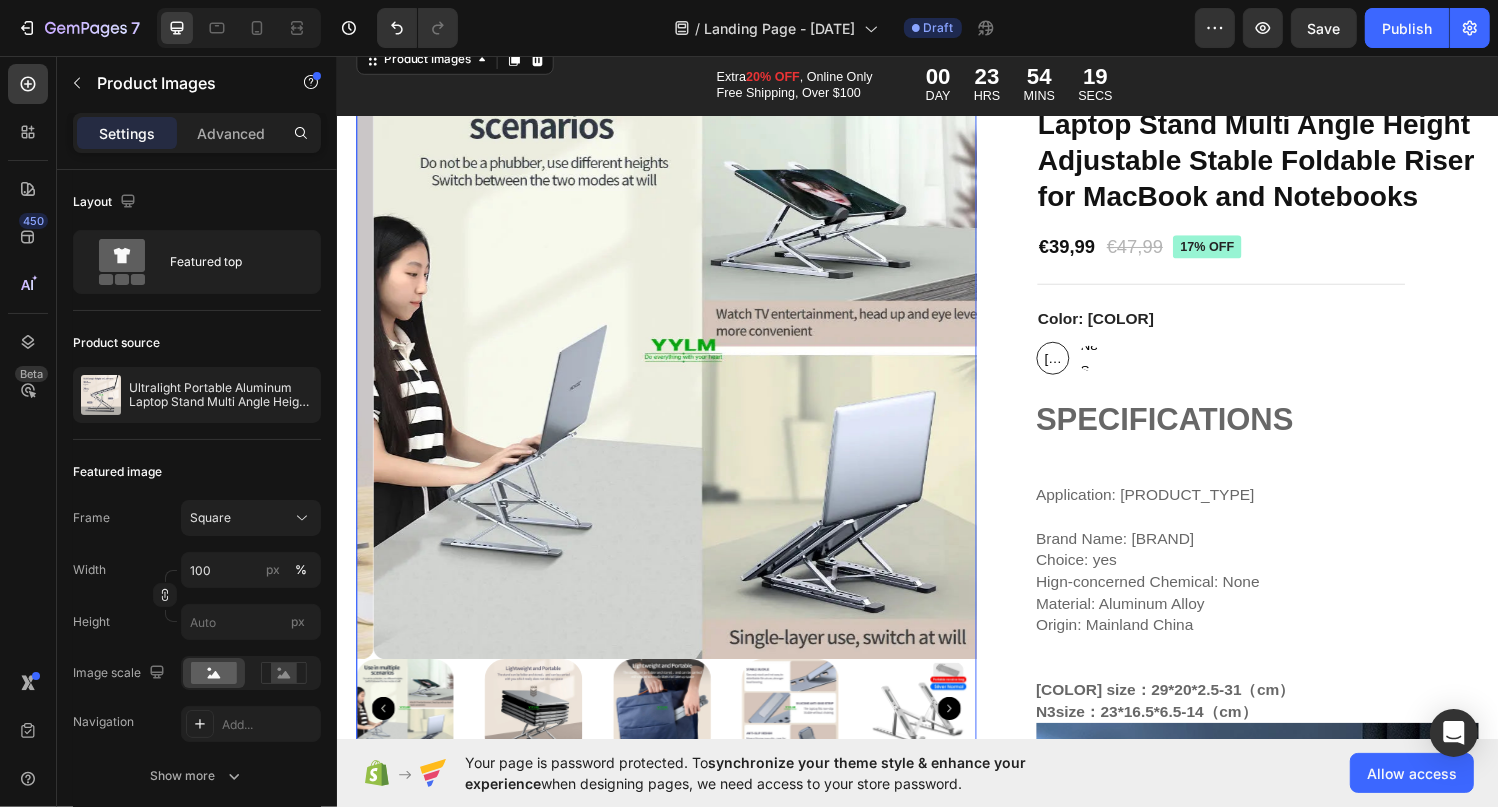 click at bounding box center [539, 729] 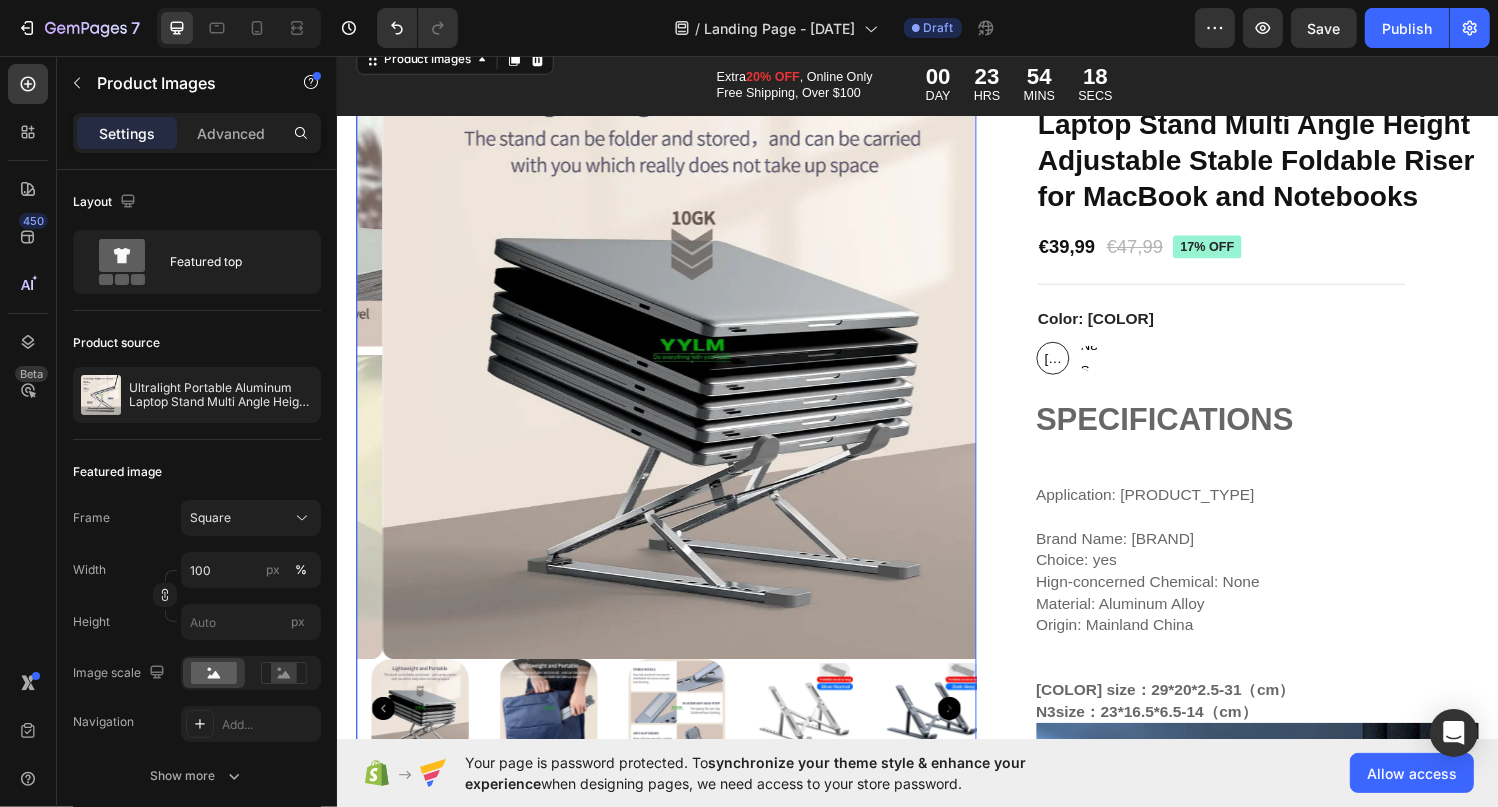 click at bounding box center [687, 729] 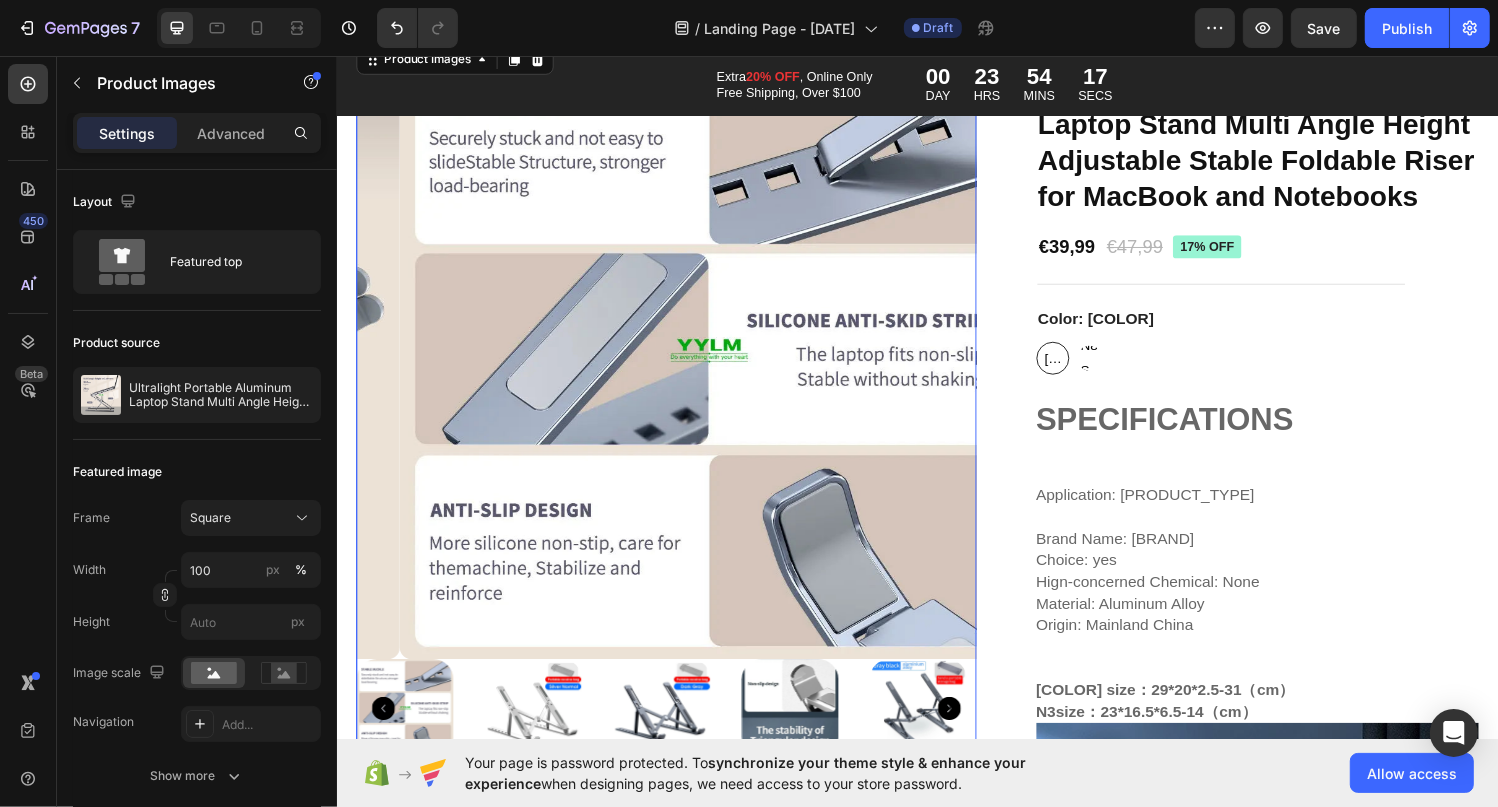 click at bounding box center (406, 729) 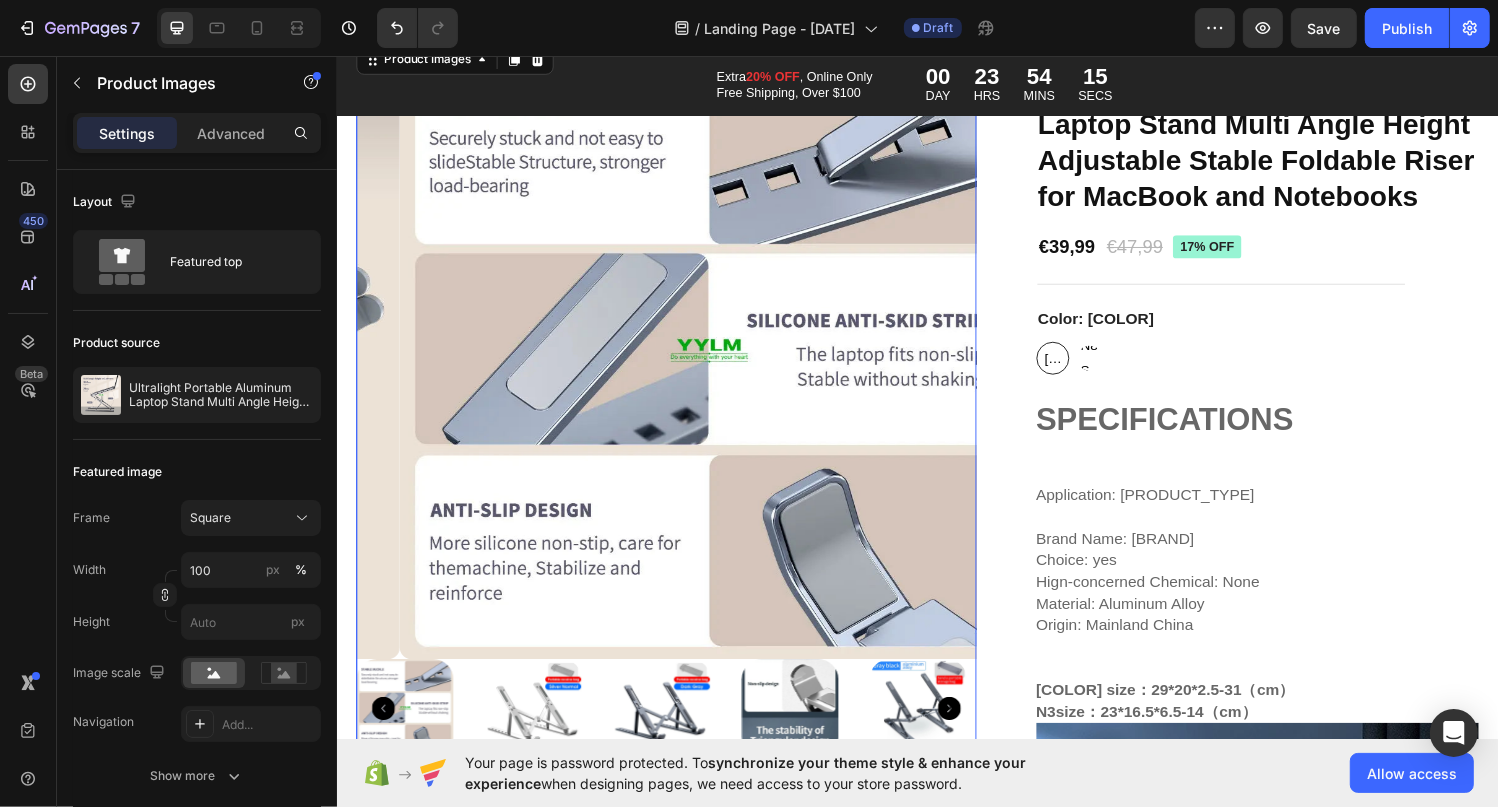 click at bounding box center (671, 729) 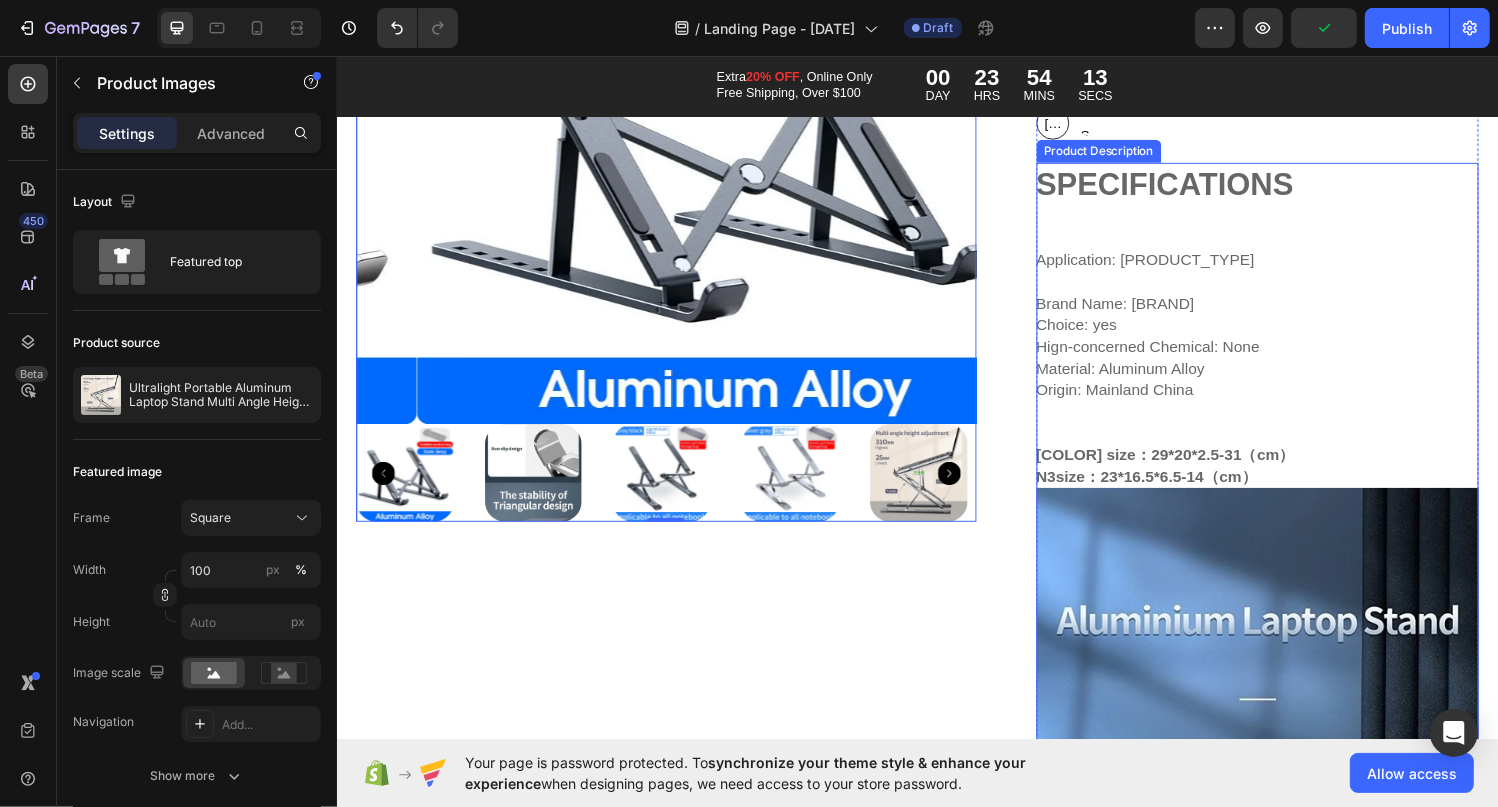 scroll, scrollTop: 700, scrollLeft: 0, axis: vertical 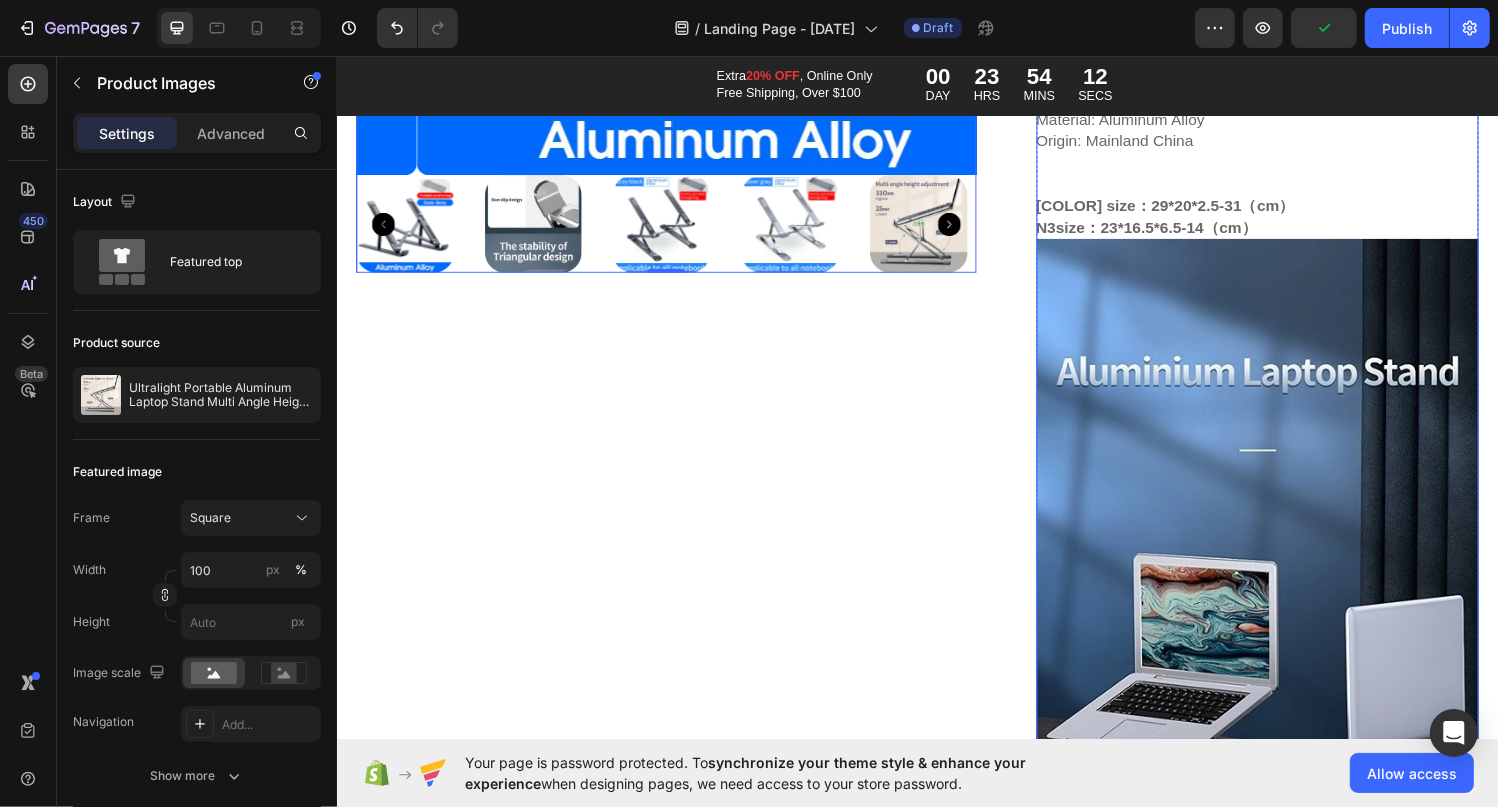 click at bounding box center (1288, 3877) 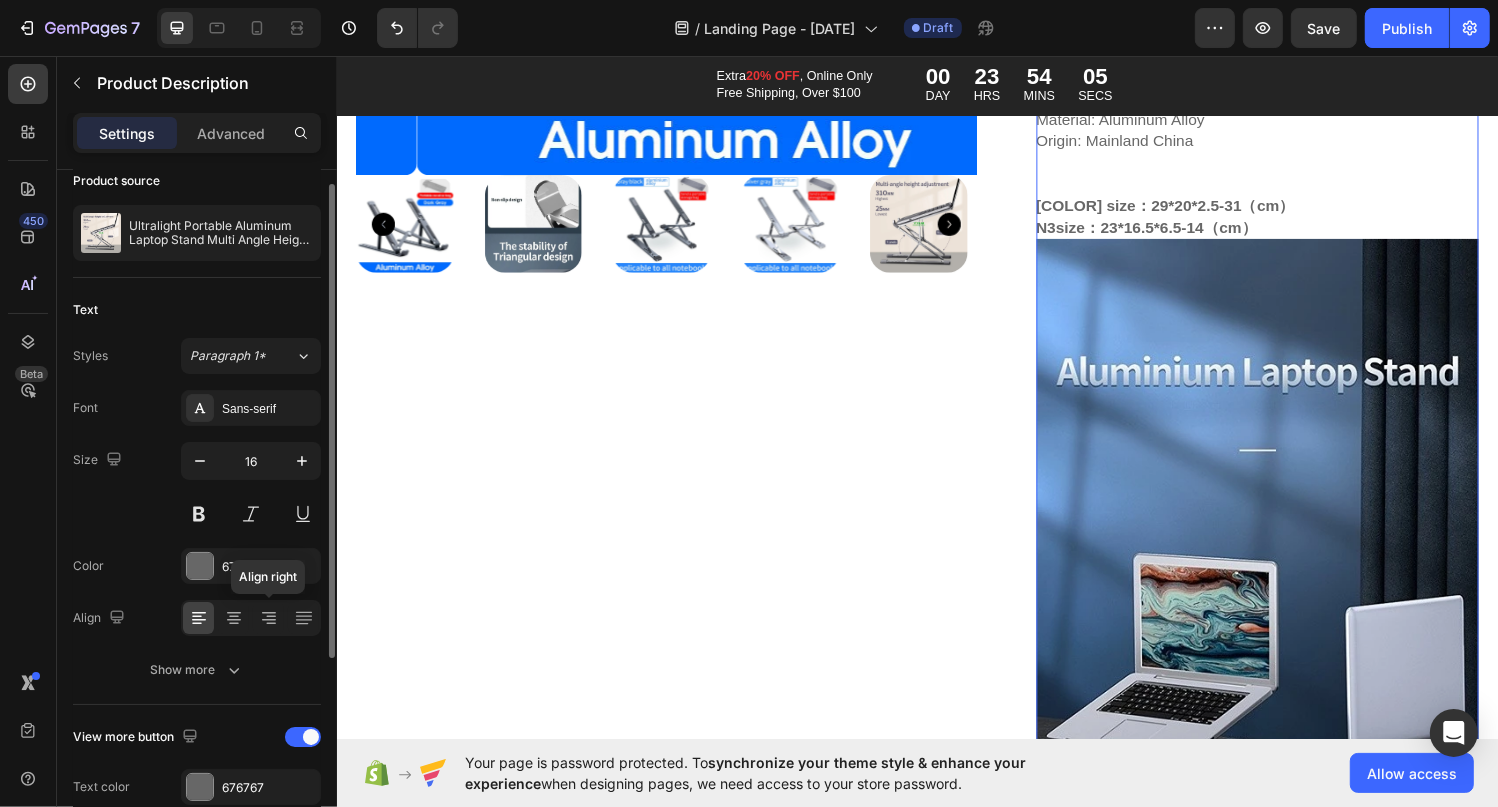 scroll, scrollTop: 0, scrollLeft: 0, axis: both 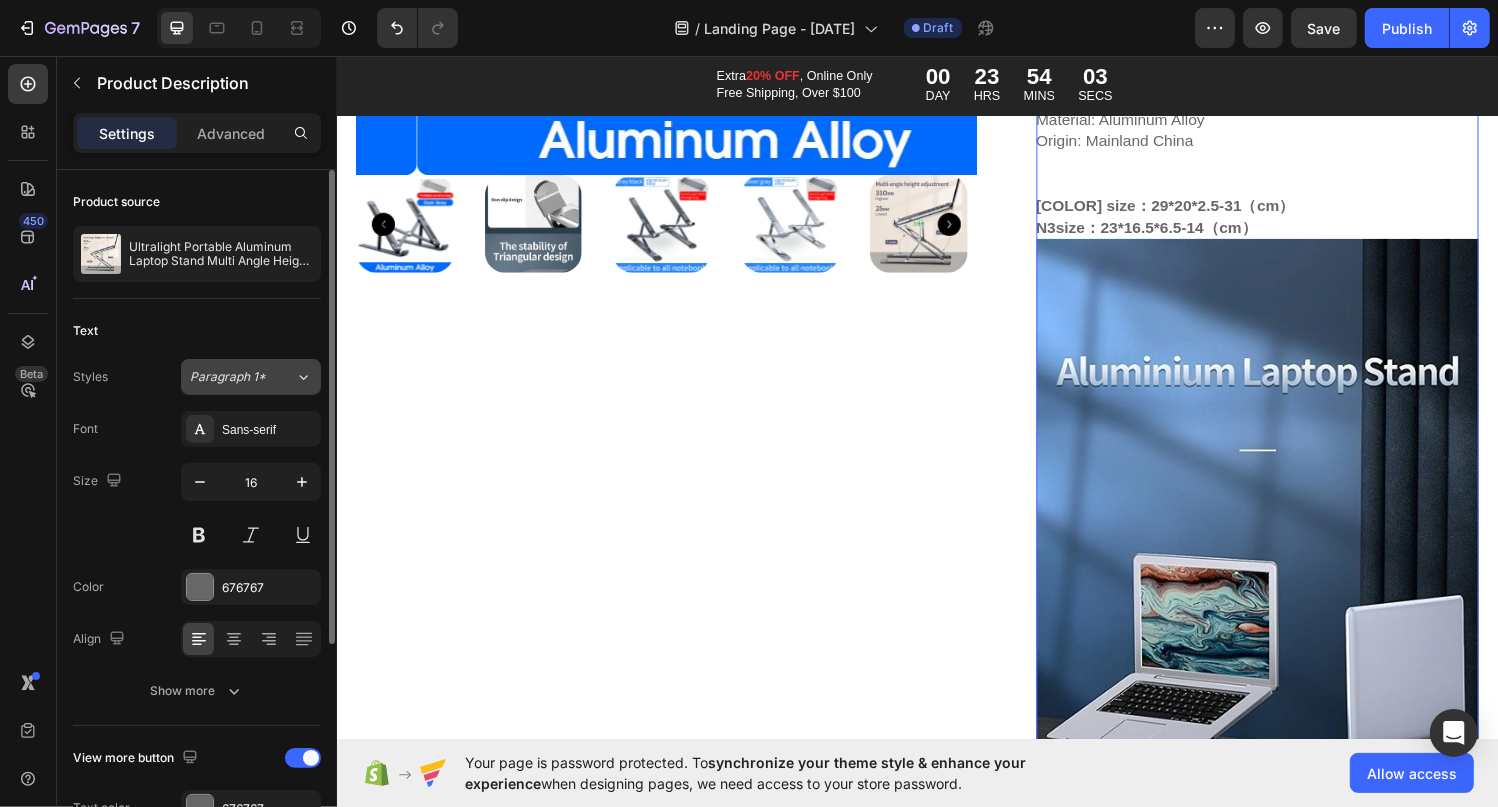 click on "Paragraph 1*" 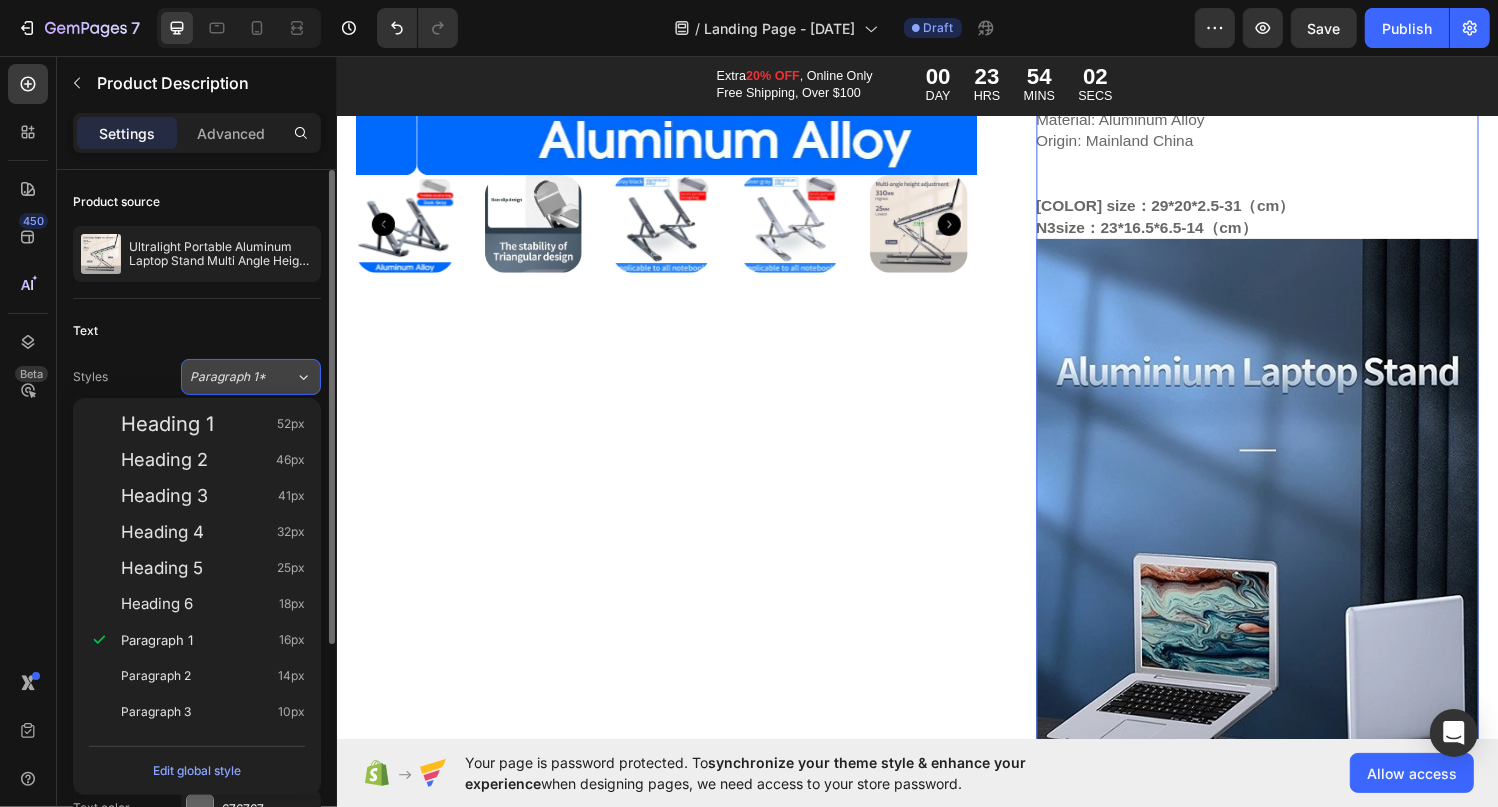 click on "Paragraph 1*" 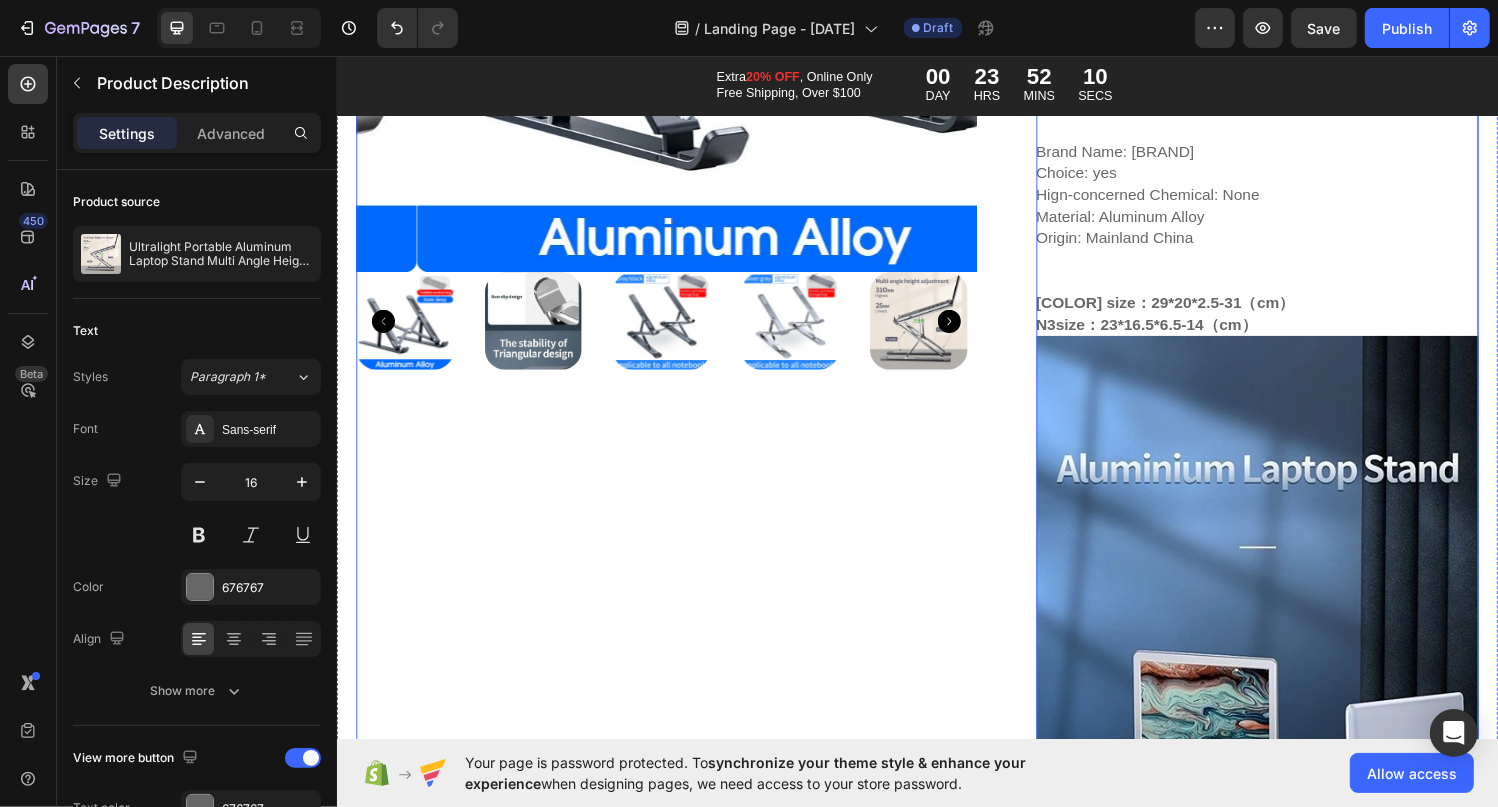 scroll, scrollTop: 500, scrollLeft: 0, axis: vertical 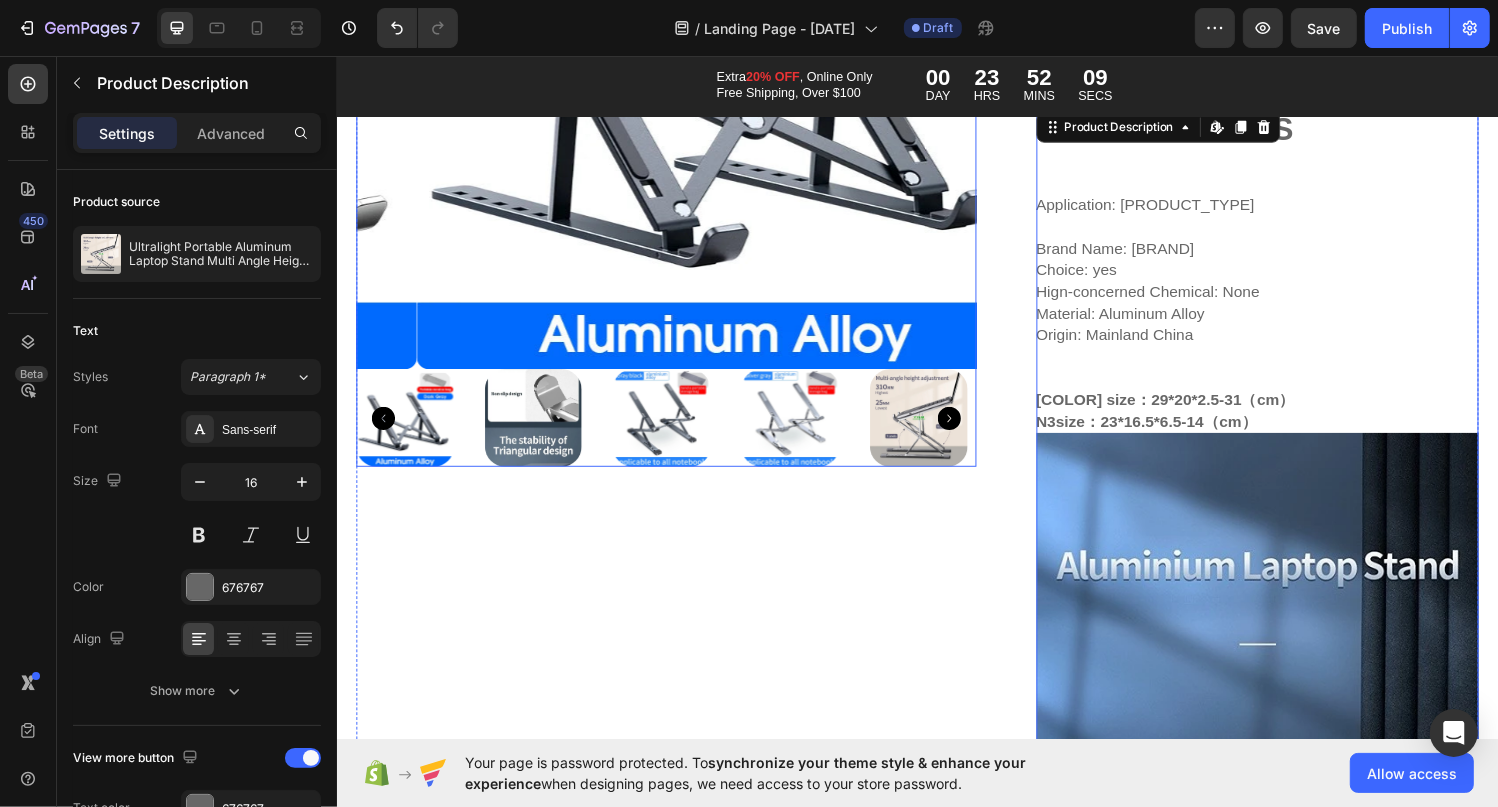 click at bounding box center (406, 429) 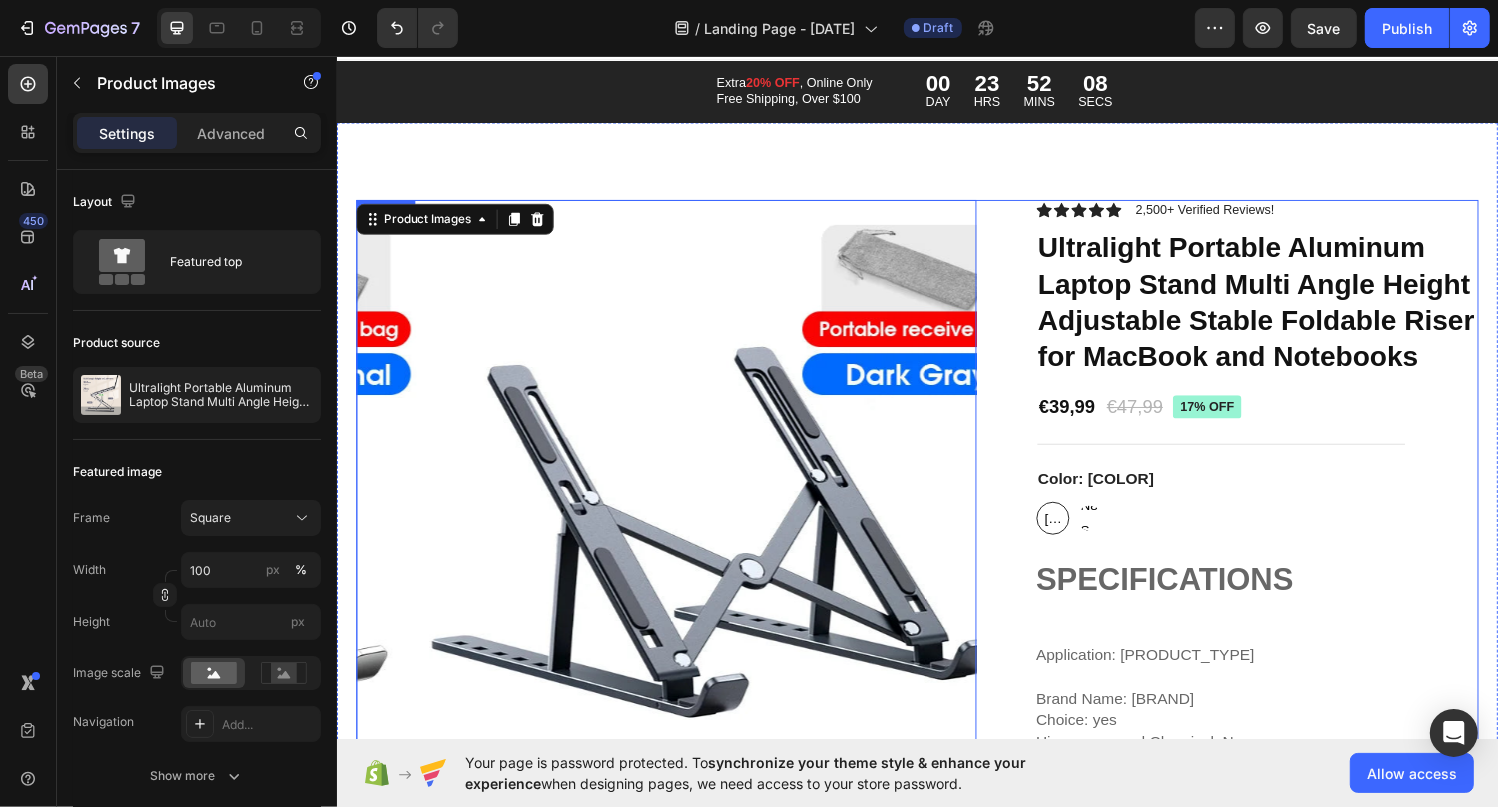 scroll, scrollTop: 0, scrollLeft: 0, axis: both 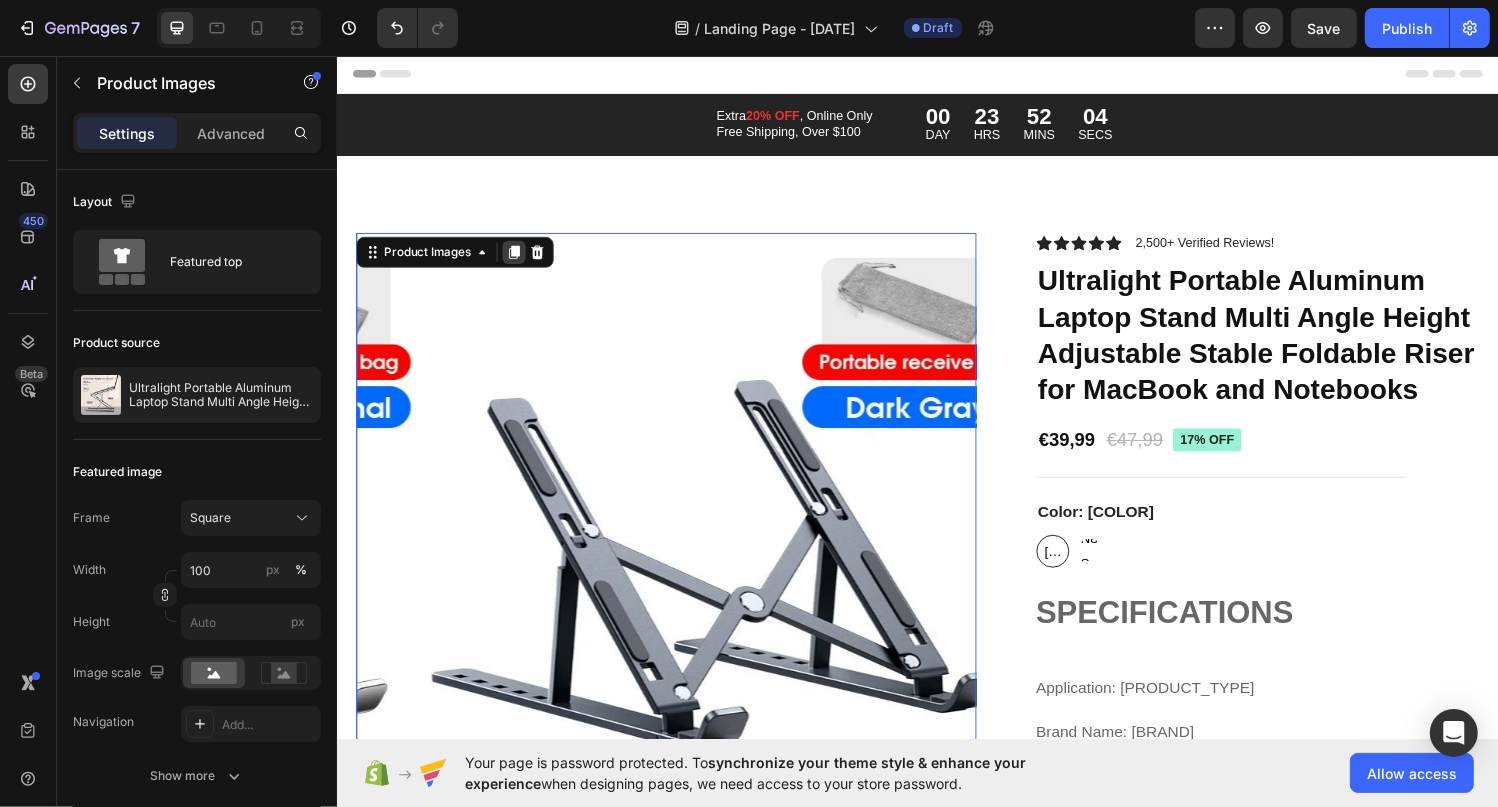 click 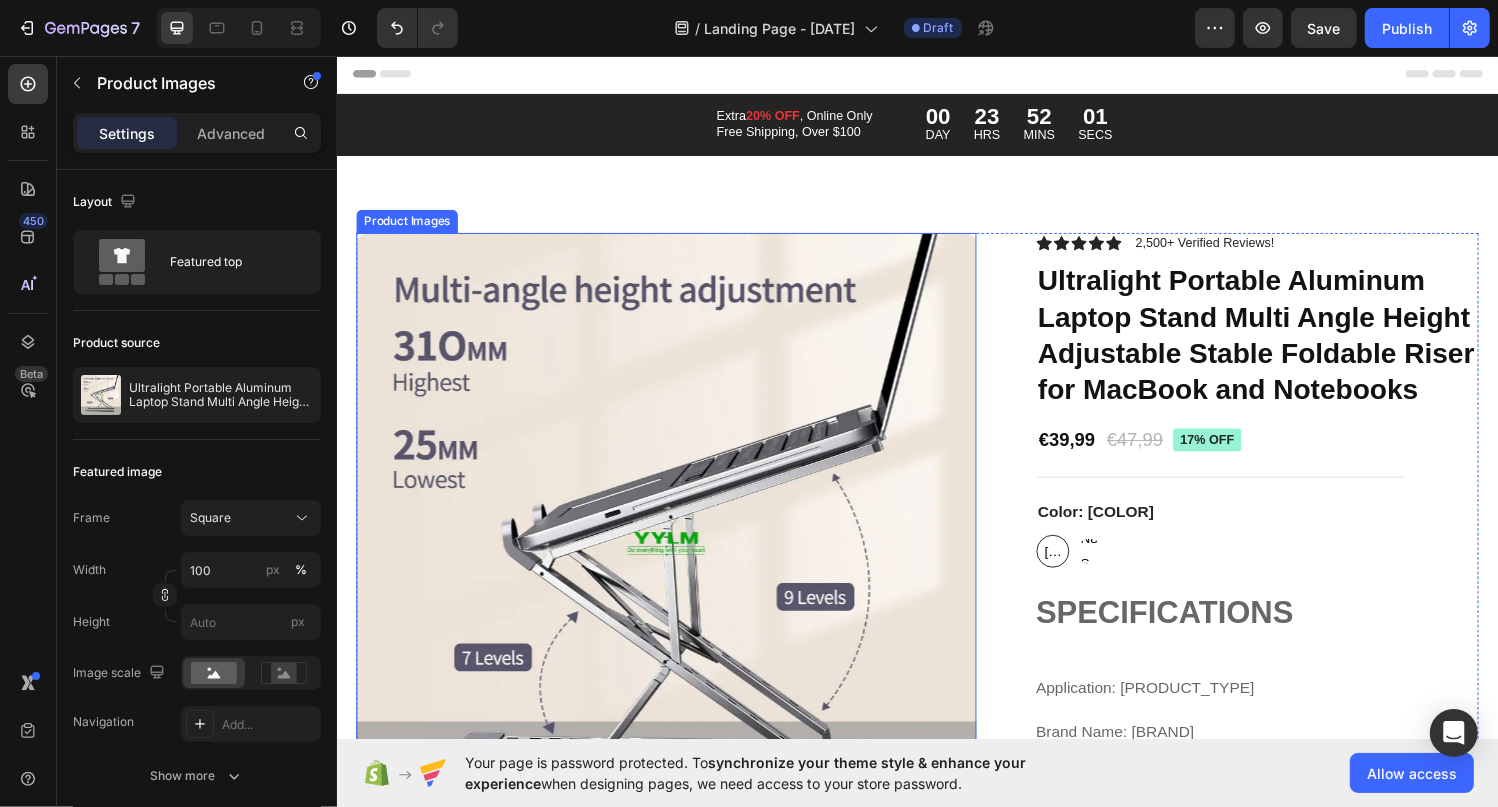 scroll, scrollTop: 200, scrollLeft: 0, axis: vertical 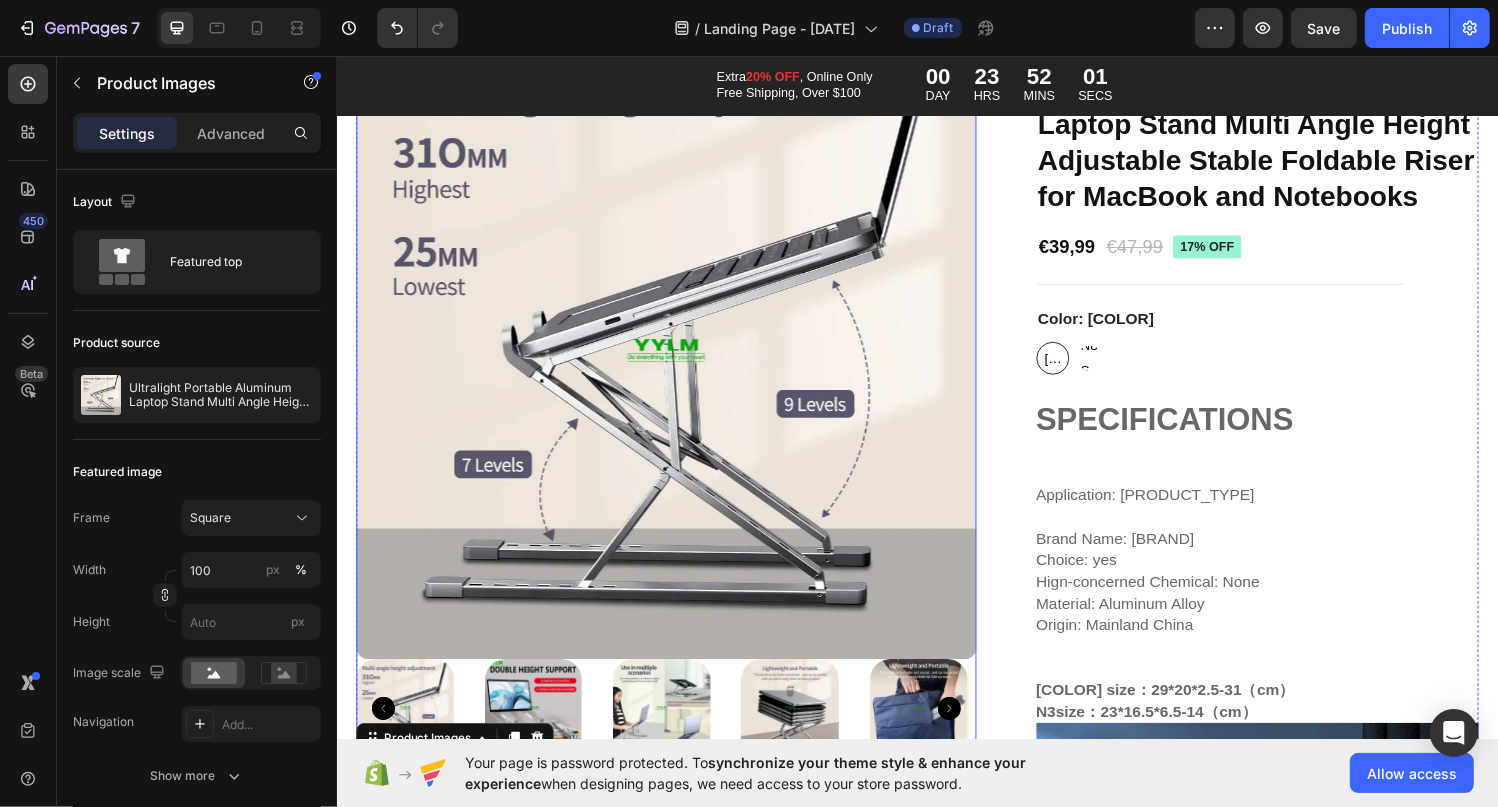 click at bounding box center (676, 359) 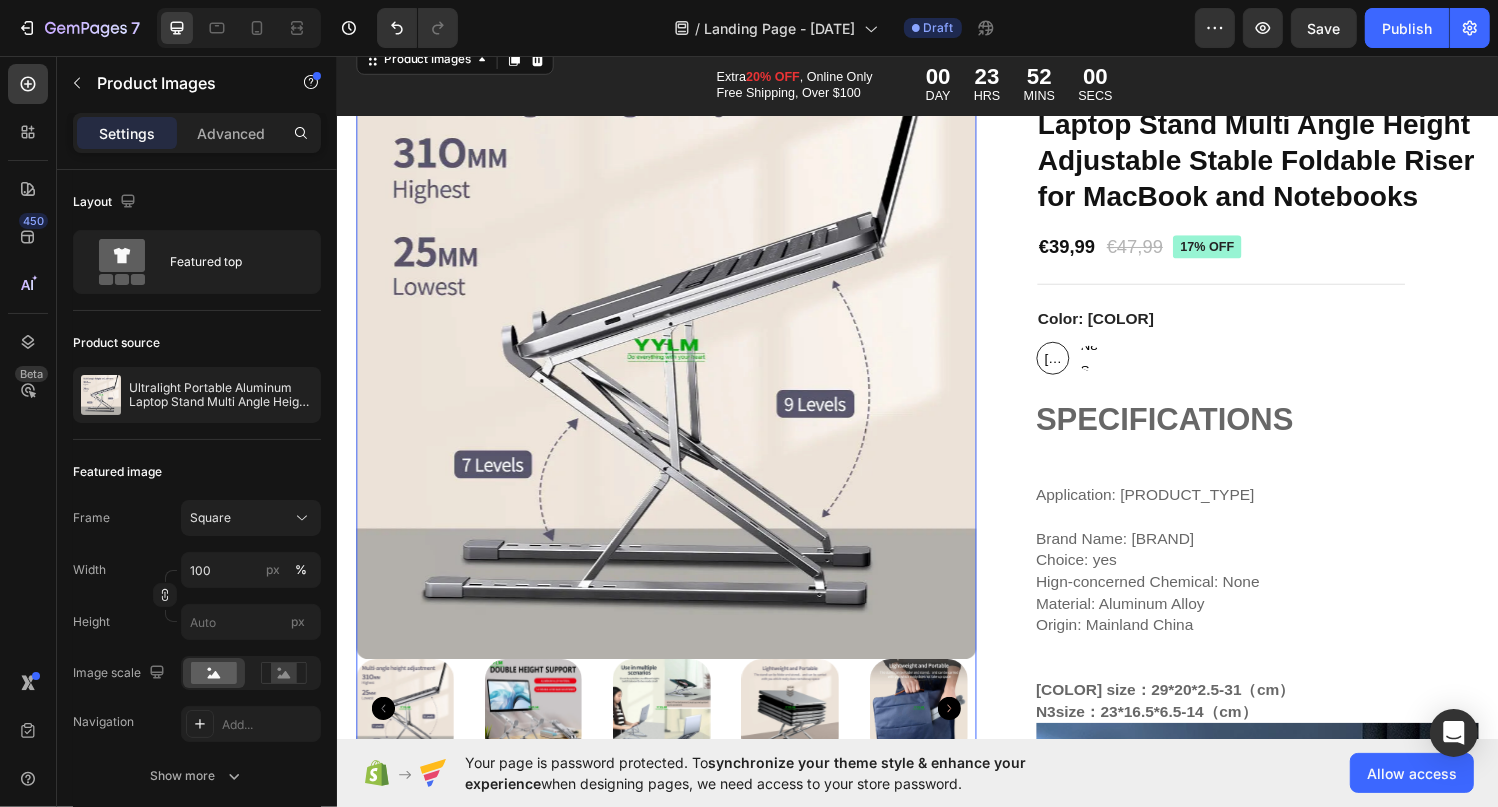 scroll, scrollTop: 0, scrollLeft: 0, axis: both 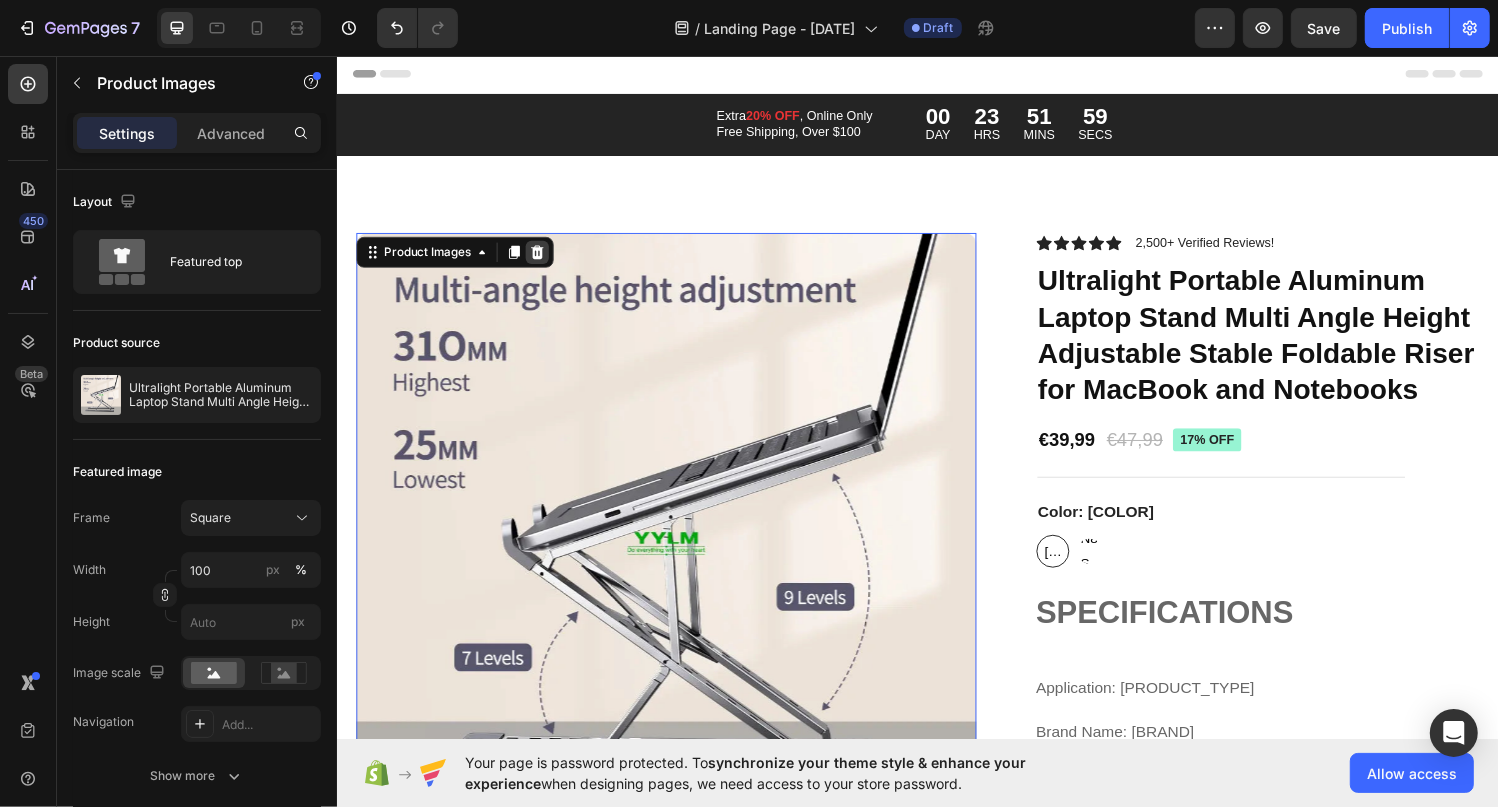 click 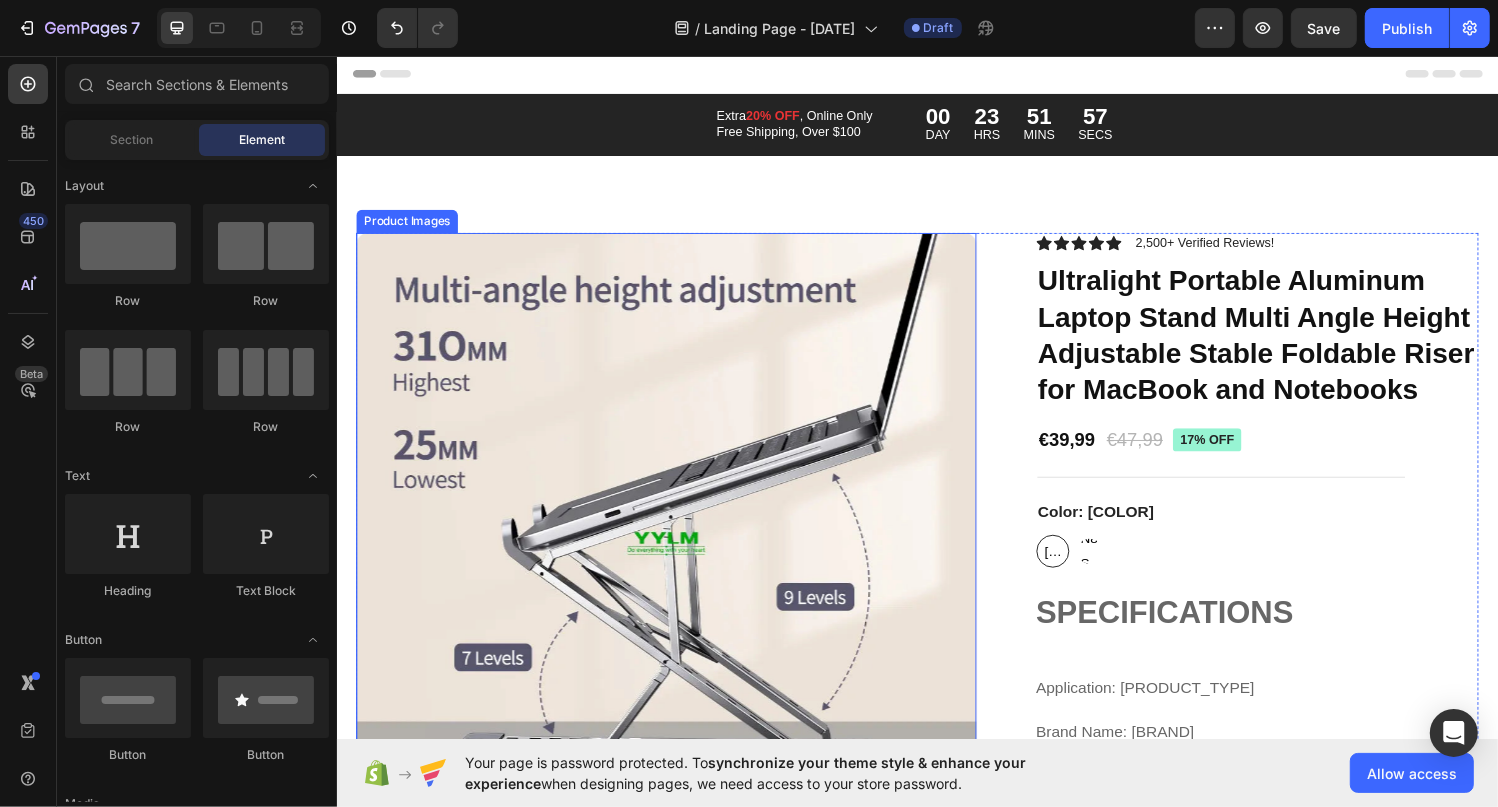 click at bounding box center [676, 559] 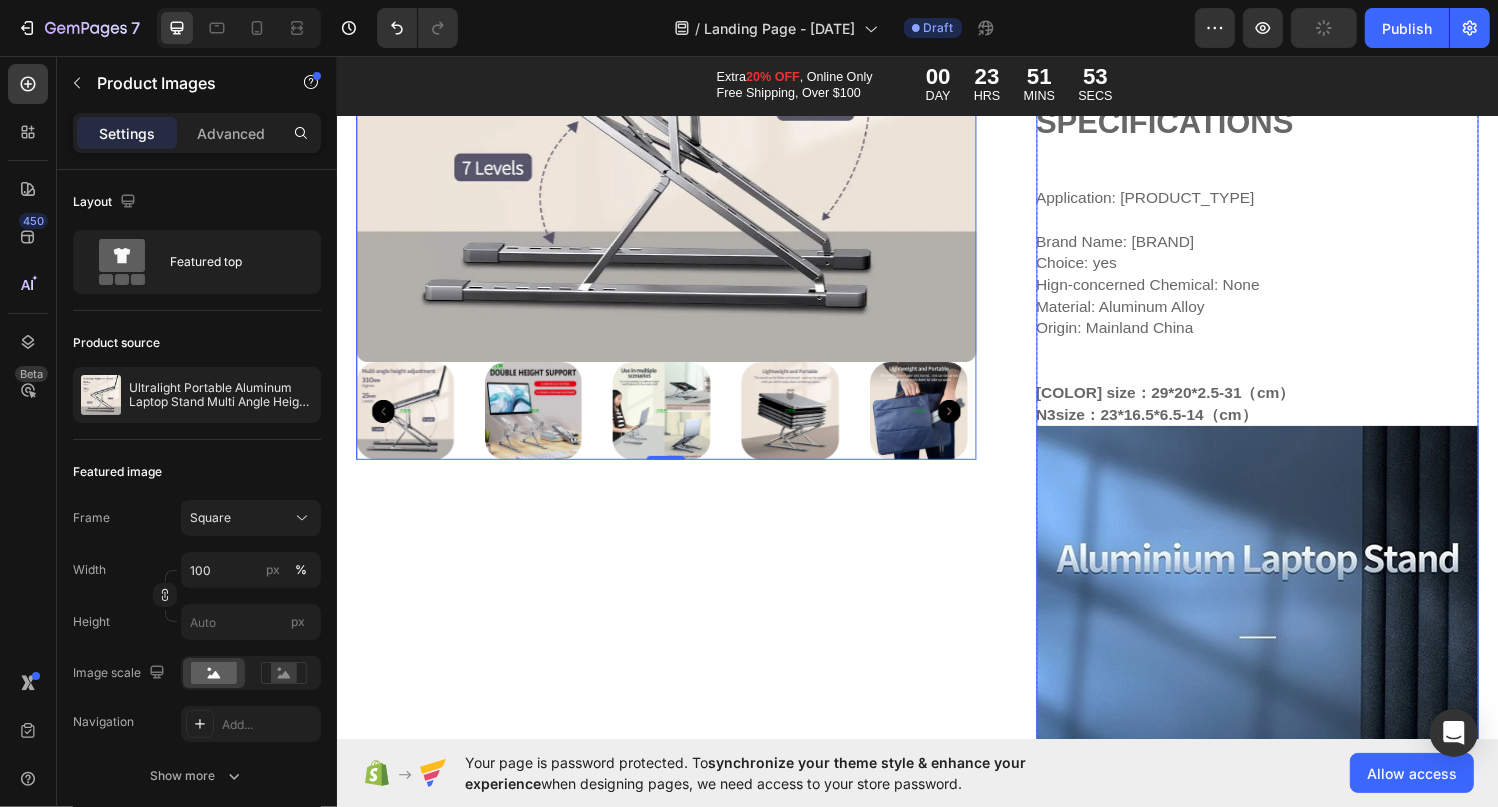 scroll, scrollTop: 600, scrollLeft: 0, axis: vertical 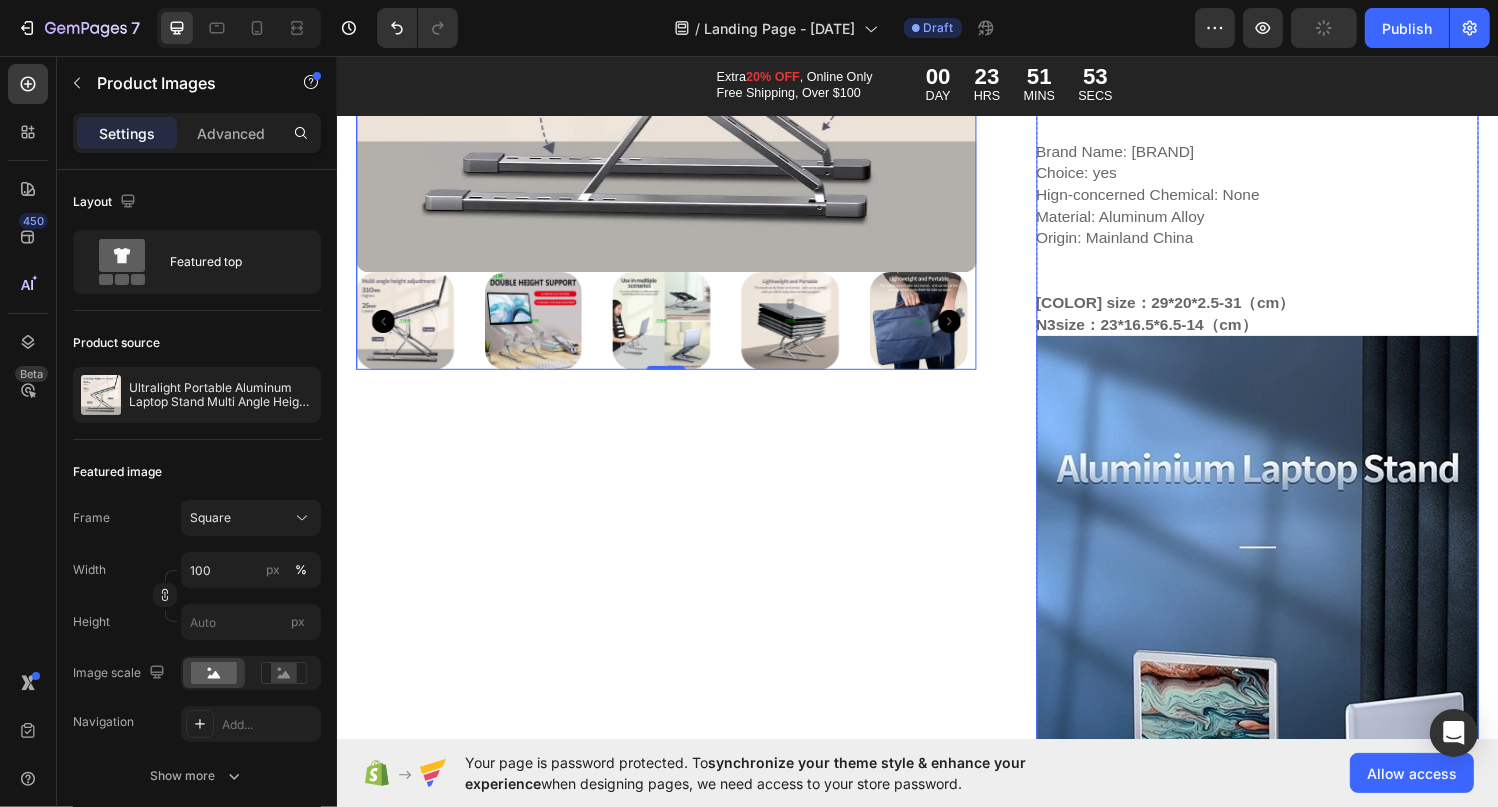 click at bounding box center [1288, 3977] 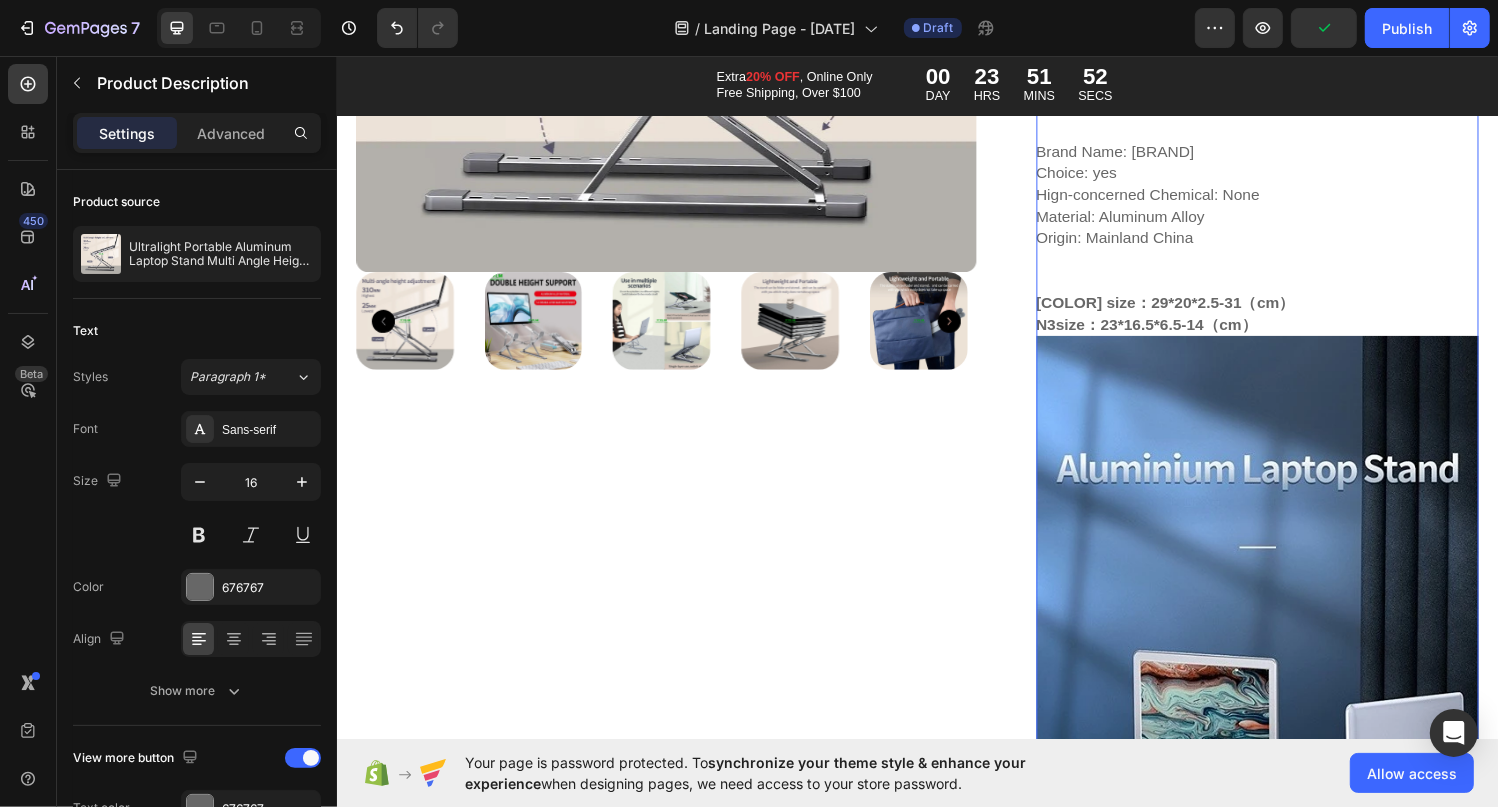 click at bounding box center (1288, 3977) 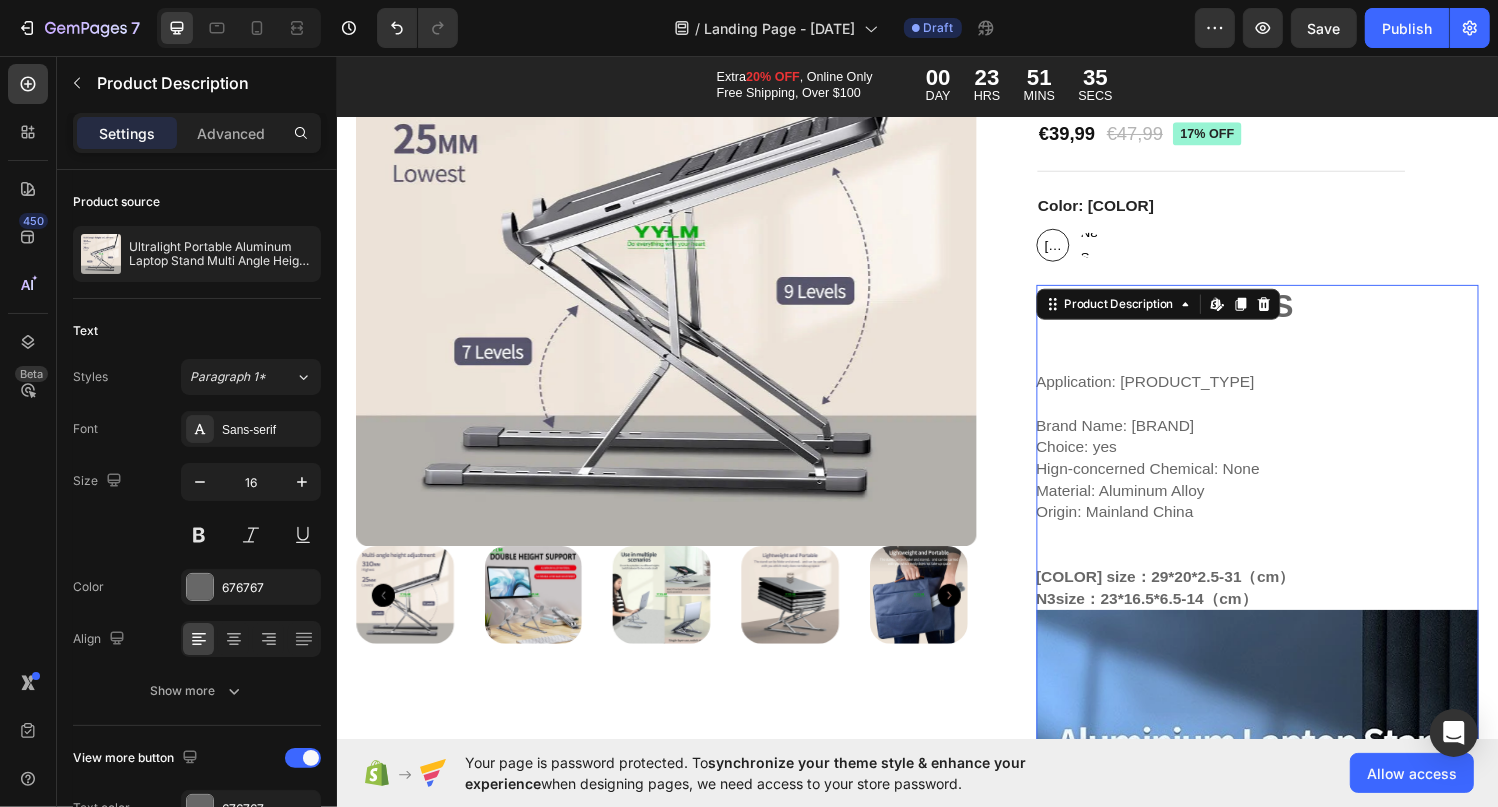 scroll, scrollTop: 600, scrollLeft: 0, axis: vertical 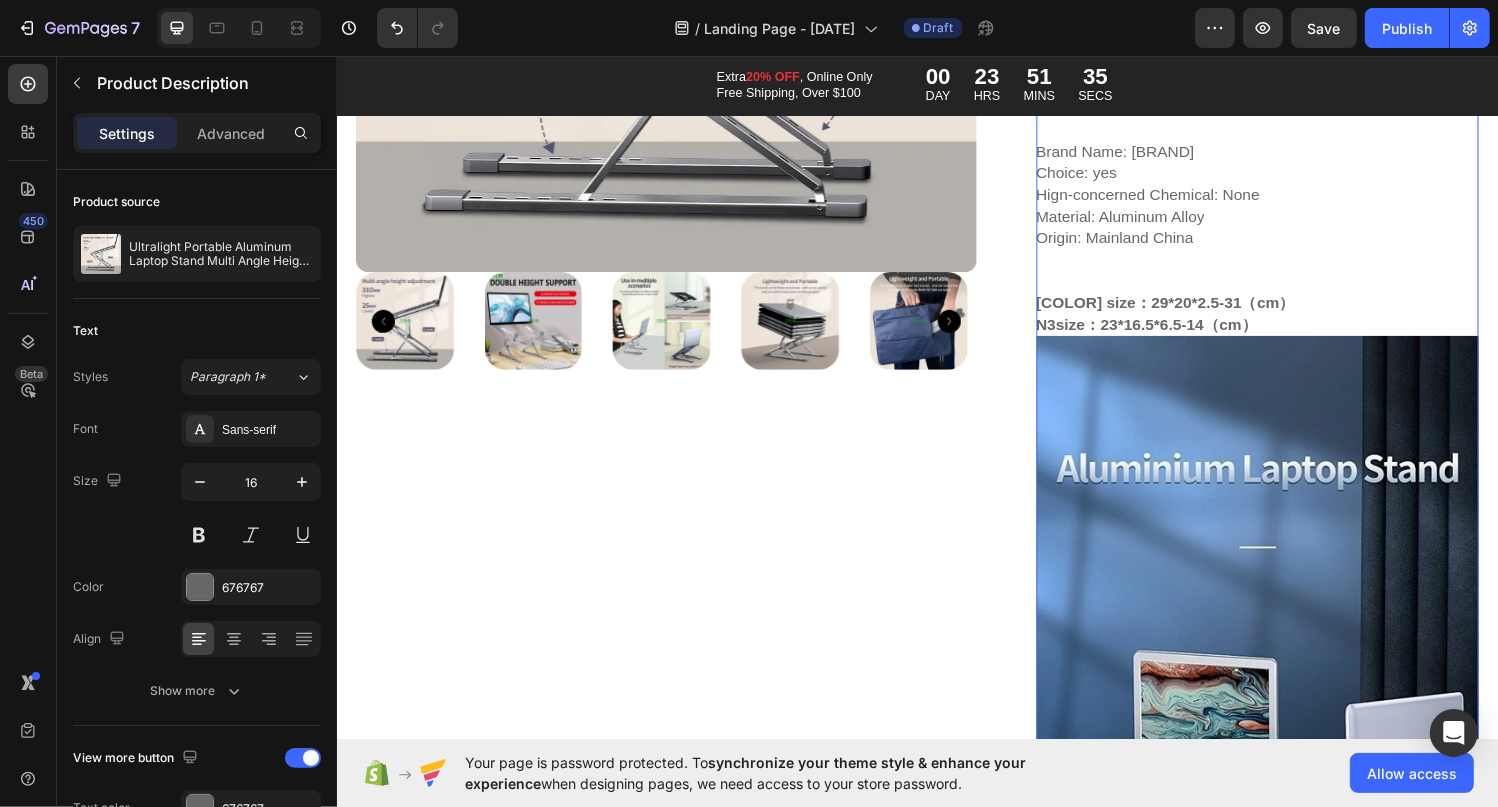 click at bounding box center [1288, 3977] 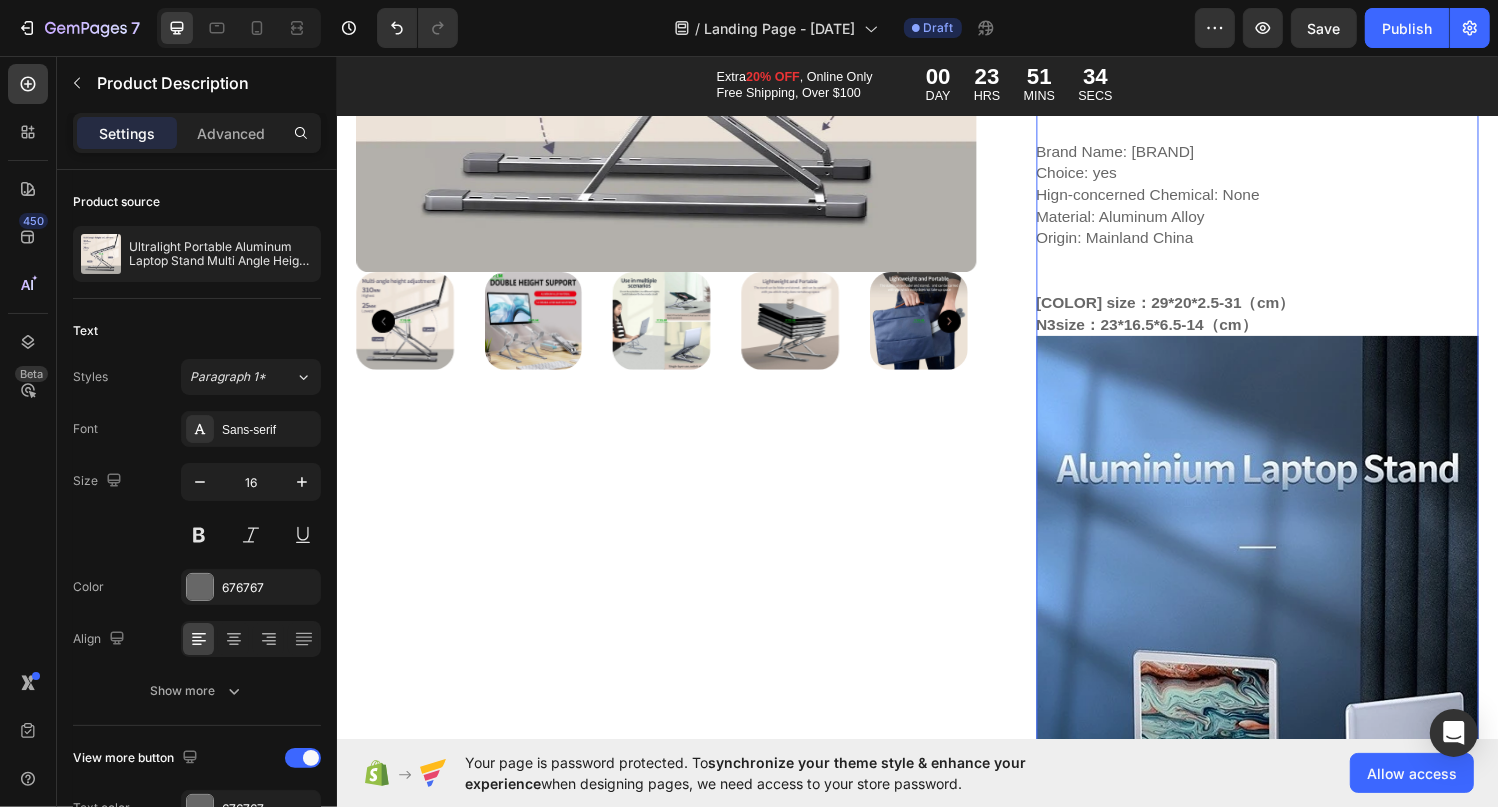click at bounding box center [1288, 3977] 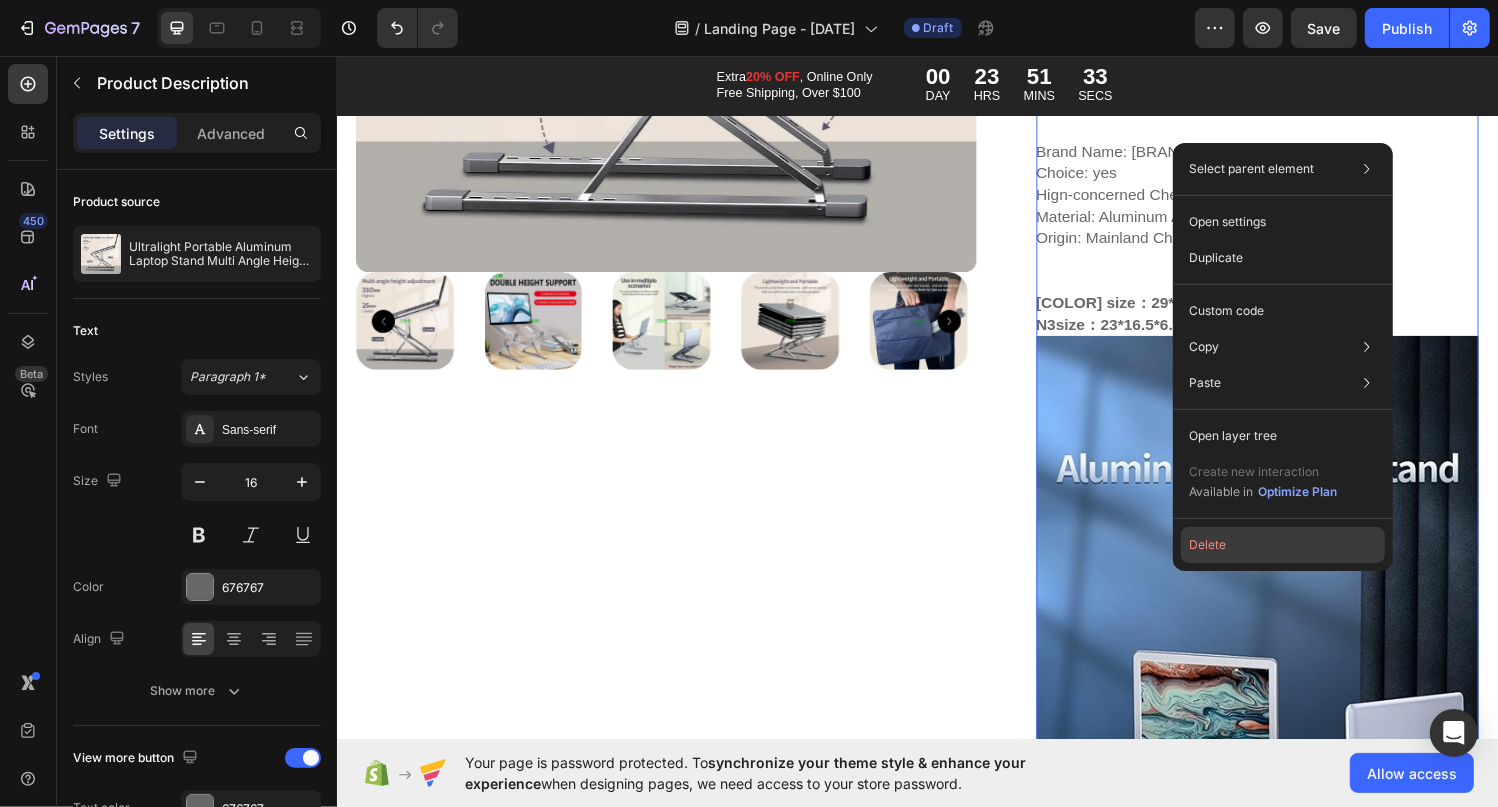 click on "Delete" 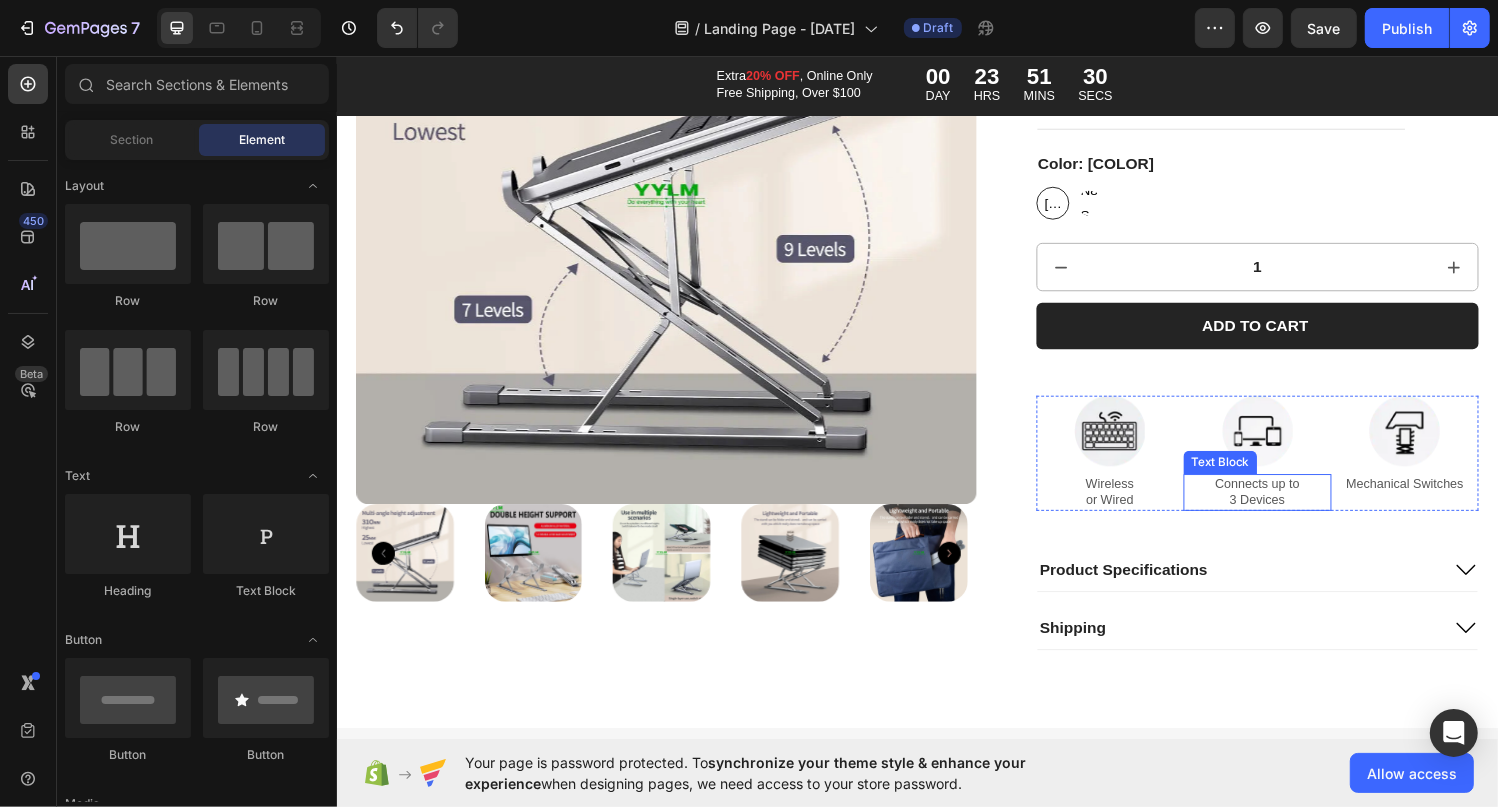 scroll, scrollTop: 400, scrollLeft: 0, axis: vertical 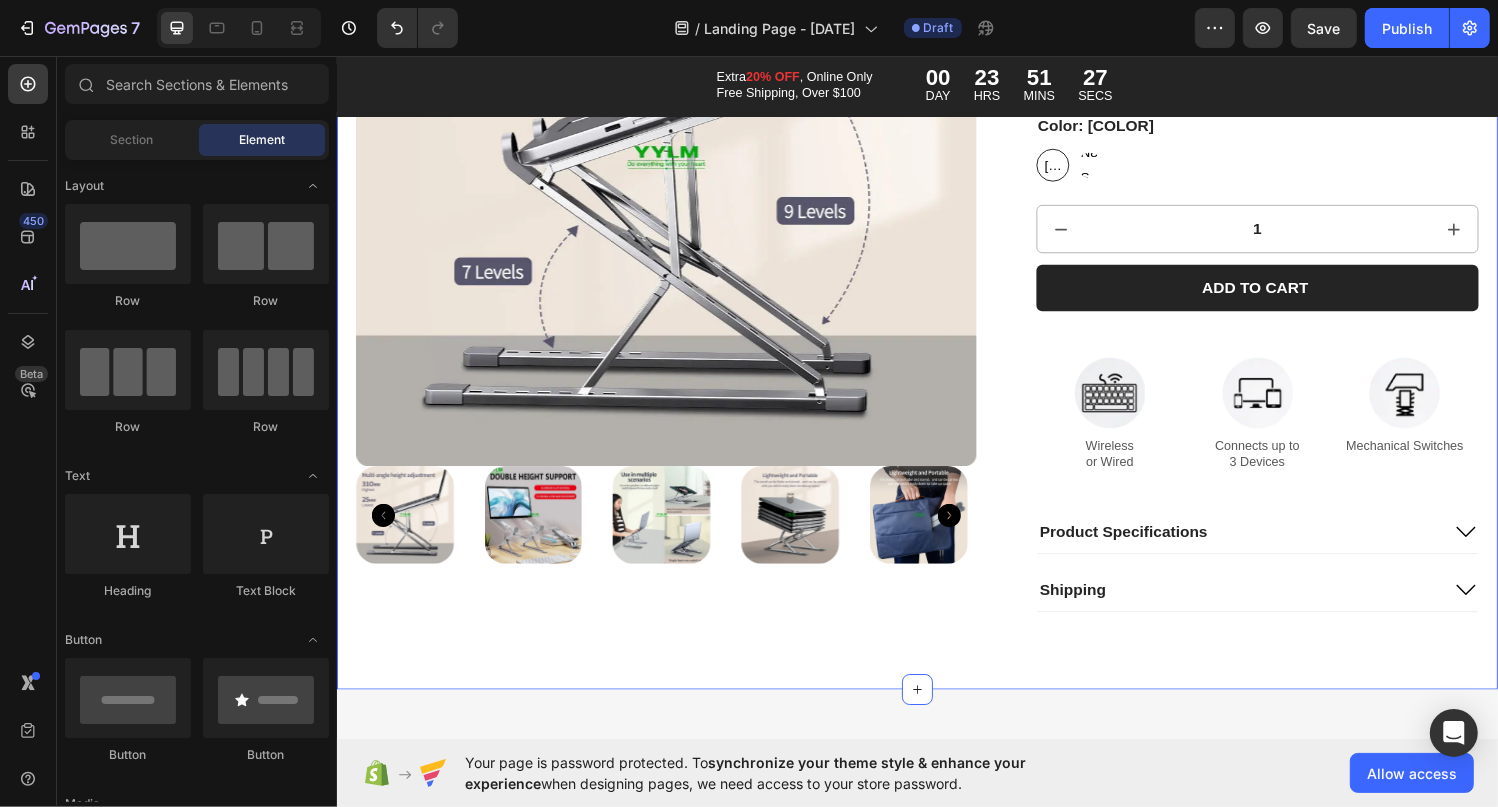 click on "Product Images
Icon
Icon
Icon
Icon
Icon Icon List 2,500+ Verified Reviews! Text Block Row Ultralight Portable Aluminum Laptop Stand Multi Angle Height Adjustable Stable Foldable Riser for MacBook and Notebooks Product Title €39,99 Product Price Product Price €47,99 Product Price Product Price 17% off Product Badge Row Color: [COLOR] [COLOR] [COLOR] [COLOR] [COLOR] [COLOR] [COLOR] Product Variants & Swatches
1
Product Quantity Add to cart Add to Cart Image Wireless  or Wired Text Block Image Connects up to  3 Devices Text Block Image Mechanical Switches Text Block Row
Product Specifications
Shipping Accordion Row Product Section 2" at bounding box center (936, 234) 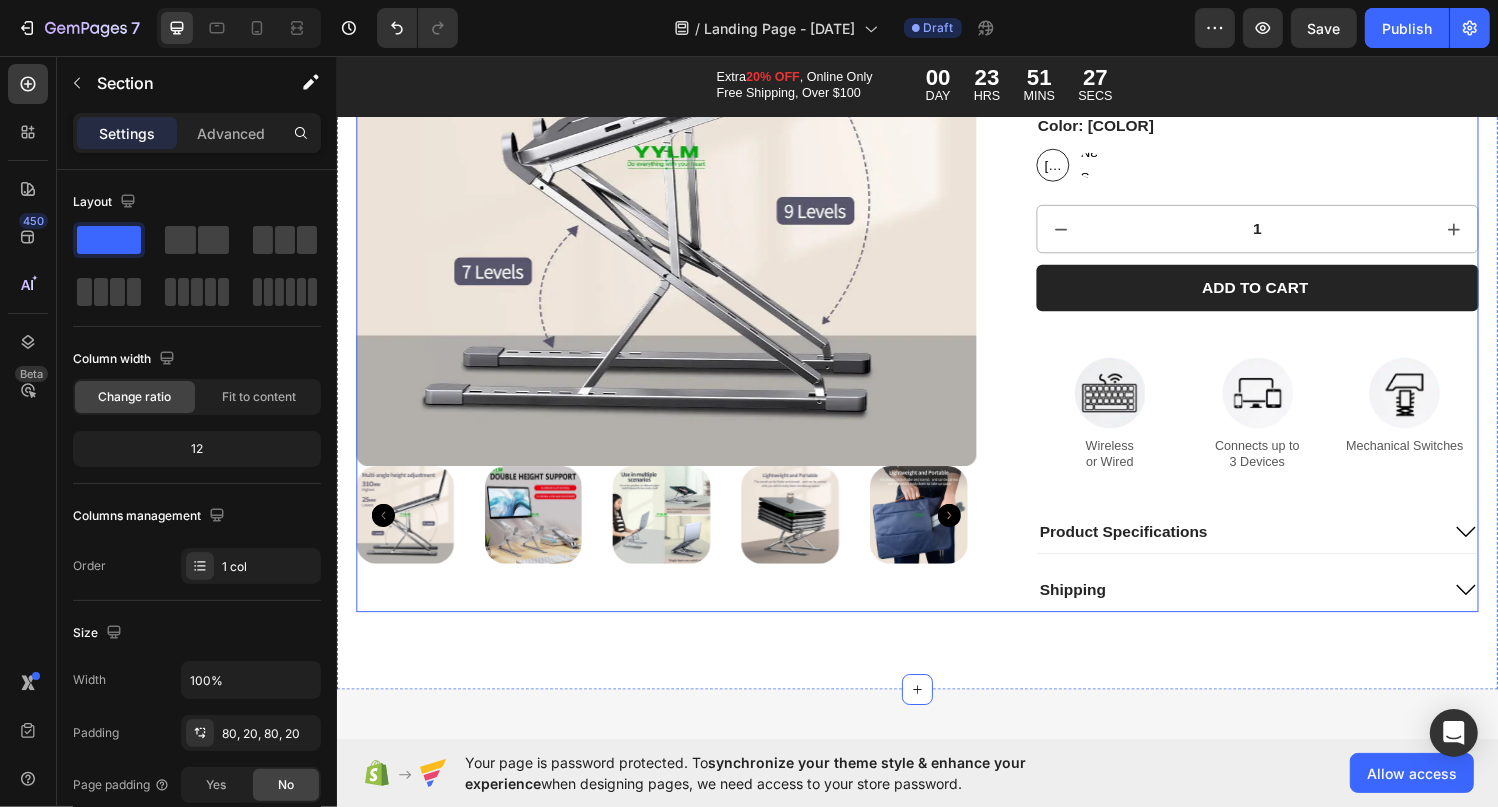 click on "Product Images" at bounding box center [676, 234] 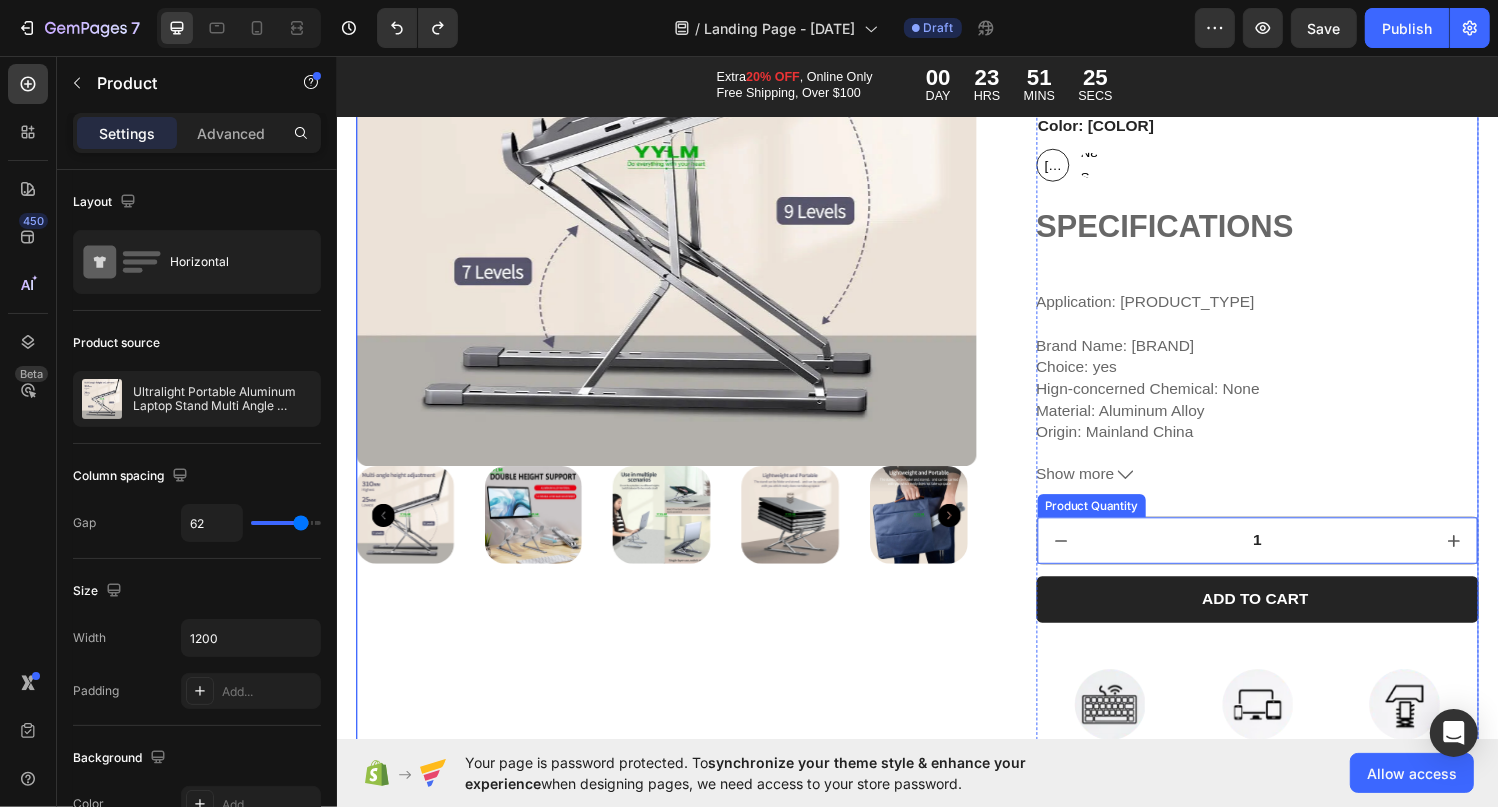 scroll, scrollTop: 0, scrollLeft: 0, axis: both 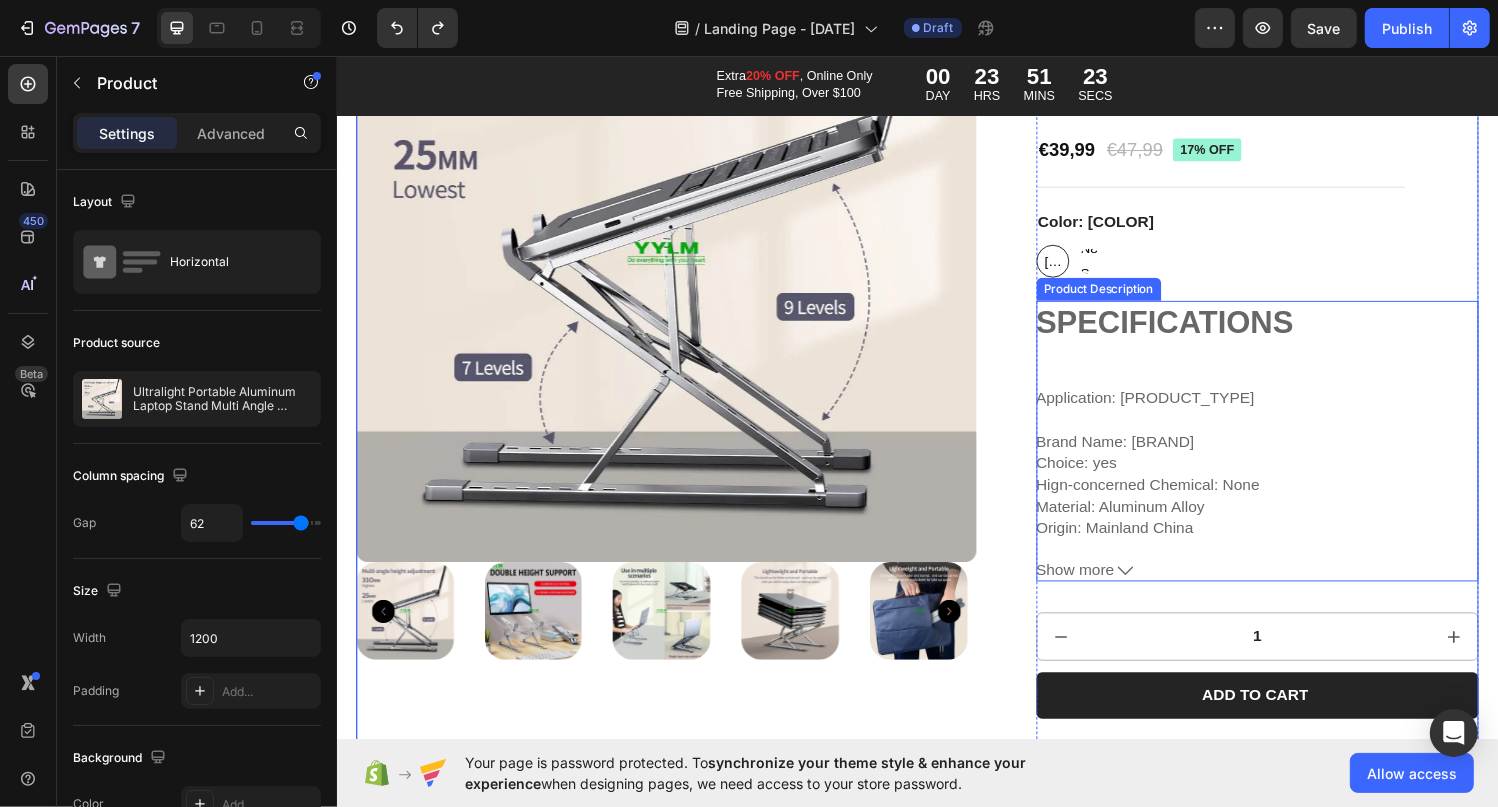 click on "SPECIFICATIONS
Application: [PRODUCT_TYPE]
Brand Name: [BRAND]
Choice: yes
Hign-concerned Chemical: None
Material: Aluminum Alloy
Origin: Mainland China
[COLOR] size：29*20*2.5-31（ cm ）
[COLOR]  size：23*16.5*6.5-14（cm）" at bounding box center [1288, 435] 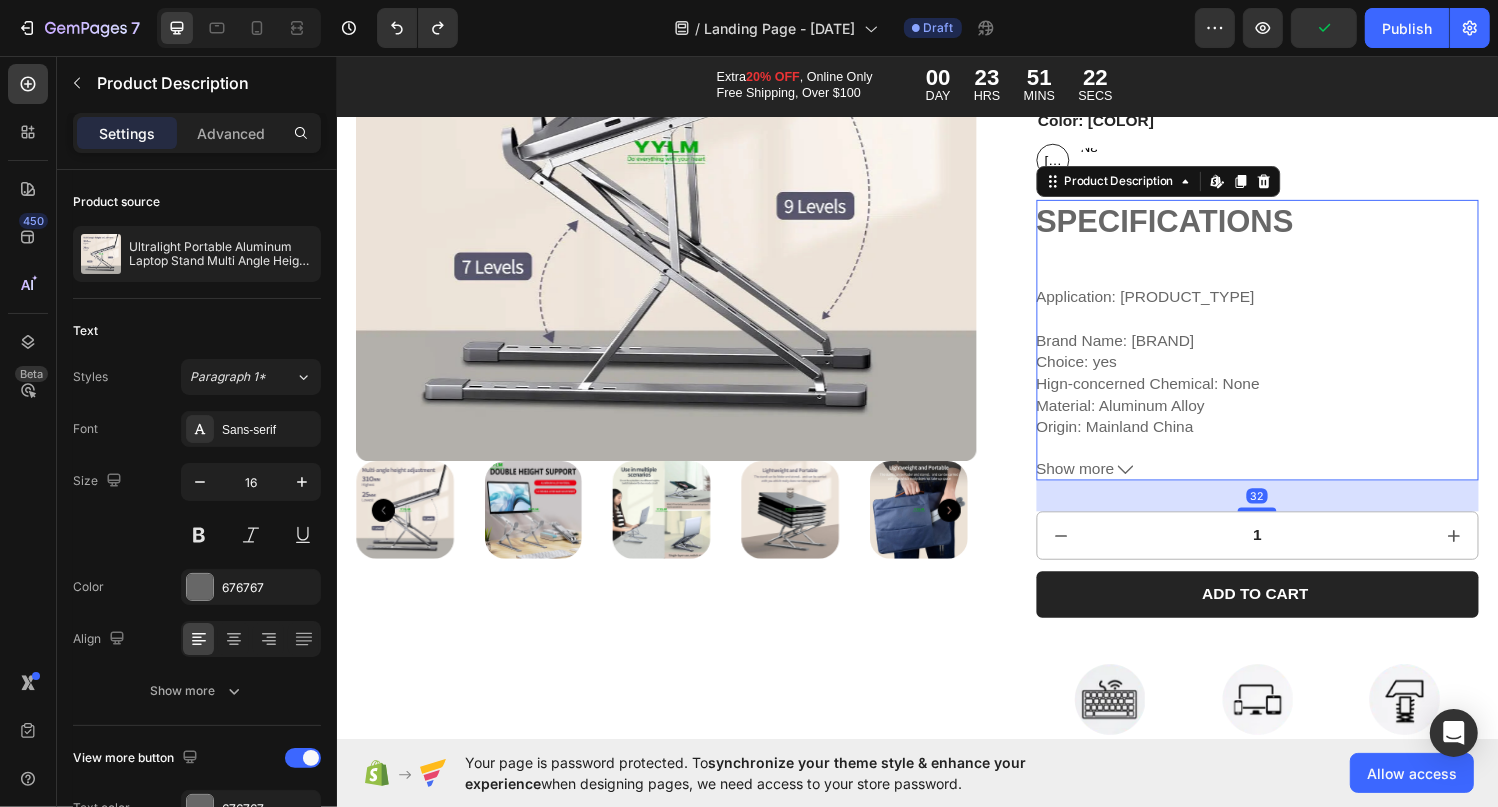 scroll, scrollTop: 500, scrollLeft: 0, axis: vertical 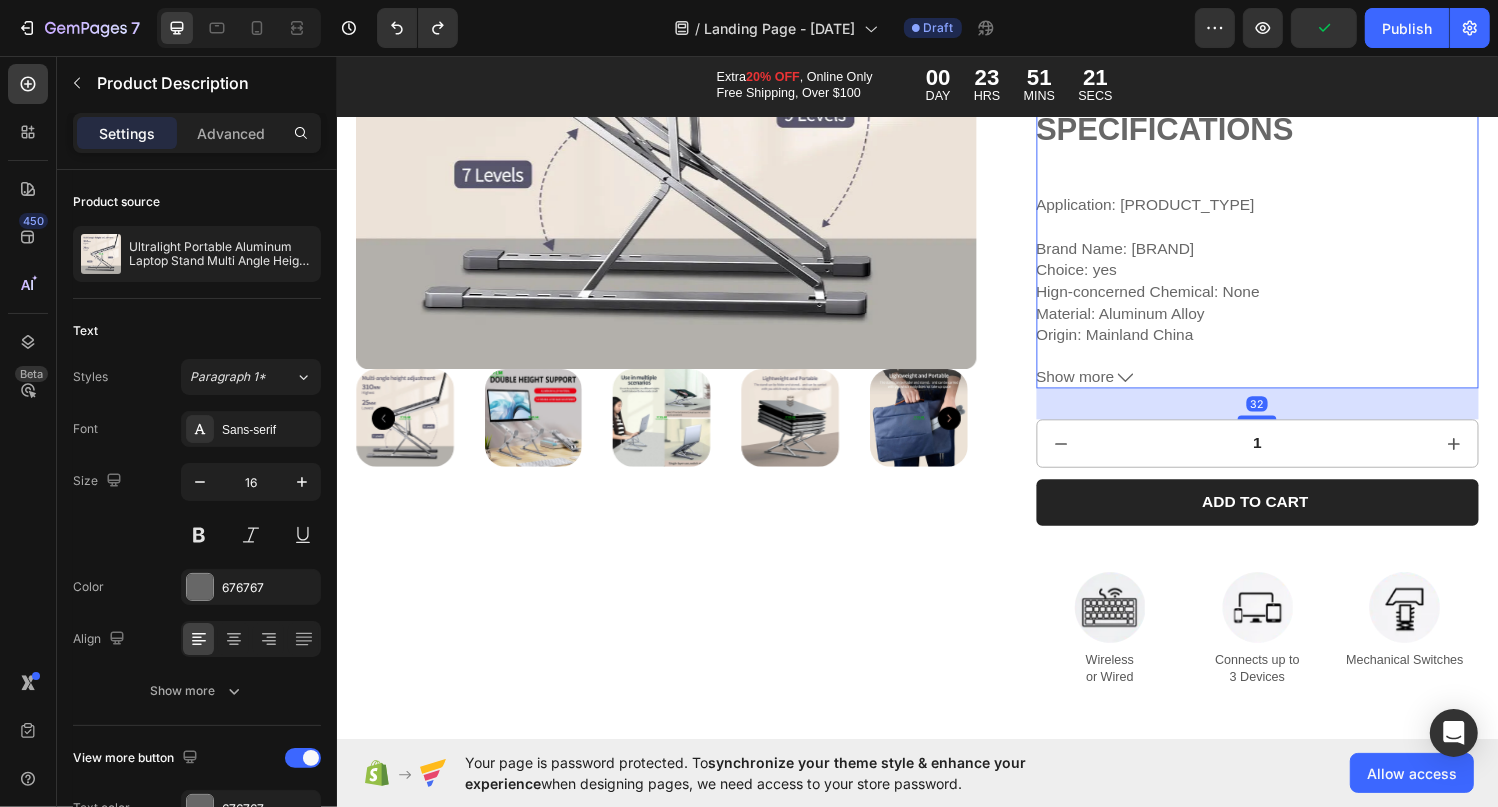 click on "32" at bounding box center [1288, 415] 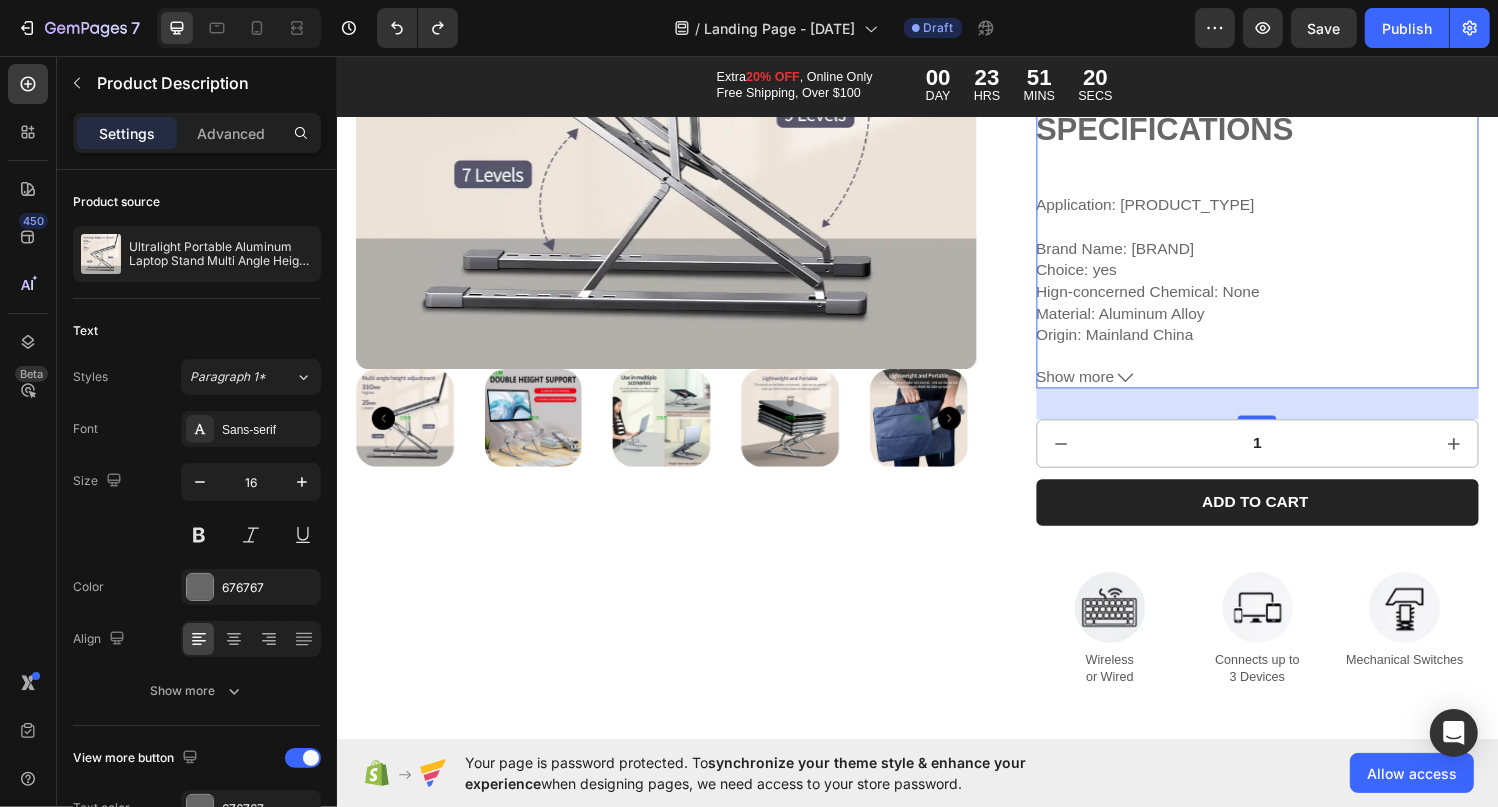 click 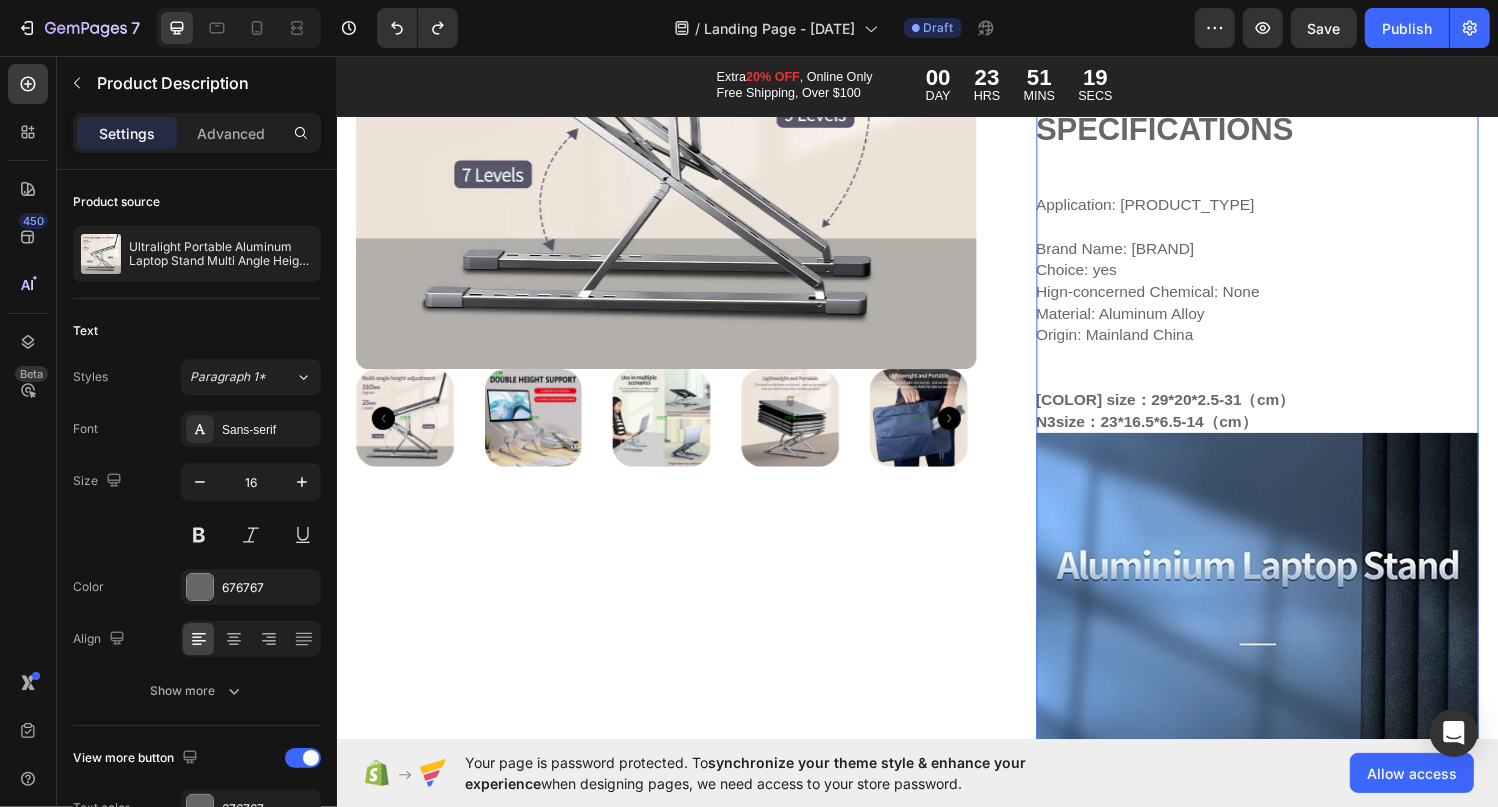 click on "SPECIFICATIONS
Application: [PRODUCT_TYPE]
Brand Name: [BRAND]
Choice: yes
Hign-concerned Chemical: None
Material: Aluminum Alloy
Origin: Mainland China
[COLOR] size：29*20*2.5-31（ cm ）
[COLOR]  size：23*16.5*6.5-14（cm）" at bounding box center [1288, 3931] 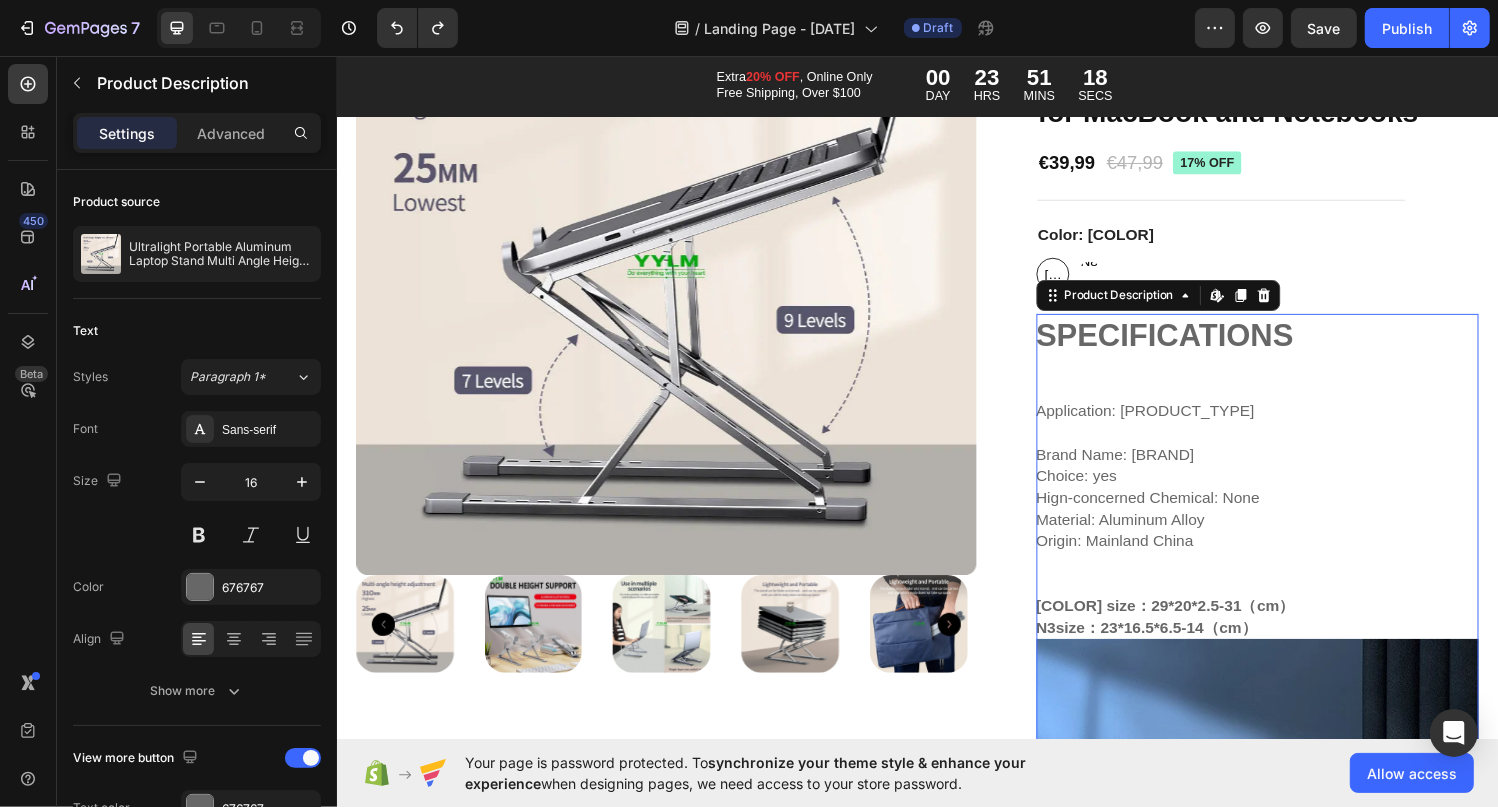scroll, scrollTop: 200, scrollLeft: 0, axis: vertical 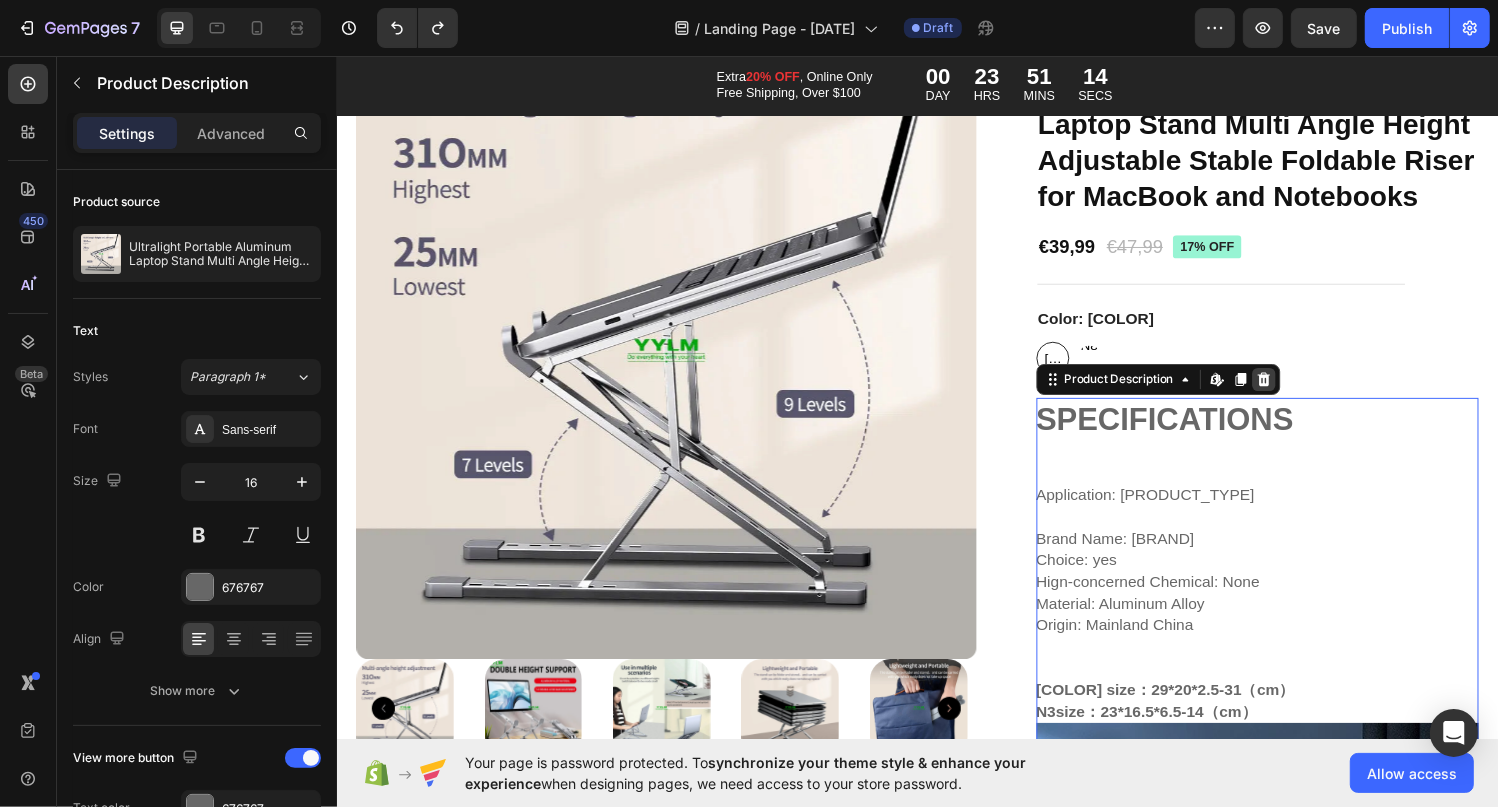 click 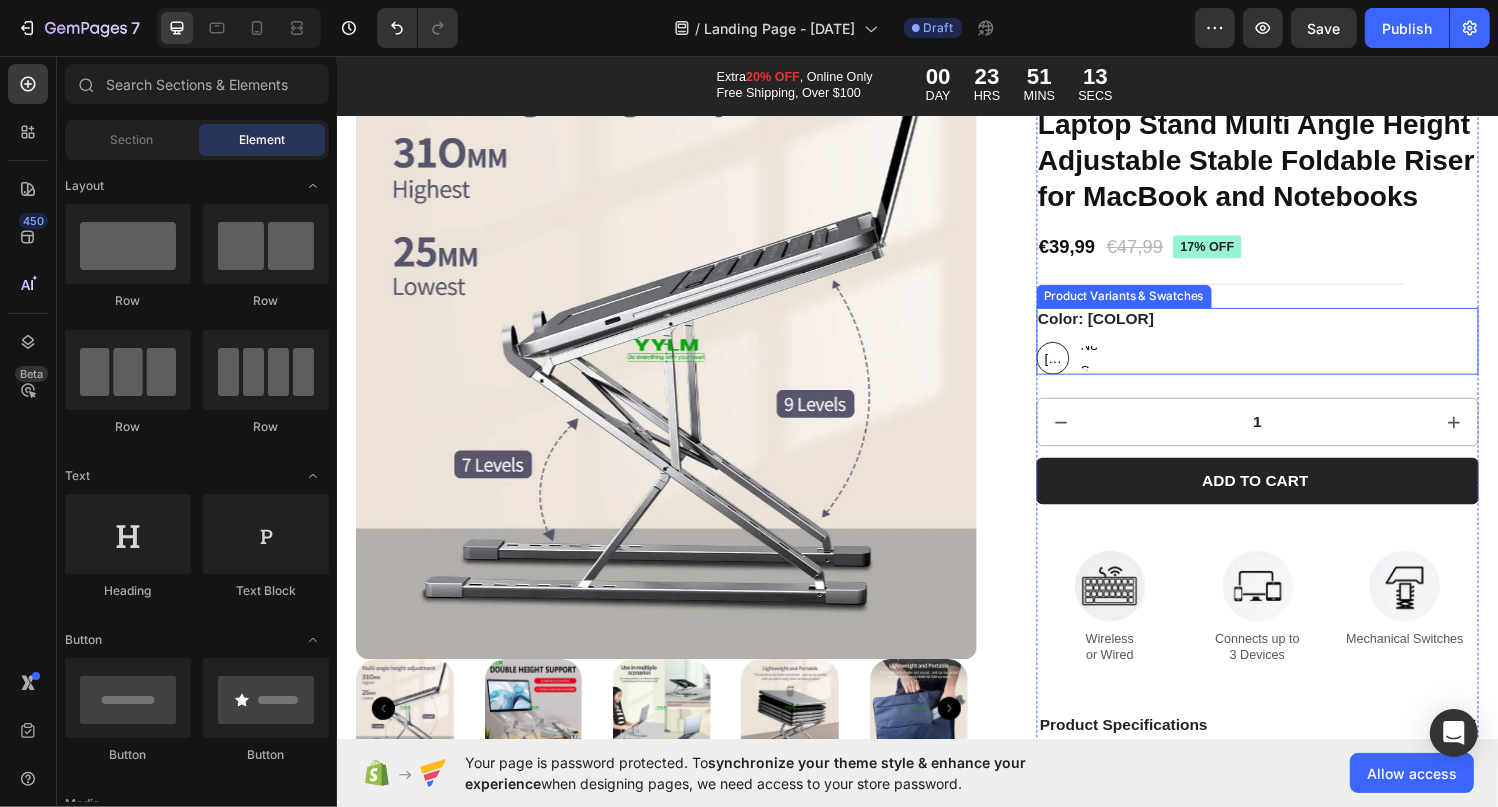 click on "N8 Silver" at bounding box center (1114, 368) 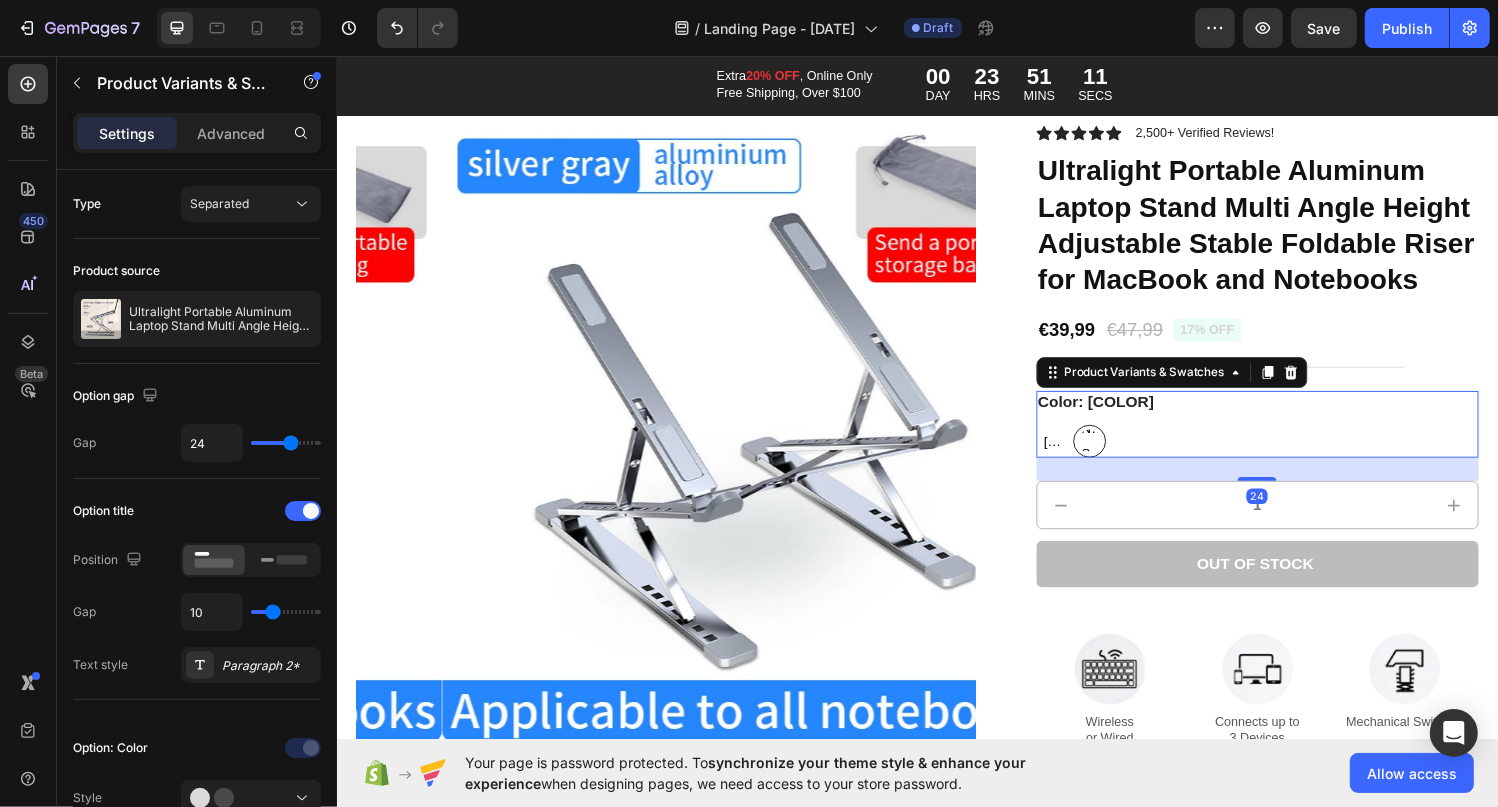 scroll, scrollTop: 200, scrollLeft: 0, axis: vertical 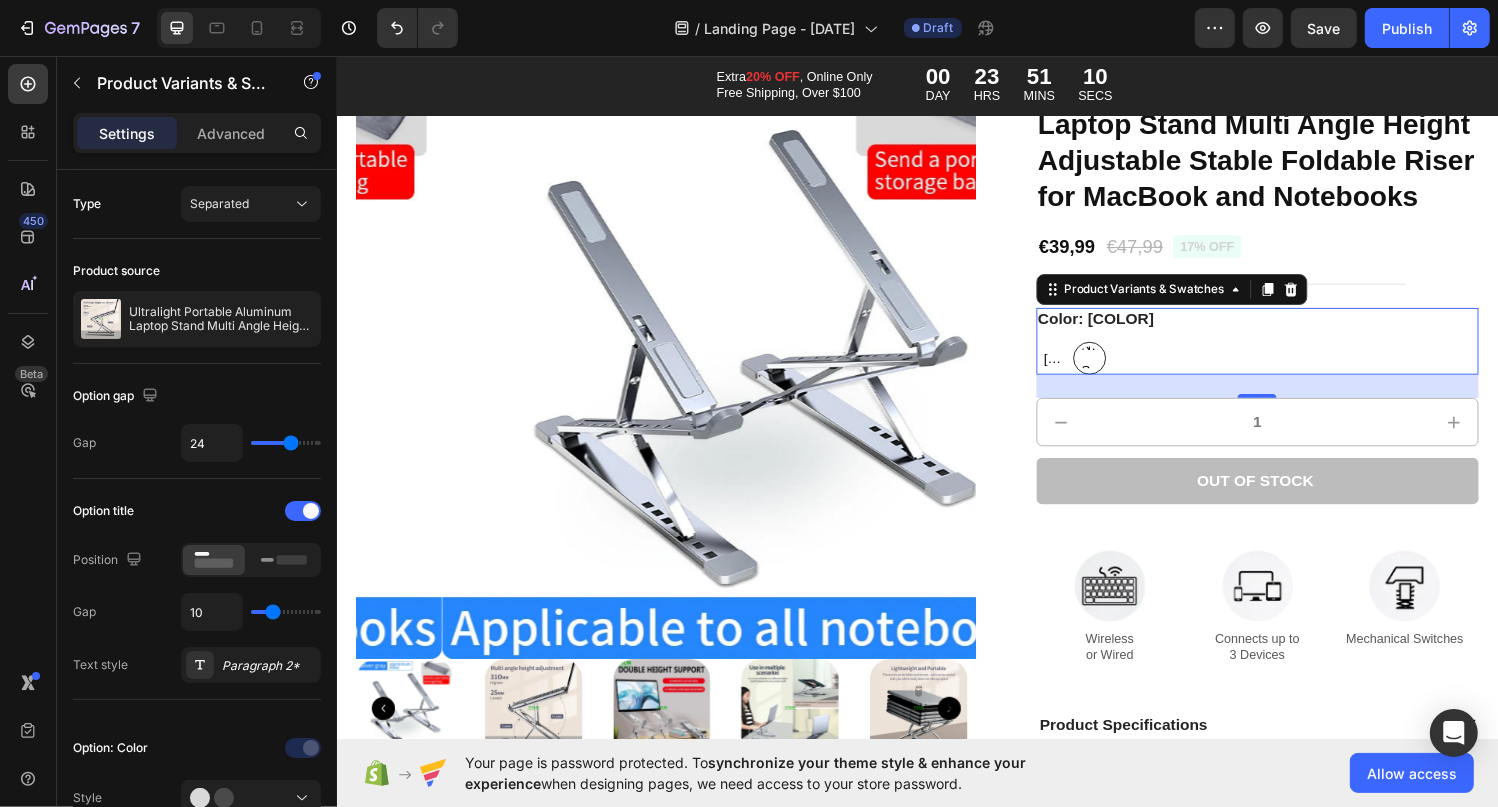 click on "N8 Silver" at bounding box center (1114, 368) 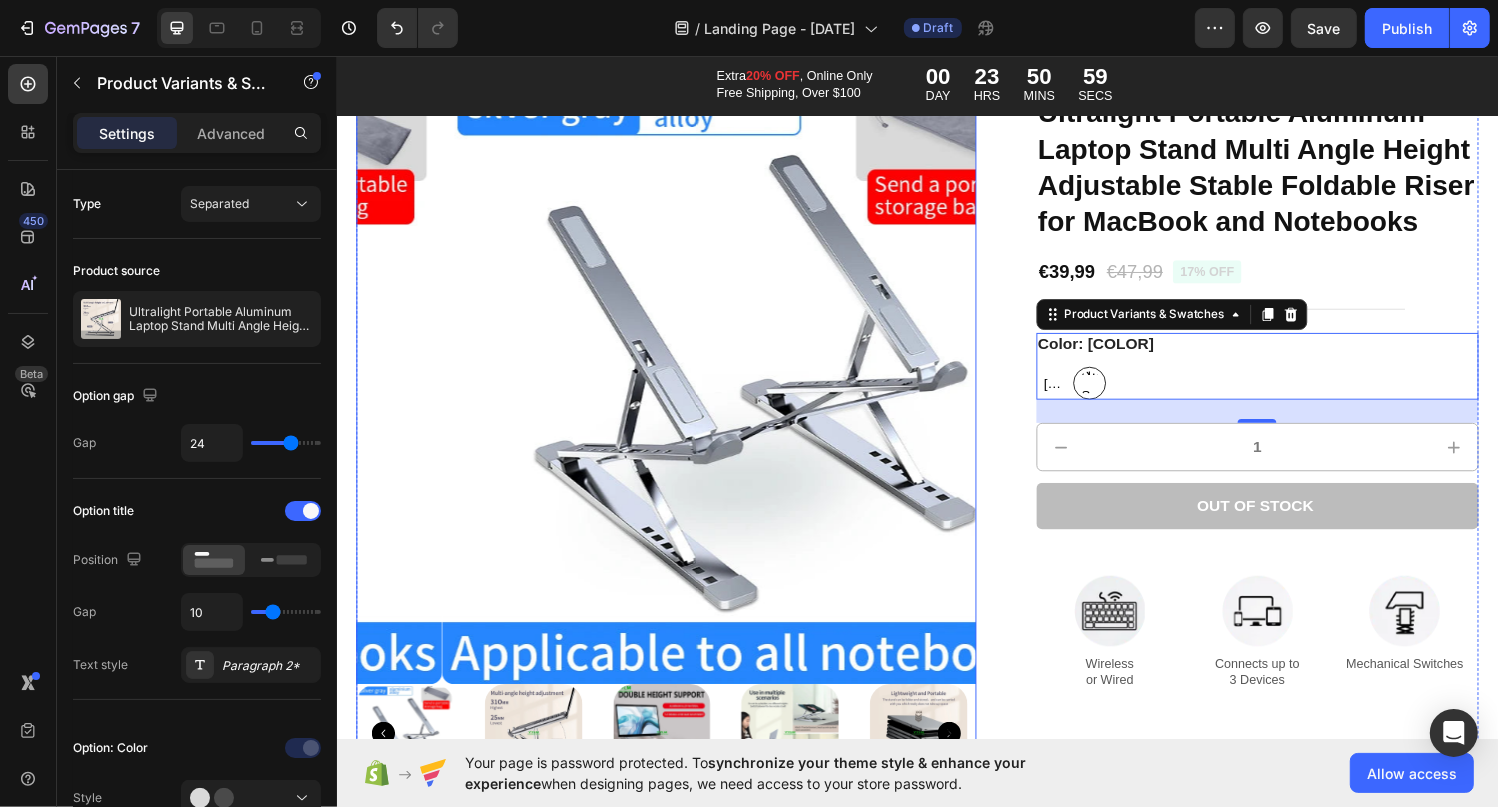 scroll, scrollTop: 100, scrollLeft: 0, axis: vertical 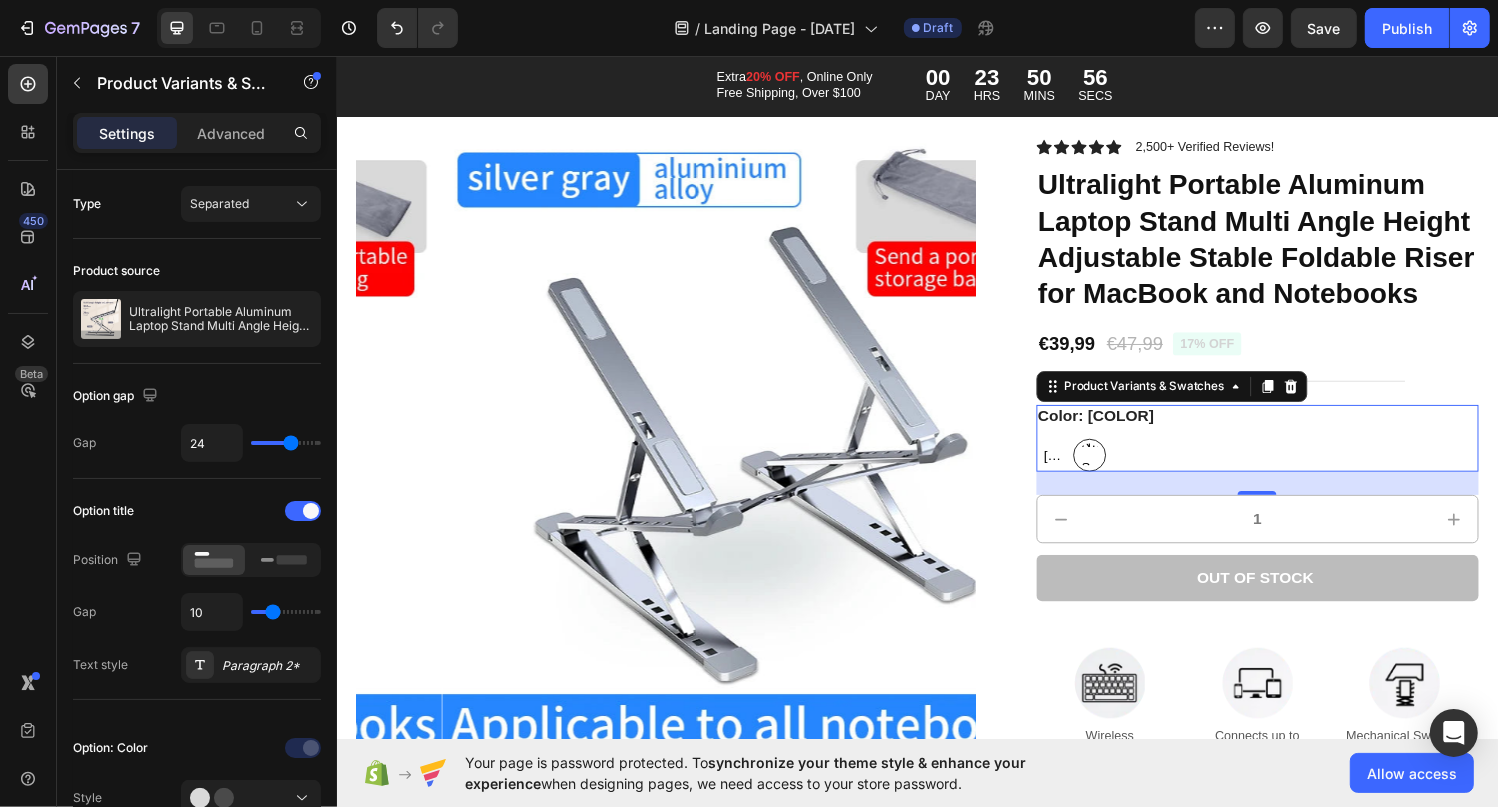 click on "N8 Silver" at bounding box center [1114, 468] 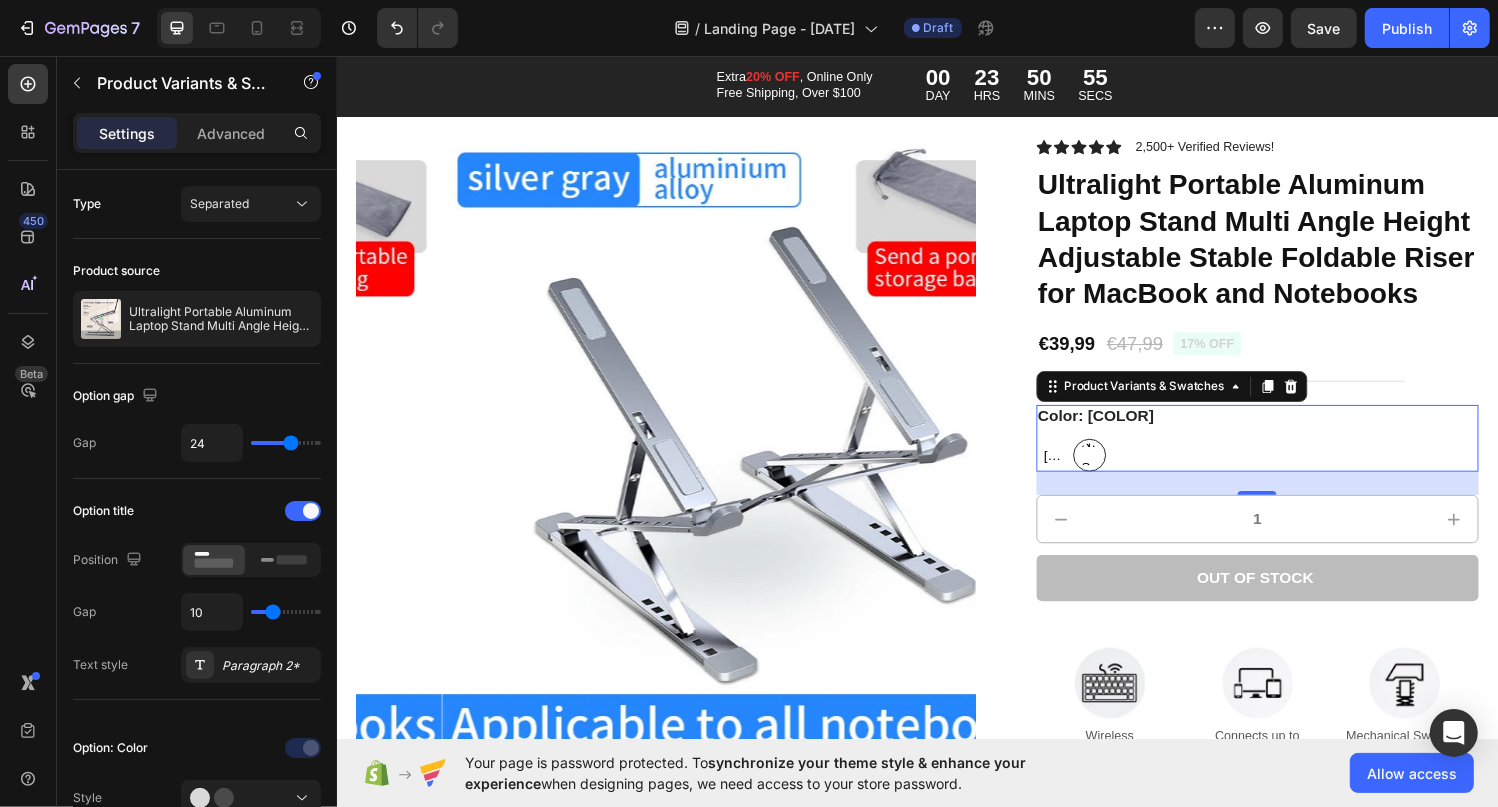click on "[COLOR] [COLOR] [COLOR] [COLOR] [COLOR] [COLOR]" at bounding box center (1288, 468) 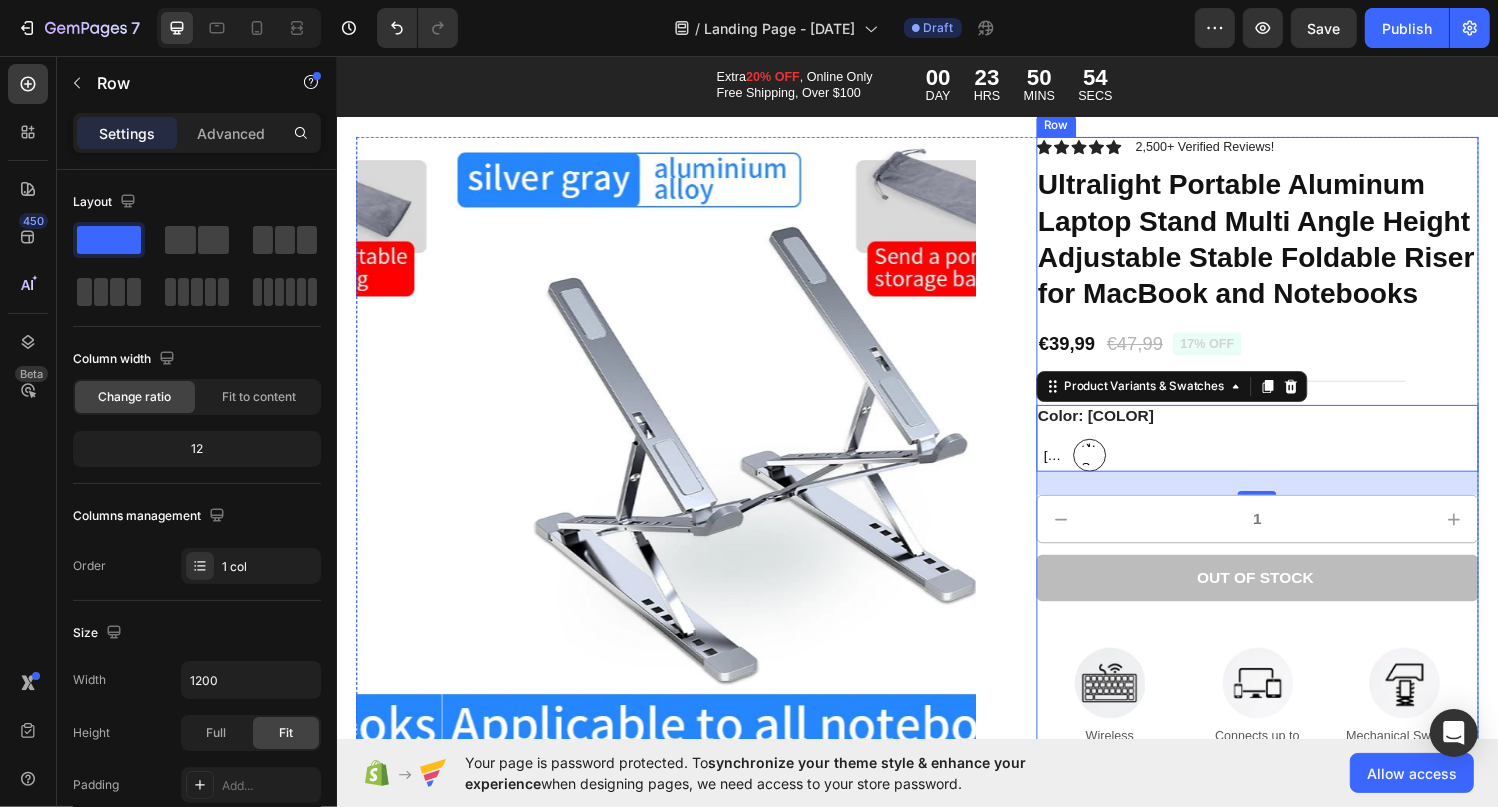 click on "Icon
Icon
Icon
Icon
Icon Icon List 2,500+ Verified Reviews! Text Block Row Ultralight Portable Aluminum Laptop Stand Multi Angle Height Adjustable Stable Foldable Riser for MacBook and Notebooks Product Title €39,99 Product Price Product Price €47,99 Product Price Product Price 17% off Product Badge Row Color: [COLOR] [COLOR] [COLOR] [COLOR] [COLOR] [COLOR] [COLOR] Product Variants & Swatches   24
1
Product Quantity Out of stock Add to Cart Image Wireless  or Wired Text Block Image Connects up to  3 Devices Text Block Image Mechanical Switches Text Block Row
Product Specifications
Shipping Accordion" at bounding box center [1288, 534] 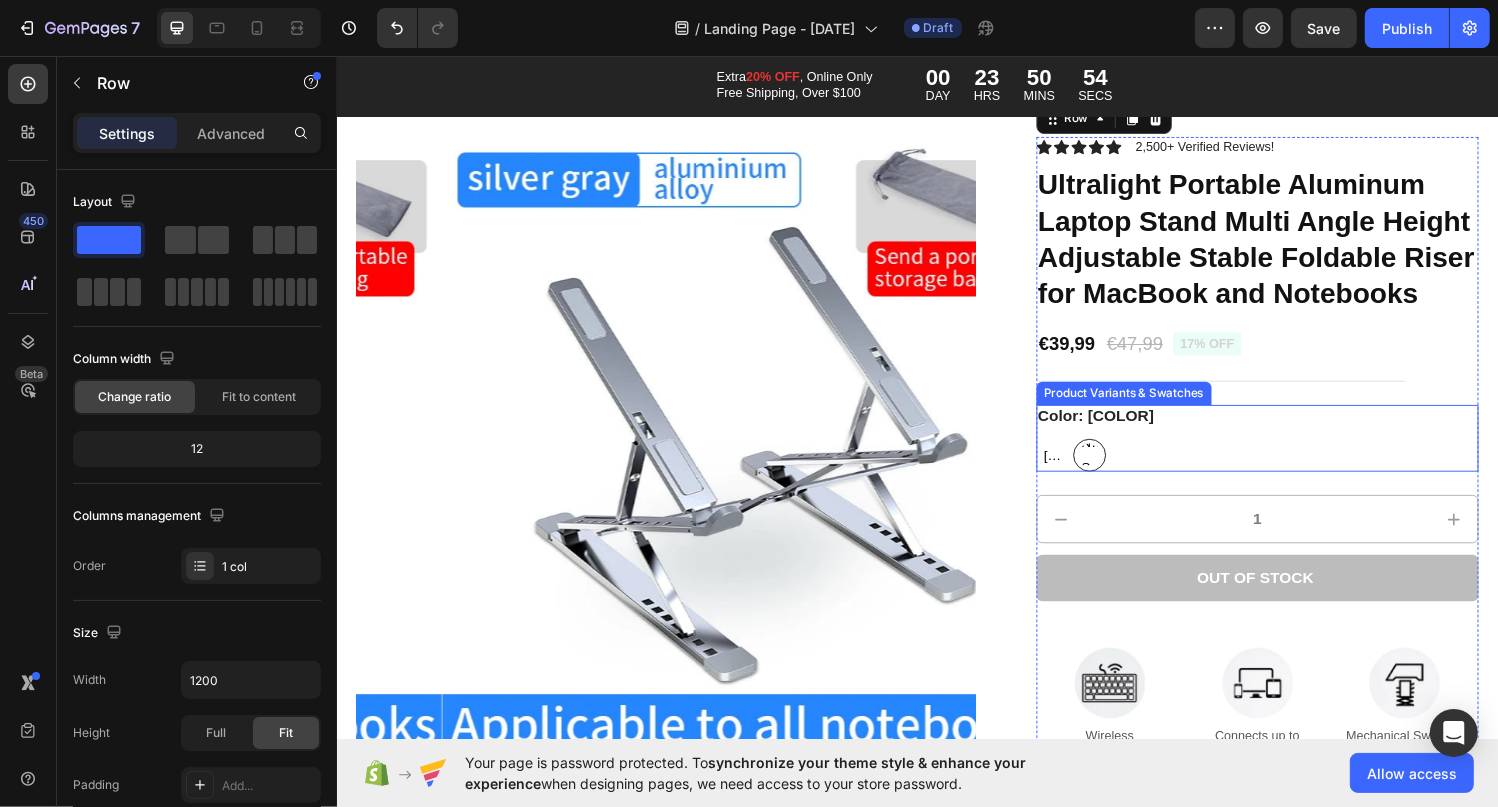 click on "[COLOR] [COLOR] [COLOR] [COLOR] [COLOR] [COLOR]" at bounding box center [1288, 468] 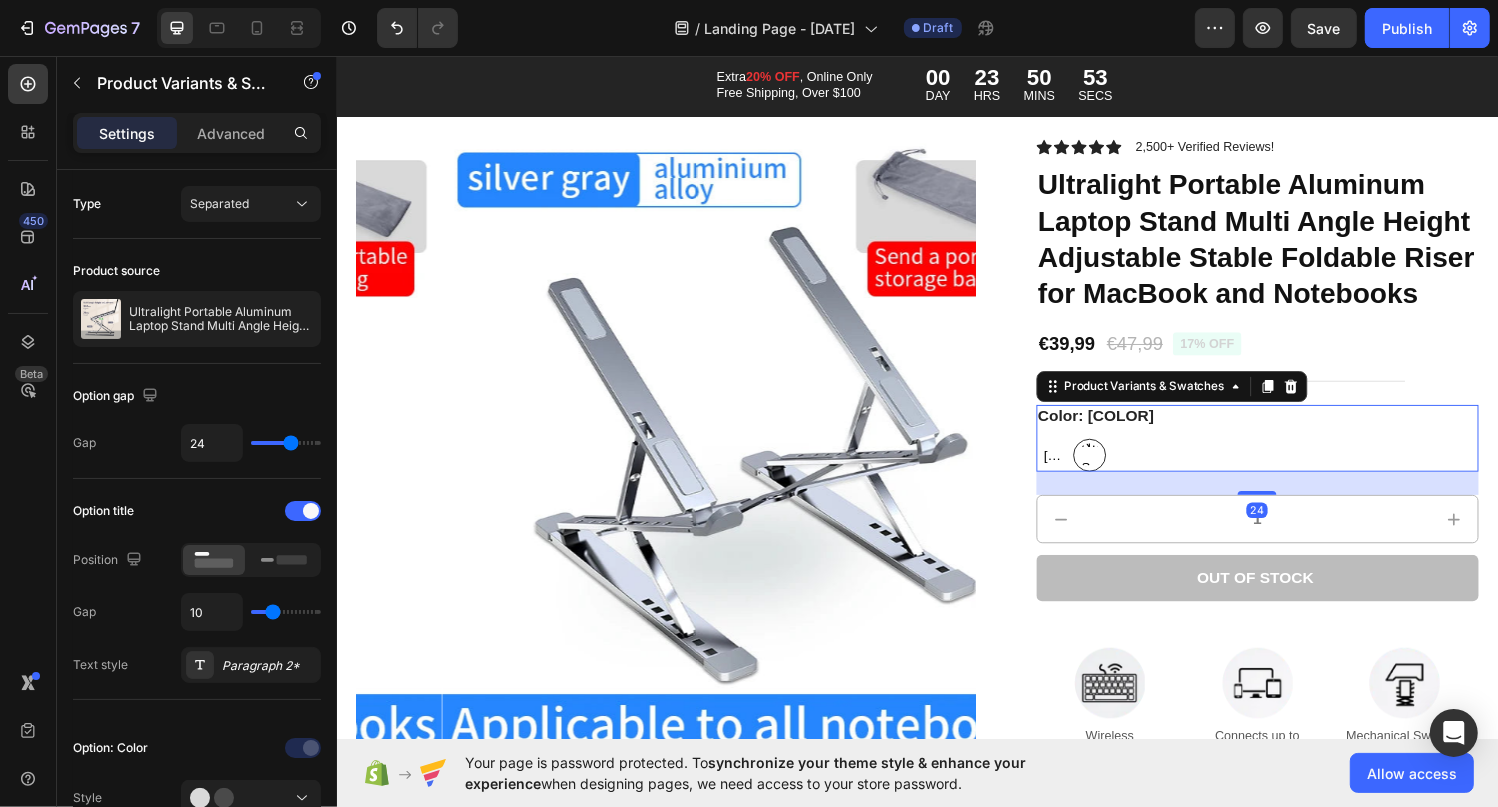 click on "[COLOR] [COLOR] [COLOR] [COLOR] [COLOR] [COLOR]" at bounding box center [1288, 468] 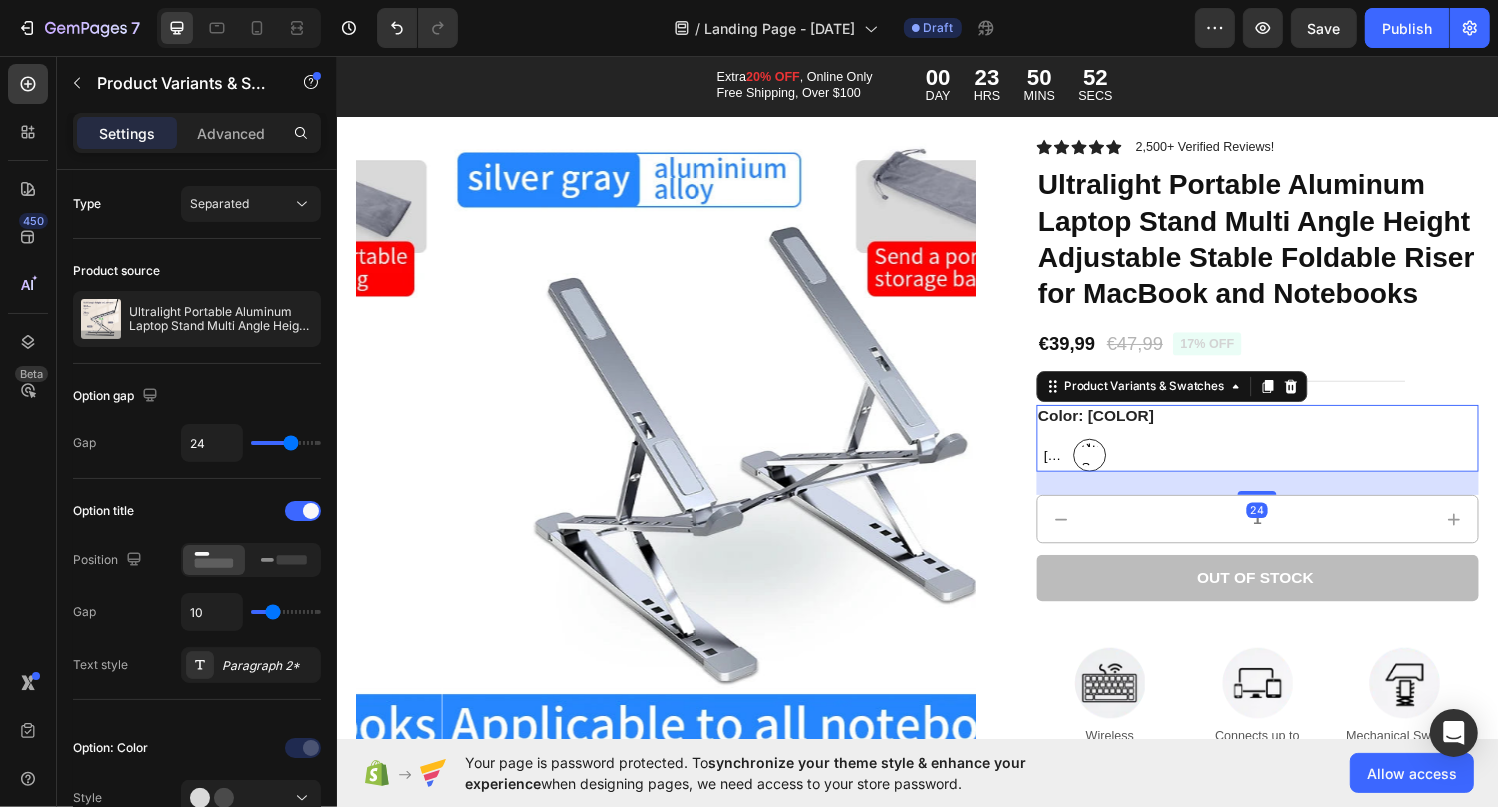 click on "Color: [COLOR]" at bounding box center [1121, 428] 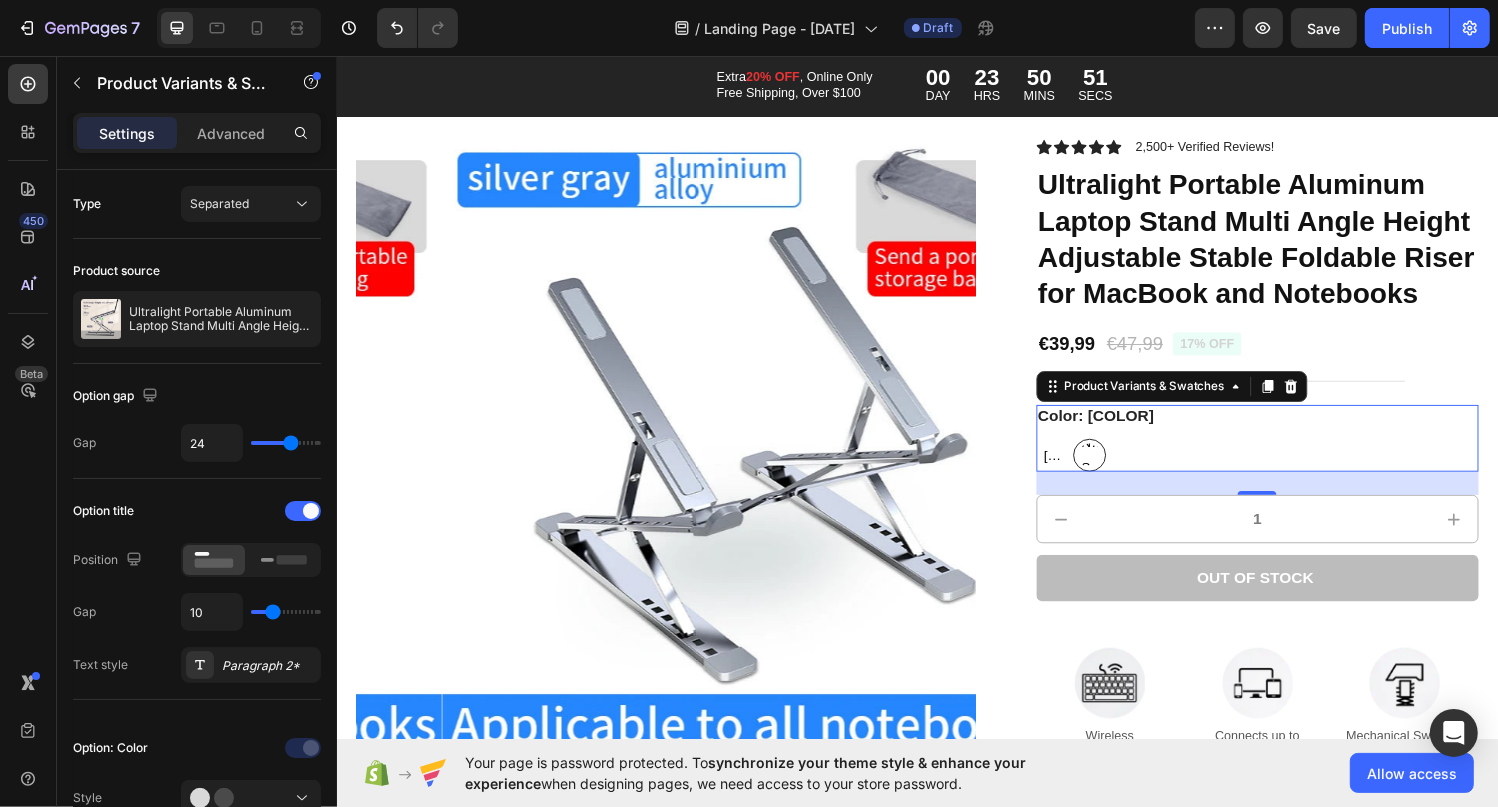 click on "24" at bounding box center (1288, 497) 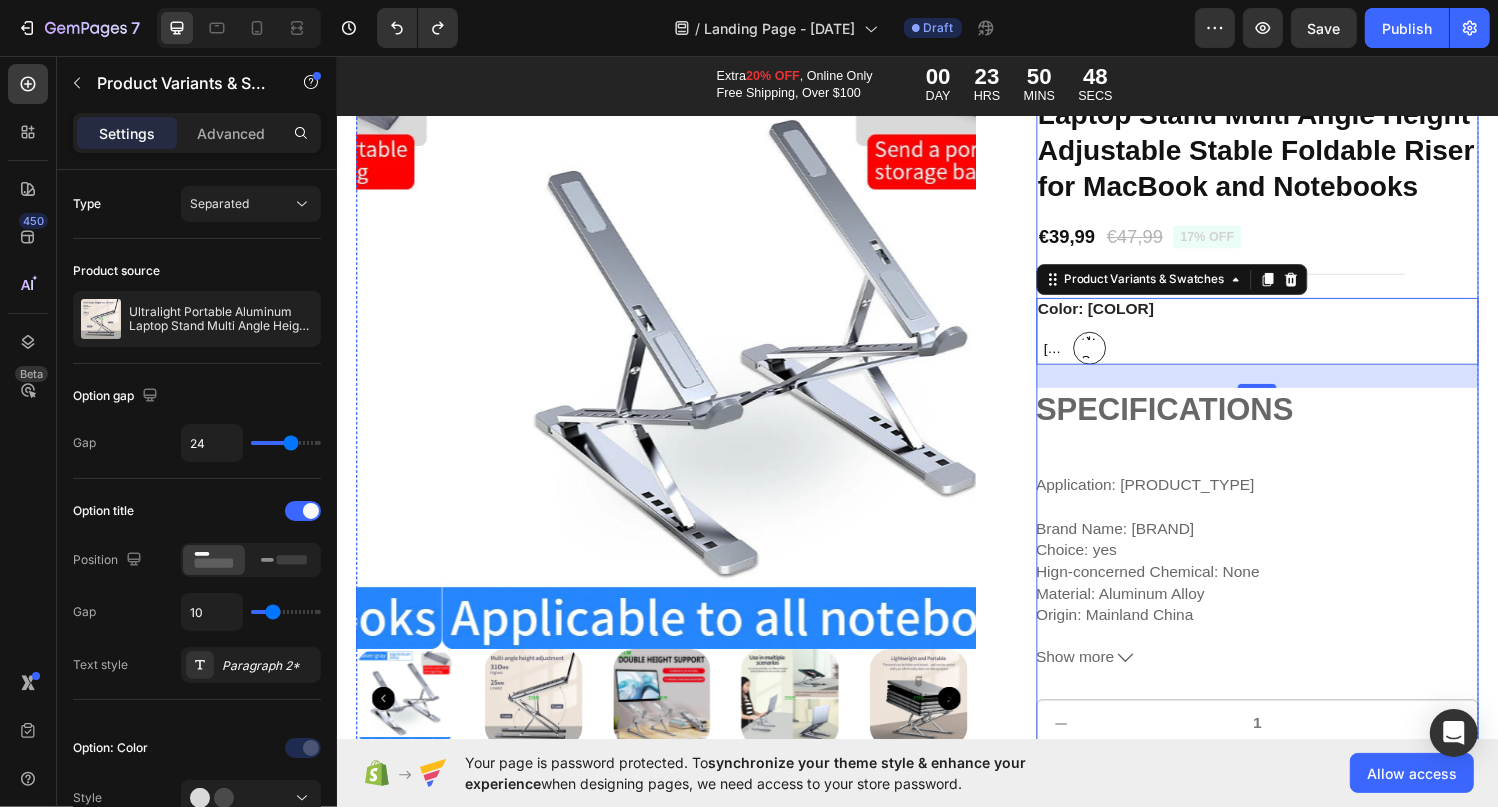 scroll, scrollTop: 100, scrollLeft: 0, axis: vertical 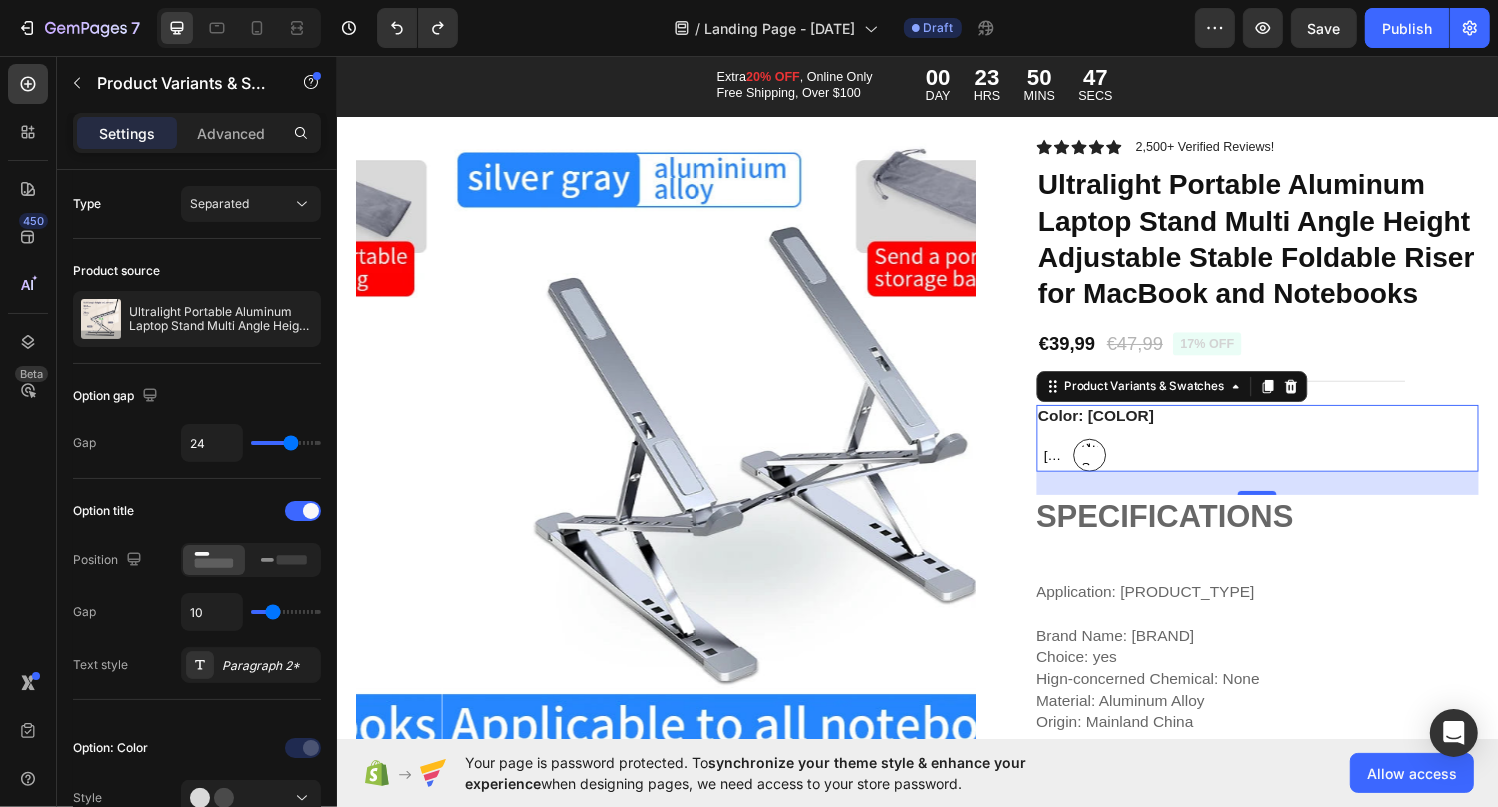 click on "N8 Silver" at bounding box center (1114, 468) 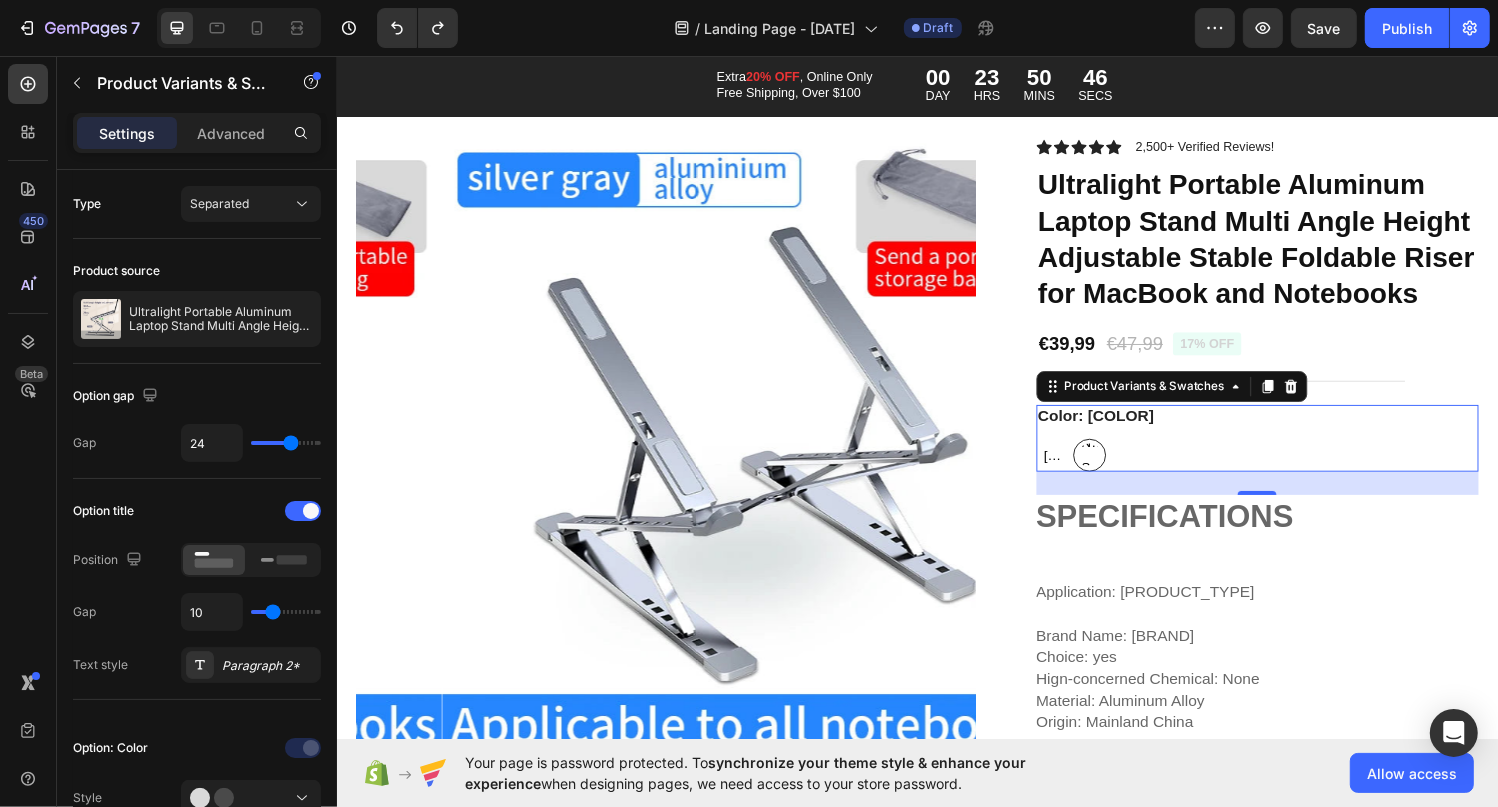 click on "[COLOR]" at bounding box center (1075, 428) 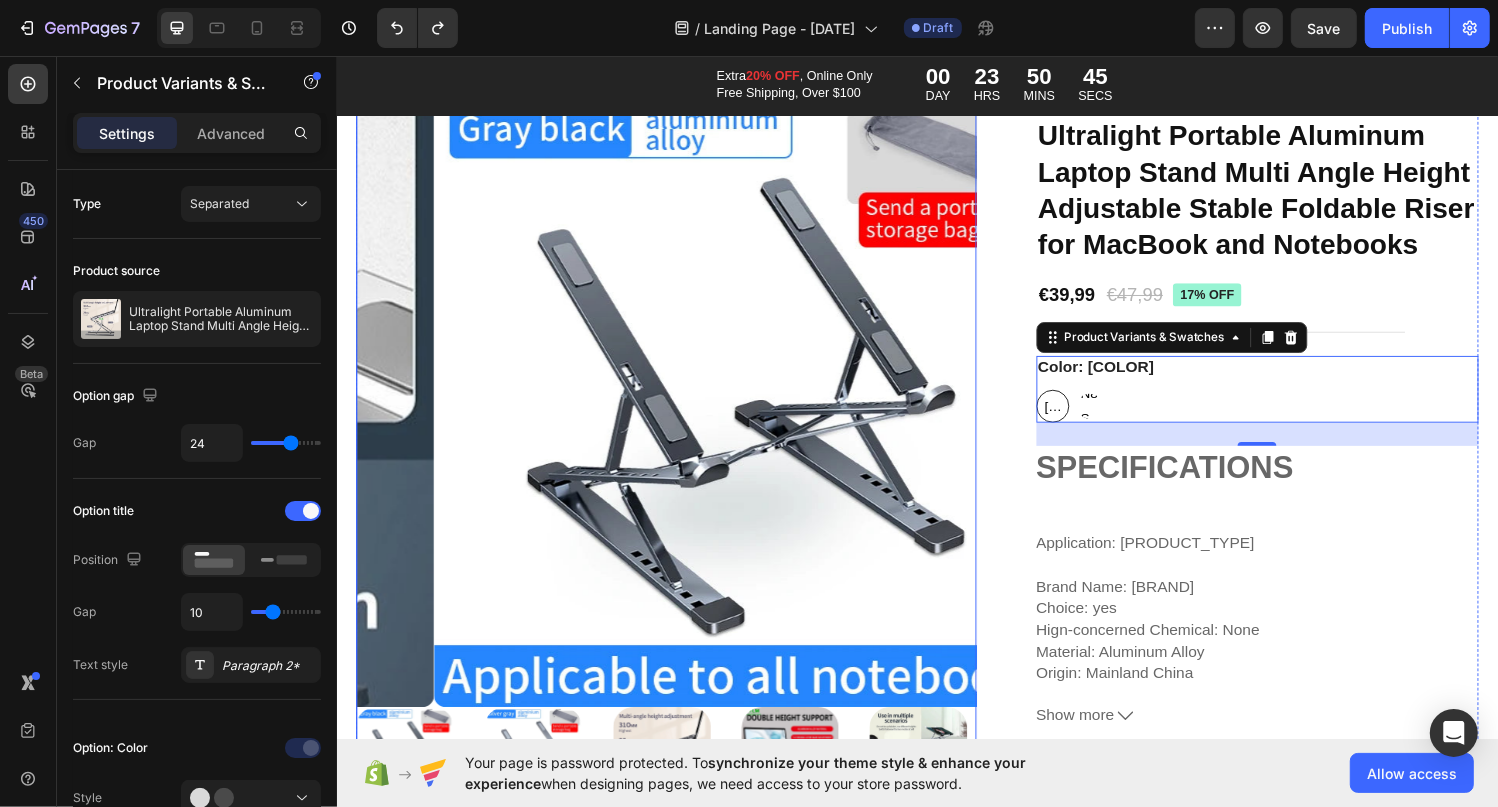 scroll, scrollTop: 200, scrollLeft: 0, axis: vertical 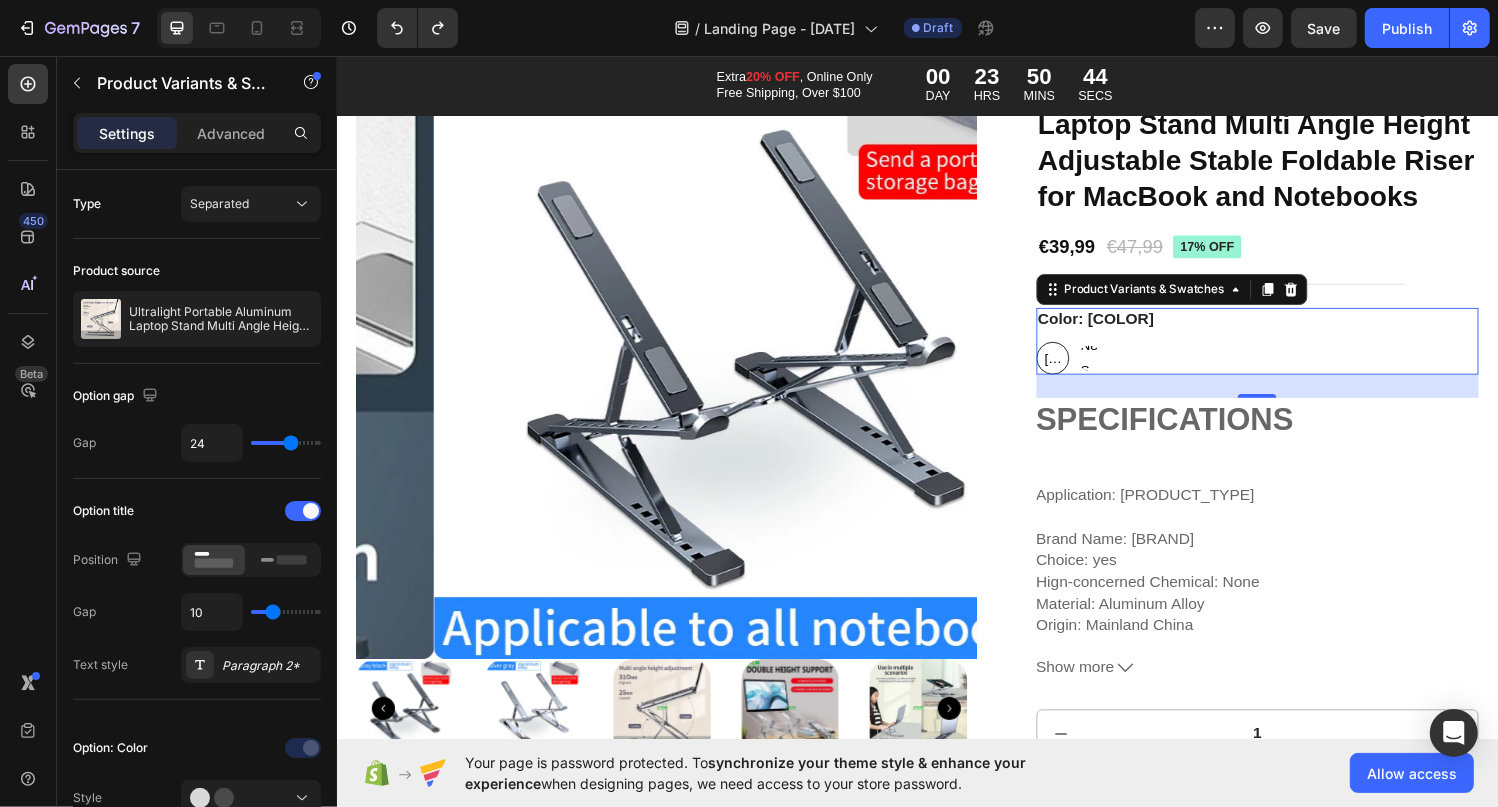 click on "N8 Silver" at bounding box center (1114, 368) 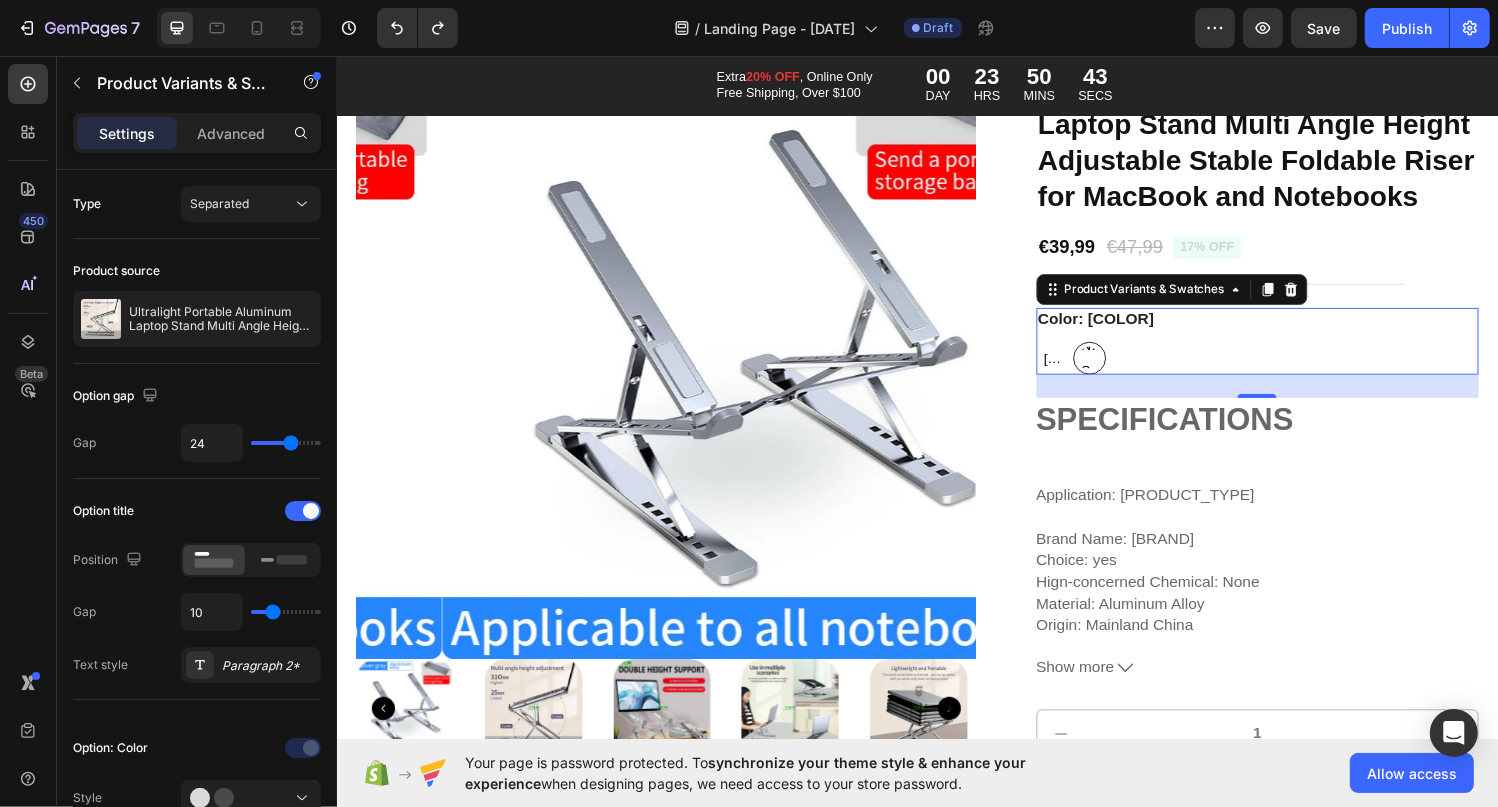click on "[COLOR]" at bounding box center [1076, 368] 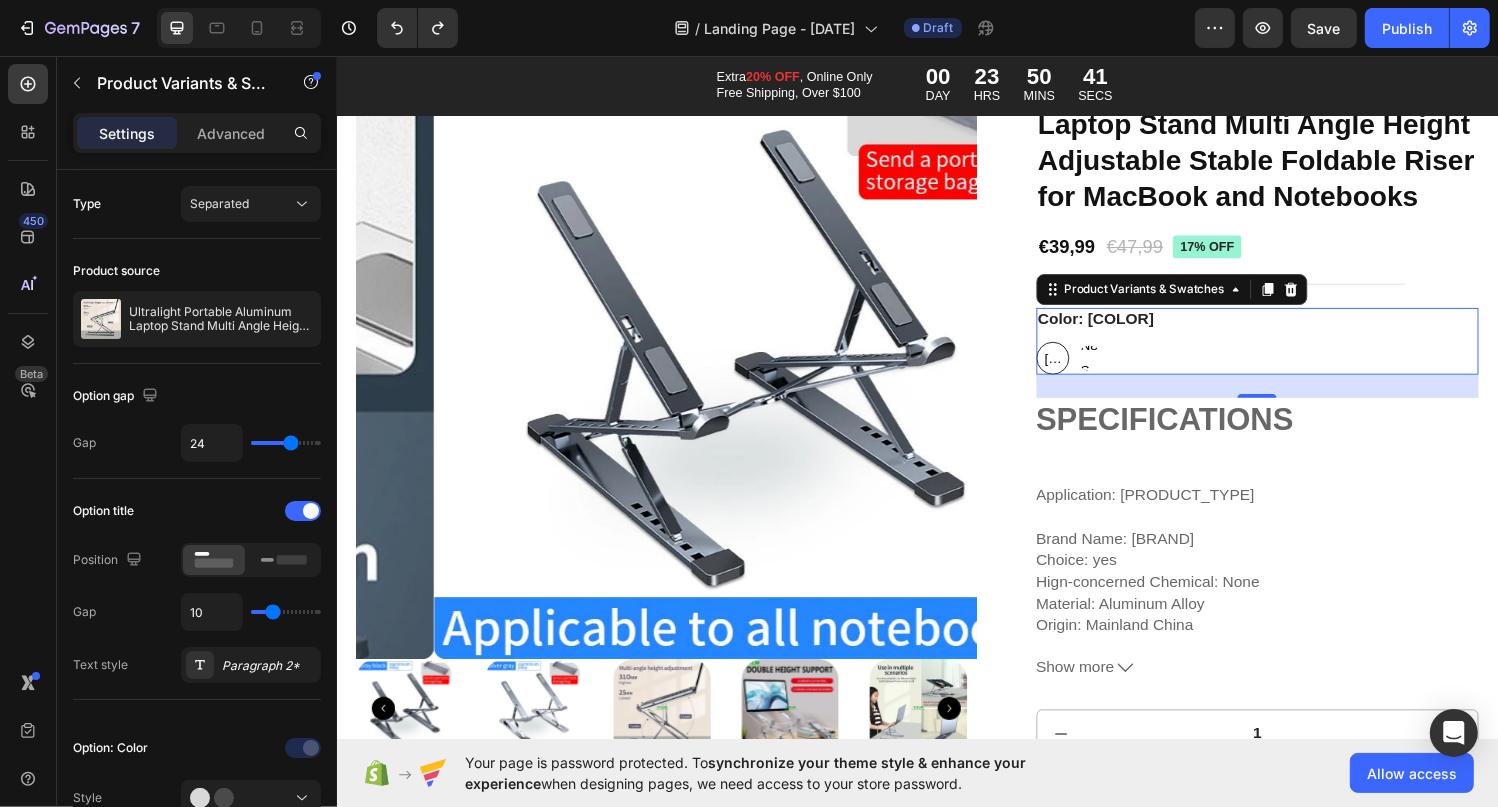 click on "N8 Silver" at bounding box center [1114, 368] 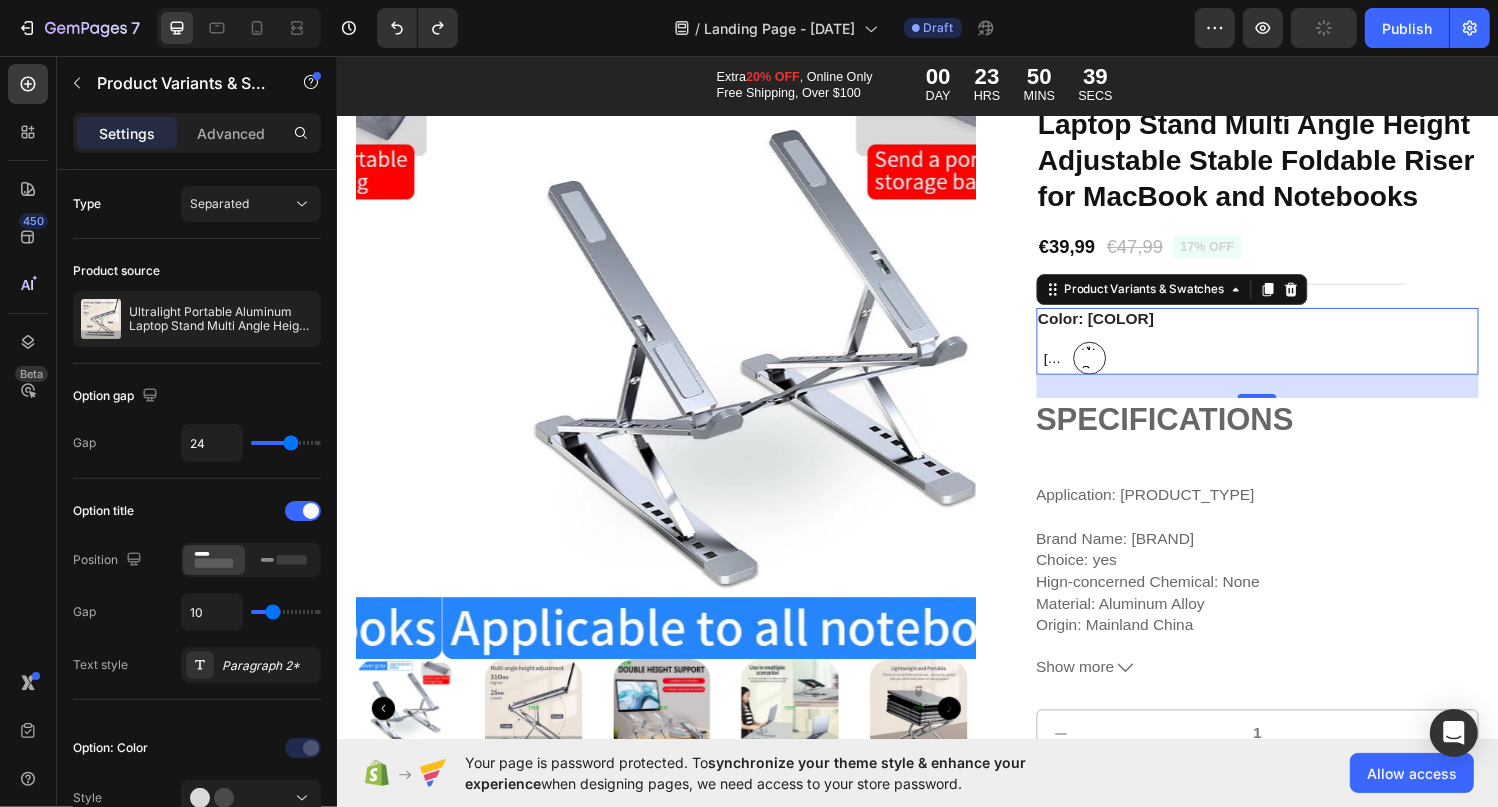click on "[COLOR]" at bounding box center [1076, 368] 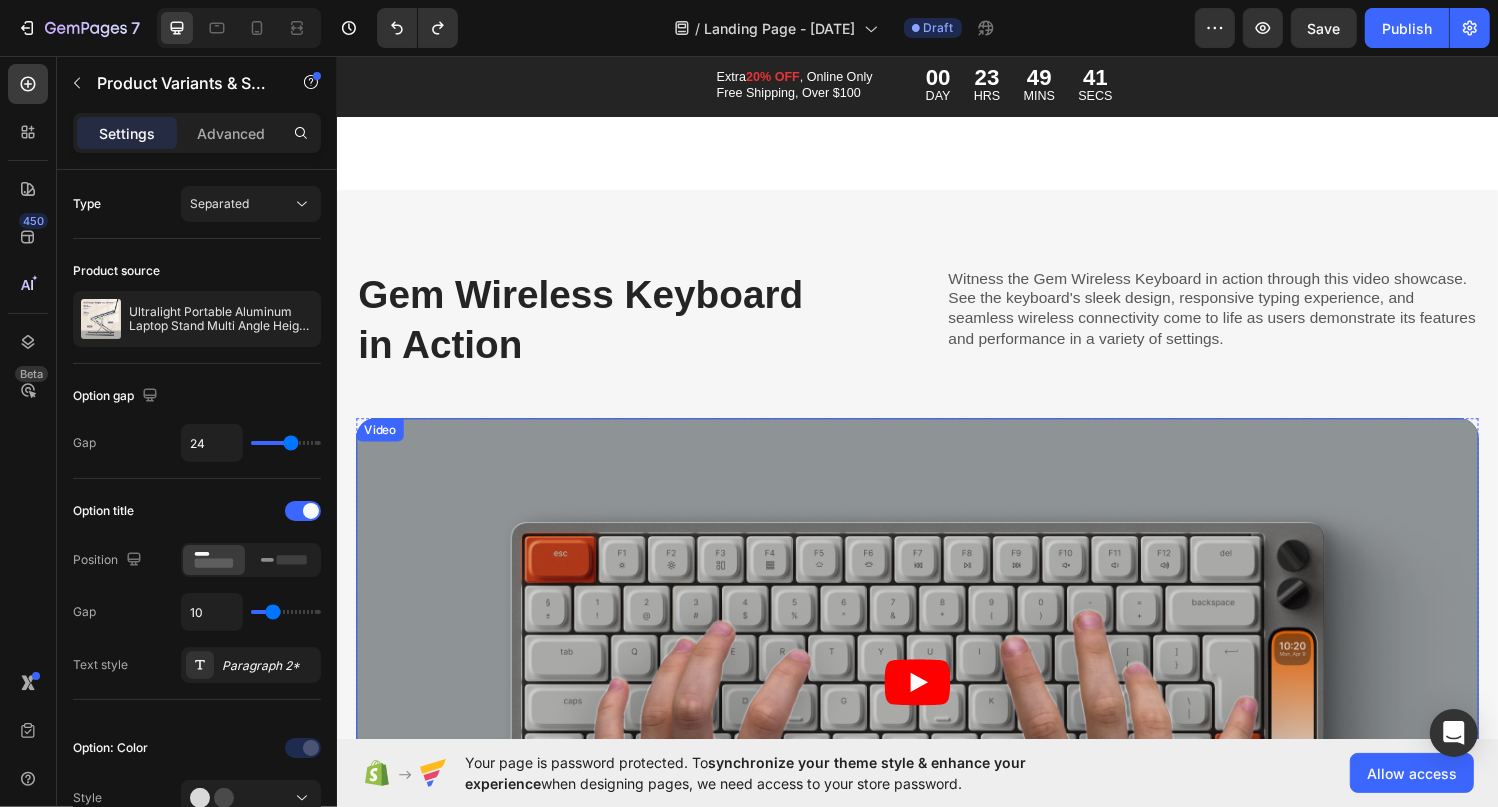 scroll, scrollTop: 1300, scrollLeft: 0, axis: vertical 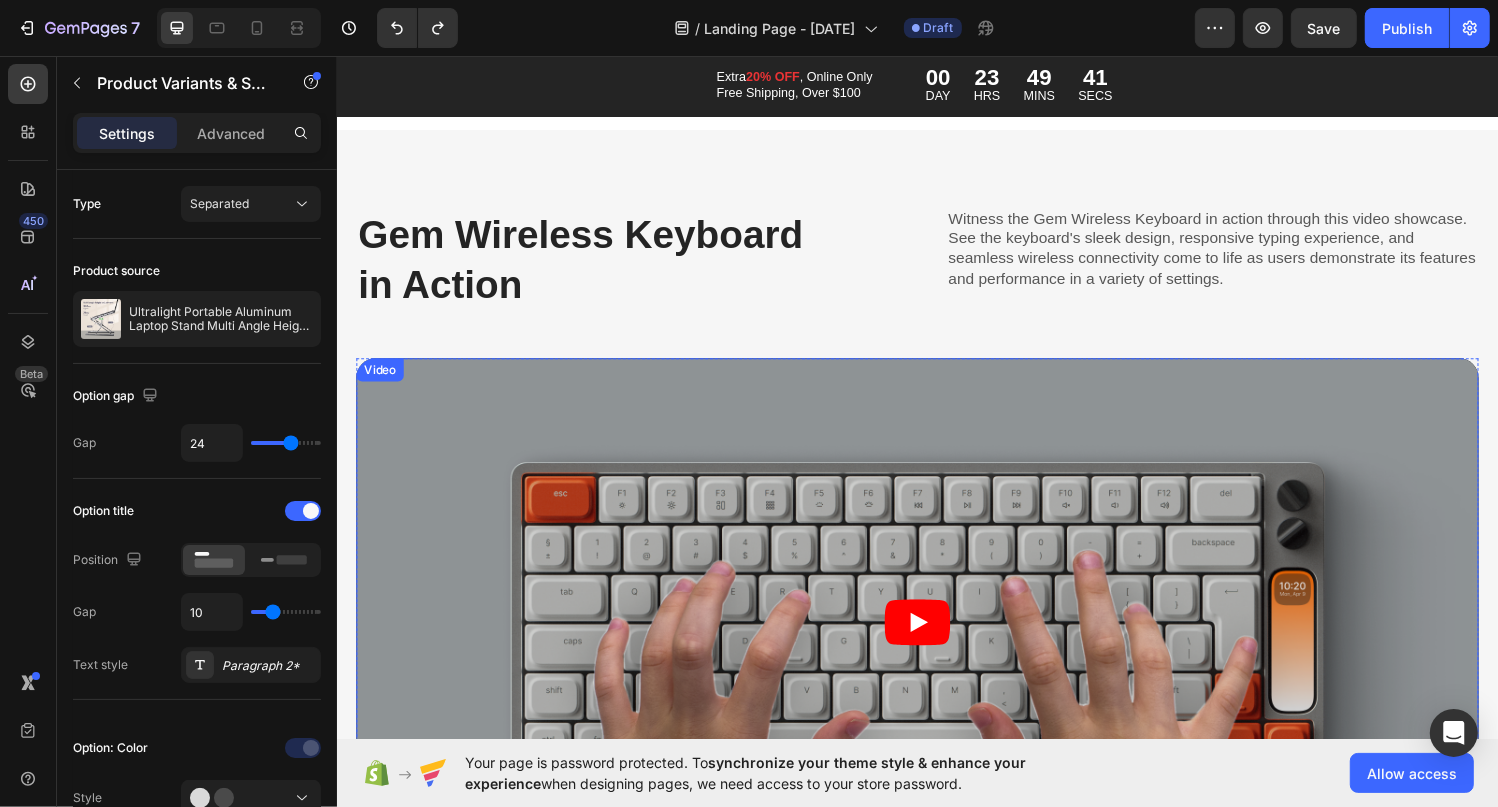 click at bounding box center [936, 641] 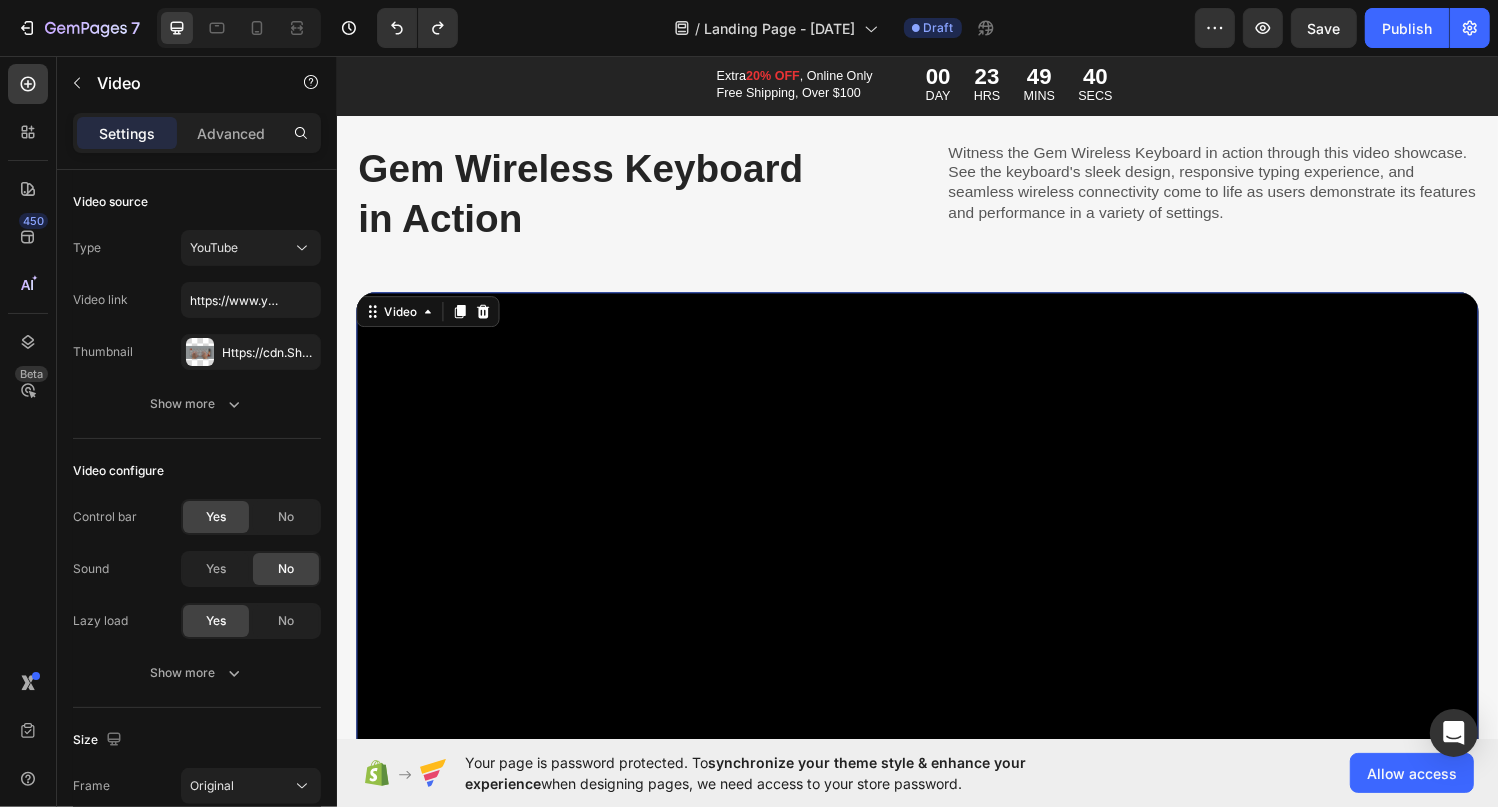 scroll, scrollTop: 1500, scrollLeft: 0, axis: vertical 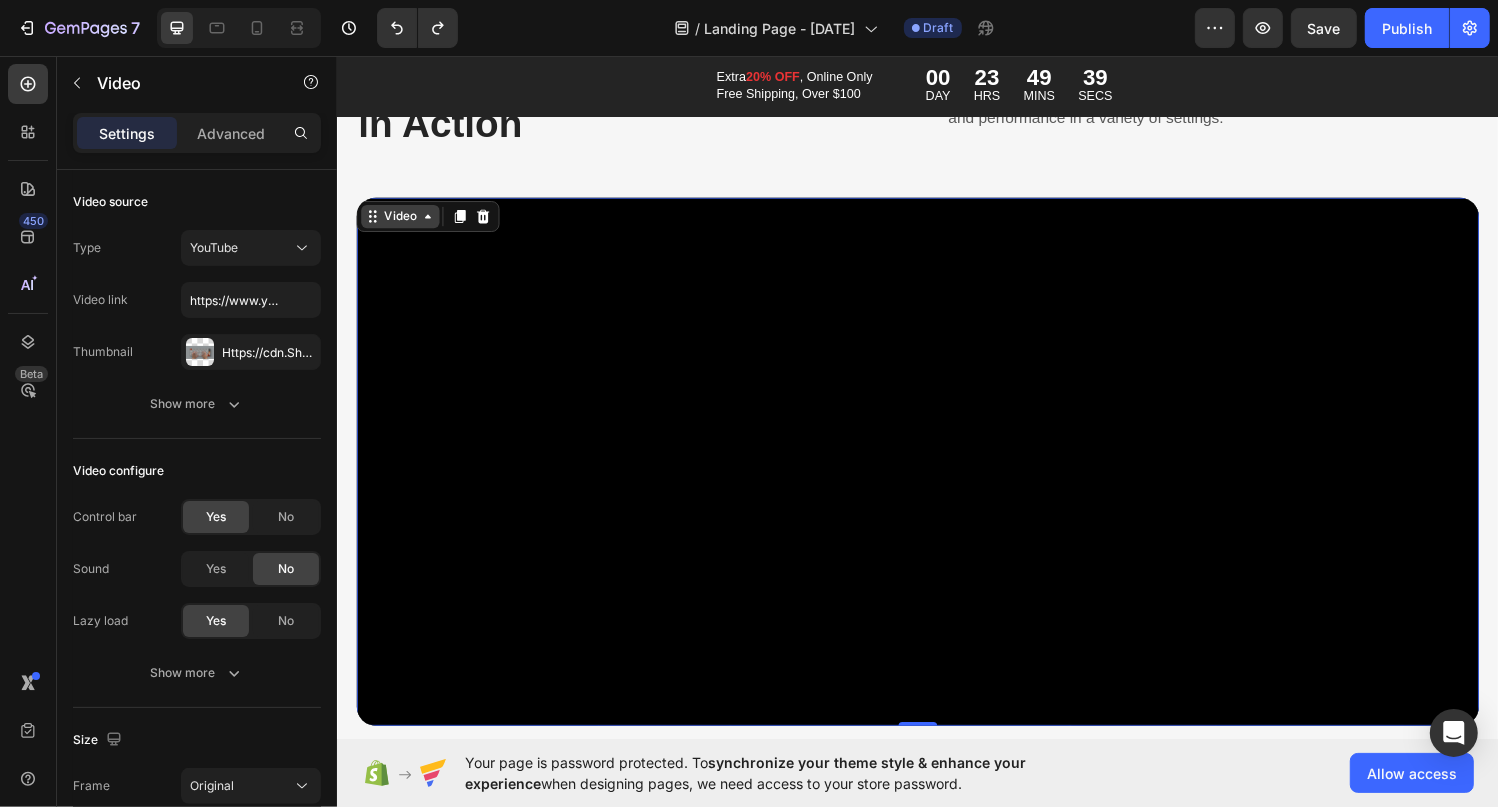 click 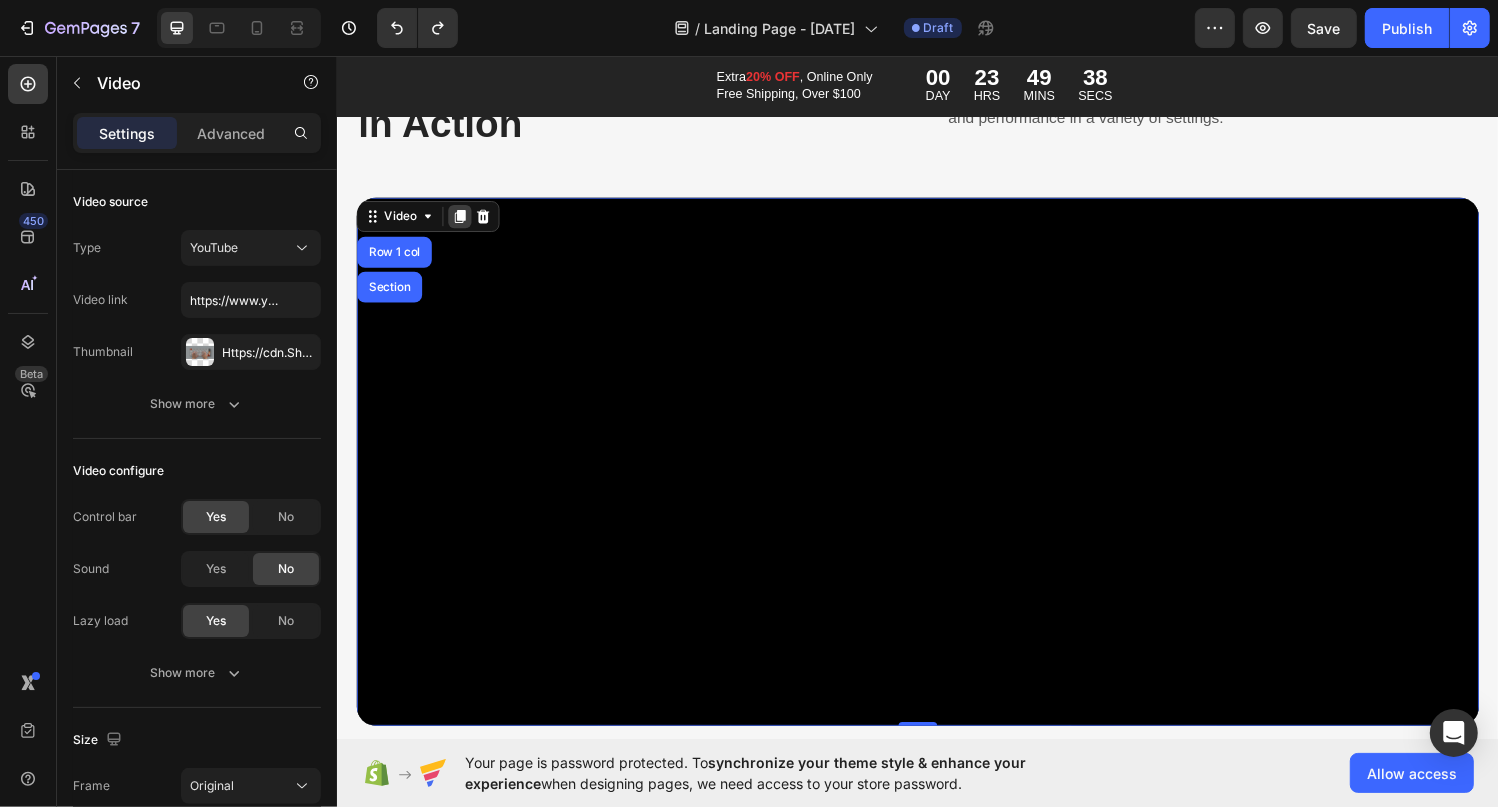 click 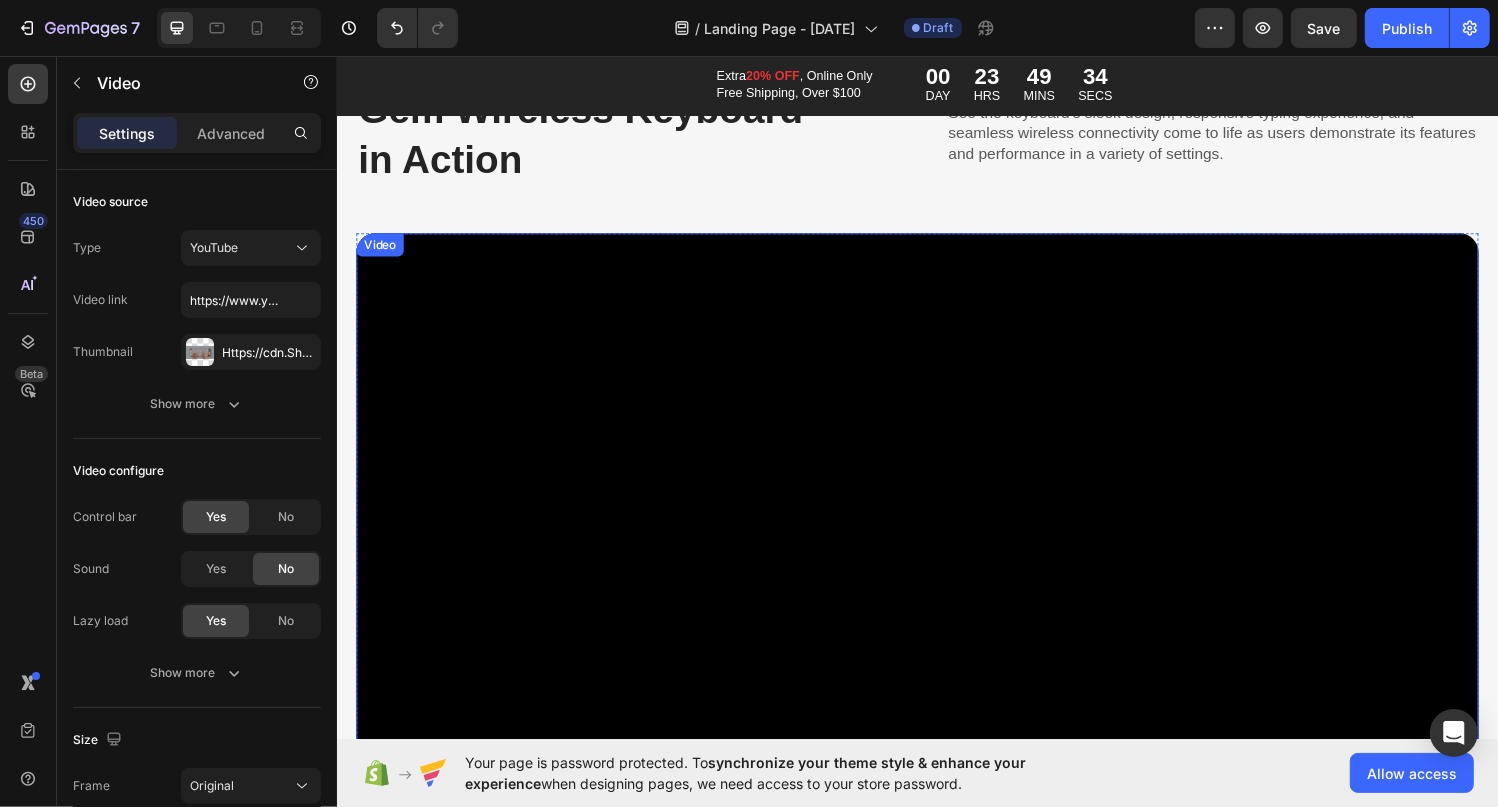 scroll, scrollTop: 1316, scrollLeft: 0, axis: vertical 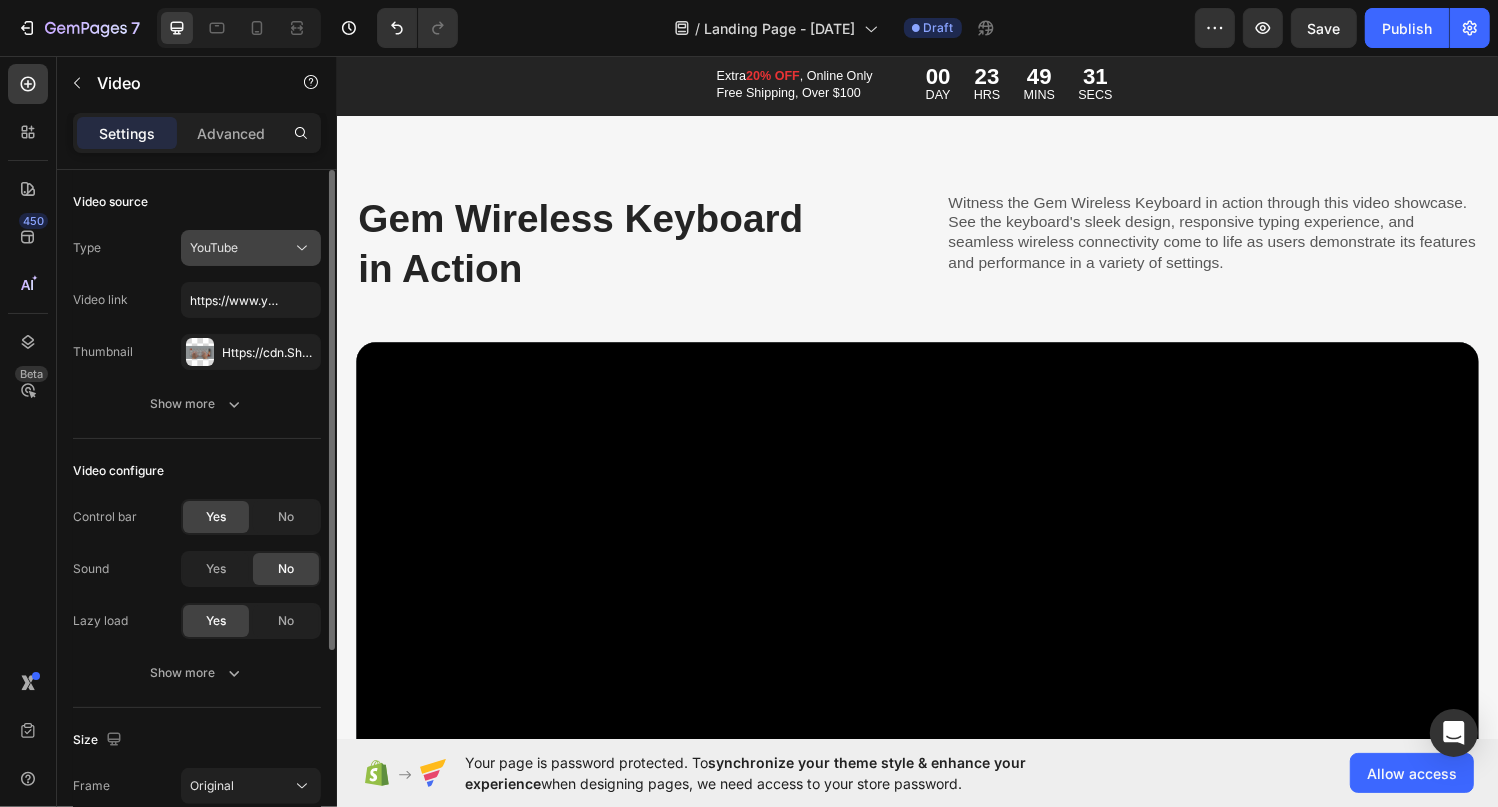 click on "YouTube" 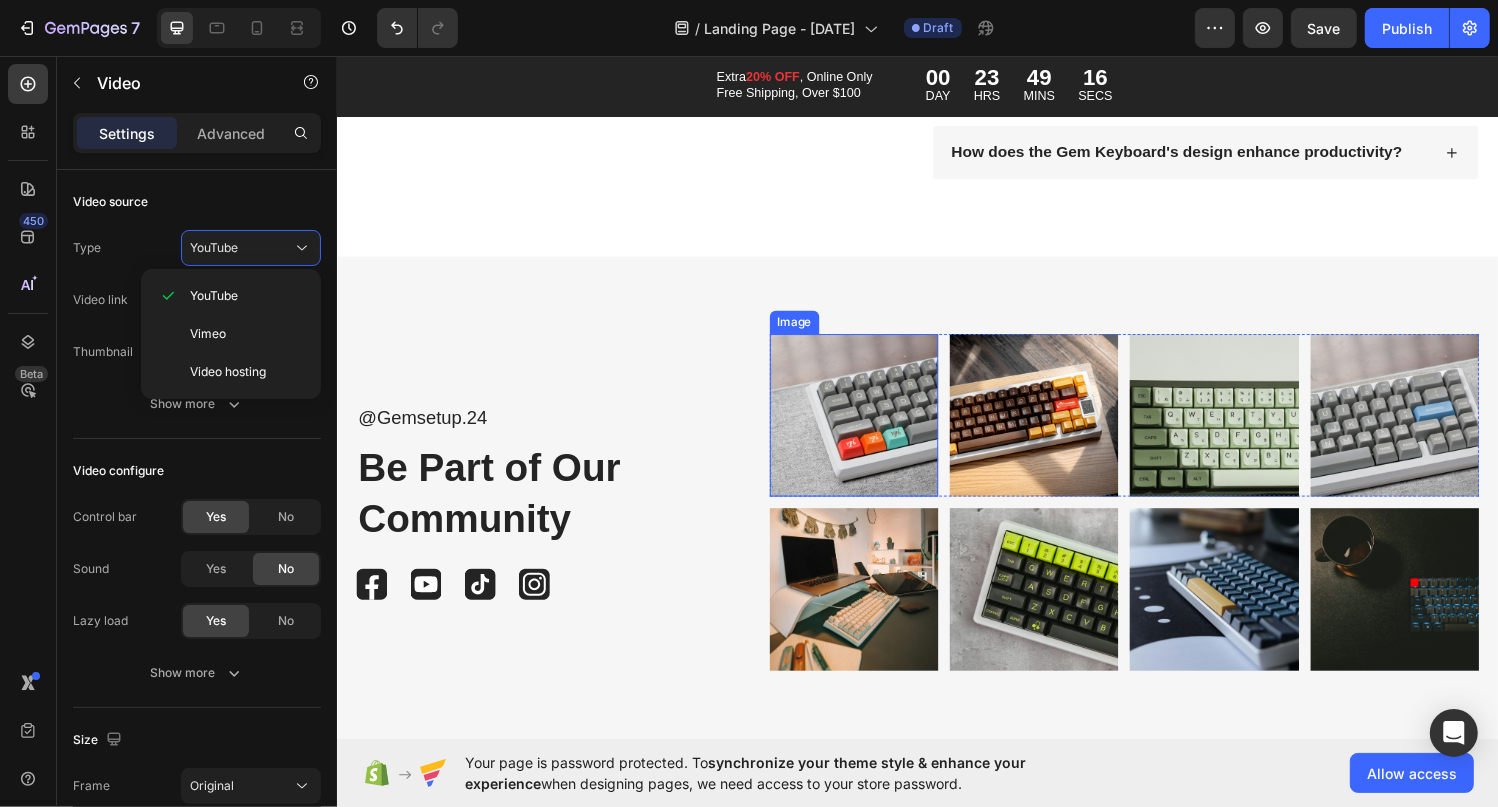 scroll, scrollTop: 5316, scrollLeft: 0, axis: vertical 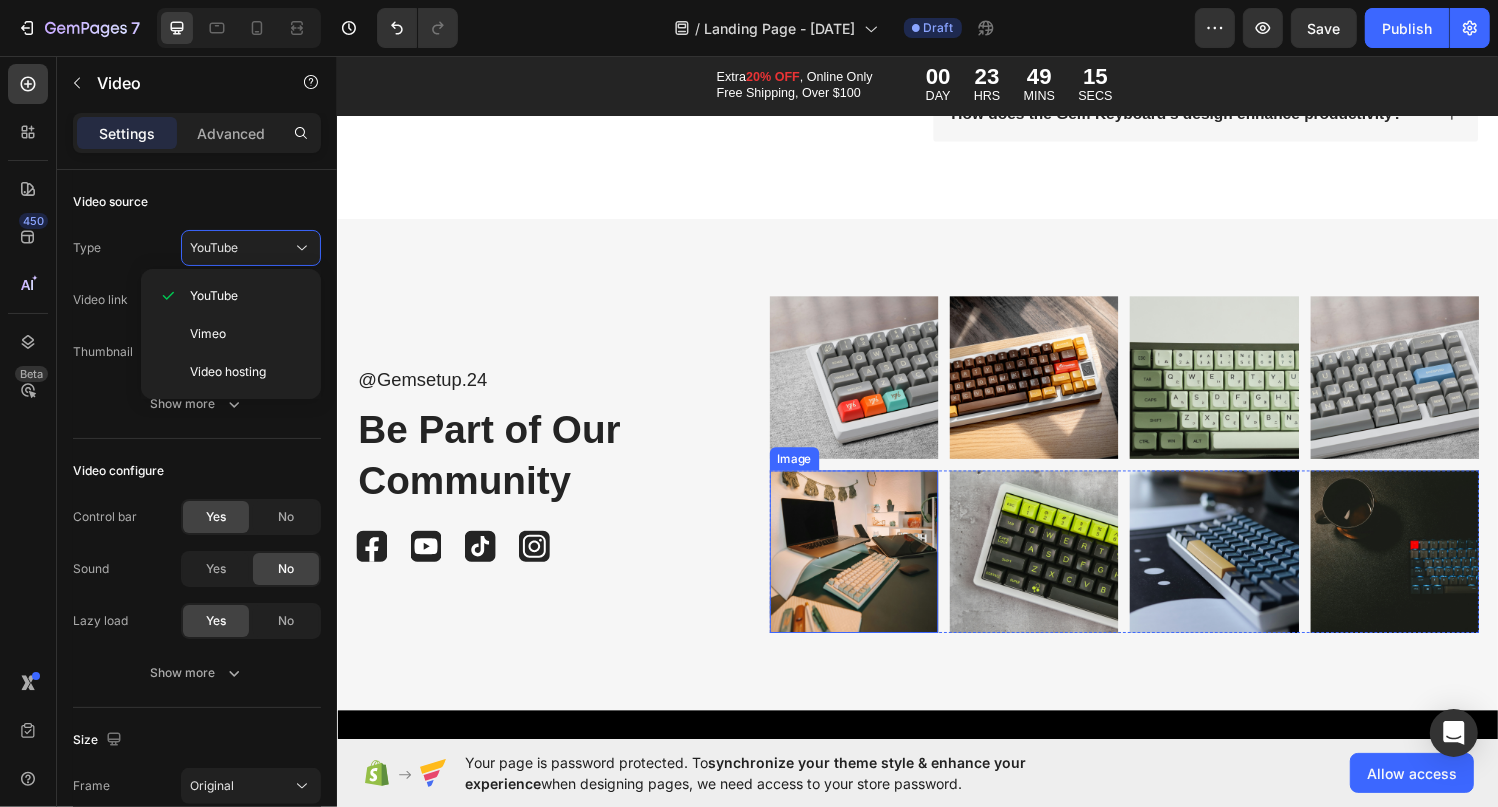 click at bounding box center (870, 568) 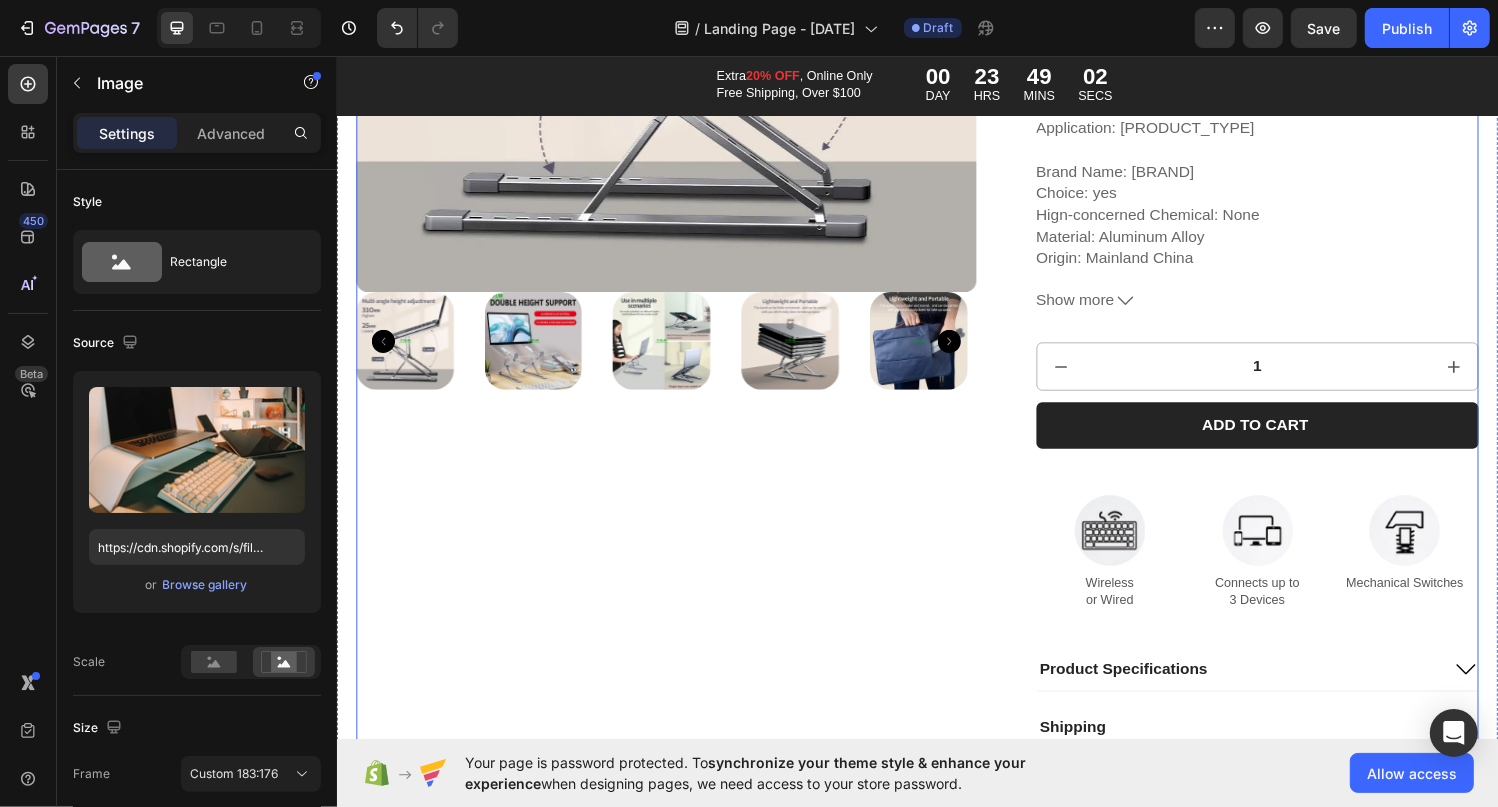 scroll, scrollTop: 616, scrollLeft: 0, axis: vertical 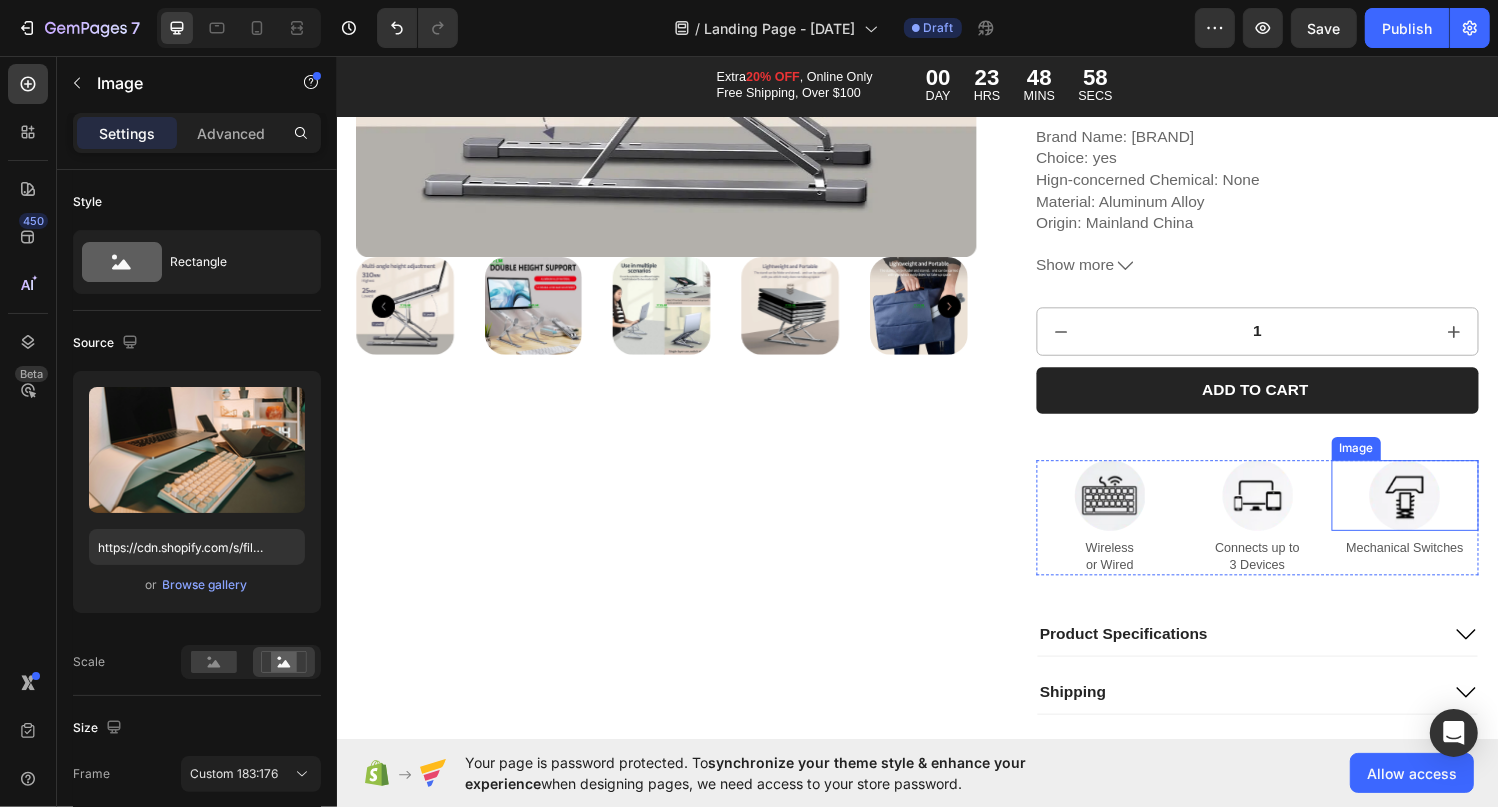 click at bounding box center [1439, 509] 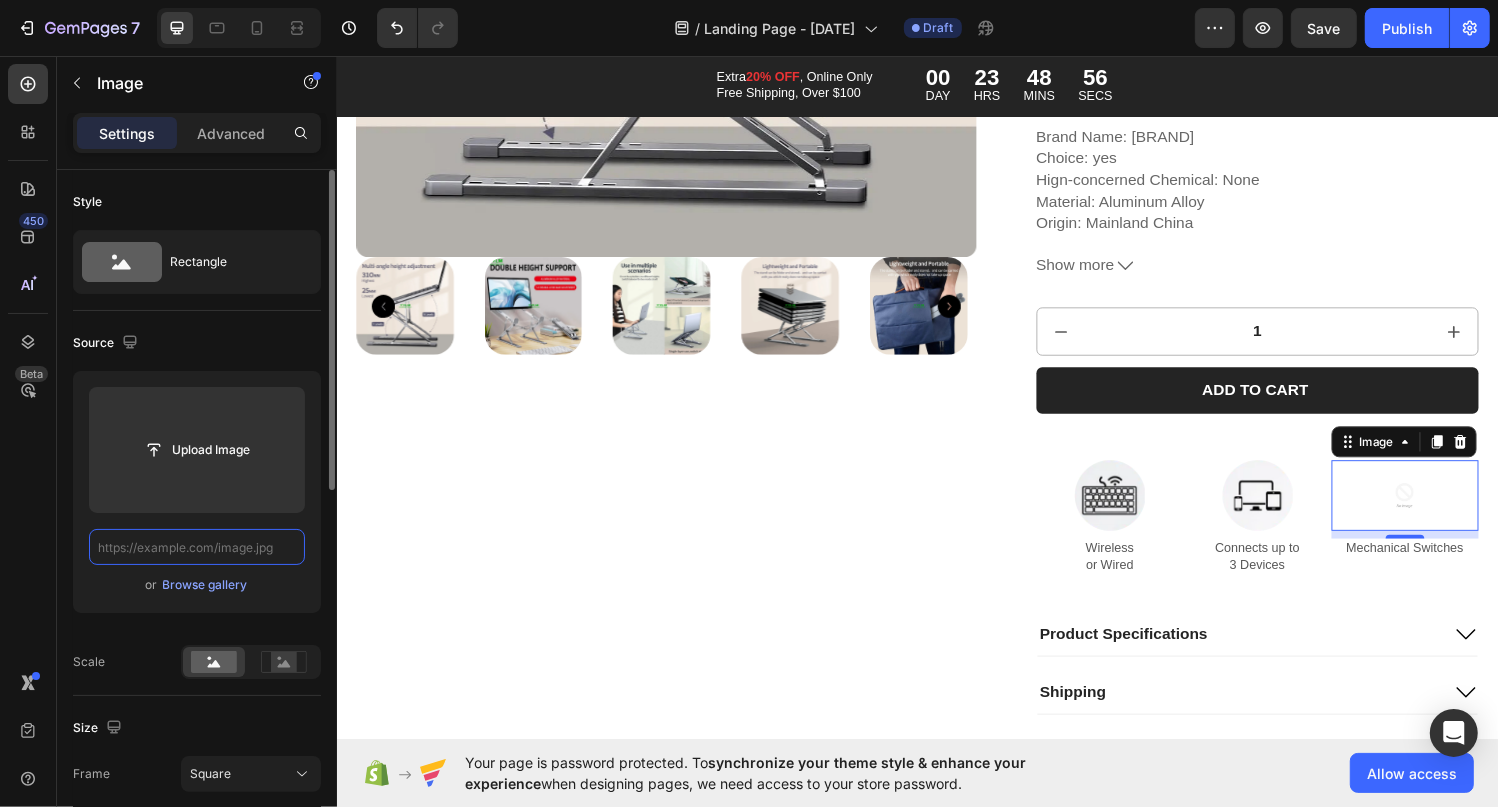 scroll, scrollTop: 0, scrollLeft: 0, axis: both 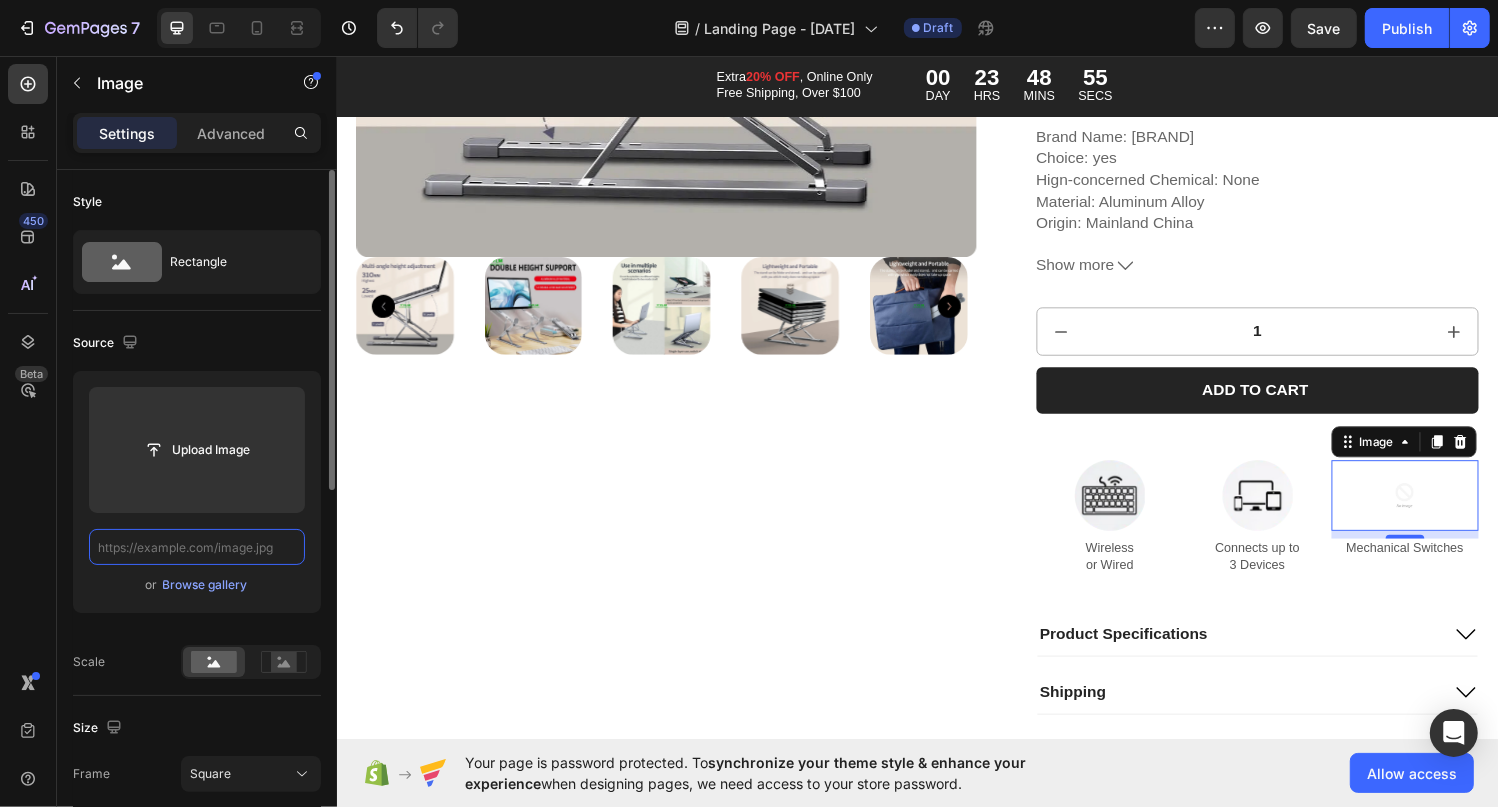 drag, startPoint x: 275, startPoint y: 542, endPoint x: 256, endPoint y: 548, distance: 19.924858 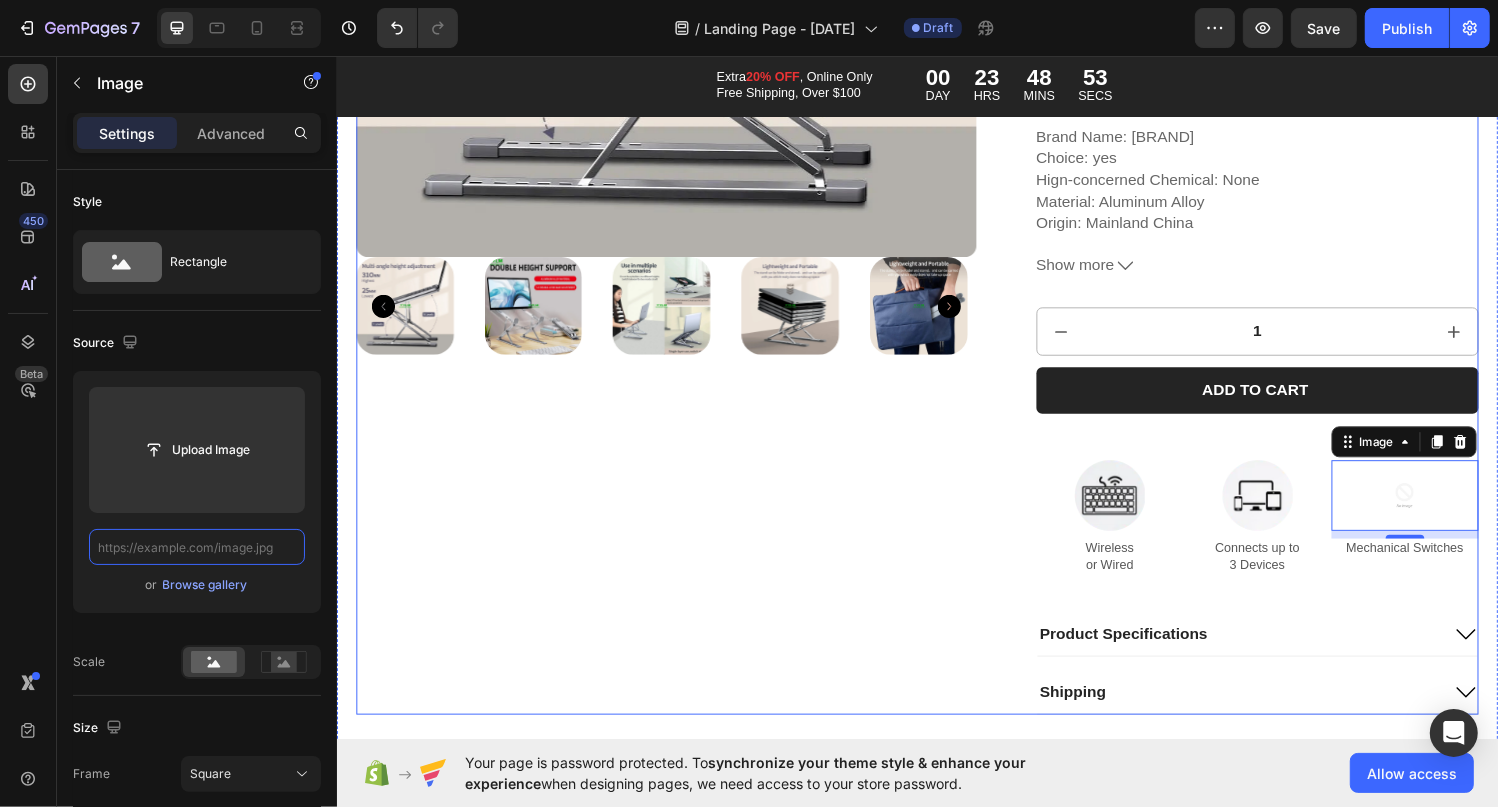 type on "https://cdn.shopify.com/s/files/1/0687/1862/4962/files/gempages_577992195101950480-d1a9f63a-bc67-45f6-ac56-6333e1aae579.png" 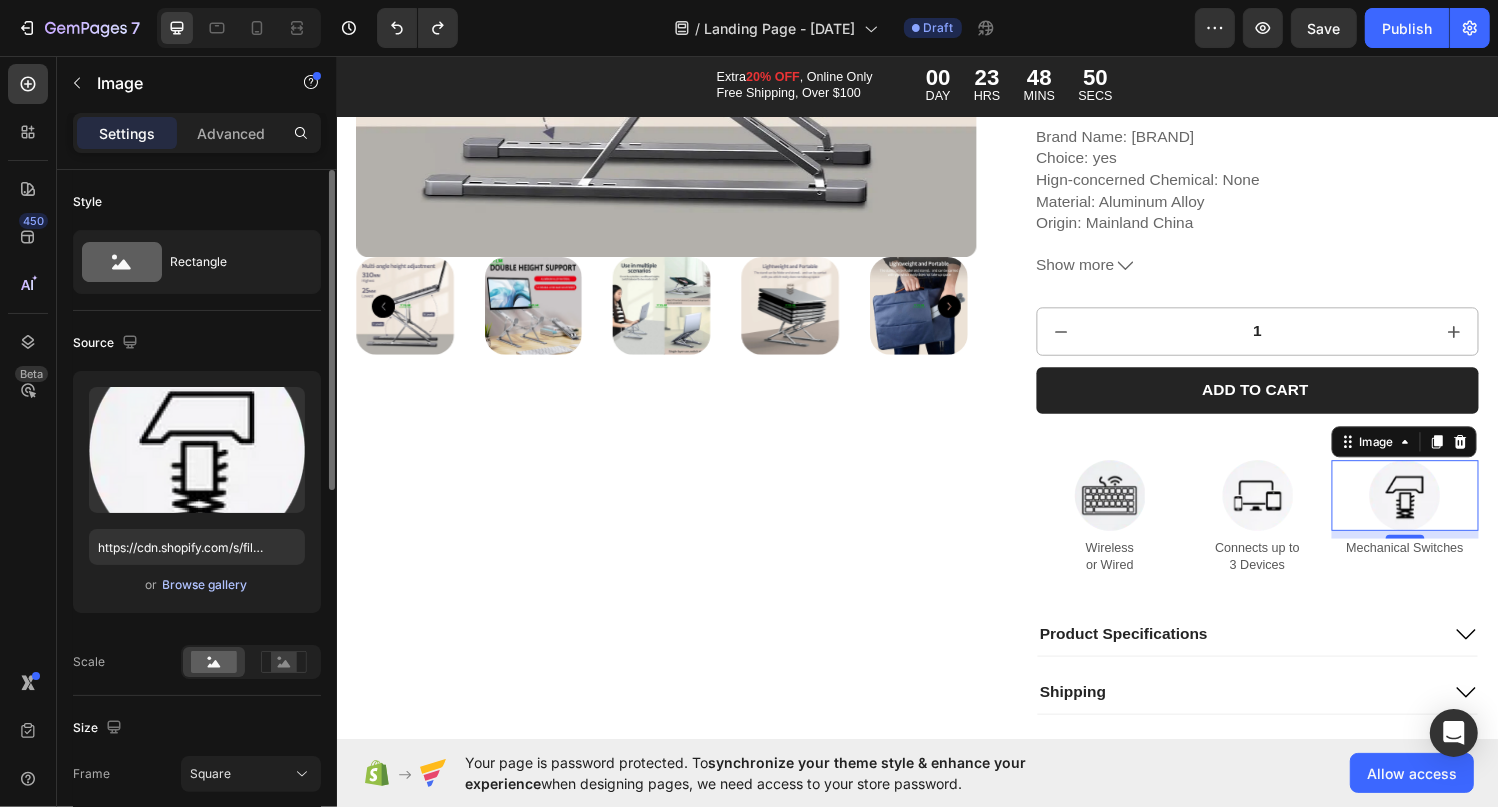 click on "Browse gallery" at bounding box center (205, 585) 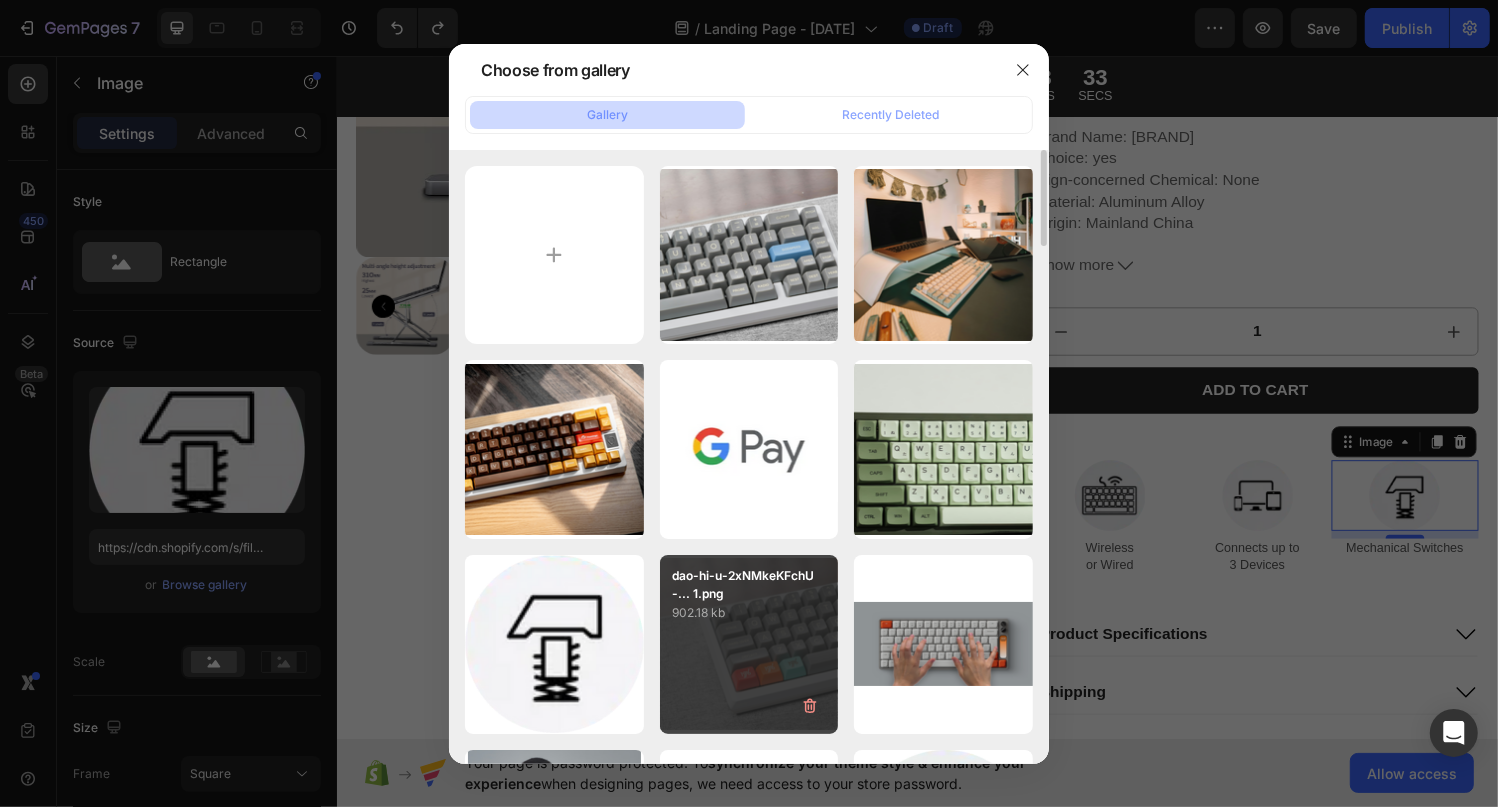 scroll, scrollTop: 200, scrollLeft: 0, axis: vertical 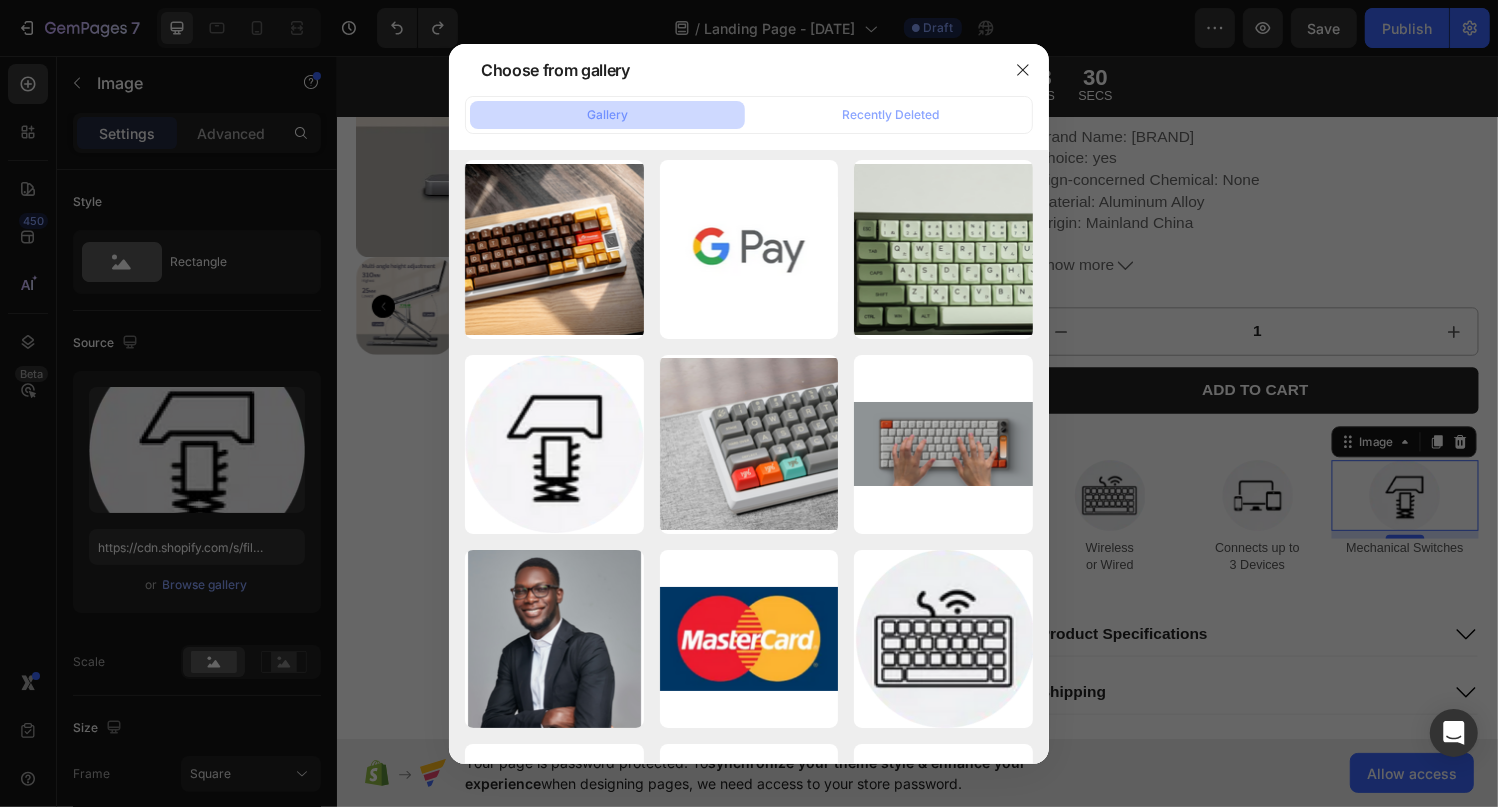 click at bounding box center (749, 403) 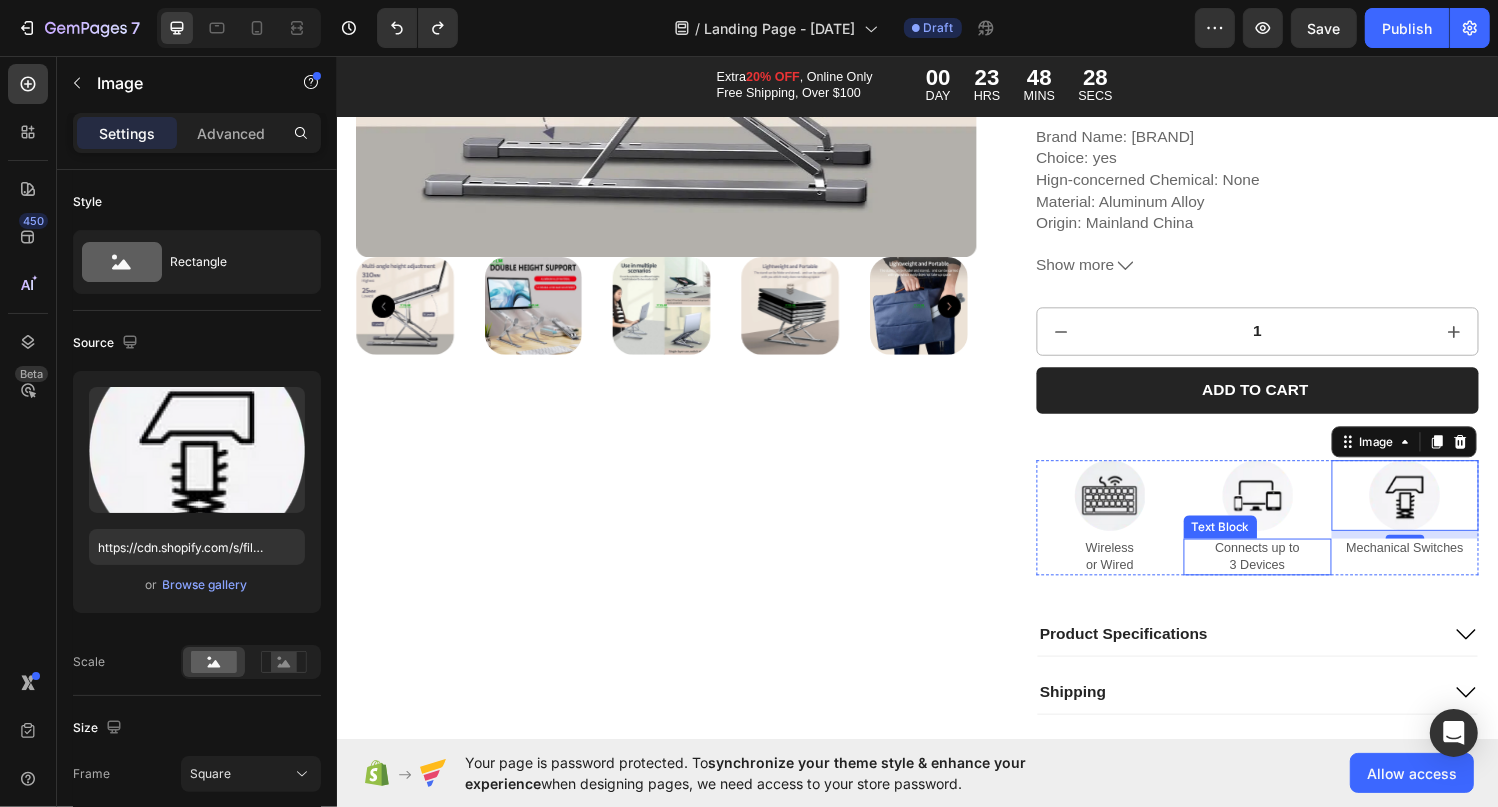 click on "Connects up to  3 Devices" at bounding box center [1287, 573] 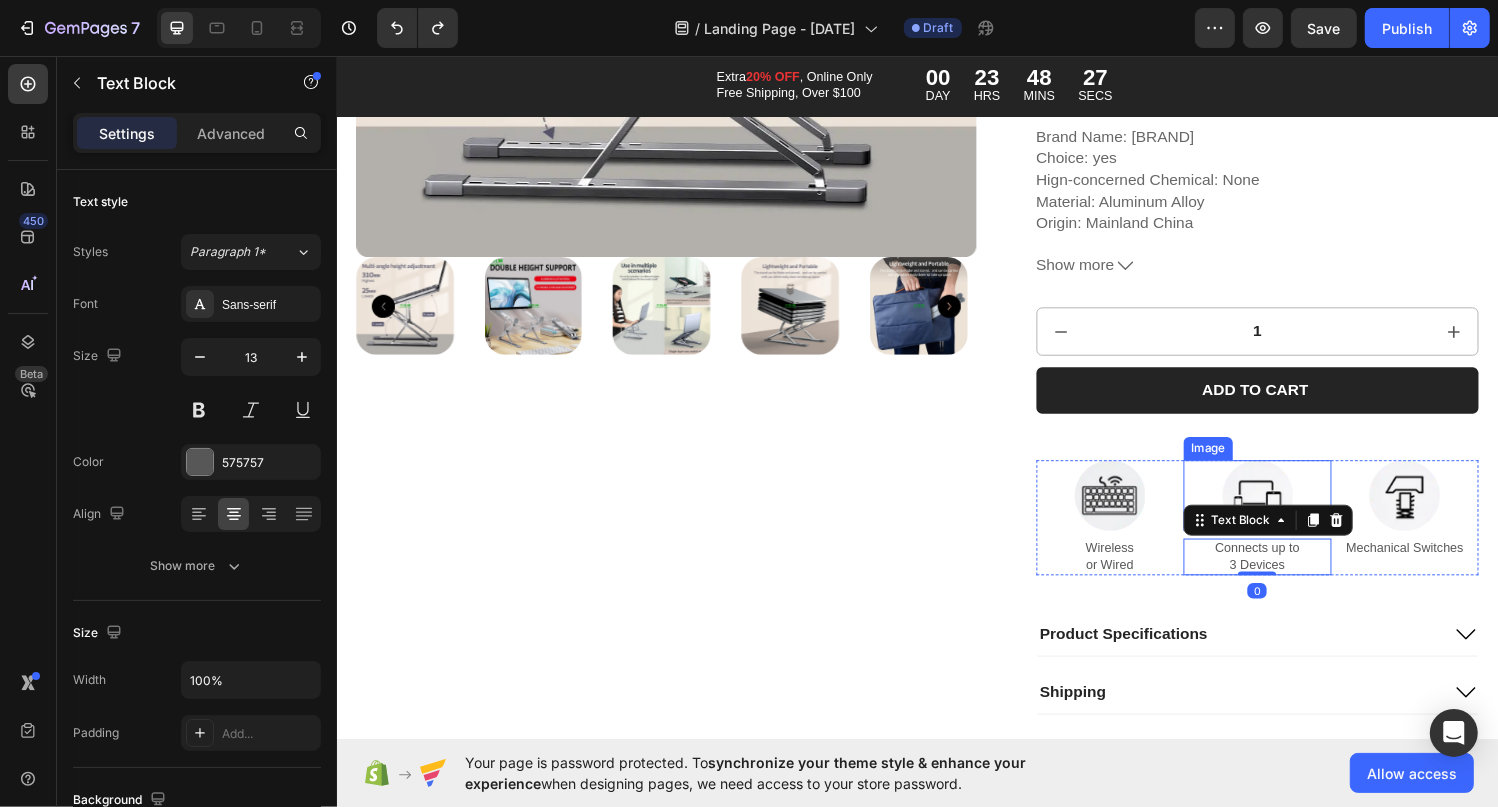 click at bounding box center (1287, 509) 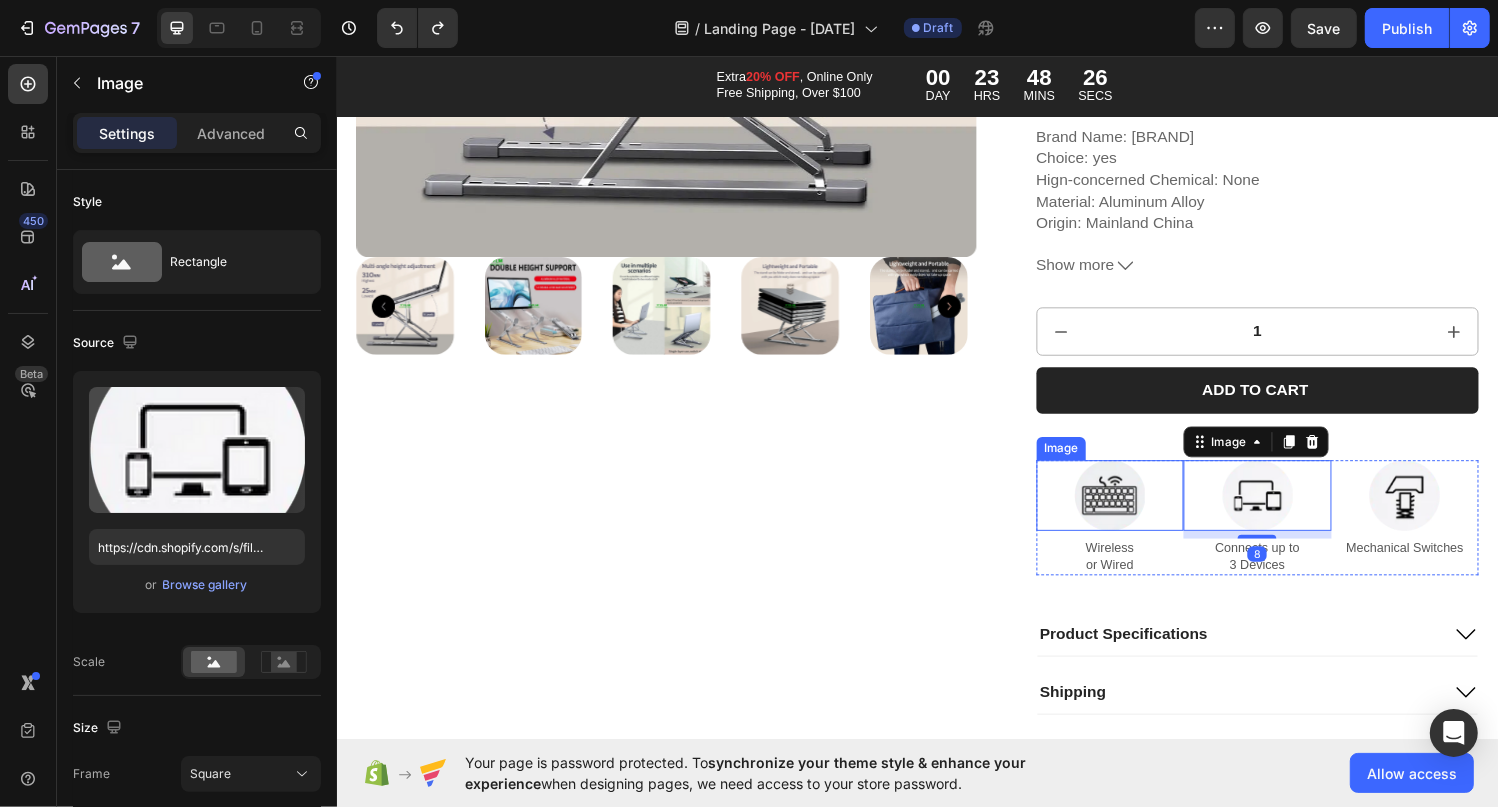 click at bounding box center [1134, 509] 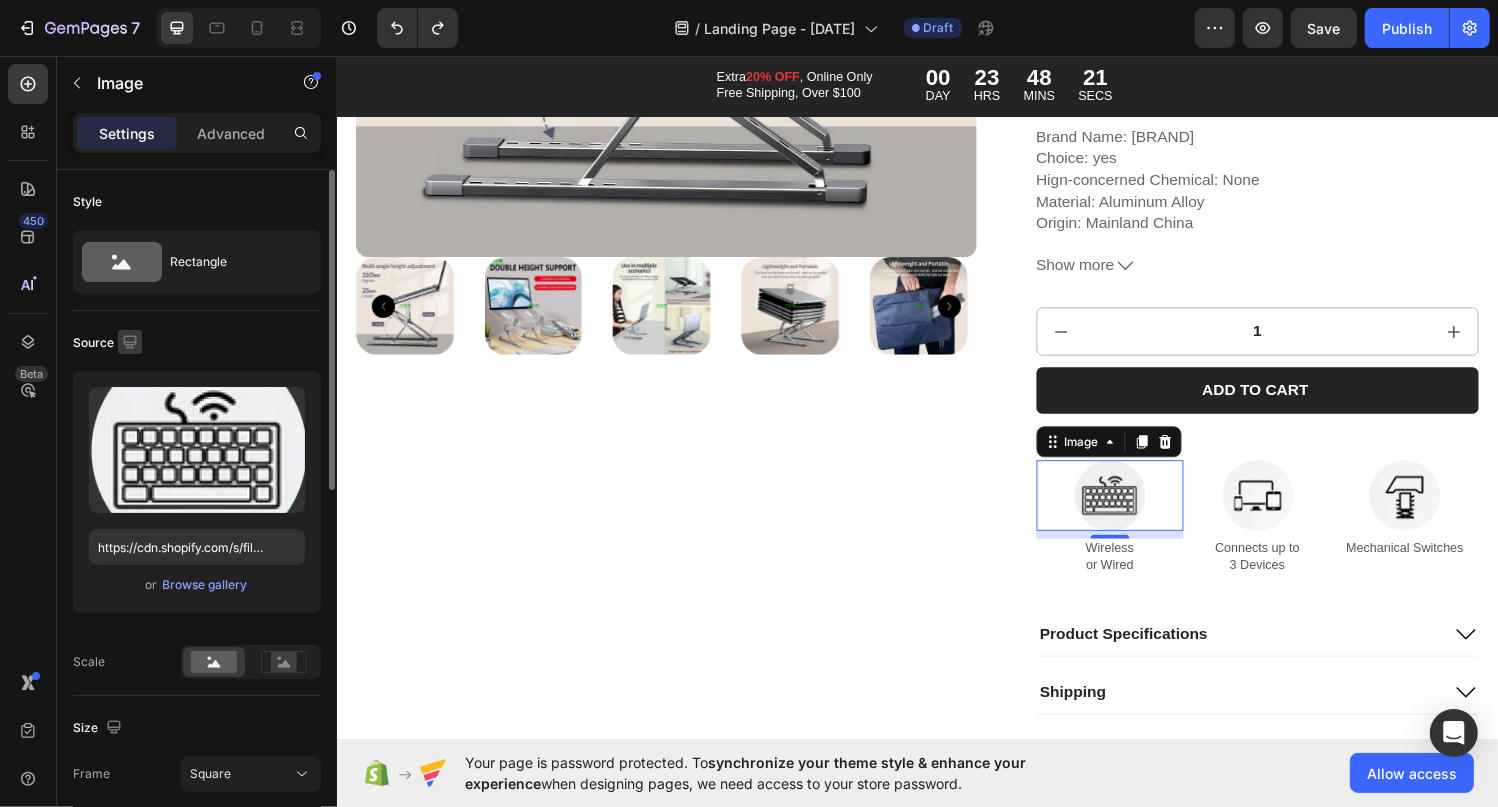 click 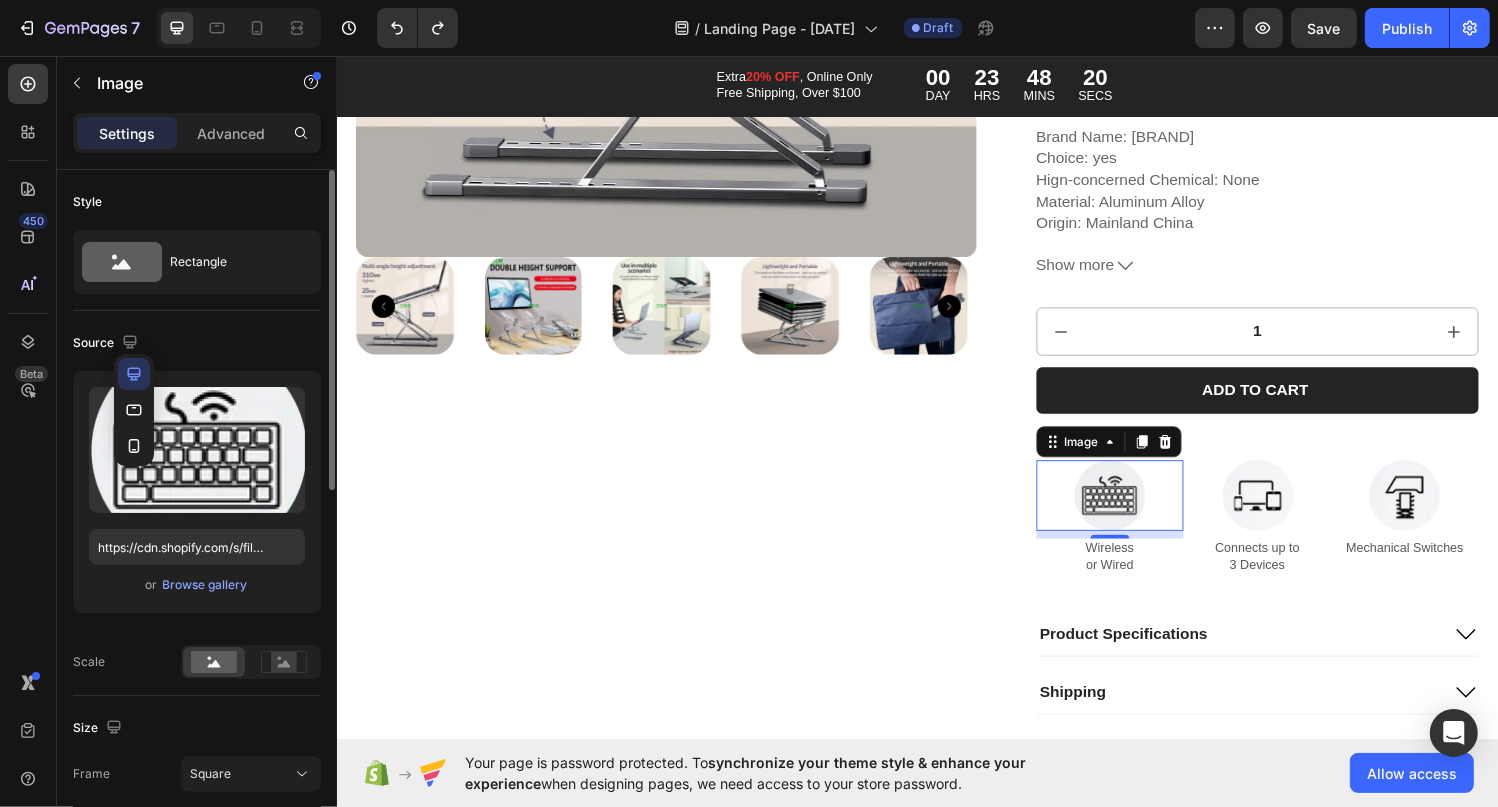 click on "Source" at bounding box center (197, 343) 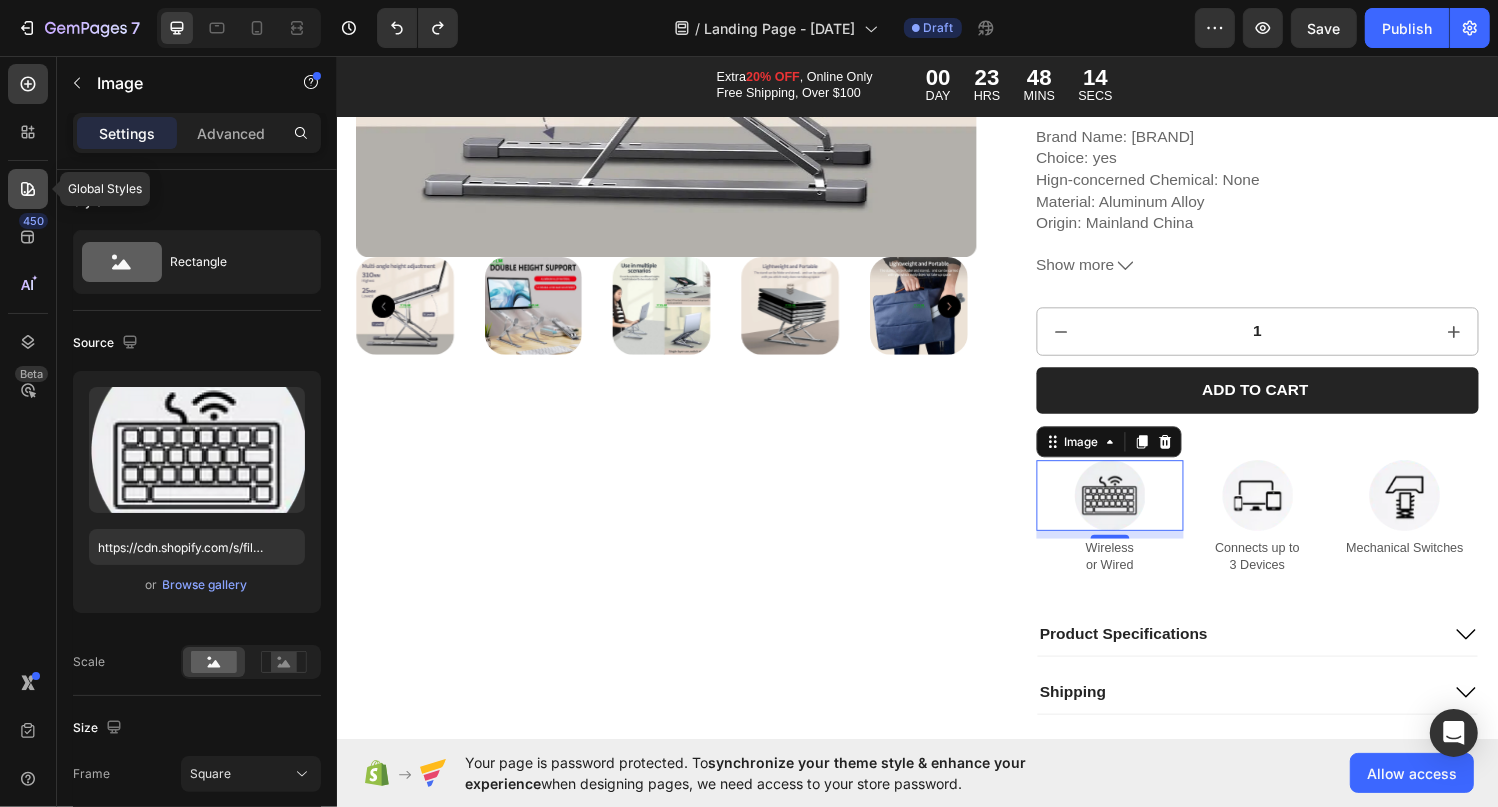 click 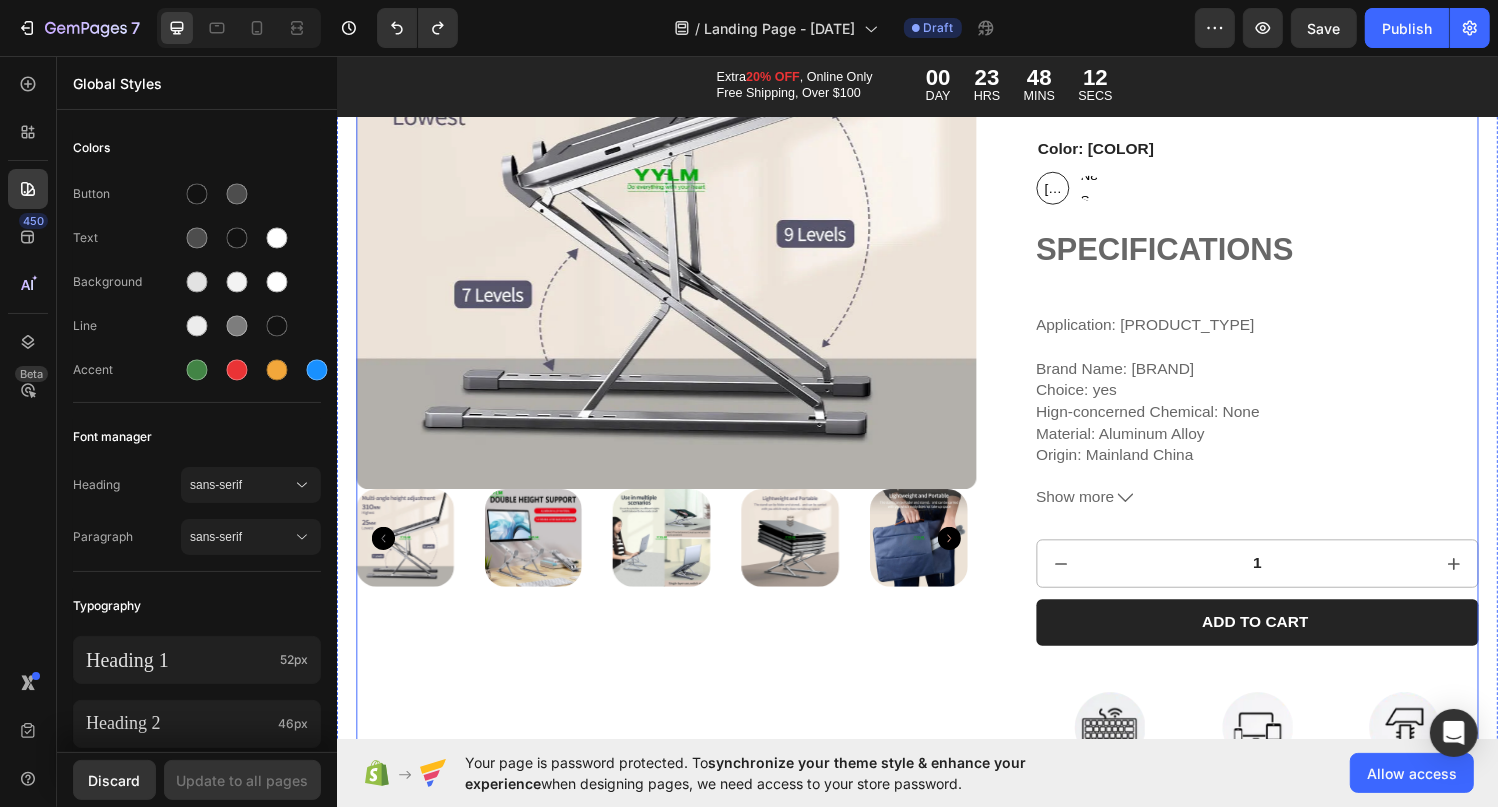 scroll, scrollTop: 0, scrollLeft: 0, axis: both 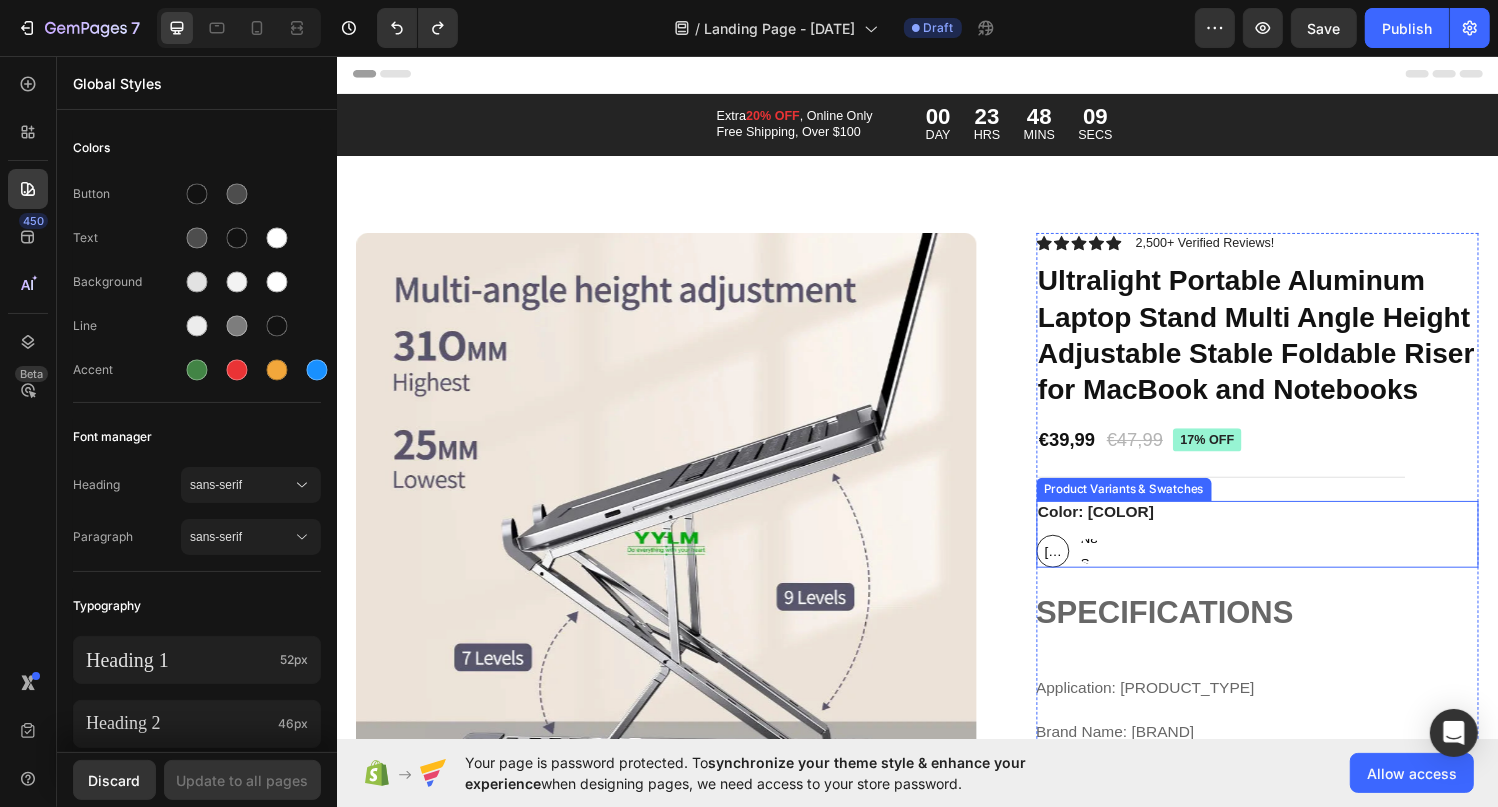 click on "[COLOR]" at bounding box center (1076, 568) 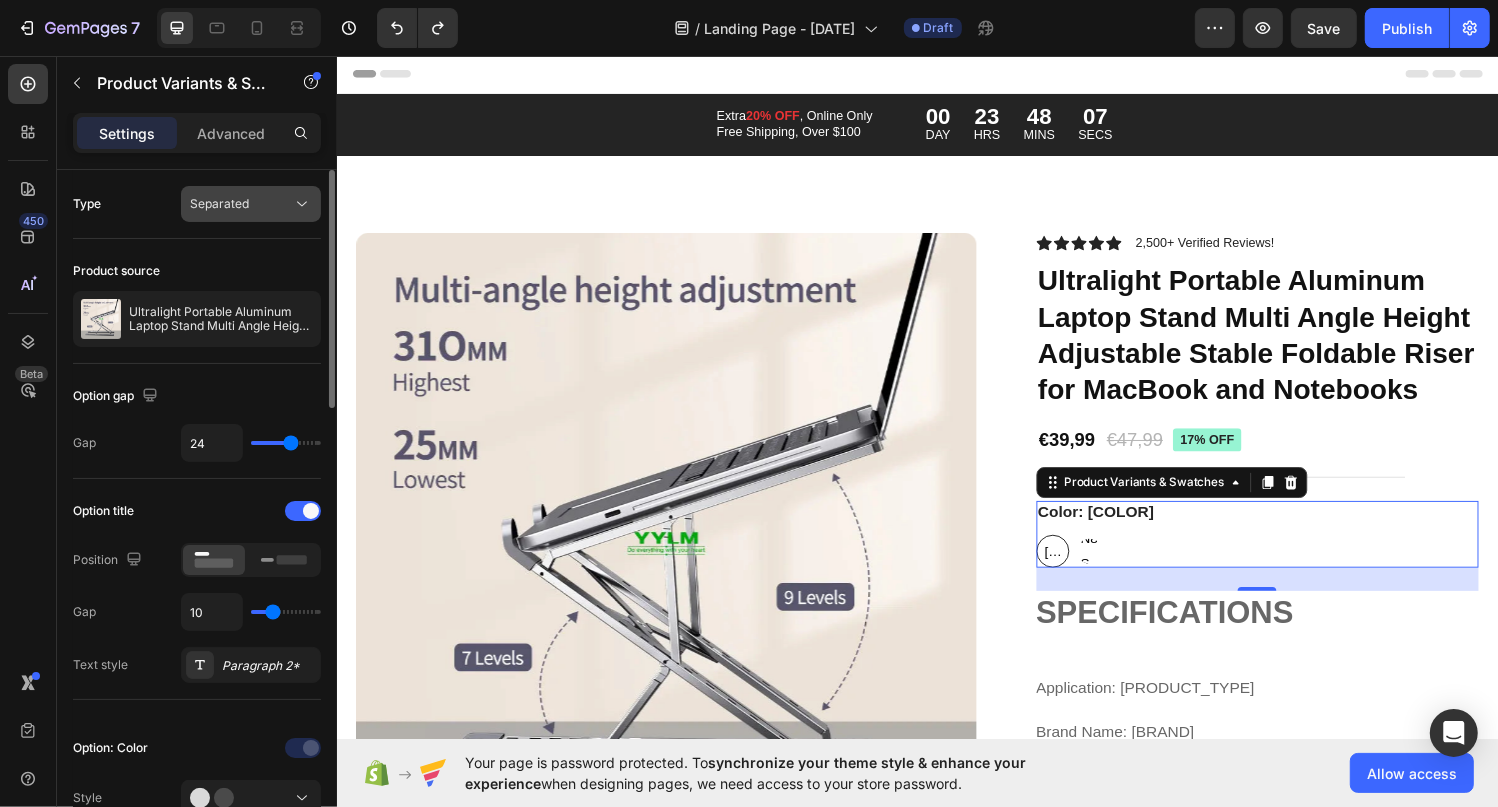 click on "Separated" at bounding box center (219, 204) 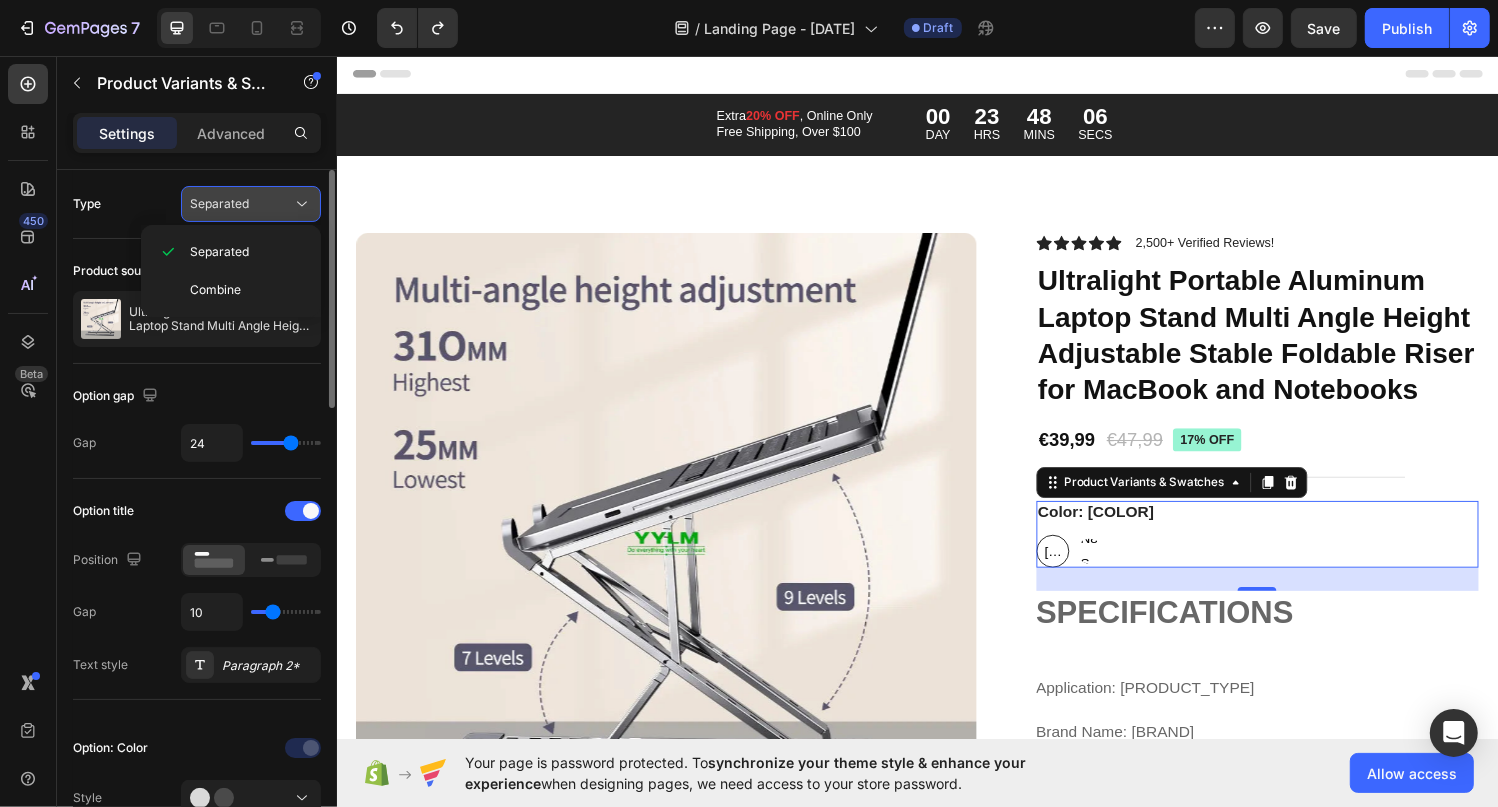 click on "Separated" at bounding box center (219, 204) 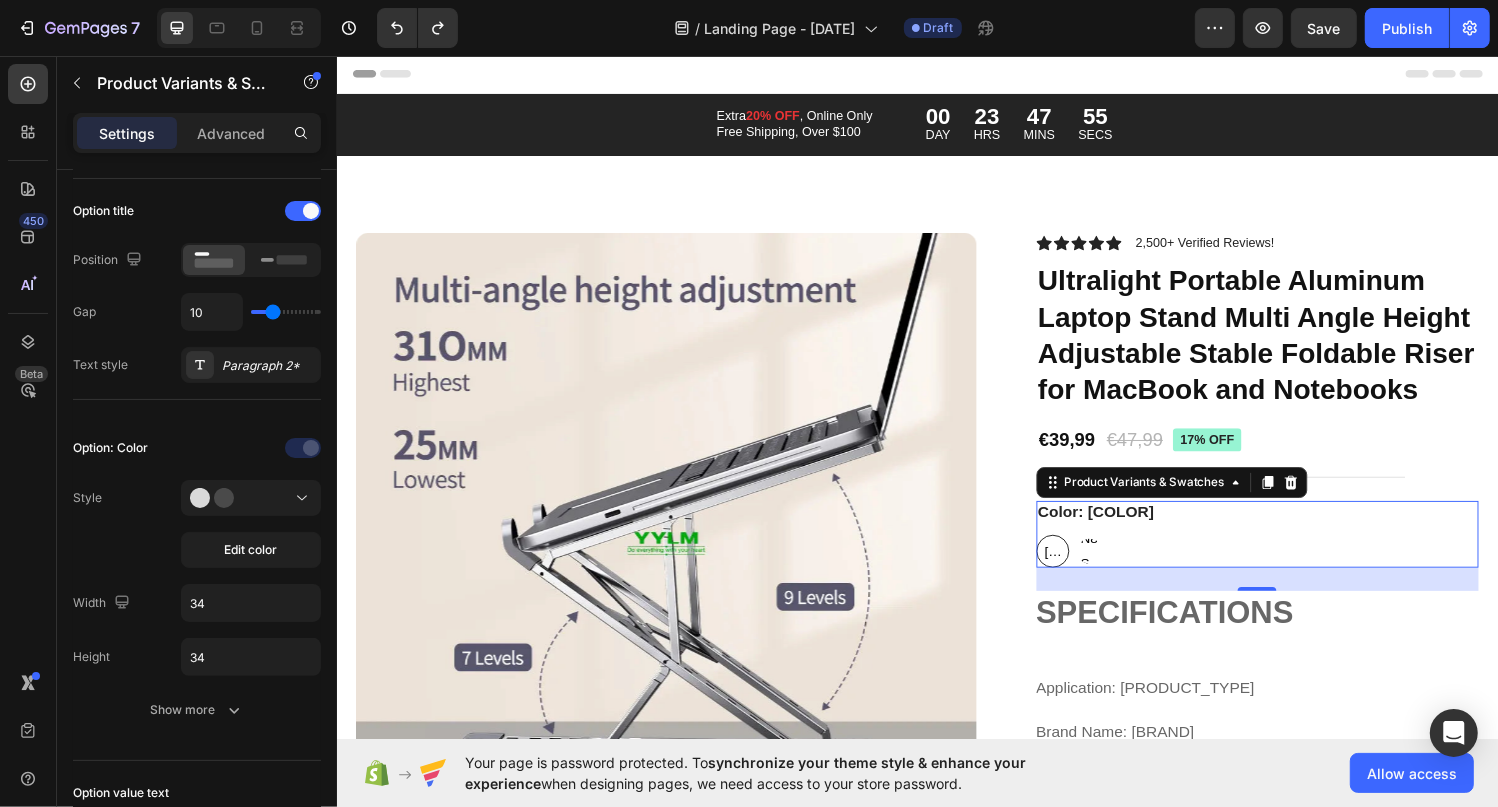 scroll, scrollTop: 0, scrollLeft: 0, axis: both 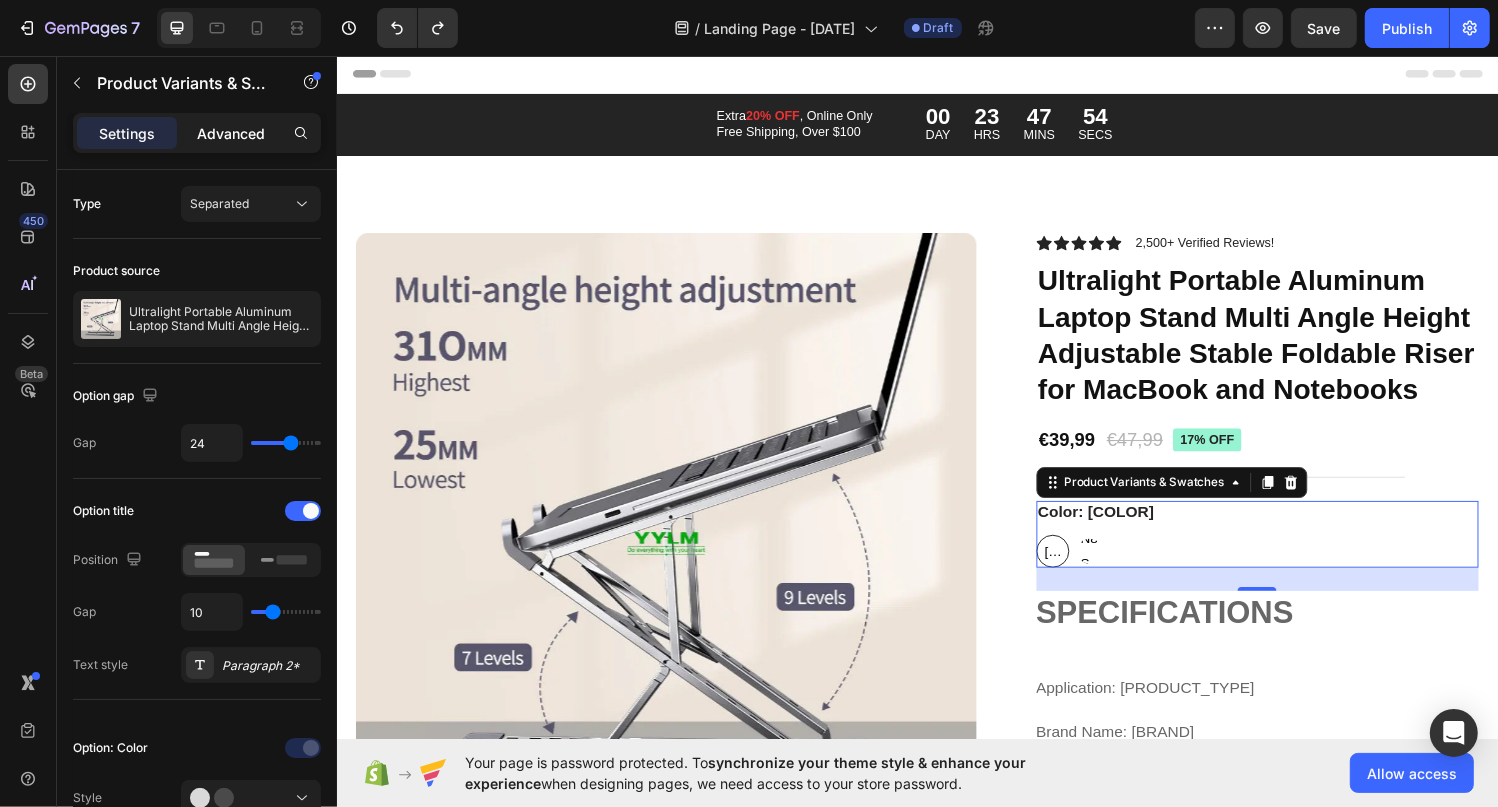 click on "Advanced" at bounding box center [231, 133] 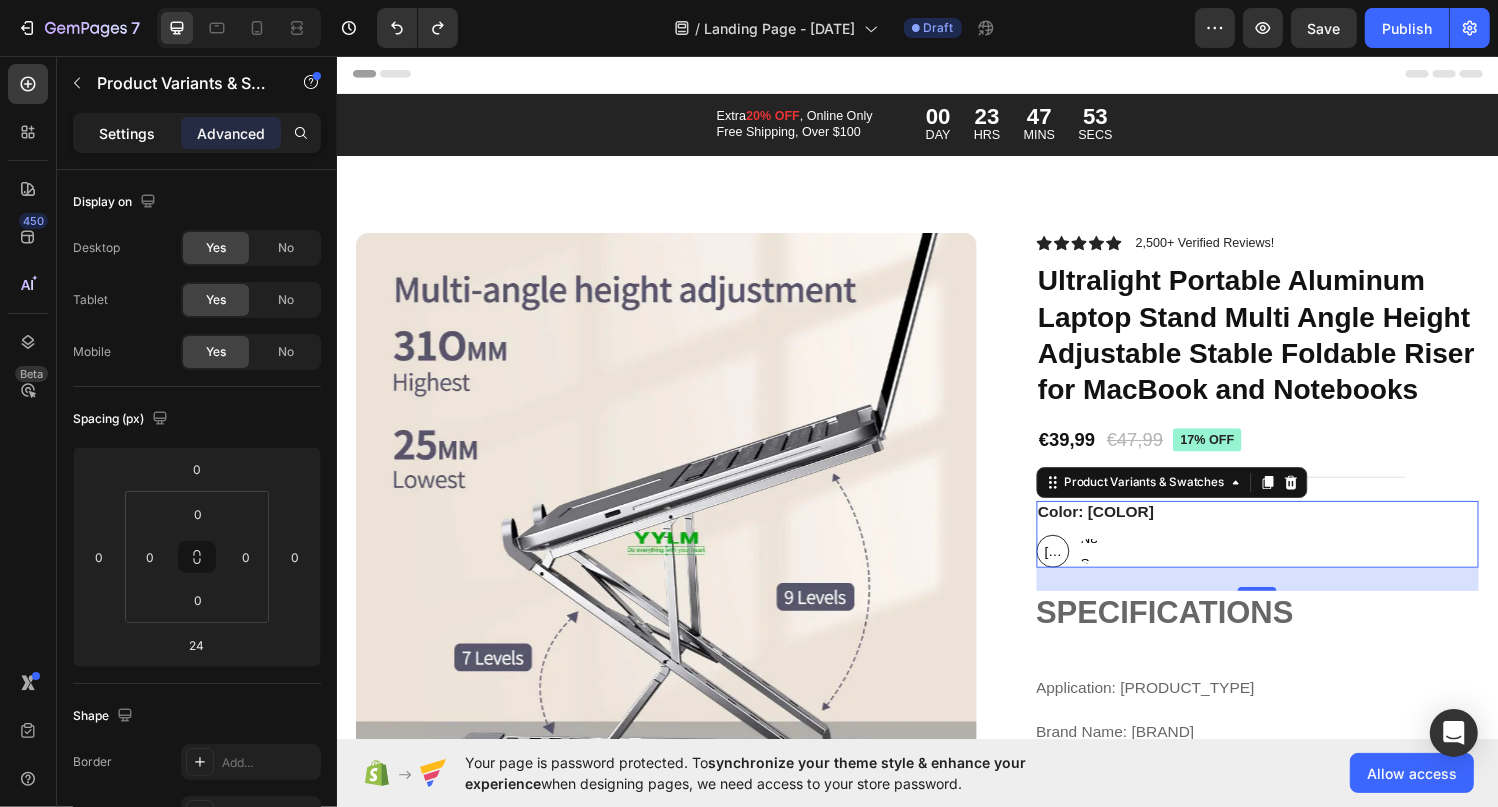 click on "Settings" at bounding box center [127, 133] 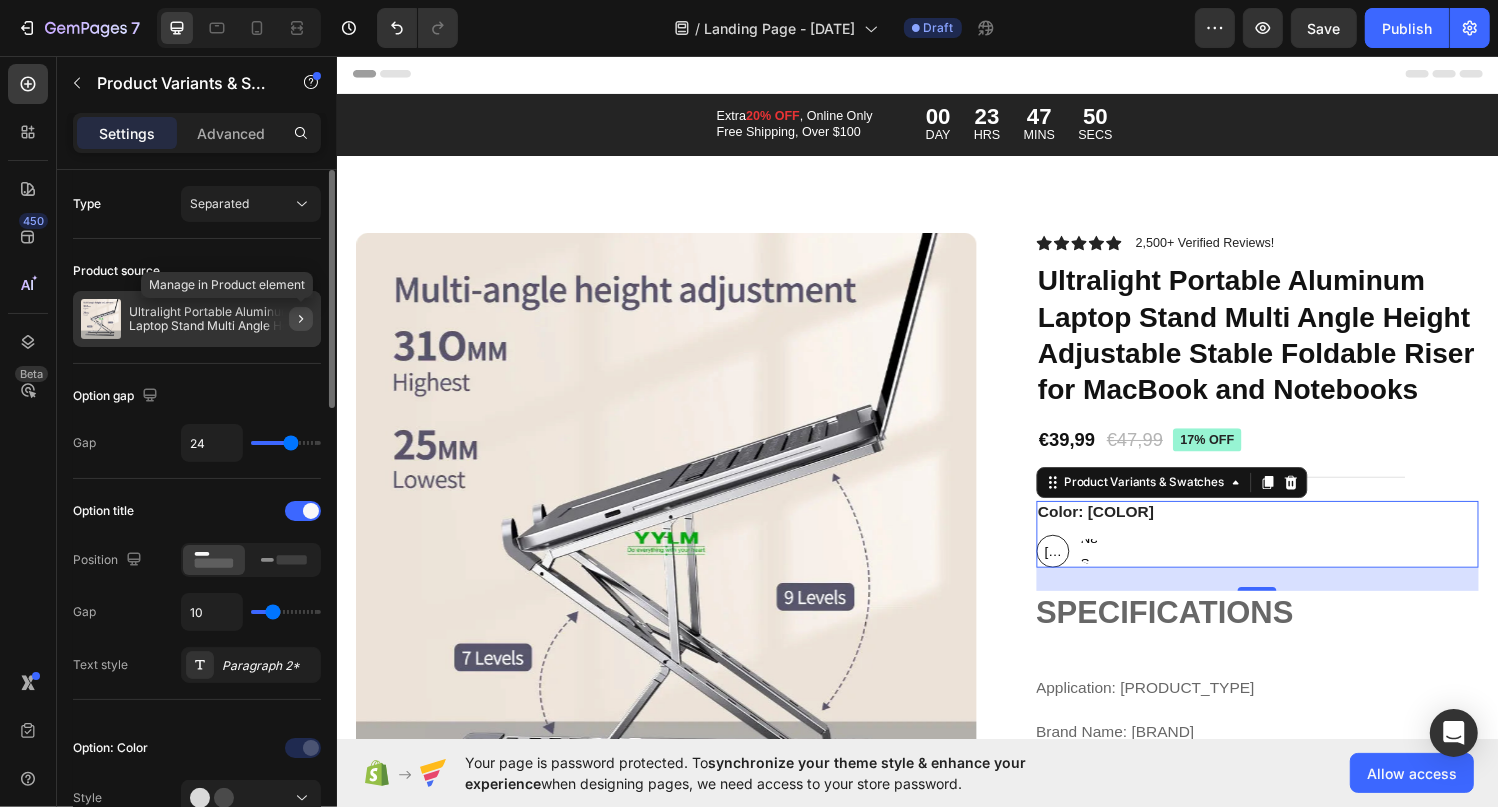 click 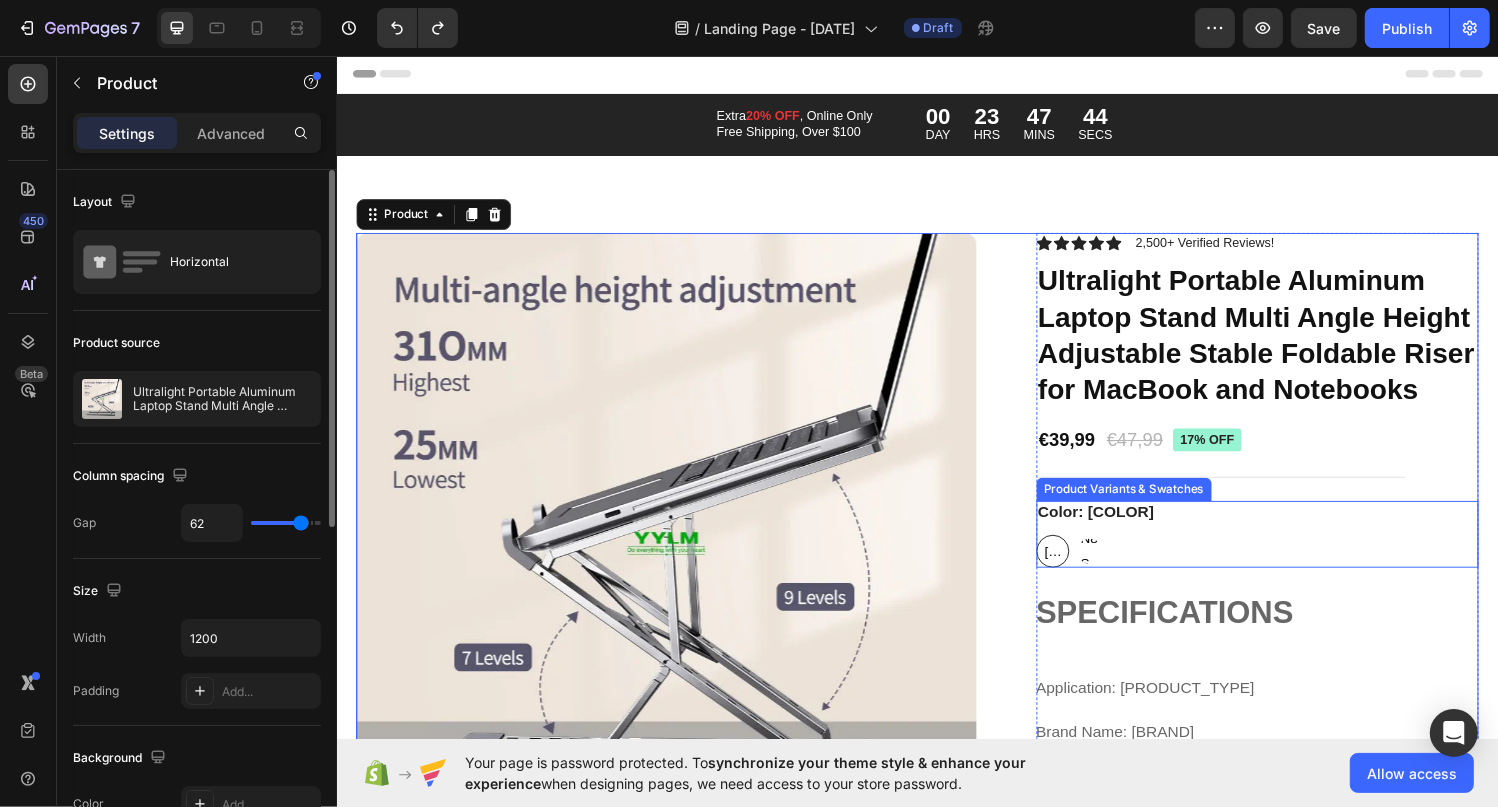 click on "N8 Silver" at bounding box center [1114, 568] 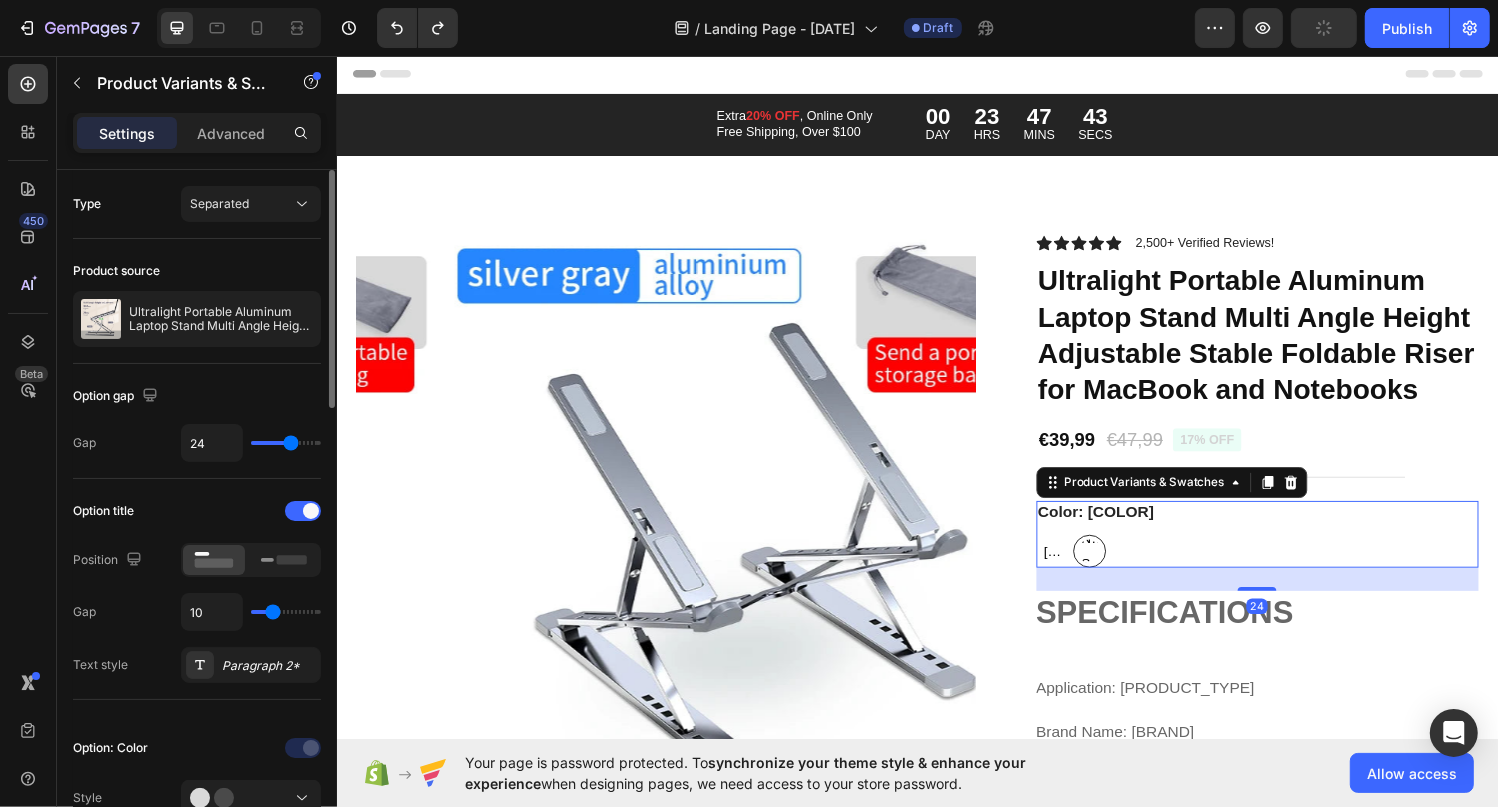 click on "[COLOR]" at bounding box center [1076, 568] 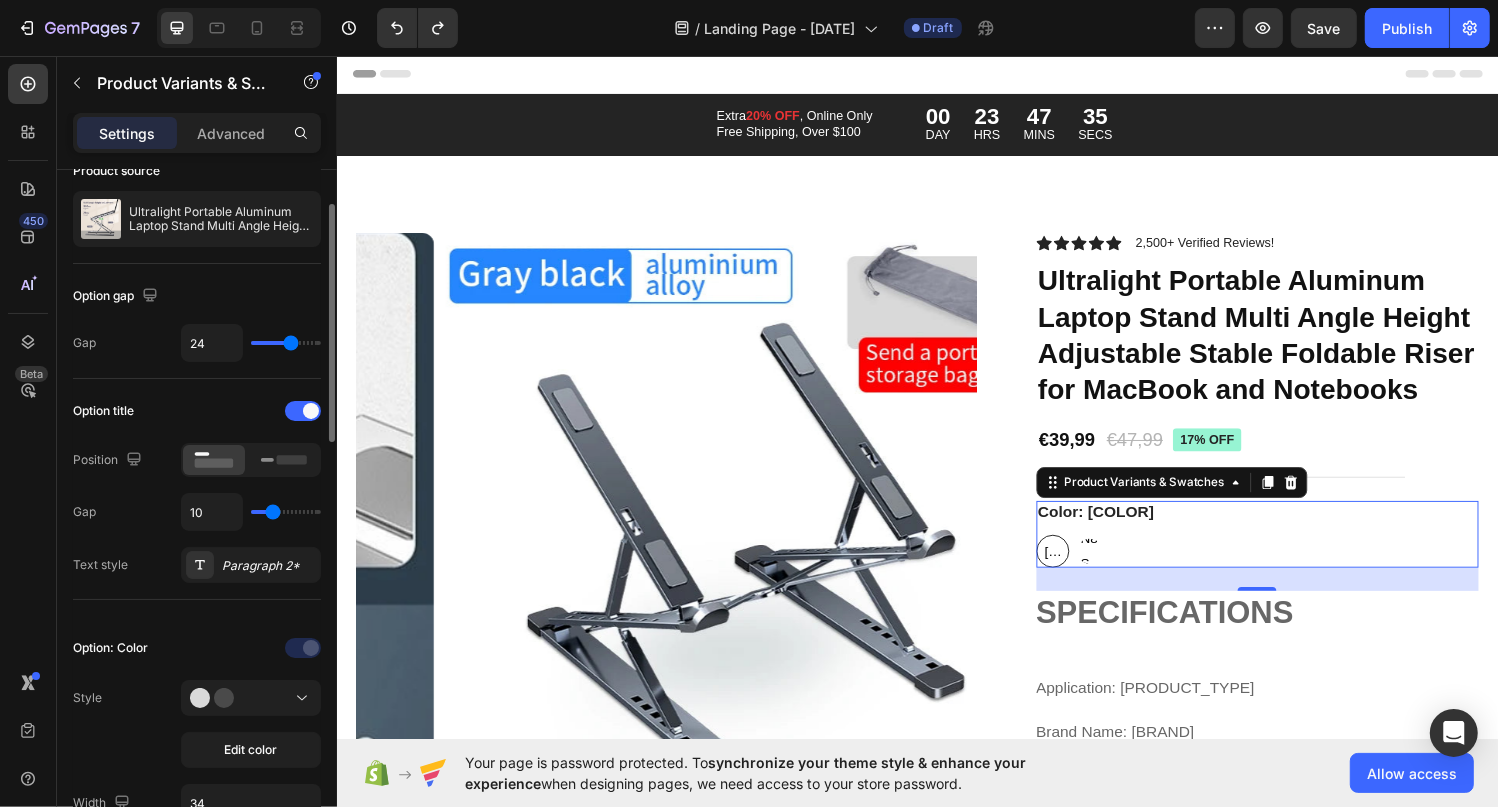 scroll, scrollTop: 200, scrollLeft: 0, axis: vertical 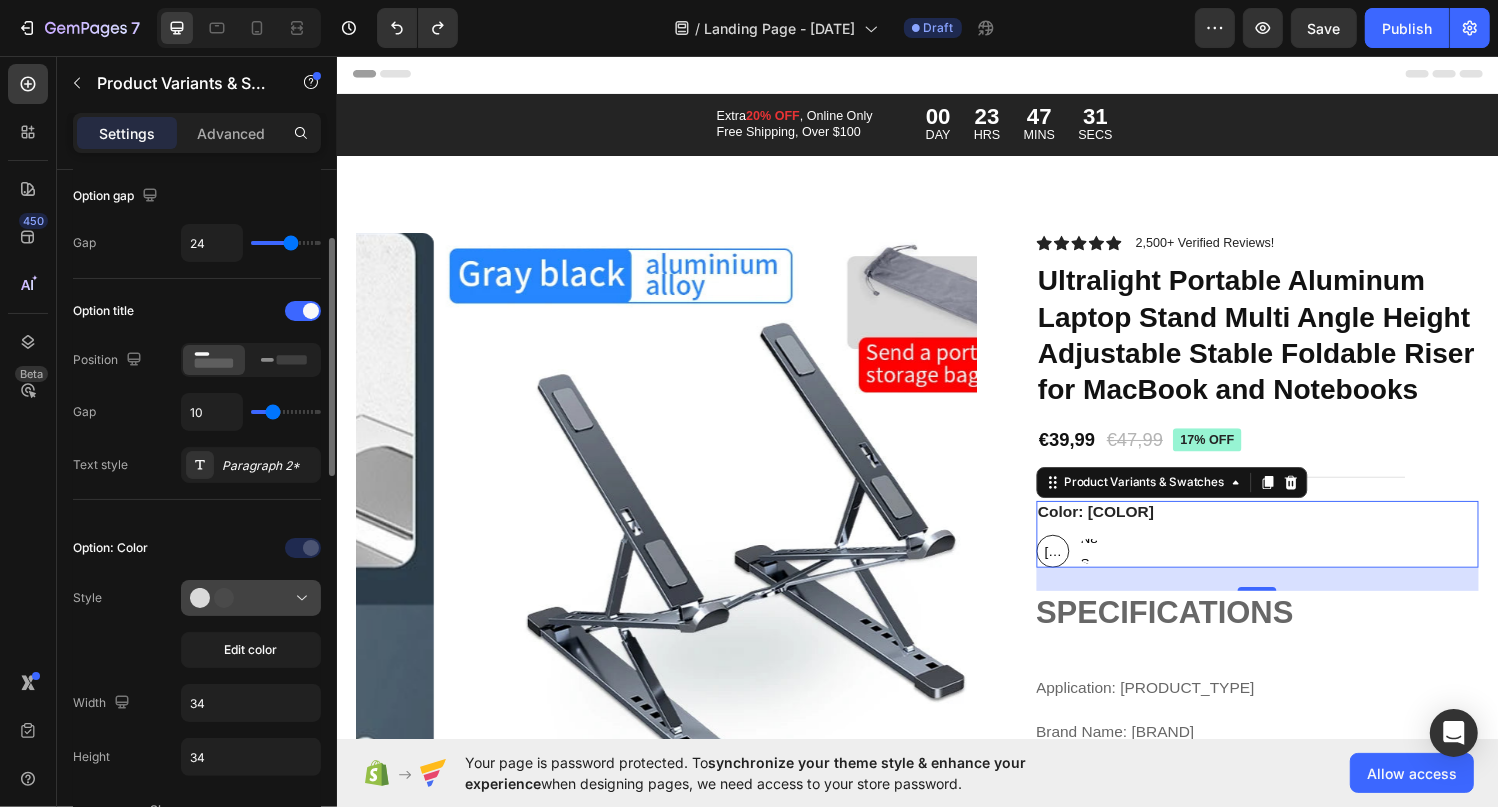 click at bounding box center (251, 598) 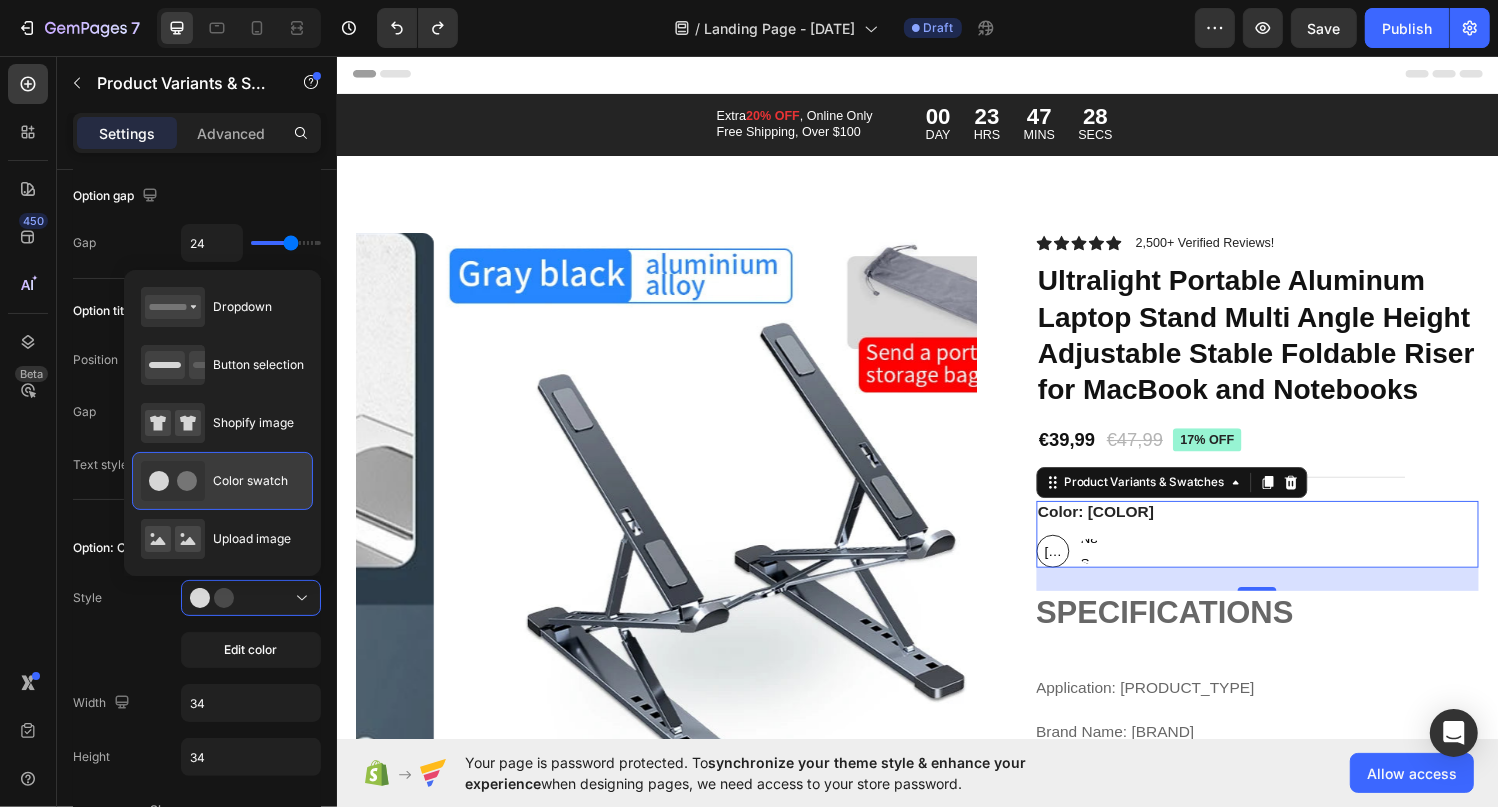 click on "Color swatch" at bounding box center (214, 481) 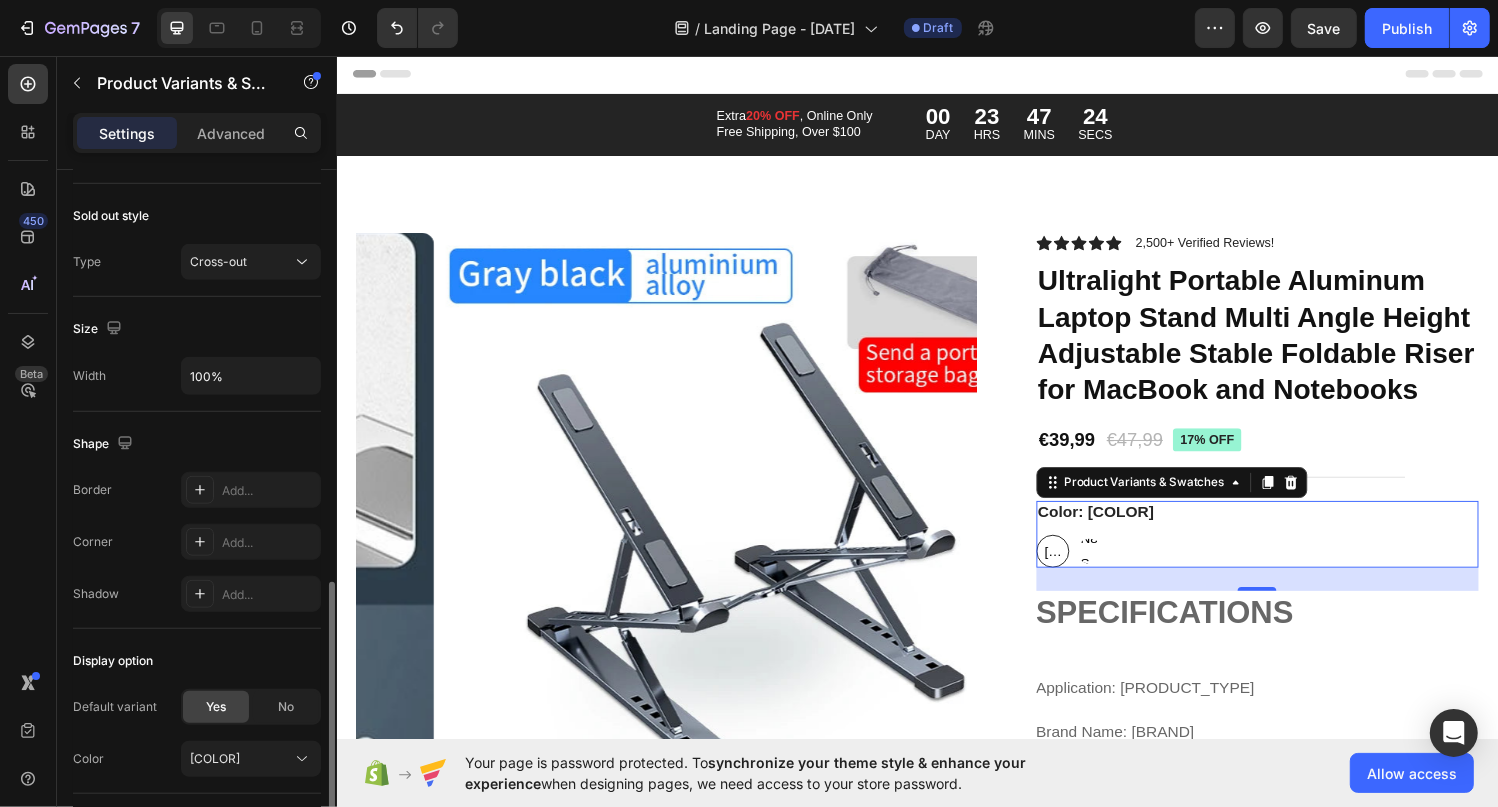 scroll, scrollTop: 1325, scrollLeft: 0, axis: vertical 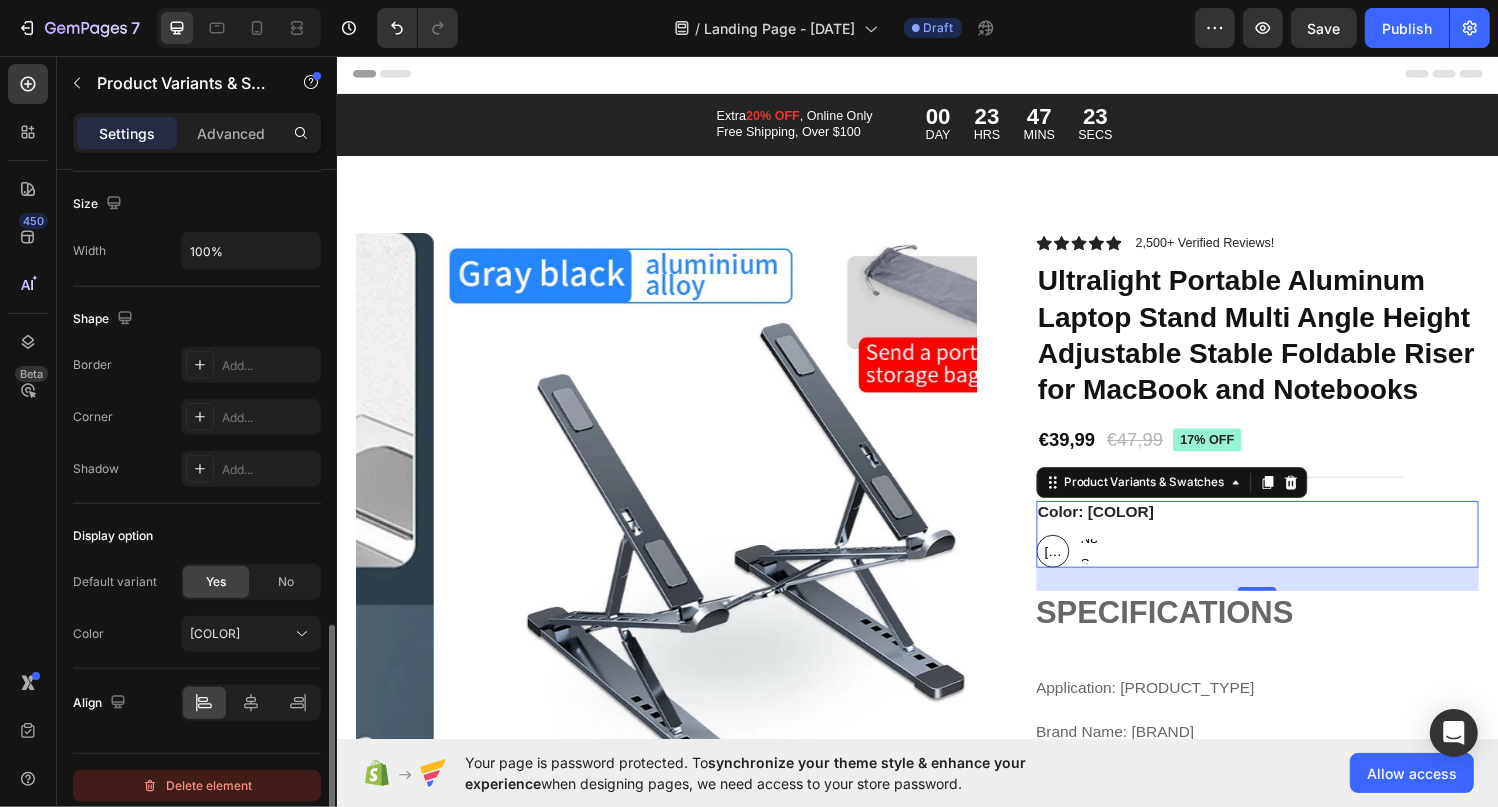 click on "Delete element" at bounding box center [197, 786] 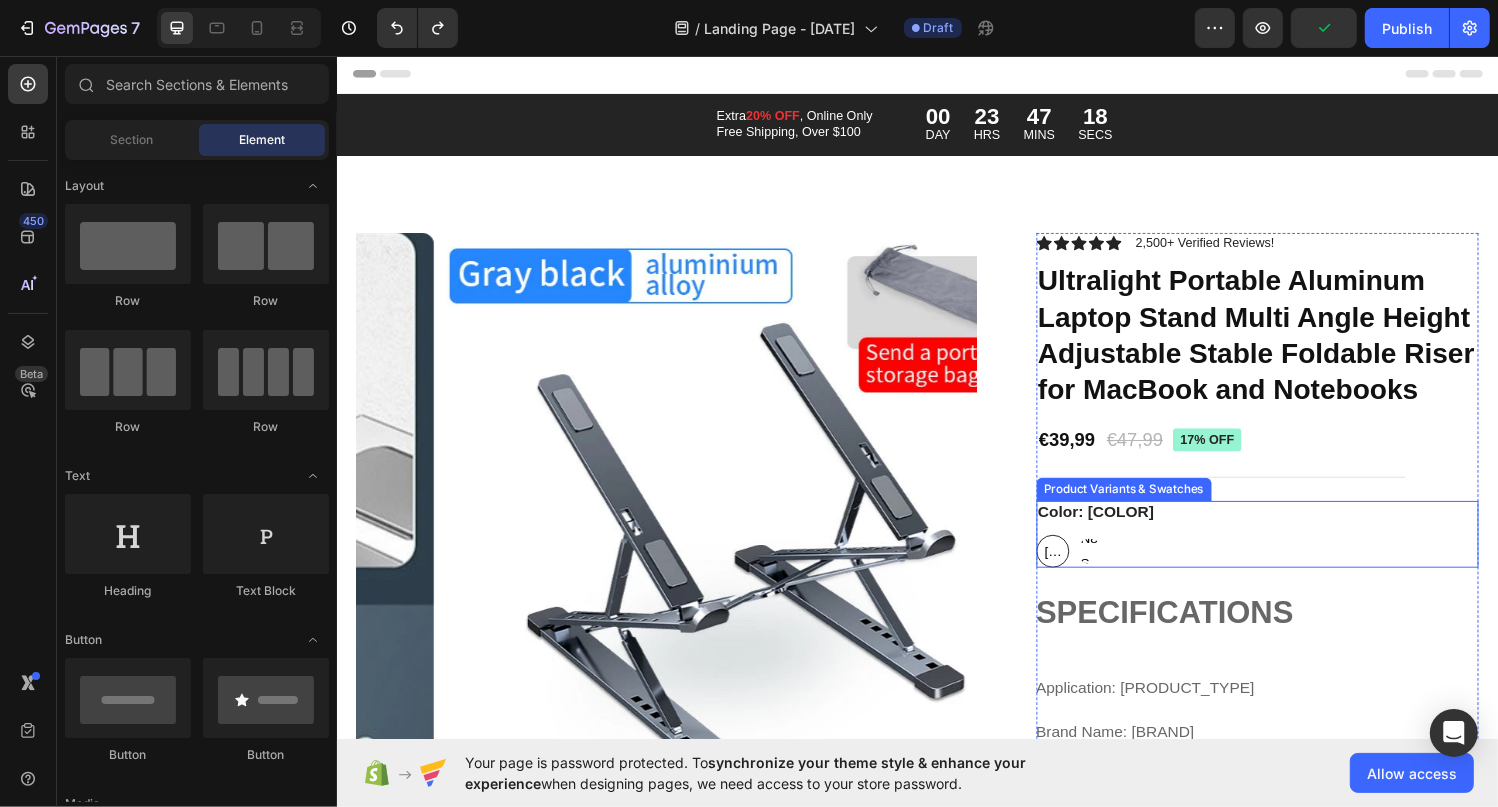 click on "[COLOR]" at bounding box center (1076, 568) 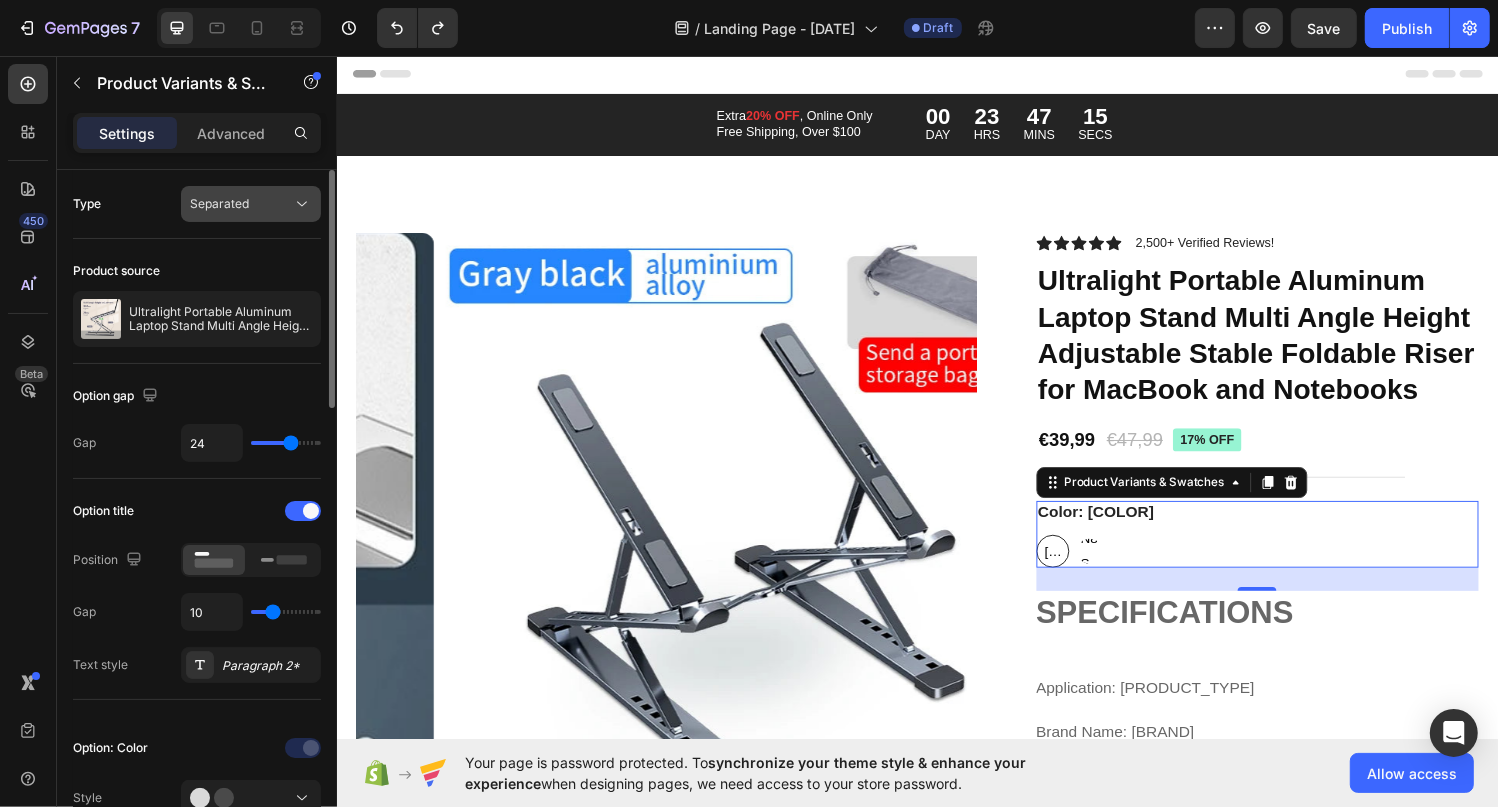 click on "Separated" 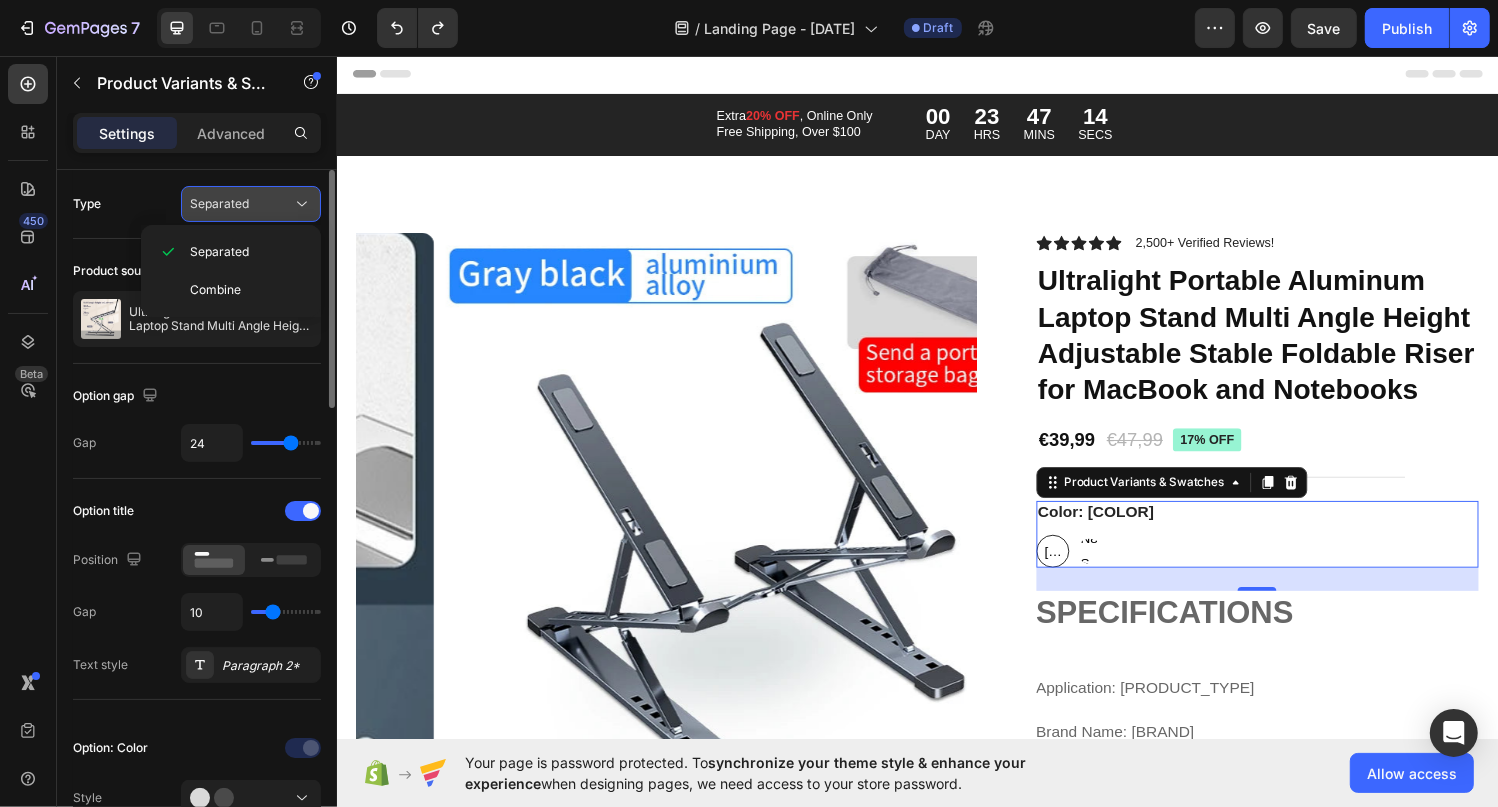 click on "Separated" 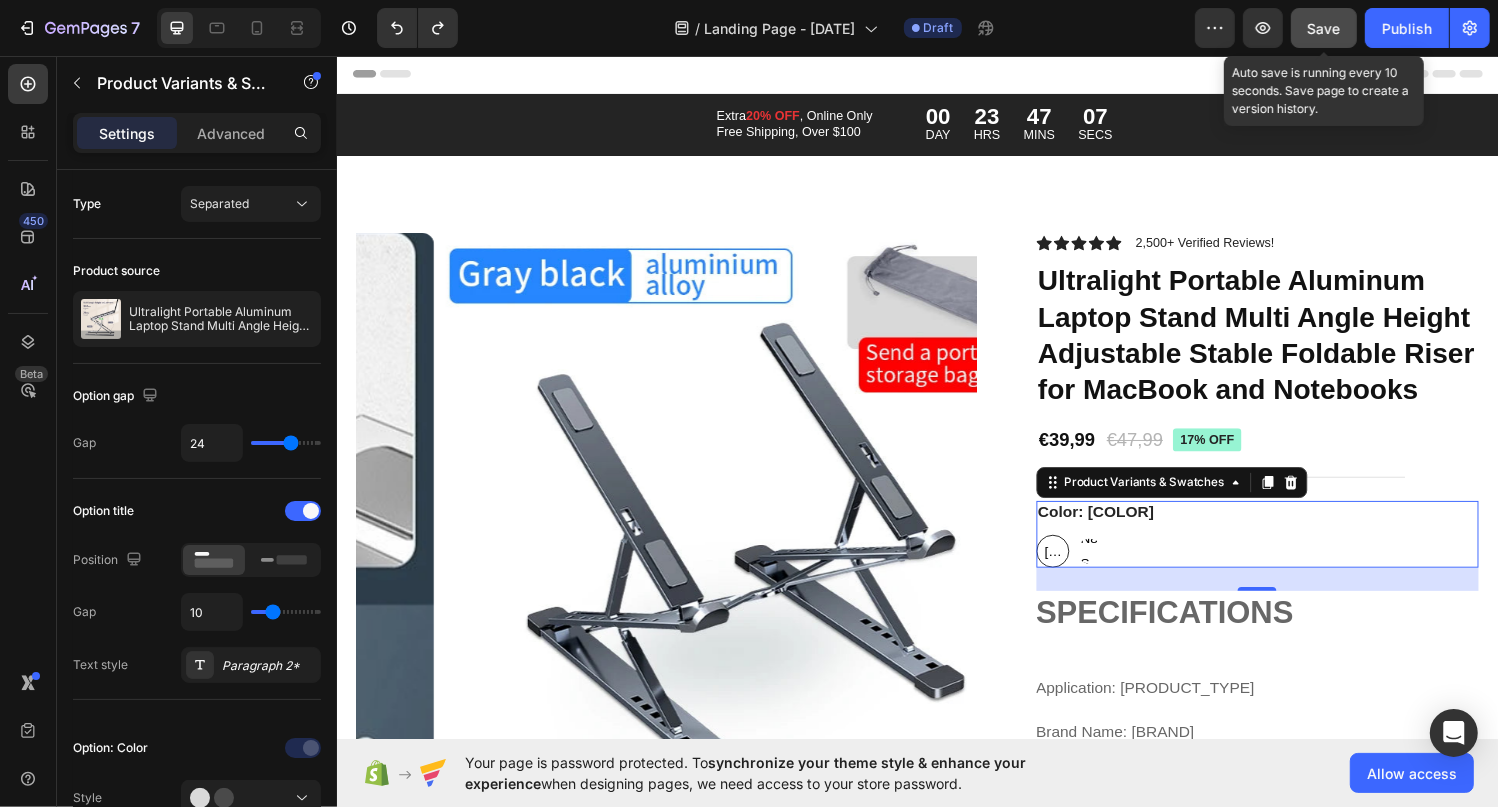 click on "Save" 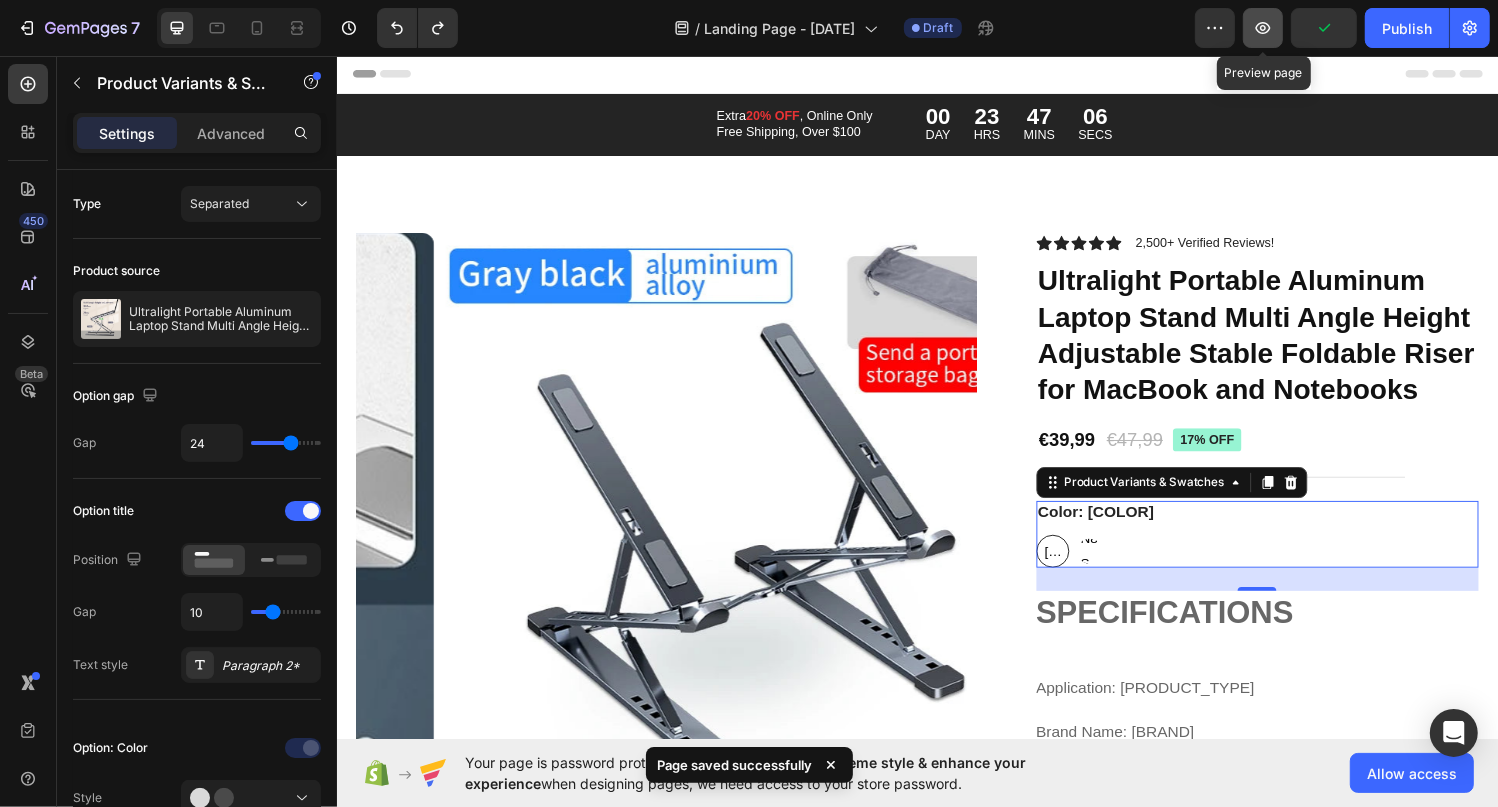 click 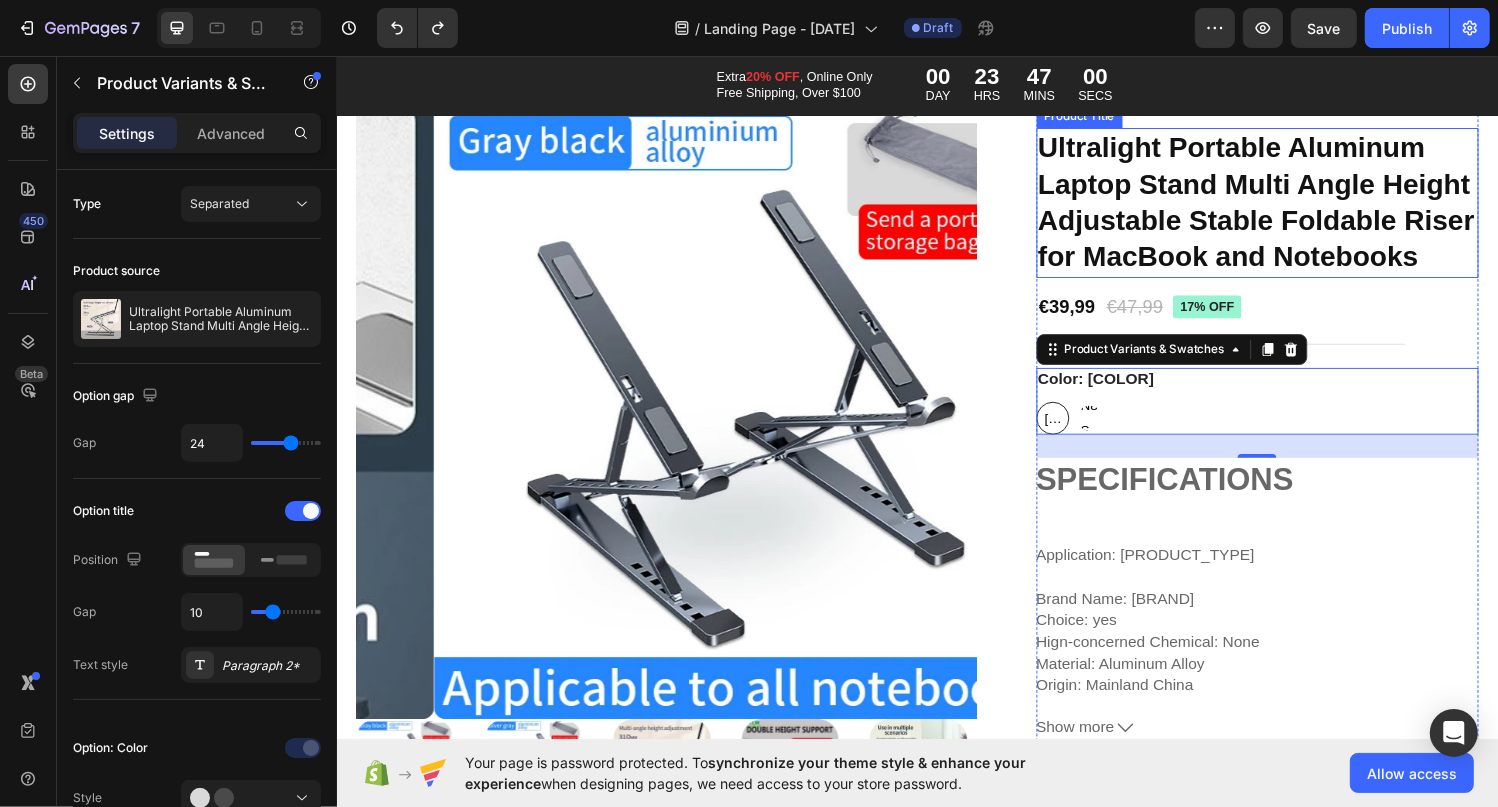scroll, scrollTop: 200, scrollLeft: 0, axis: vertical 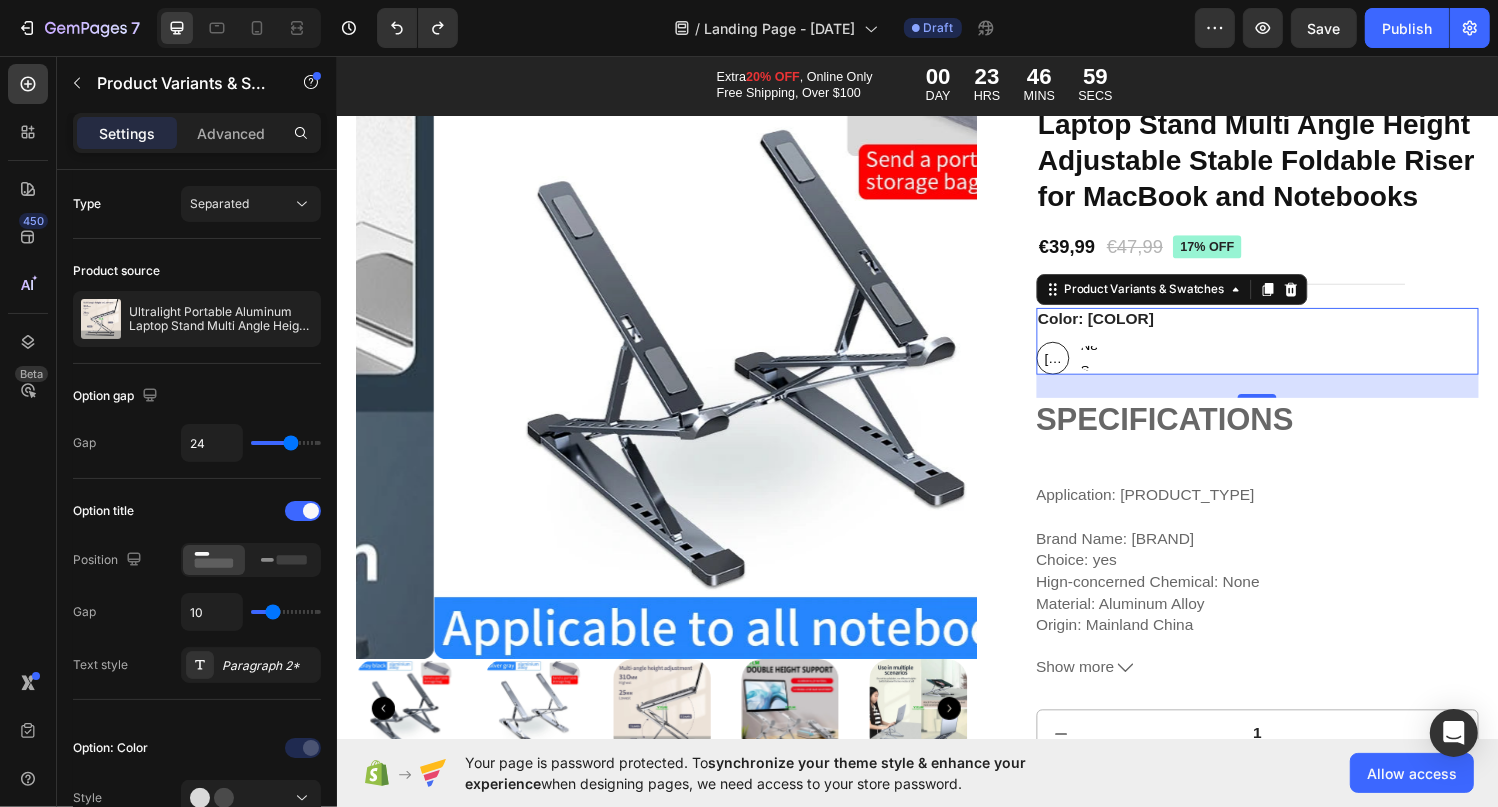 click on "N8 Silver" at bounding box center (1114, 368) 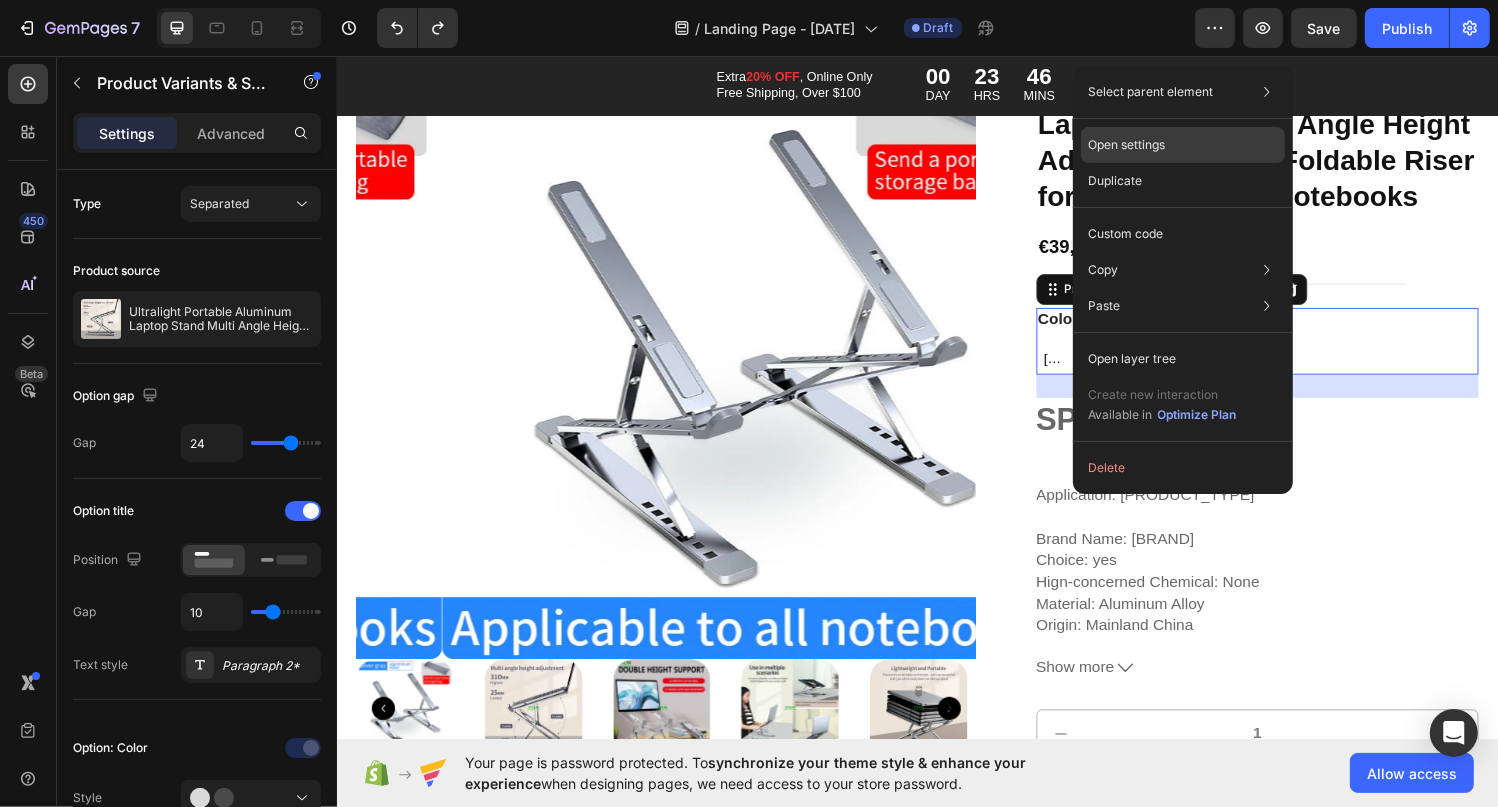 click on "Open settings" 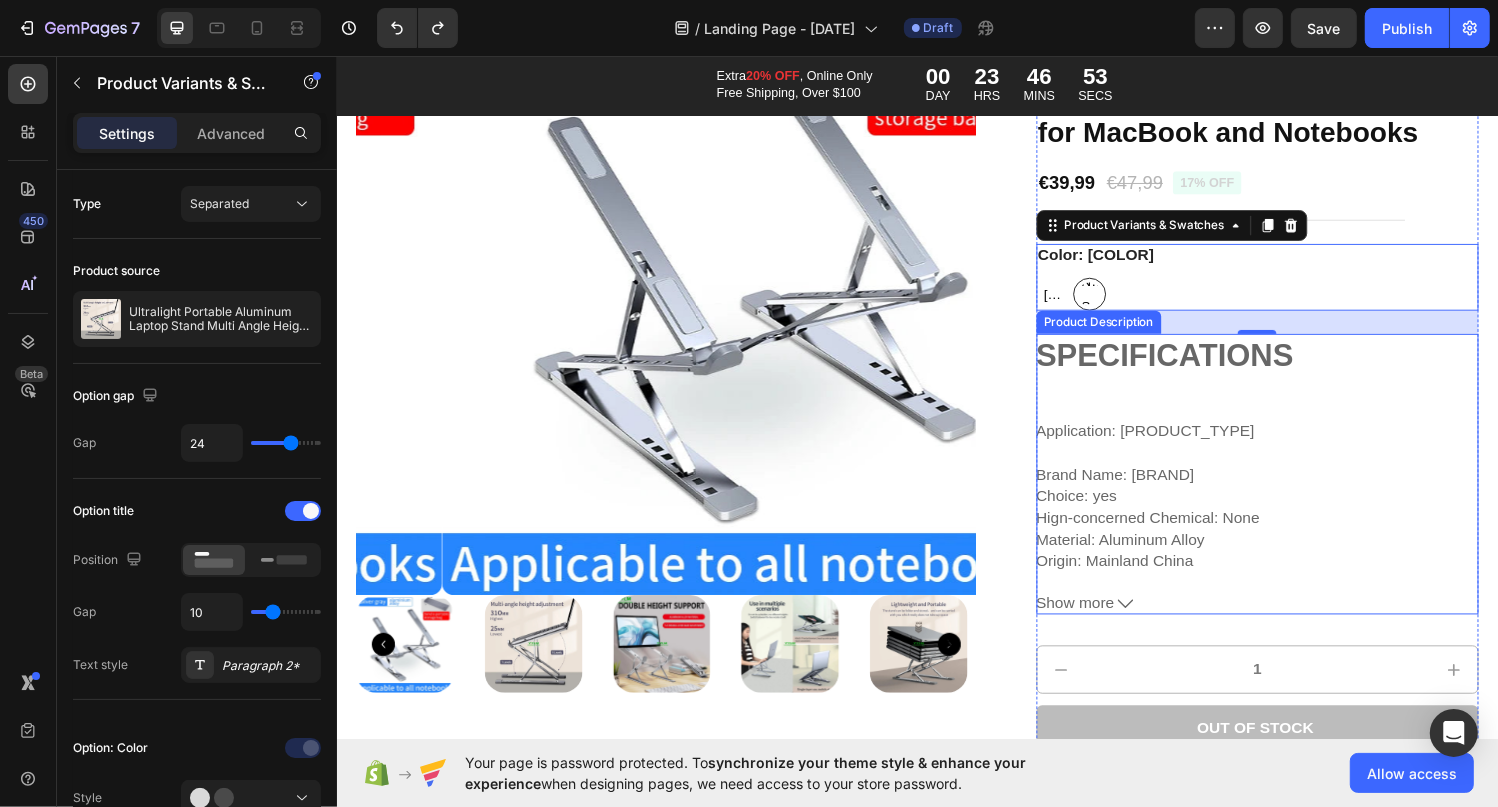 scroll, scrollTop: 300, scrollLeft: 0, axis: vertical 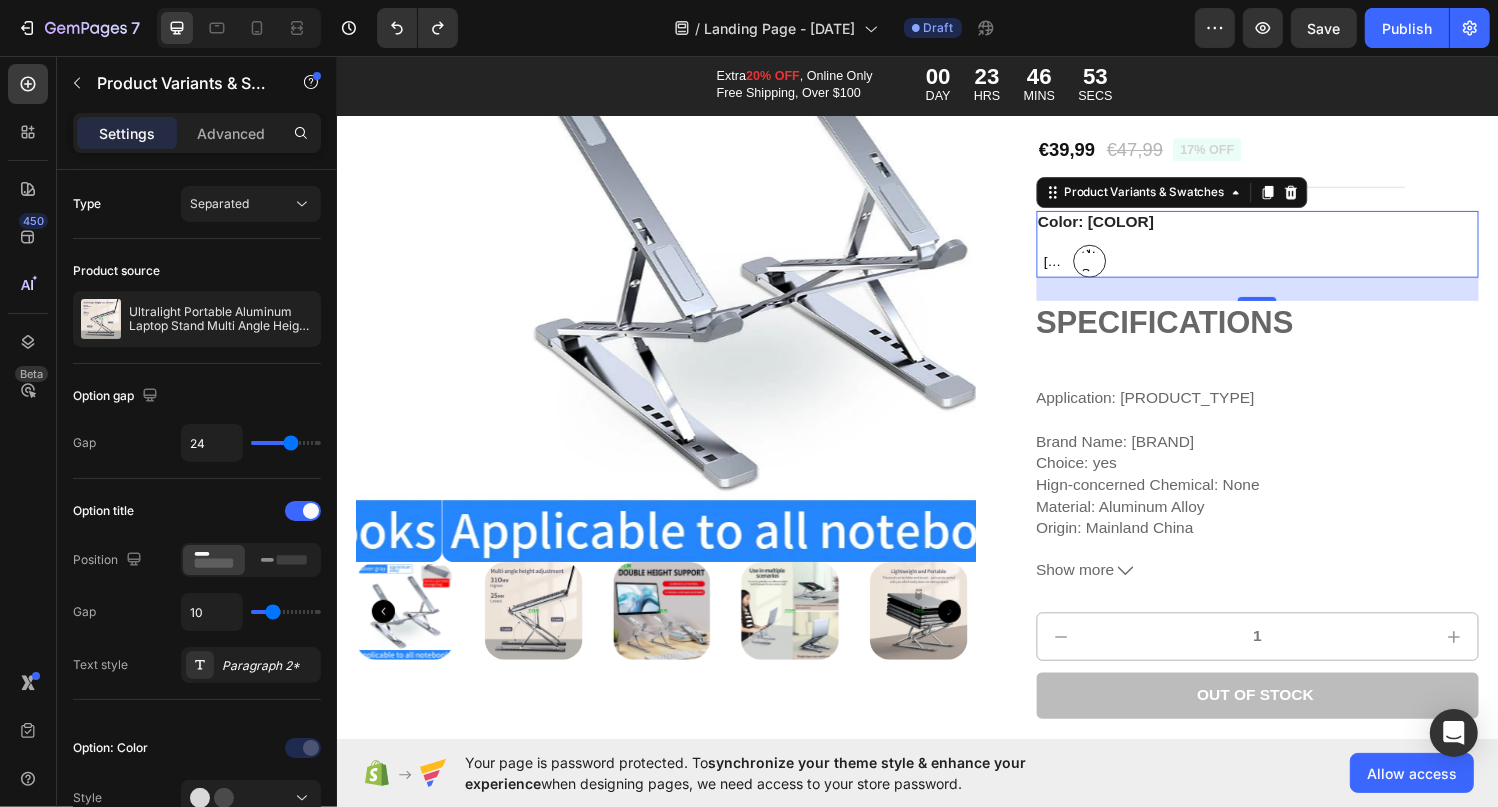 click on "[COLOR]" at bounding box center [1076, 268] 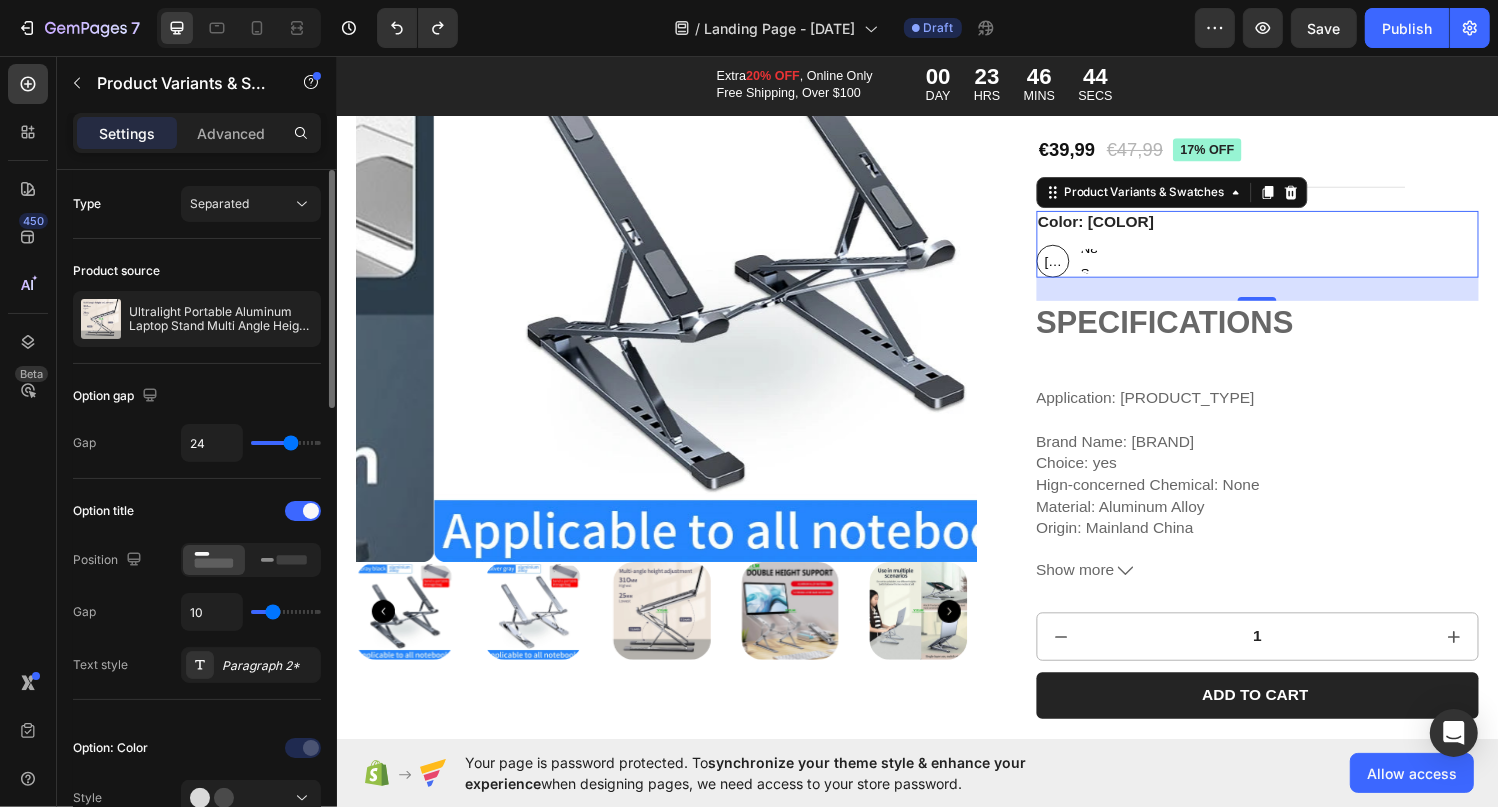 click on "24" at bounding box center (251, 443) 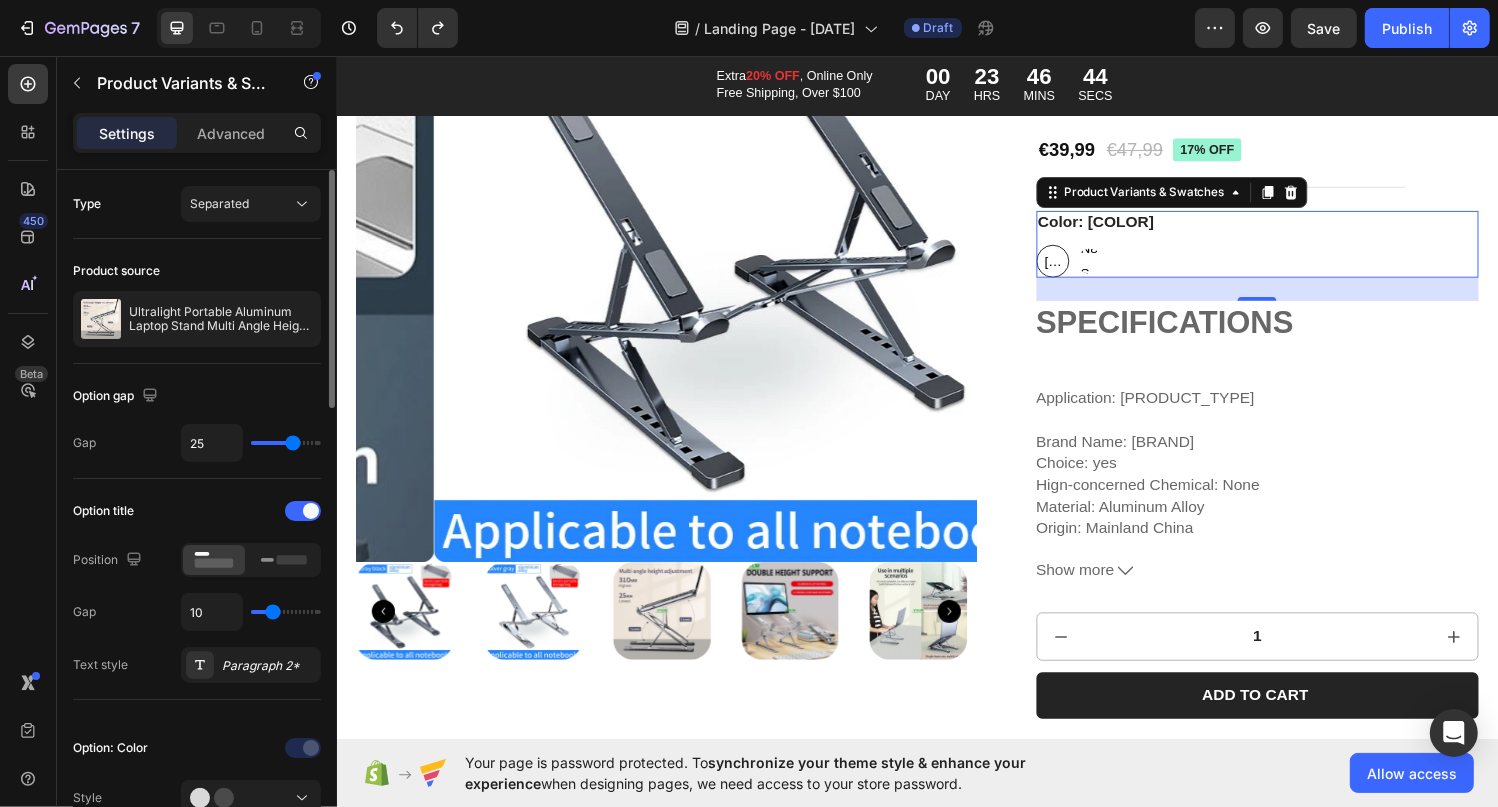type on "8" 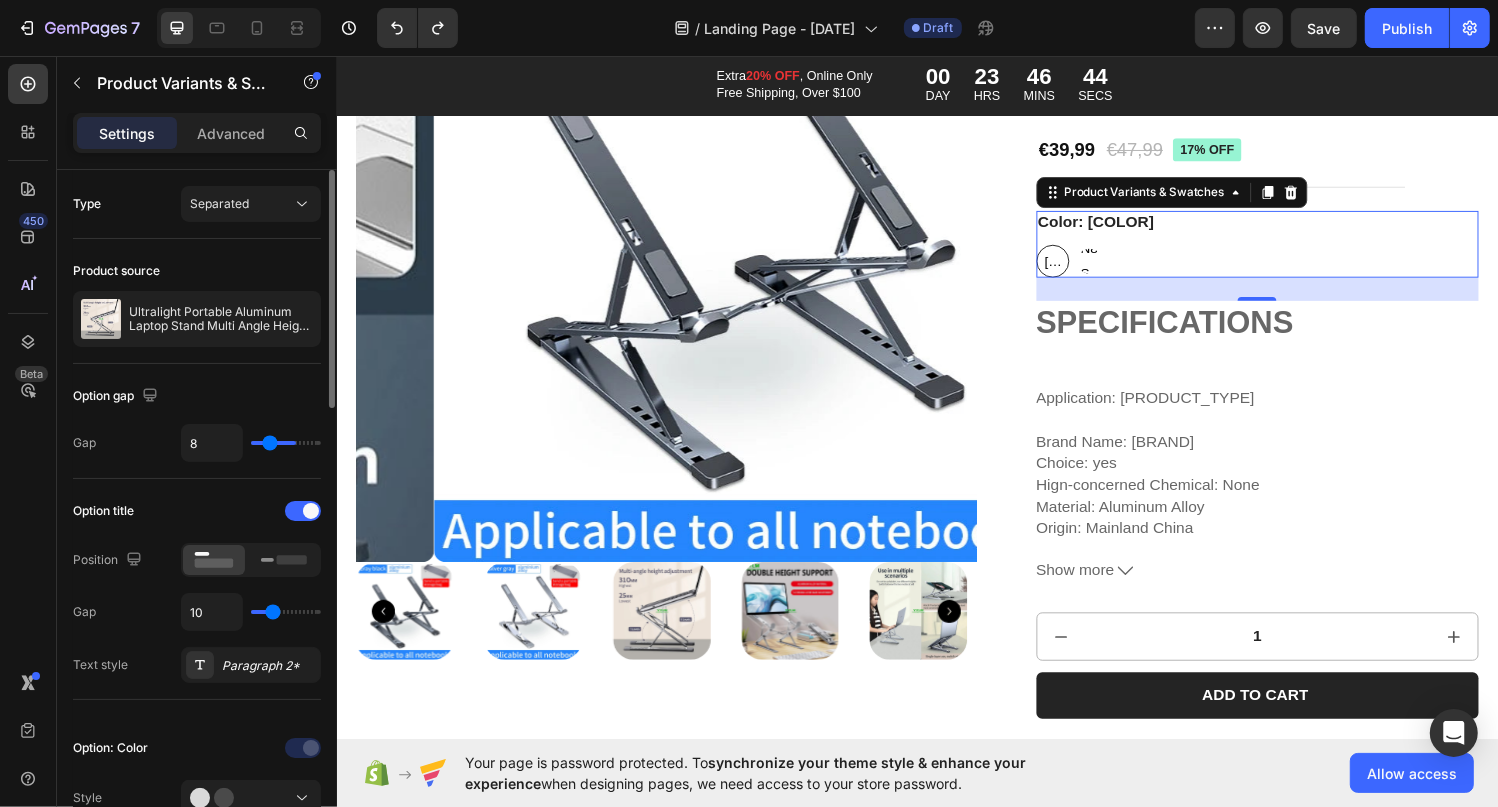 type on "7" 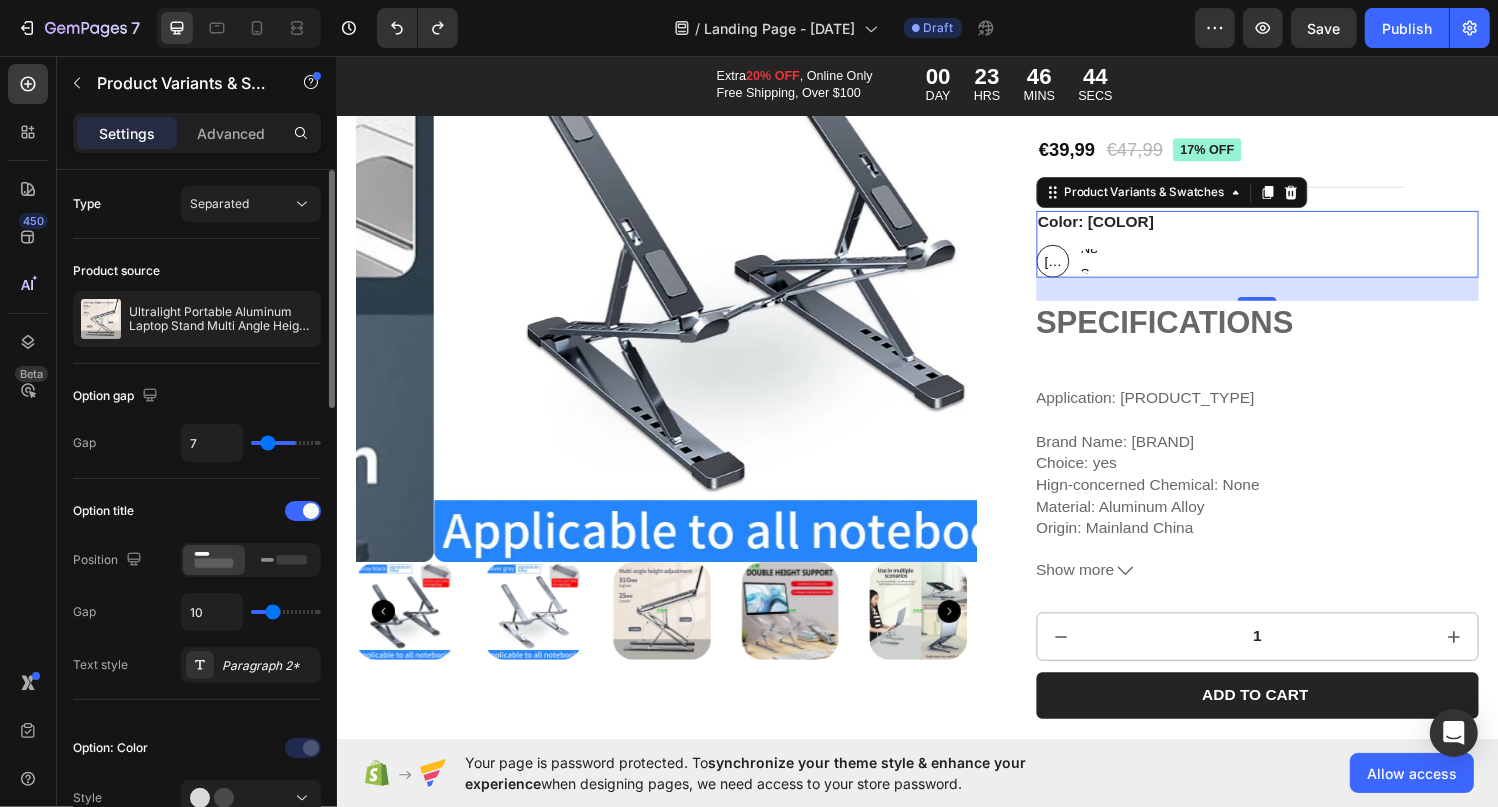 type on "4" 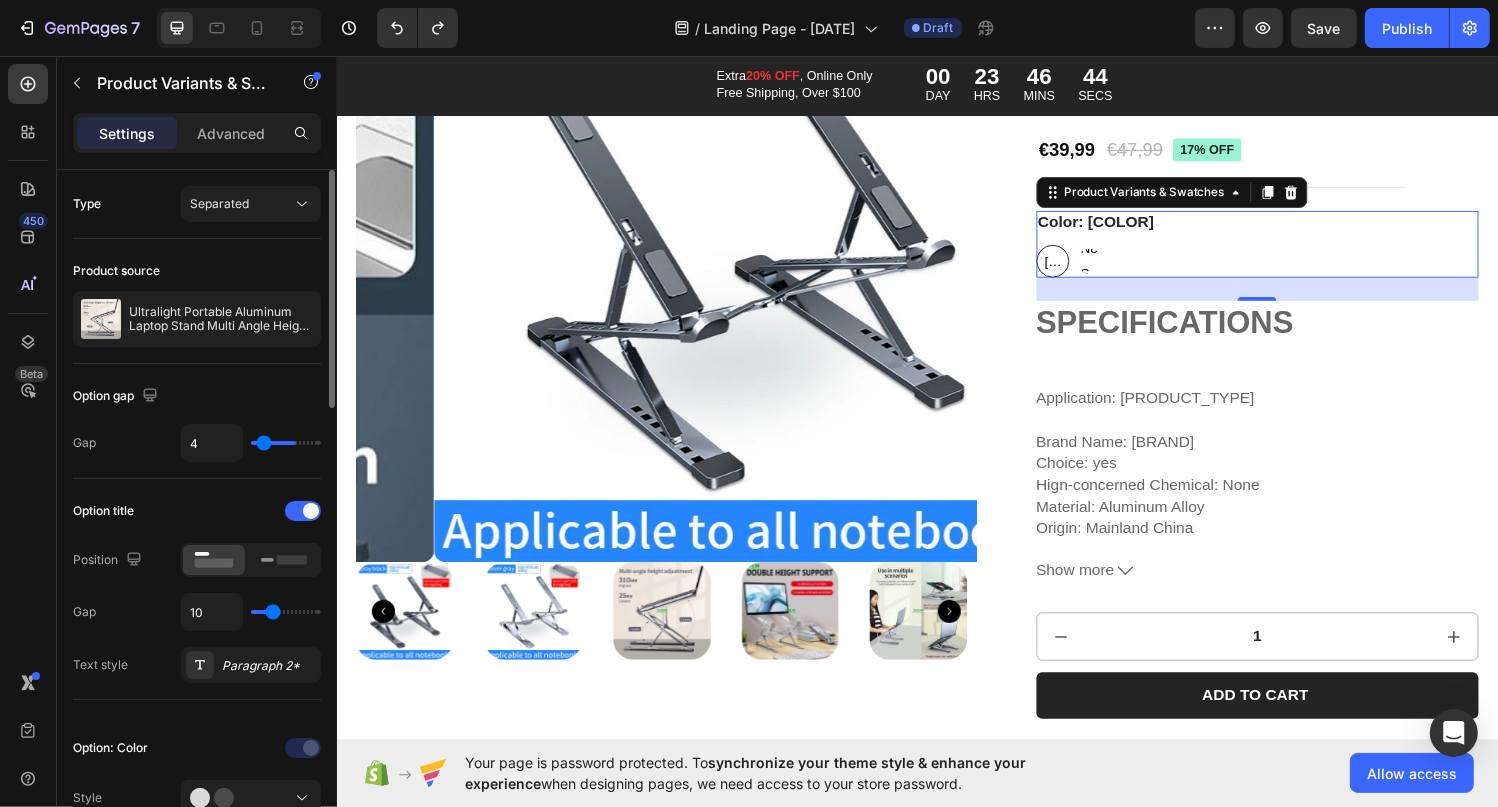 type on "3" 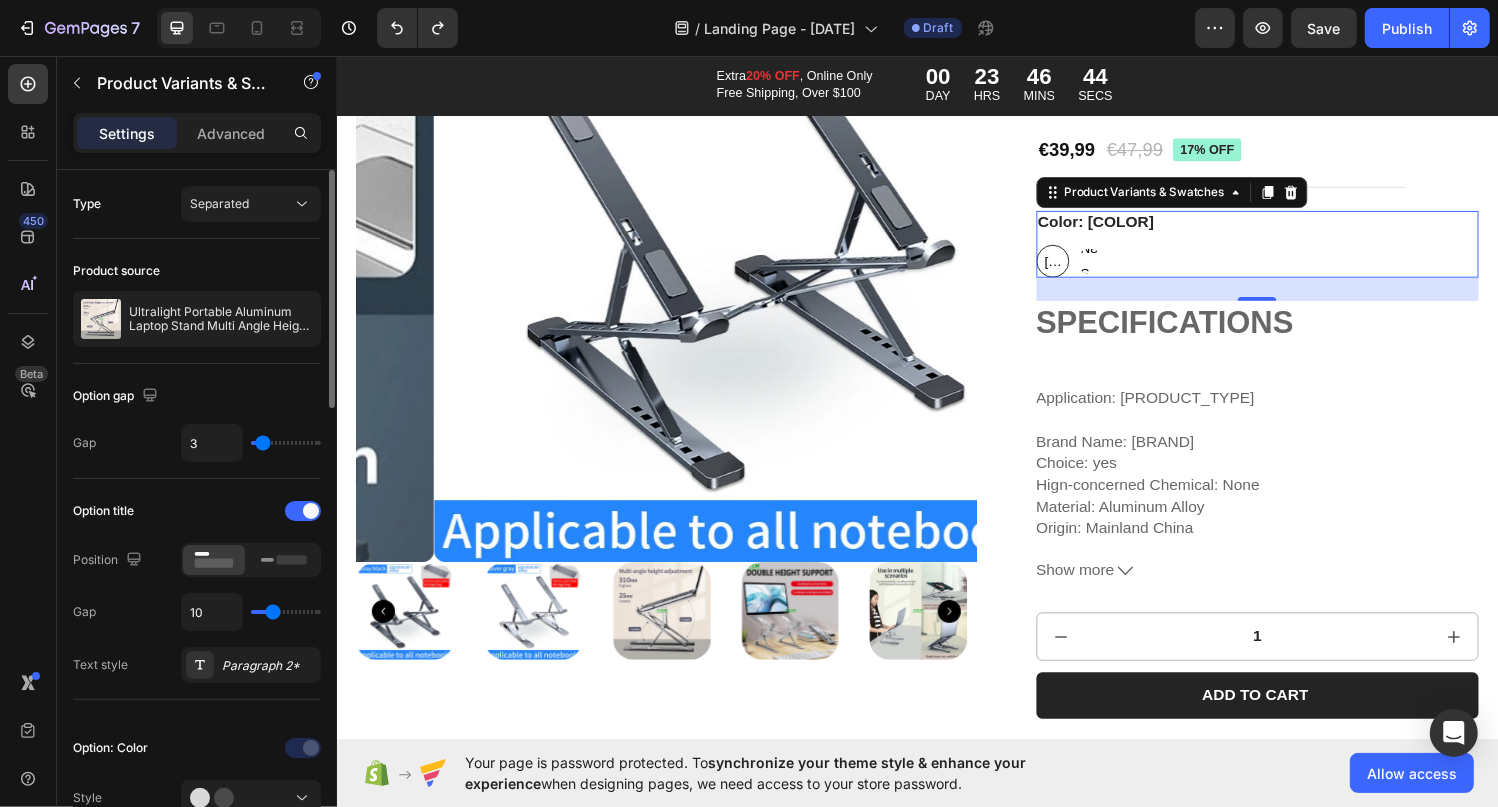 type on "2" 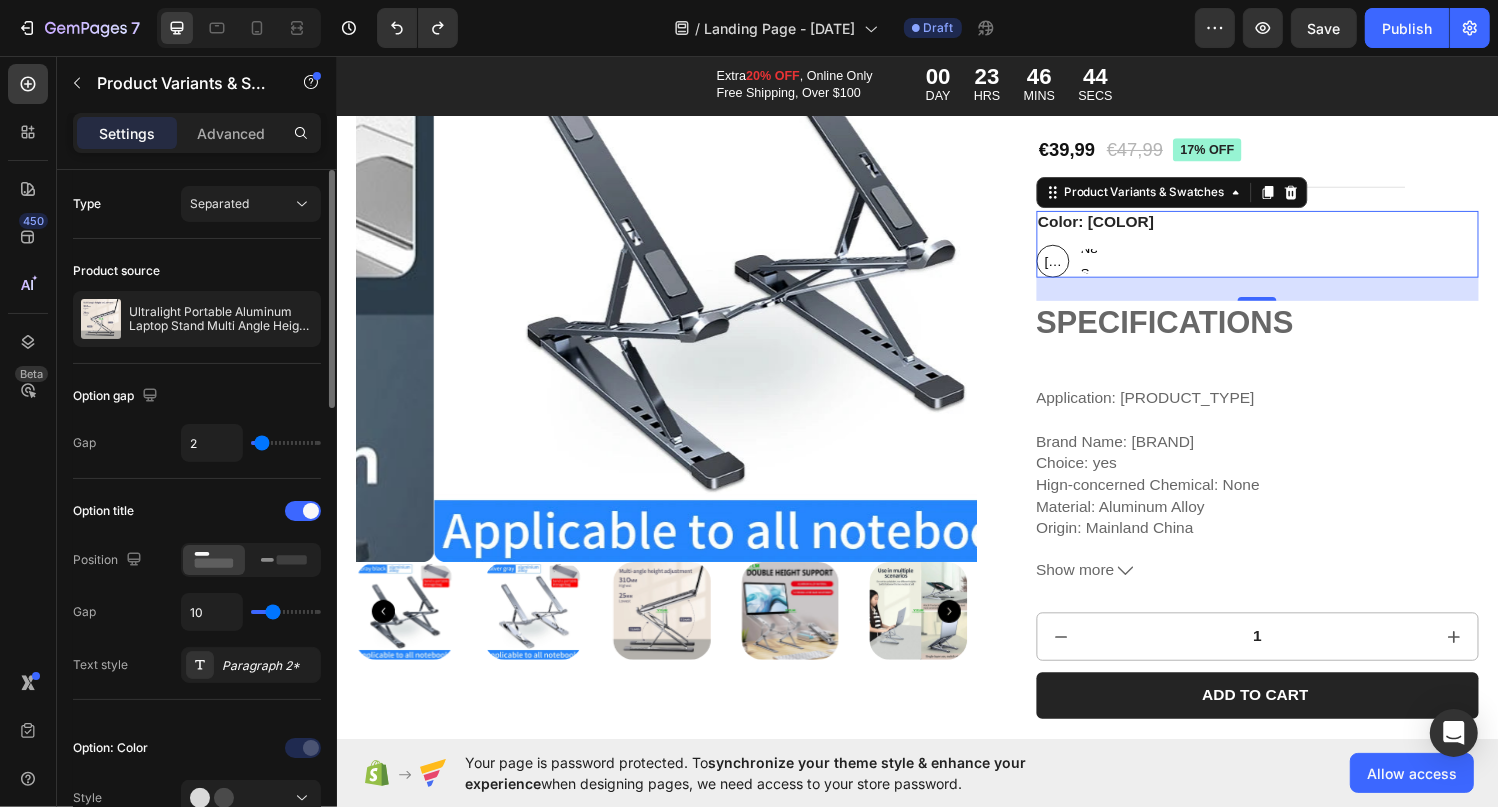 type on "1" 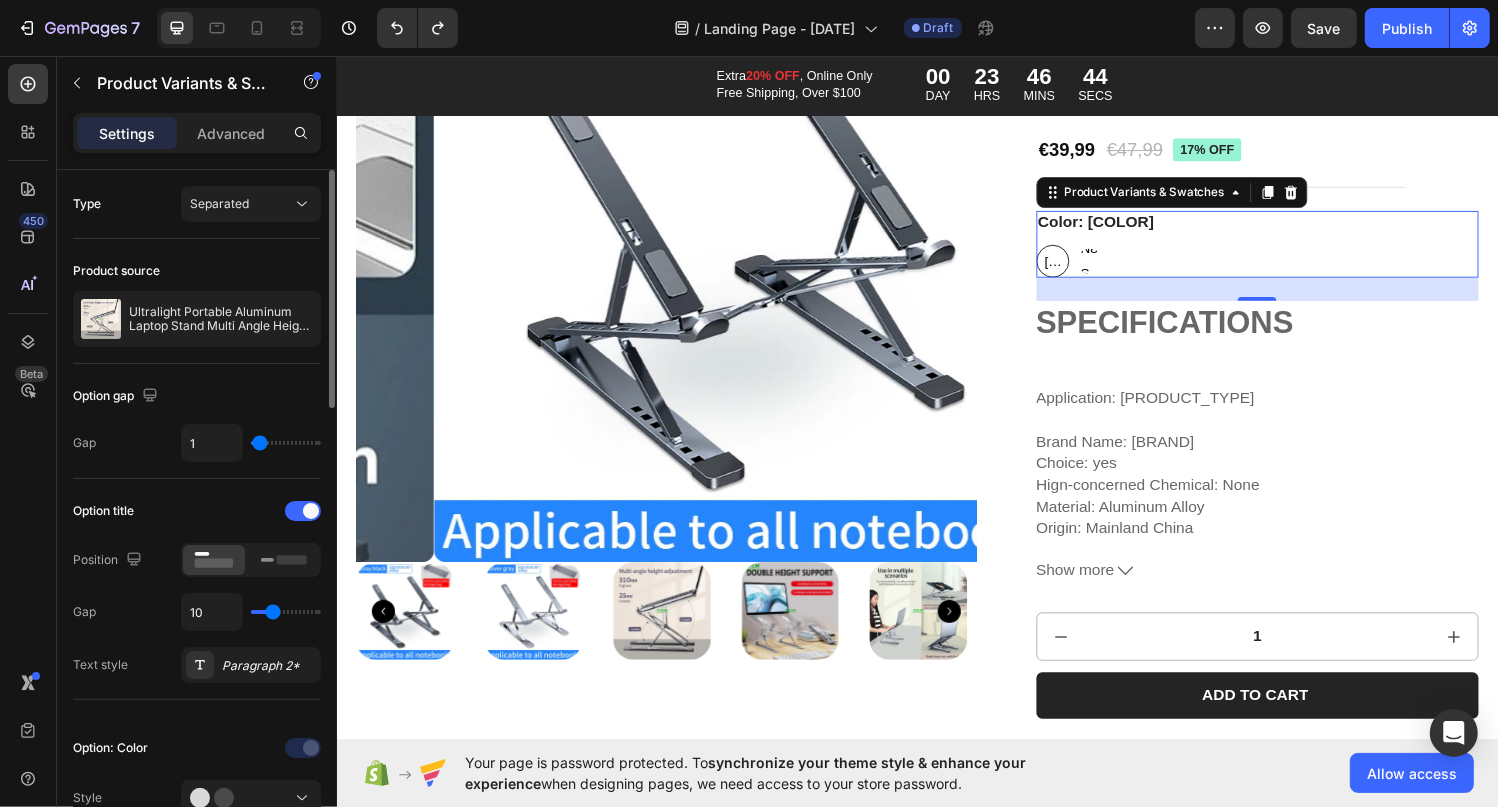 type on "0" 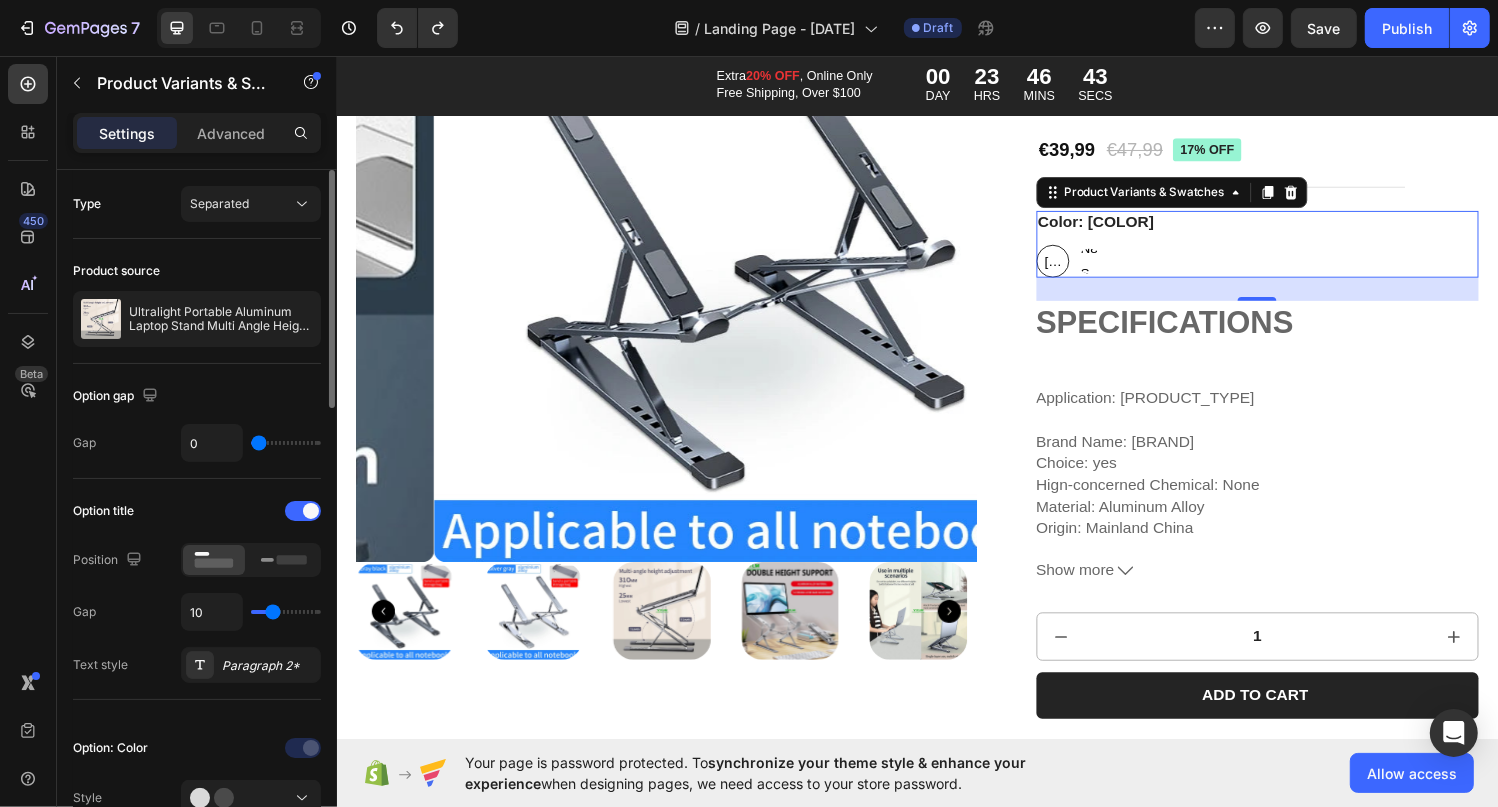 drag, startPoint x: 293, startPoint y: 435, endPoint x: 247, endPoint y: 436, distance: 46.010868 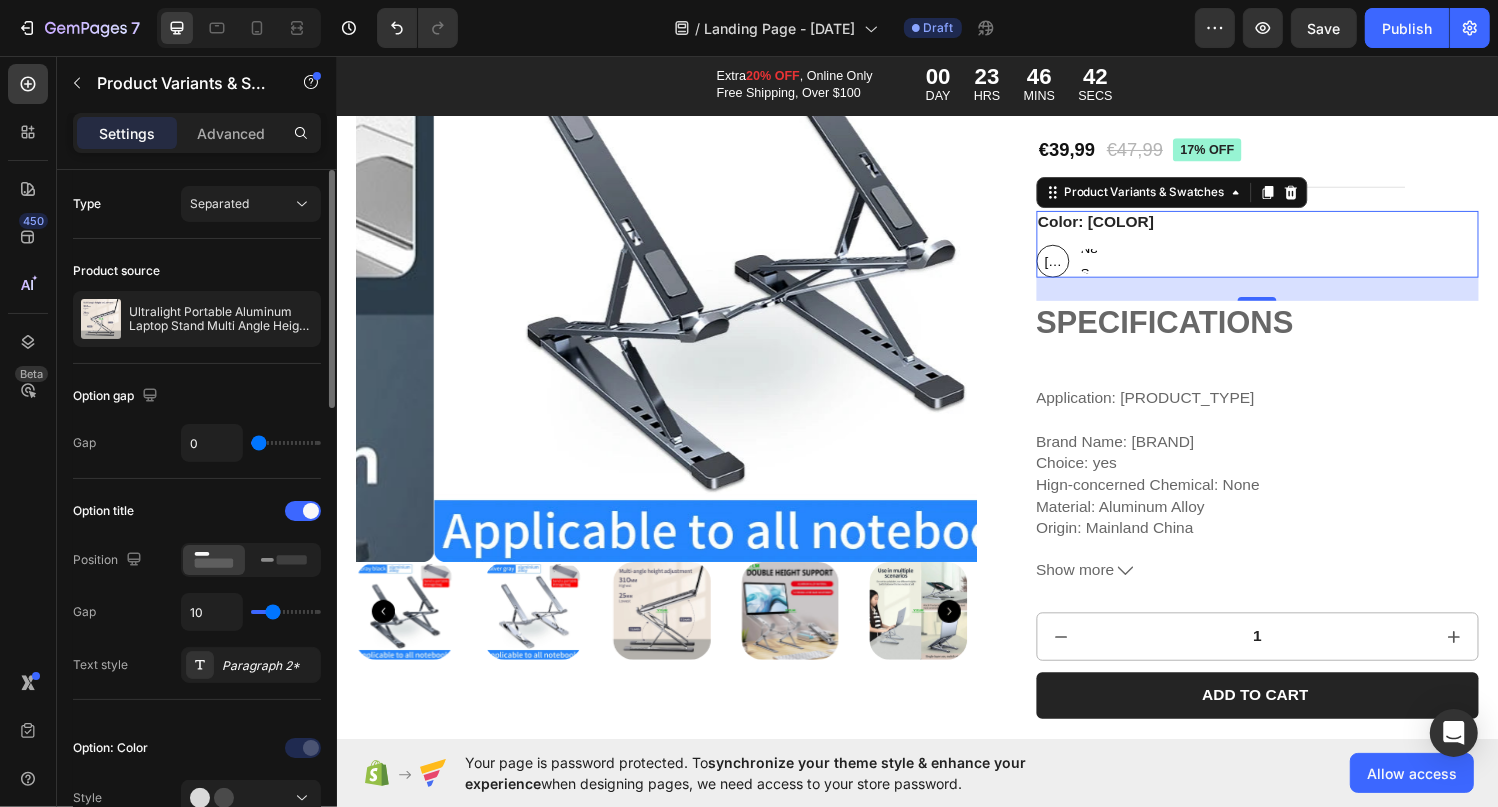 type on "4" 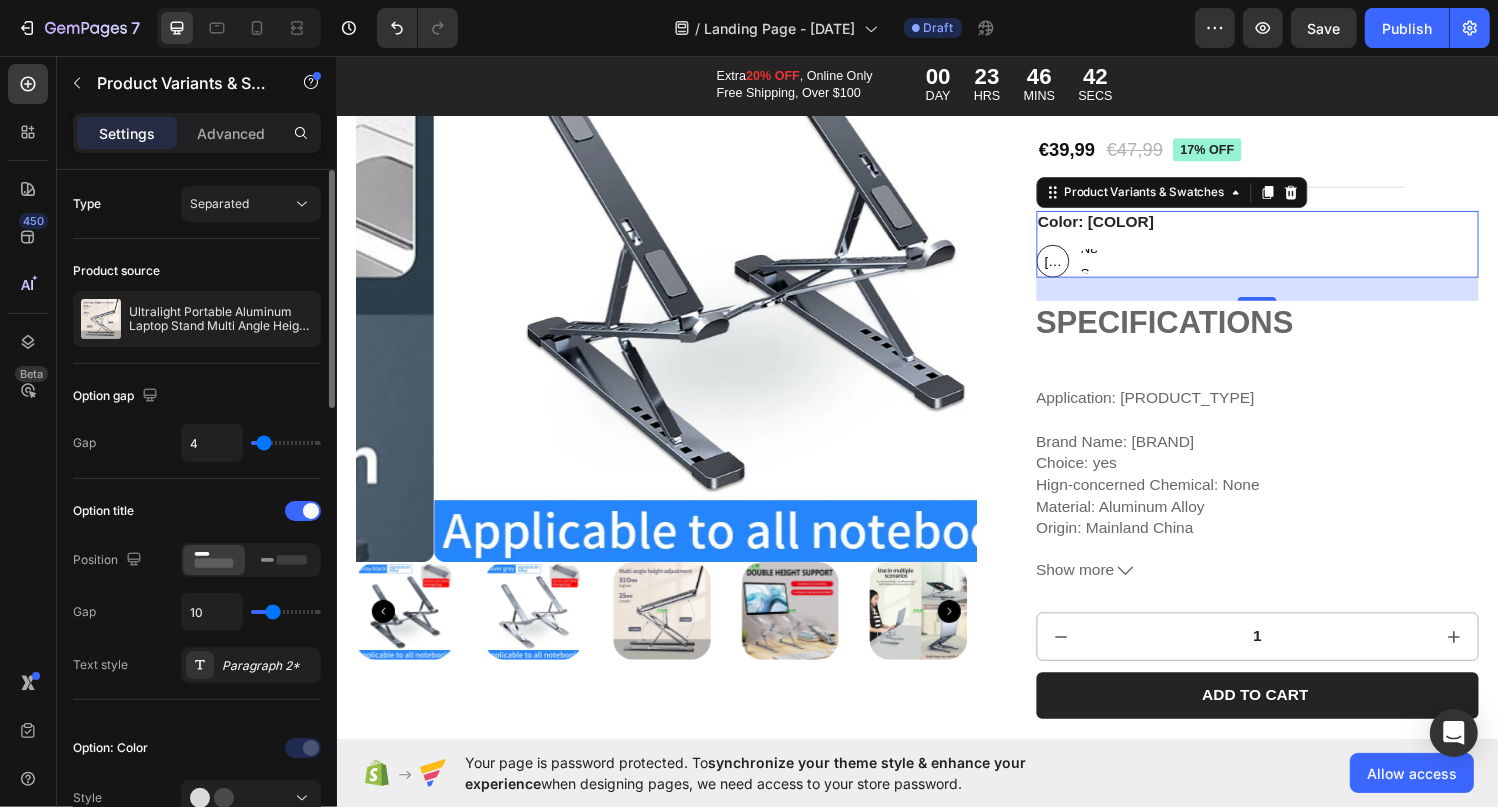 type on "12" 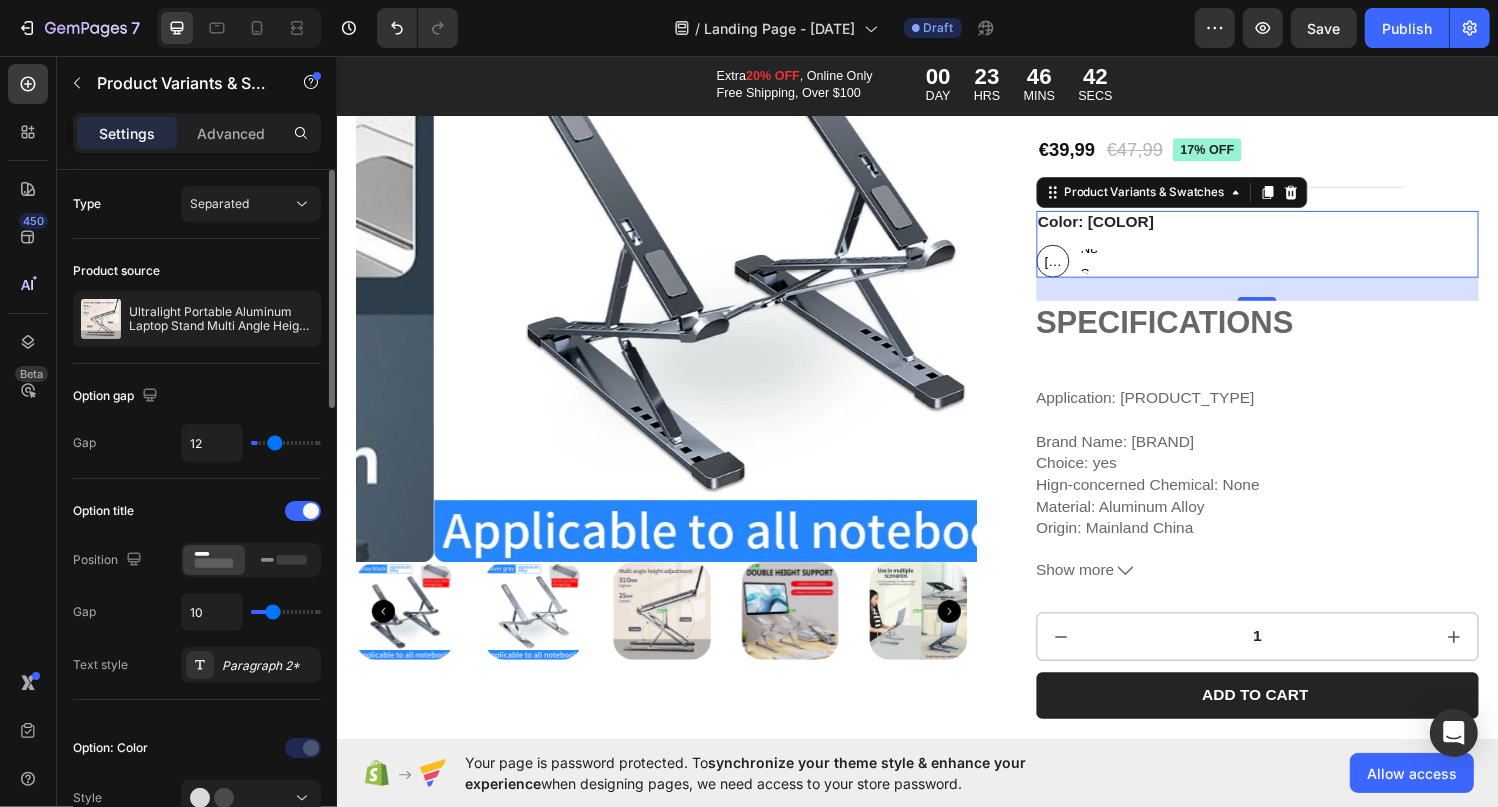 type on "13" 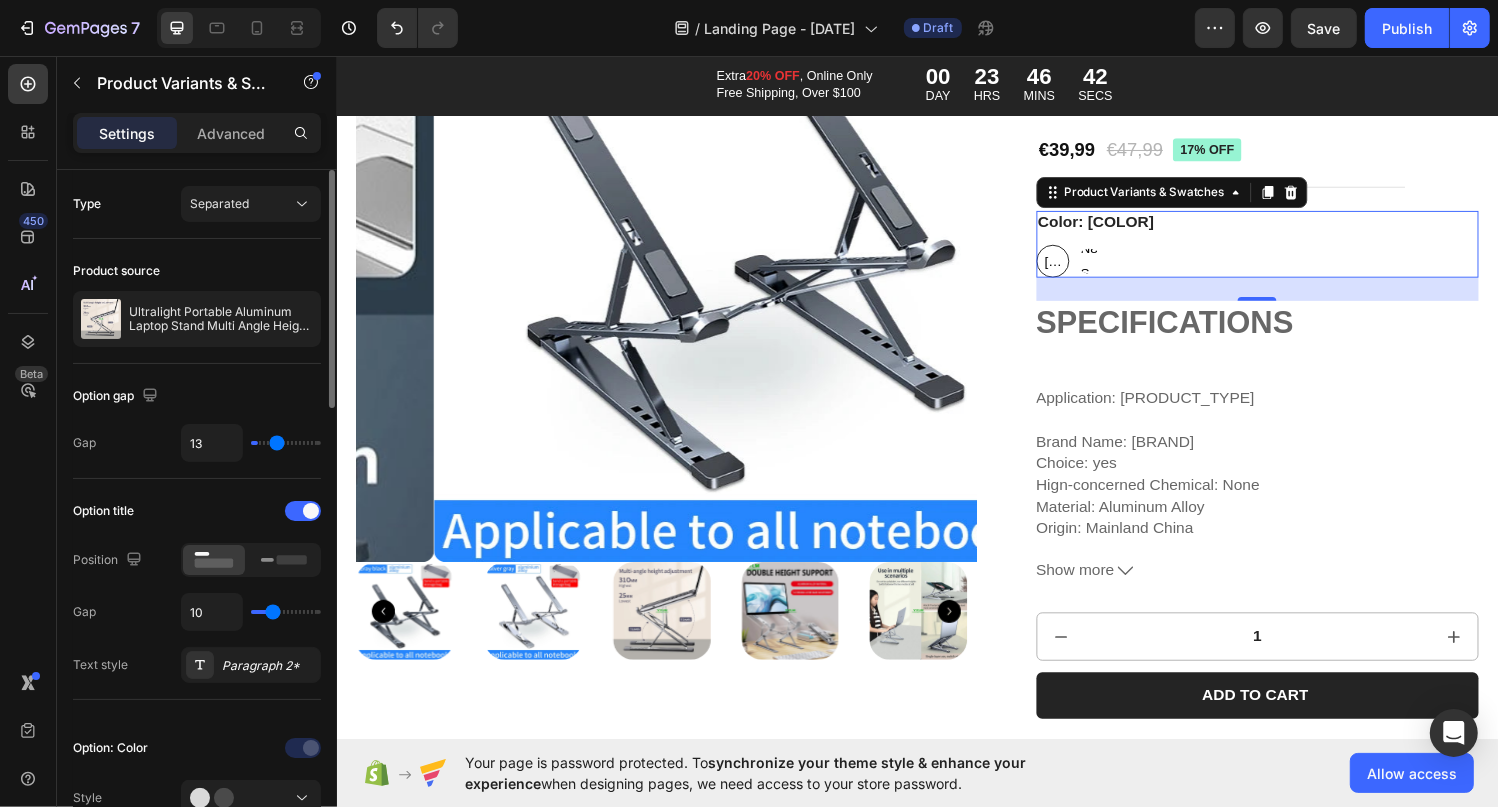 type on "17" 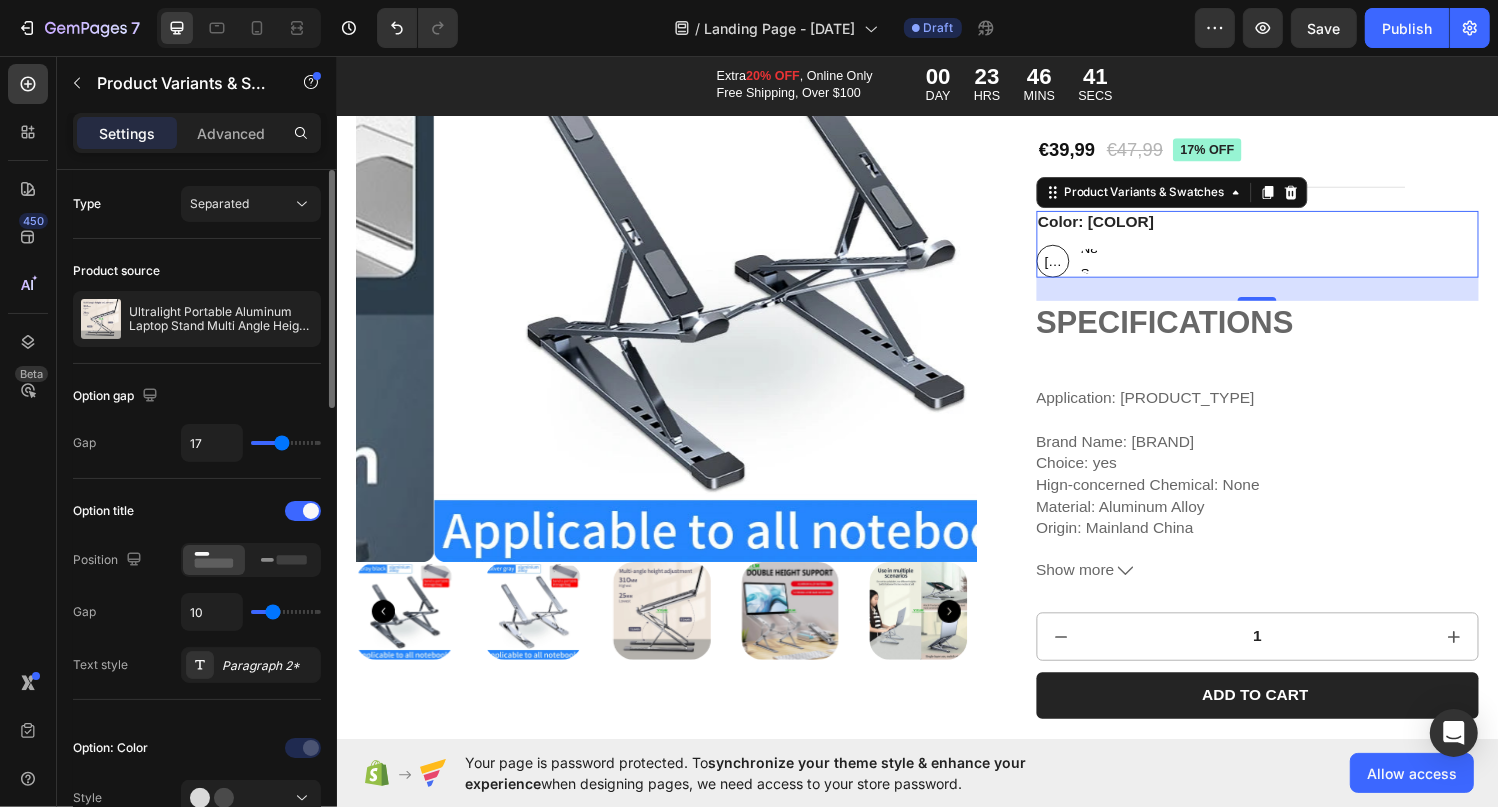 type on "17" 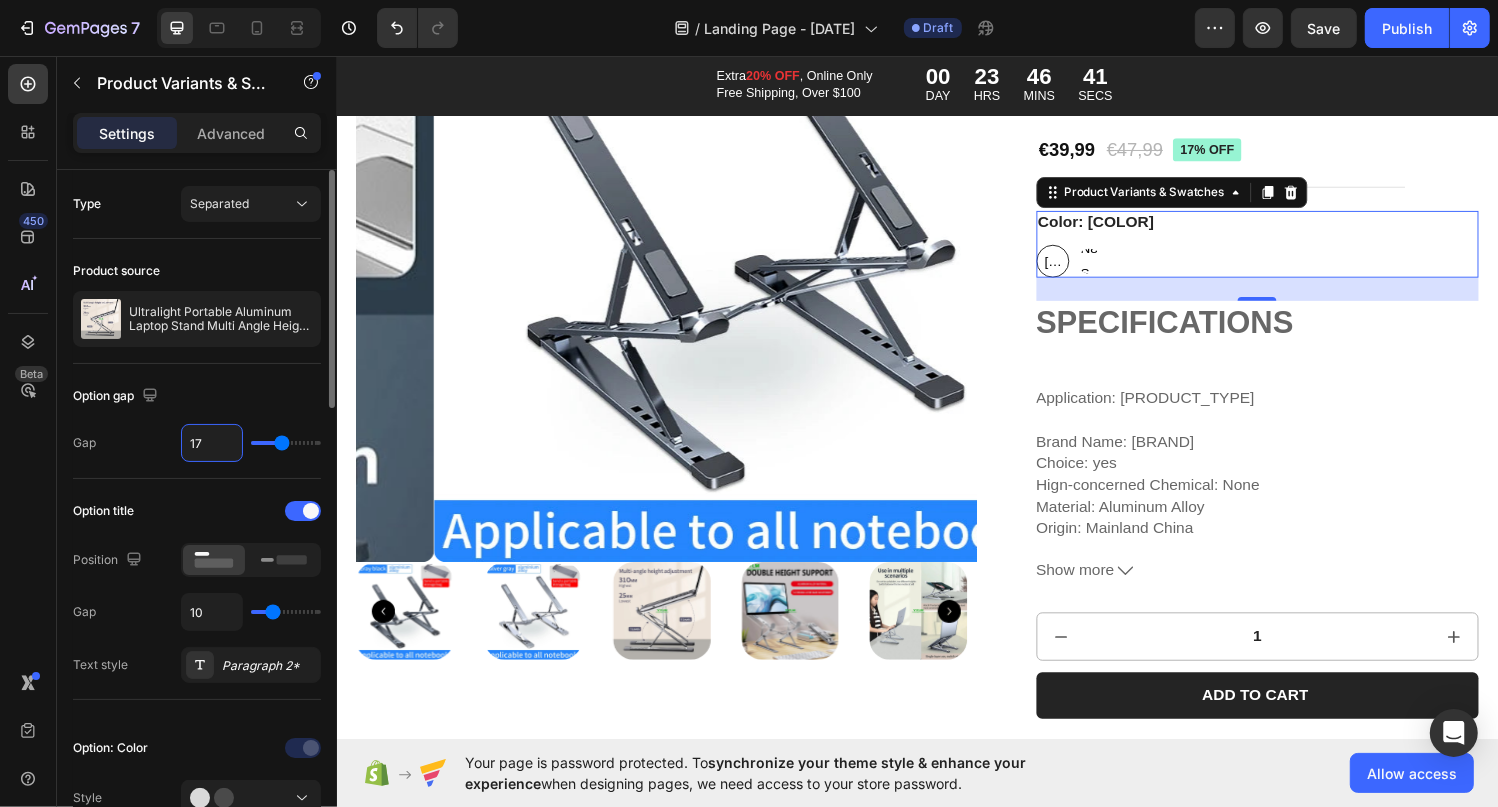 click on "17" at bounding box center [212, 443] 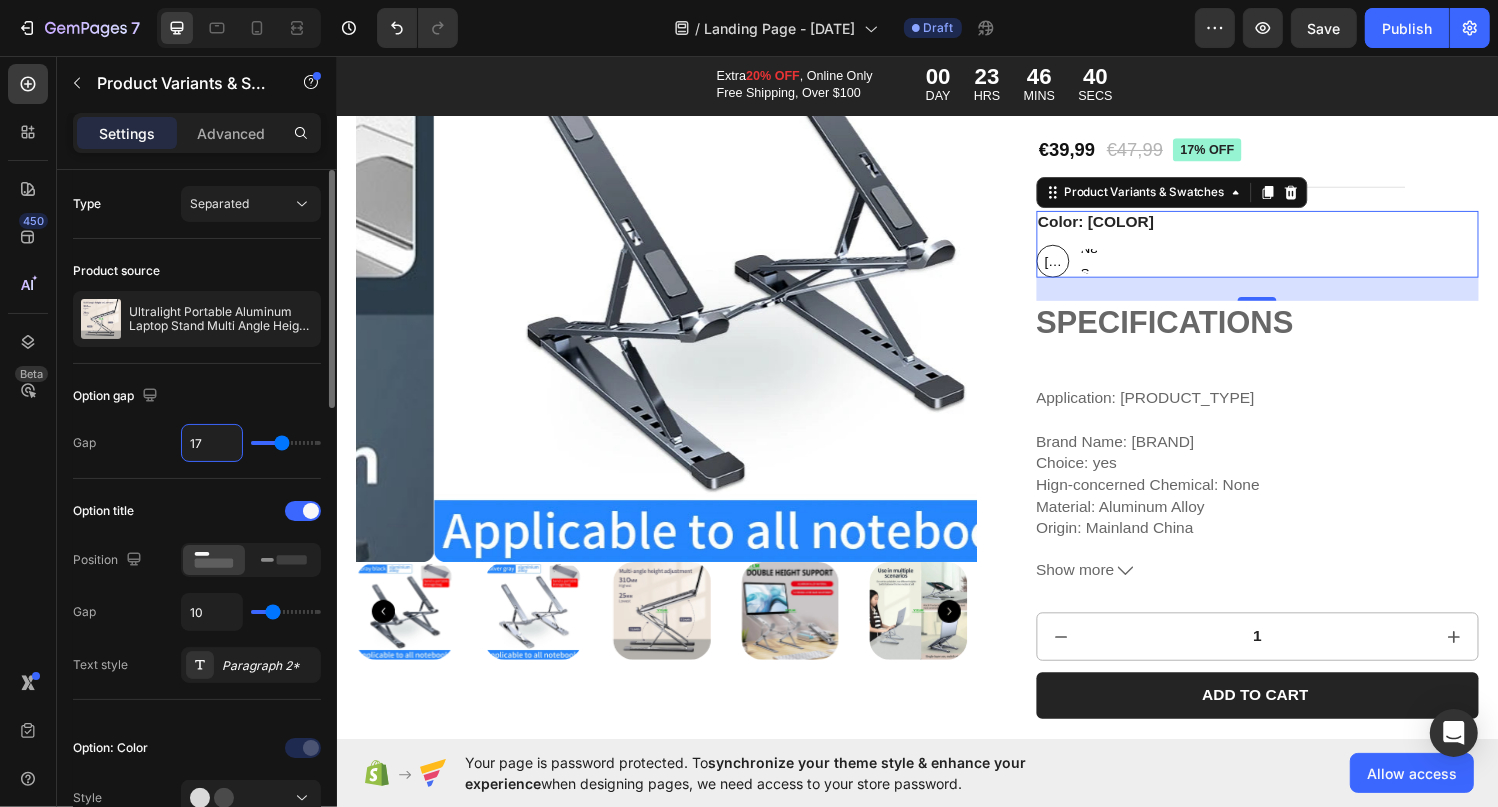 type on "2" 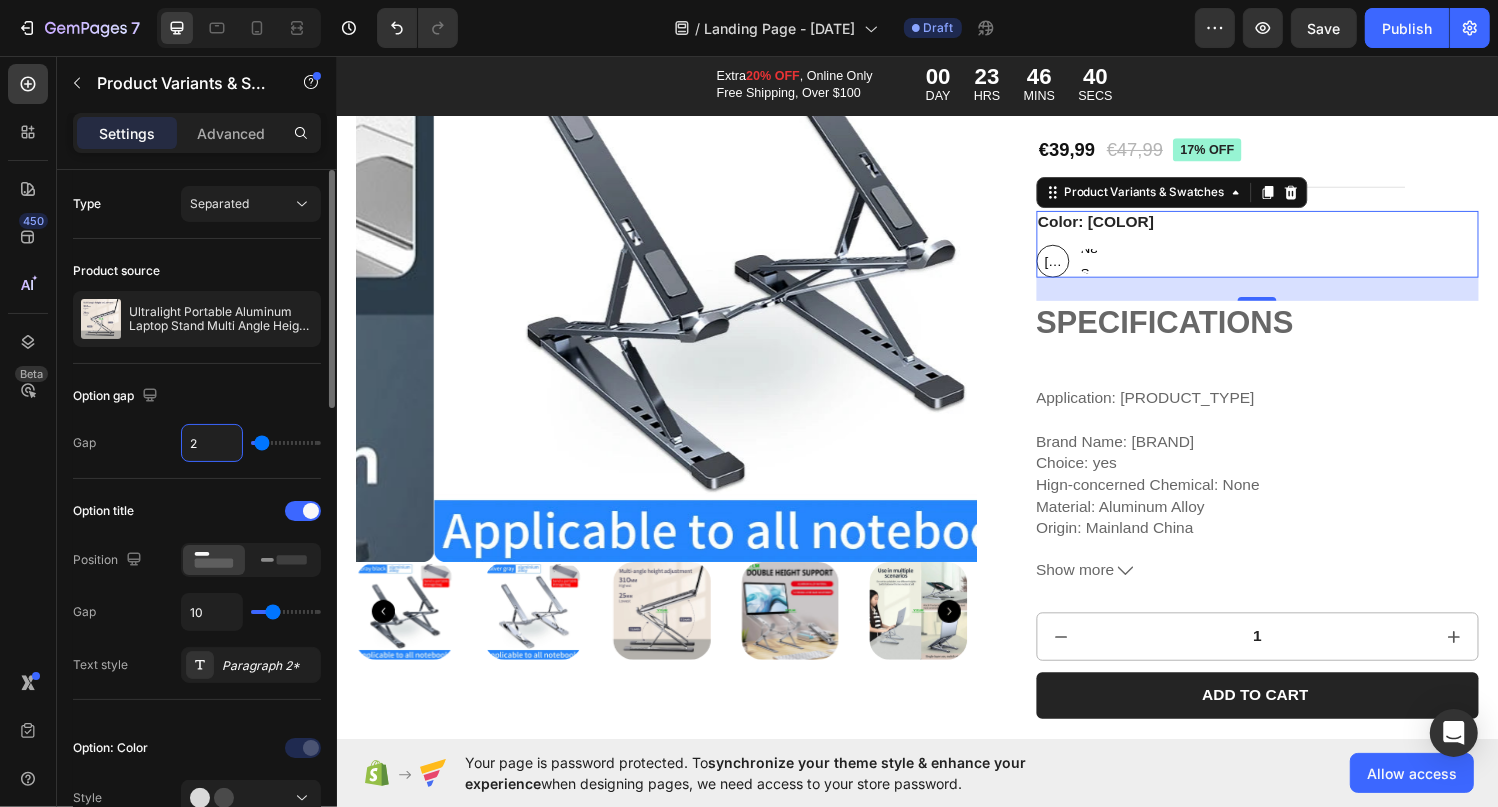 type on "24" 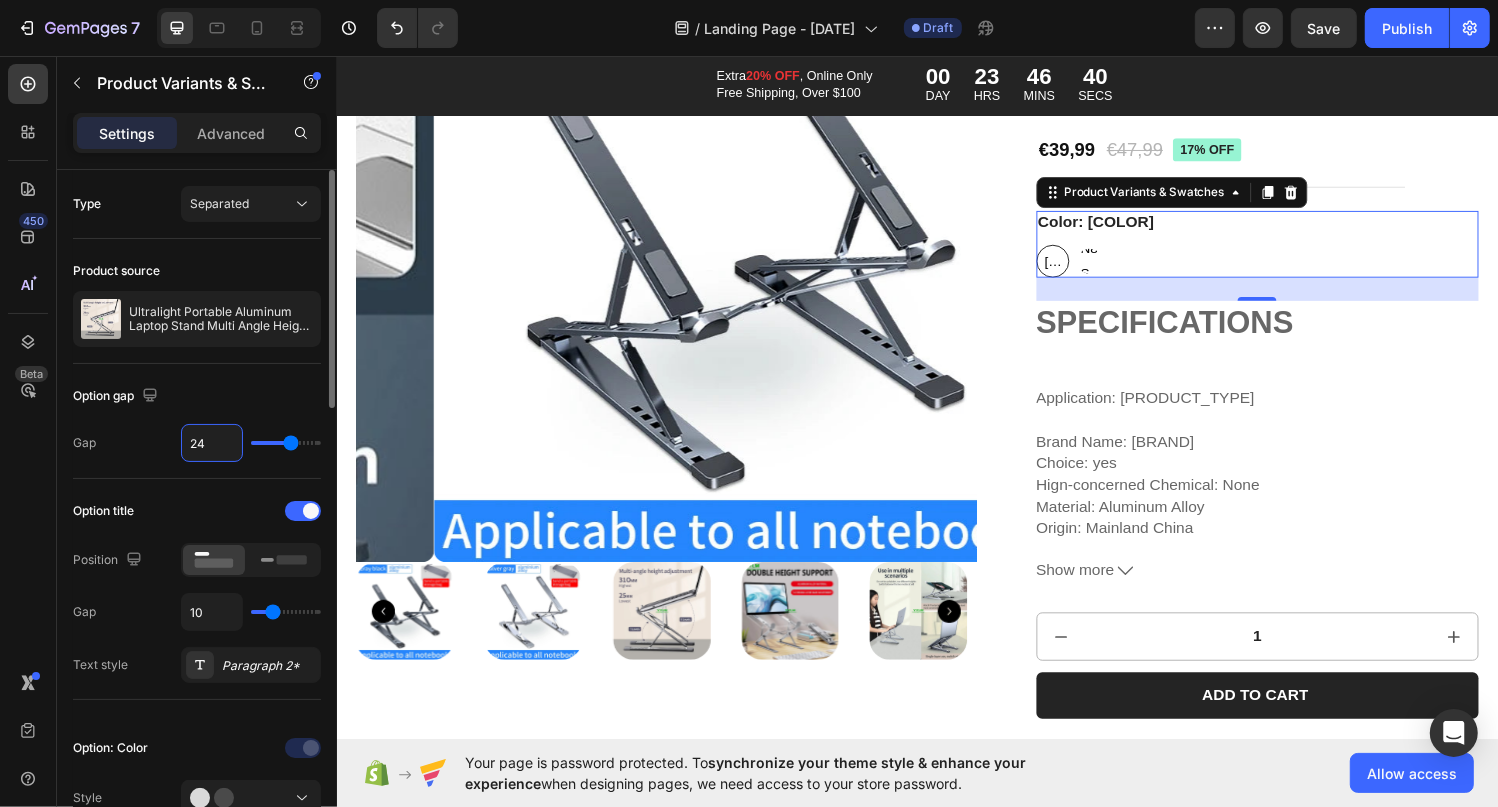type on "24" 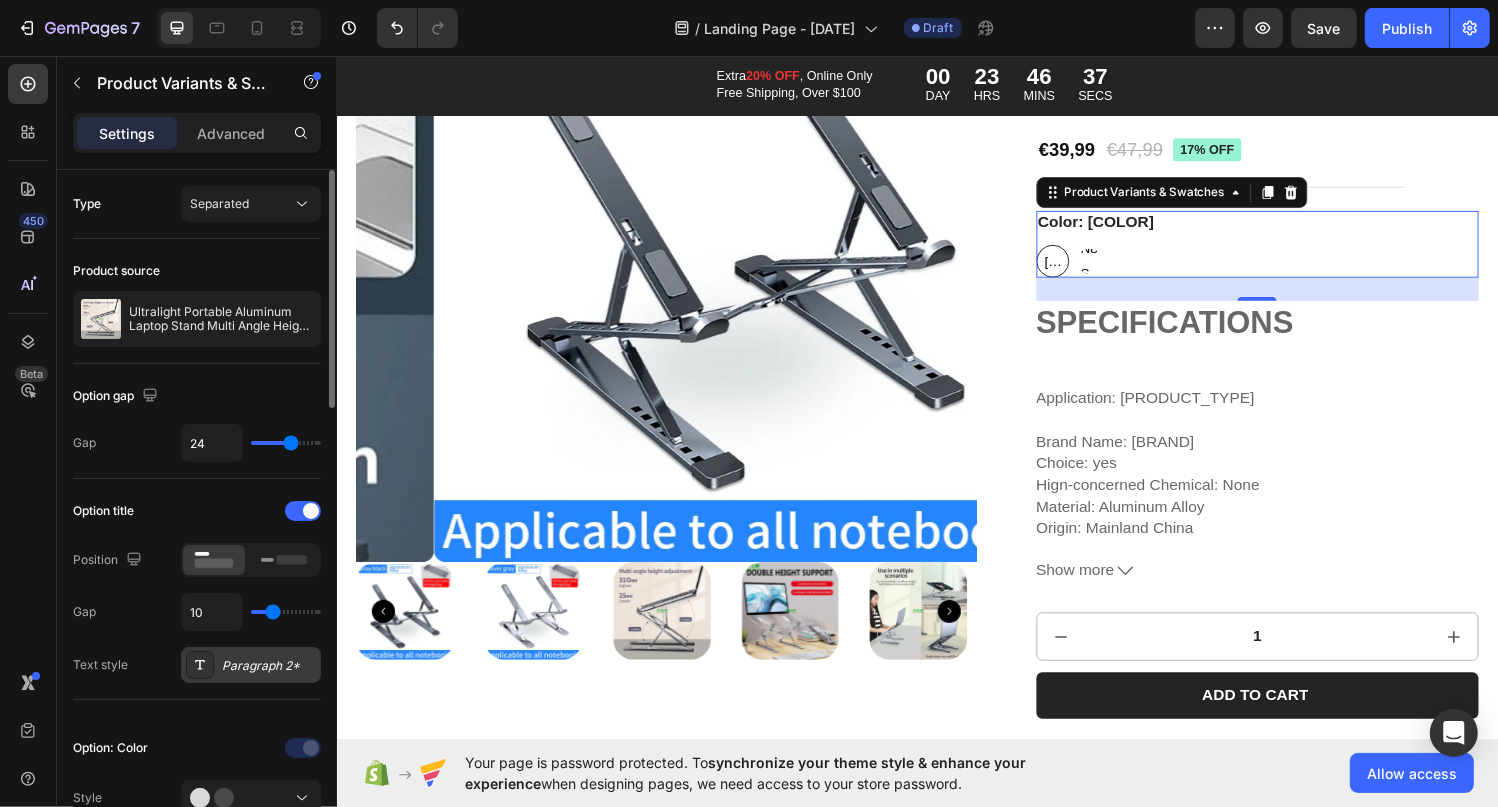 click on "Paragraph 2*" at bounding box center [251, 665] 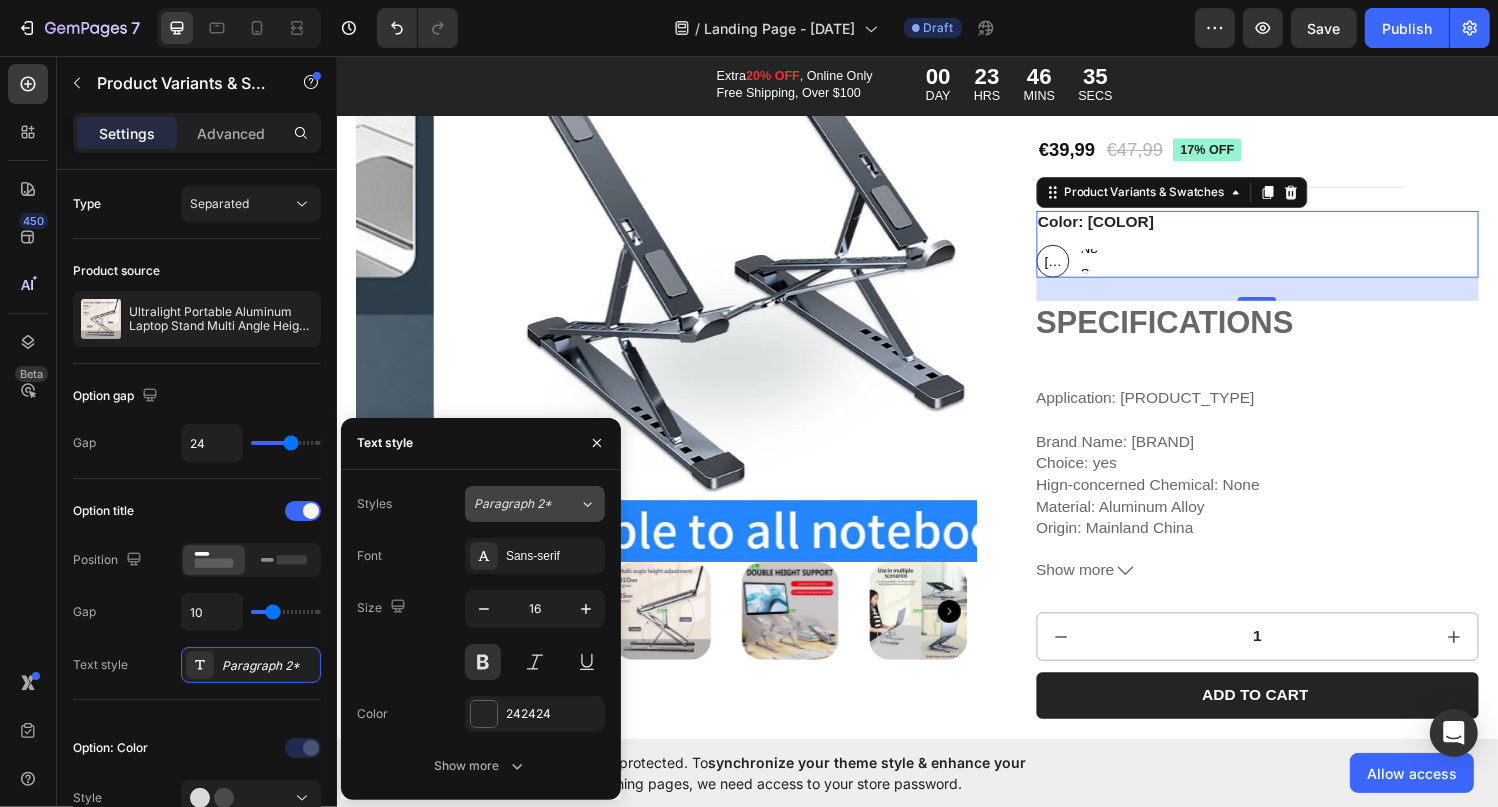 click on "Paragraph 2*" 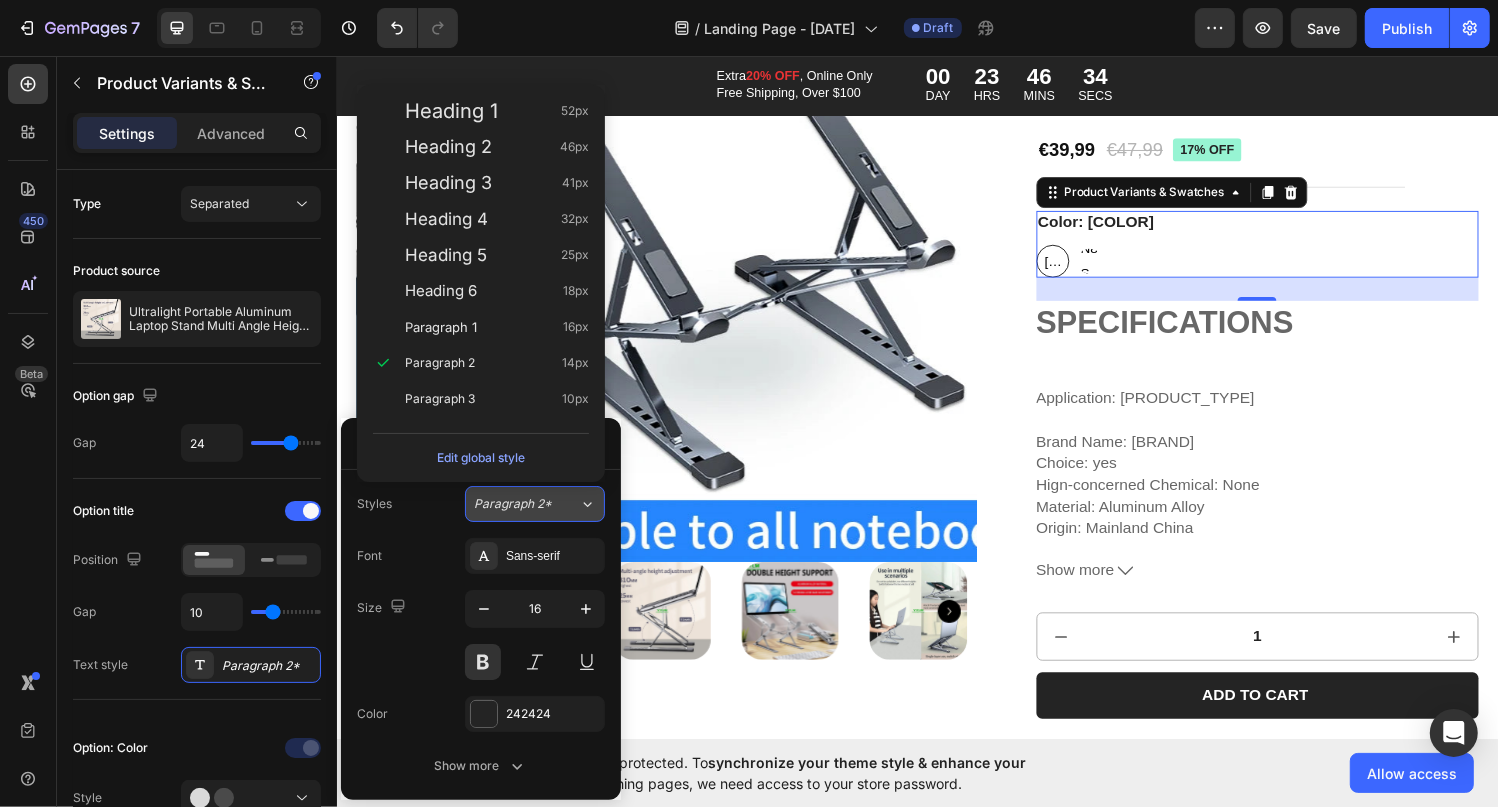 click on "Paragraph 2*" 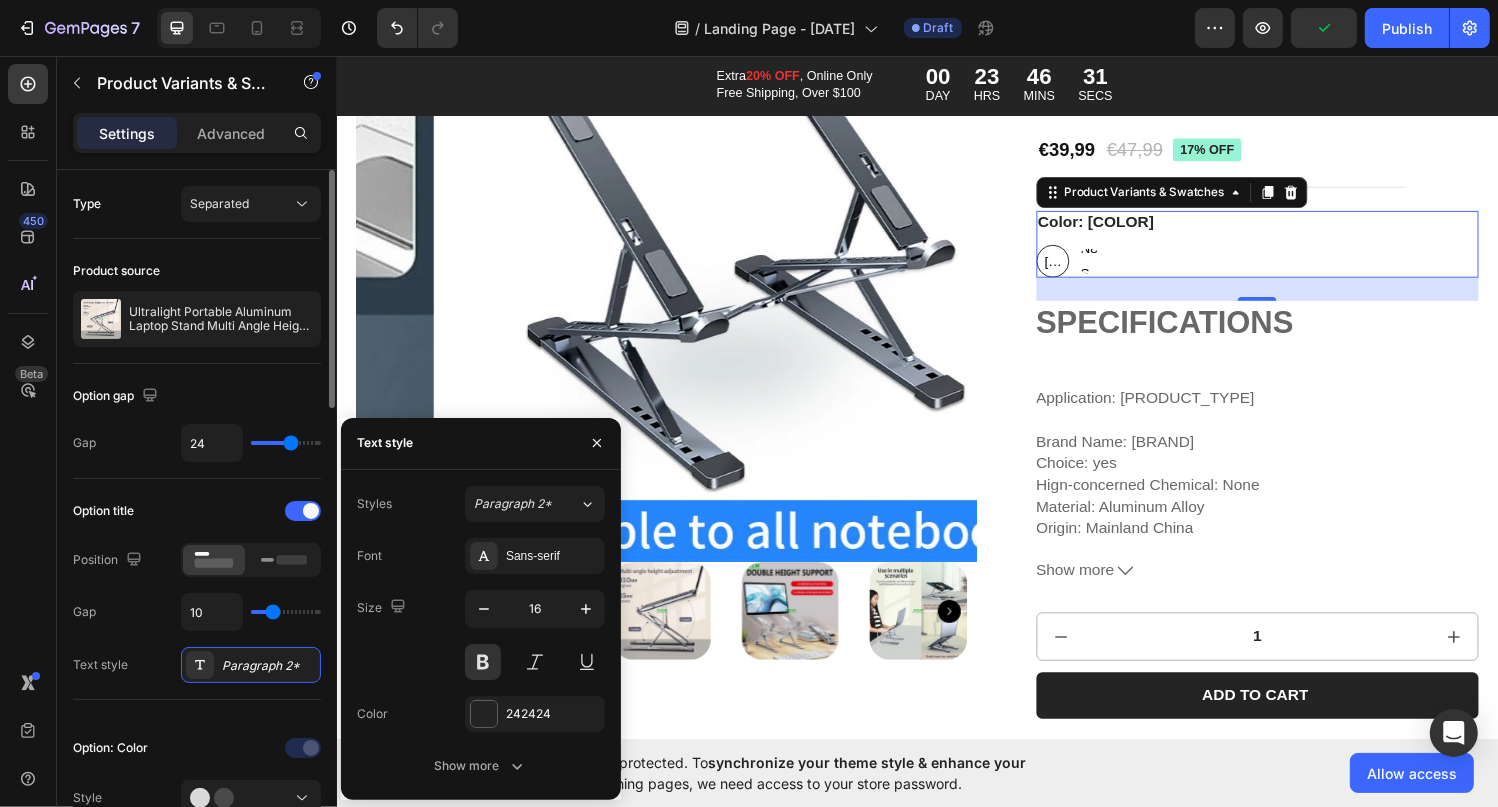 click on "Gap 10" at bounding box center [197, 612] 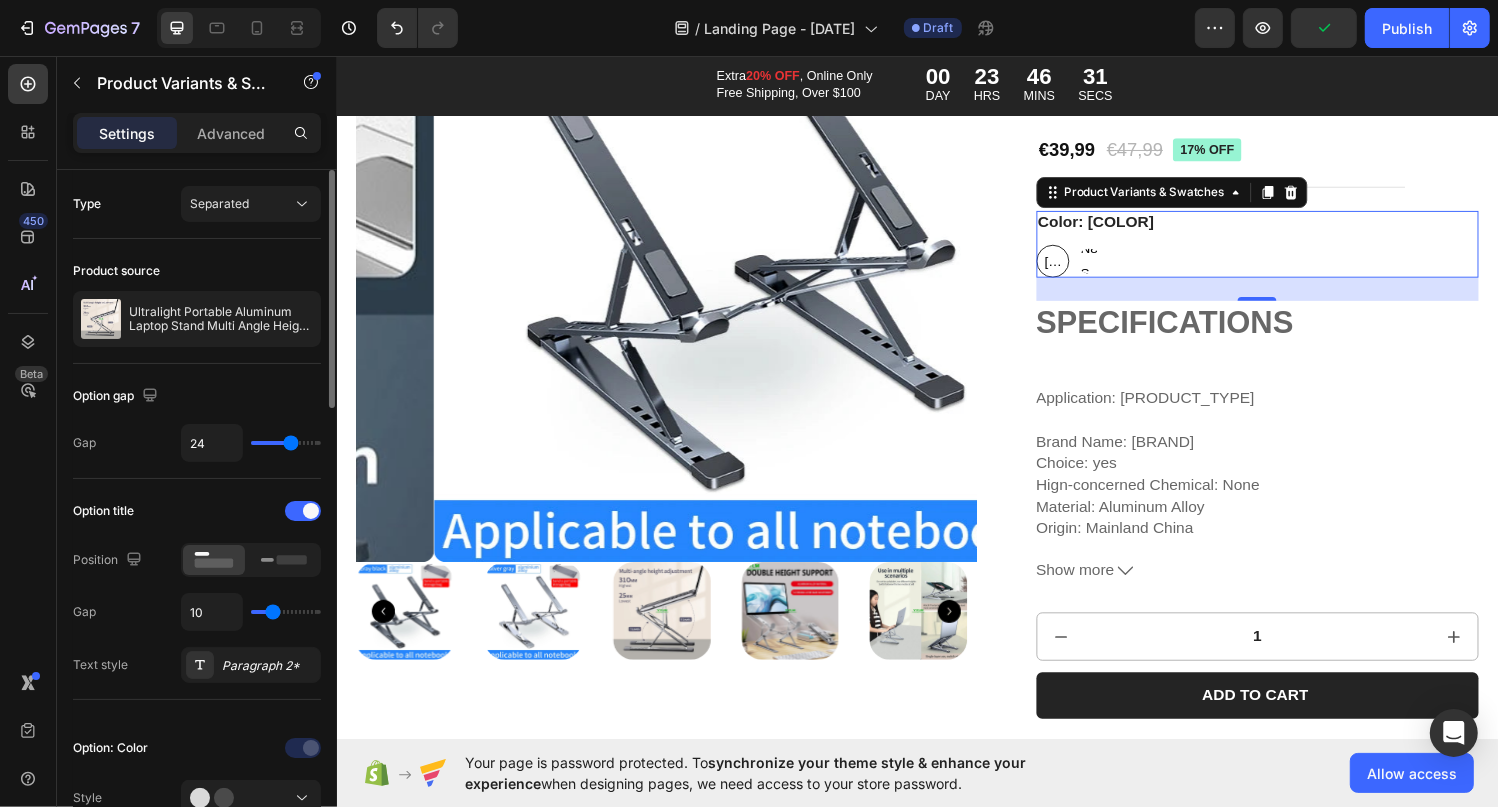 scroll, scrollTop: 100, scrollLeft: 0, axis: vertical 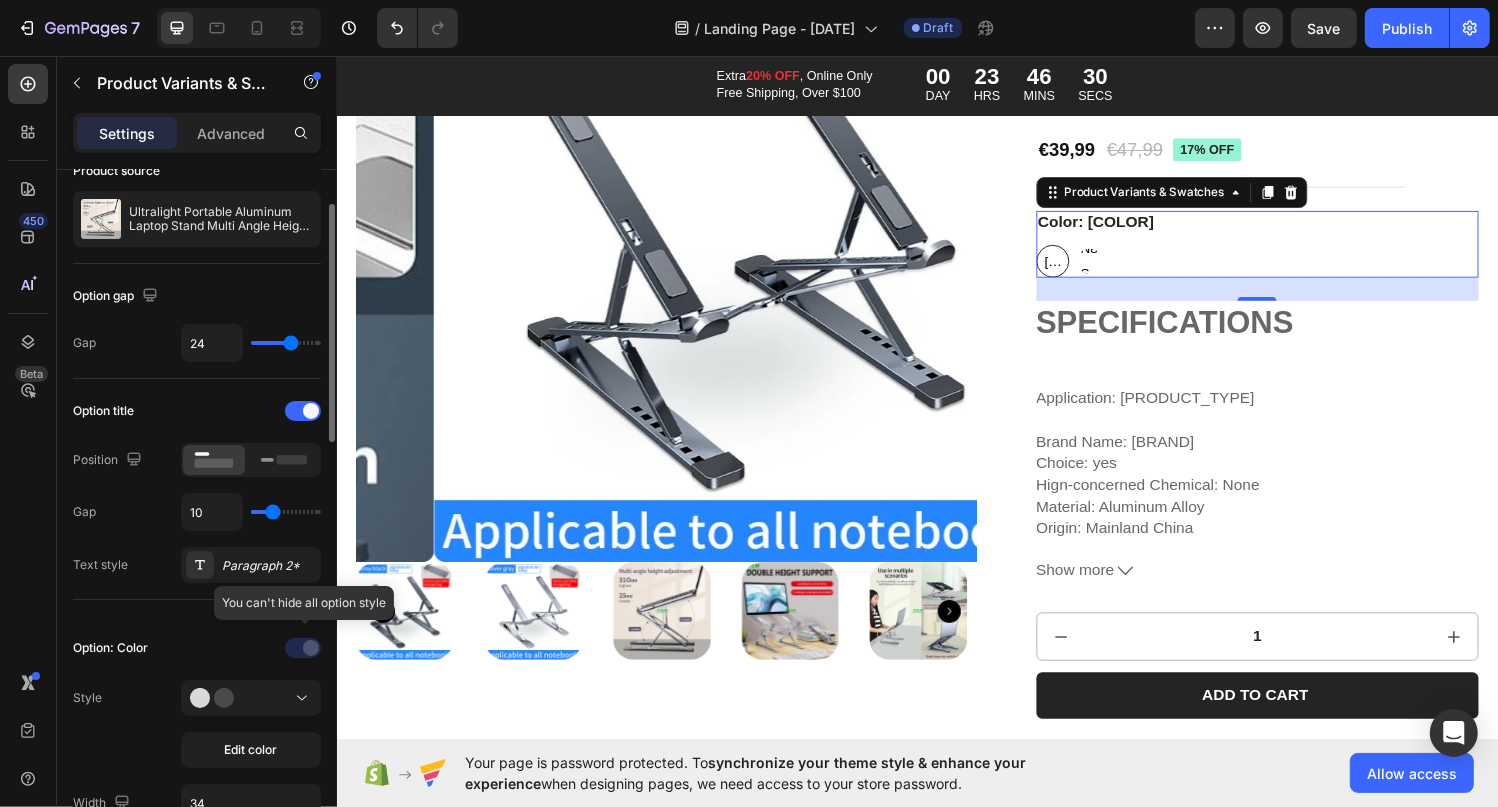 click 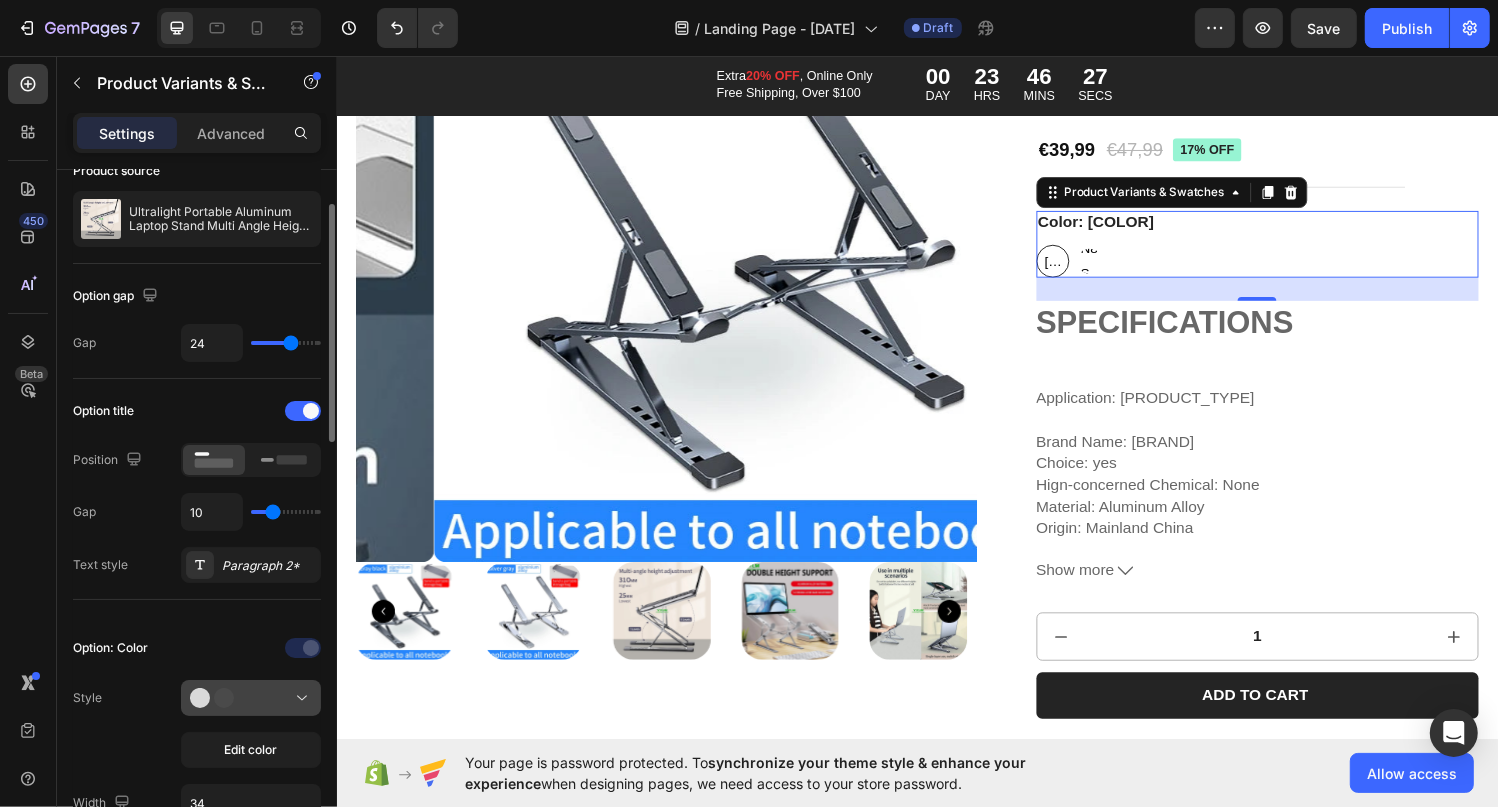 click 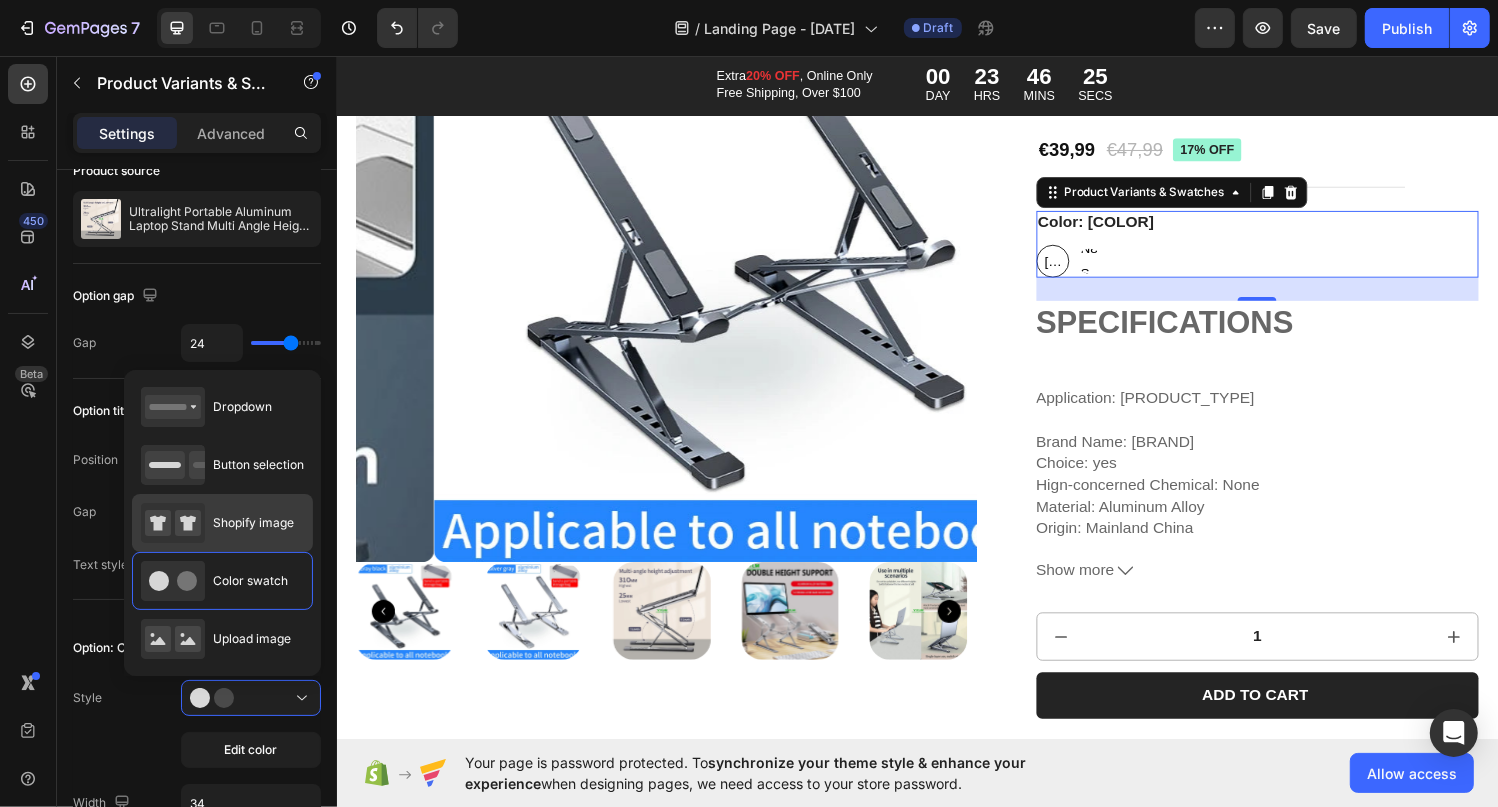click on "Shopify image" at bounding box center [253, 523] 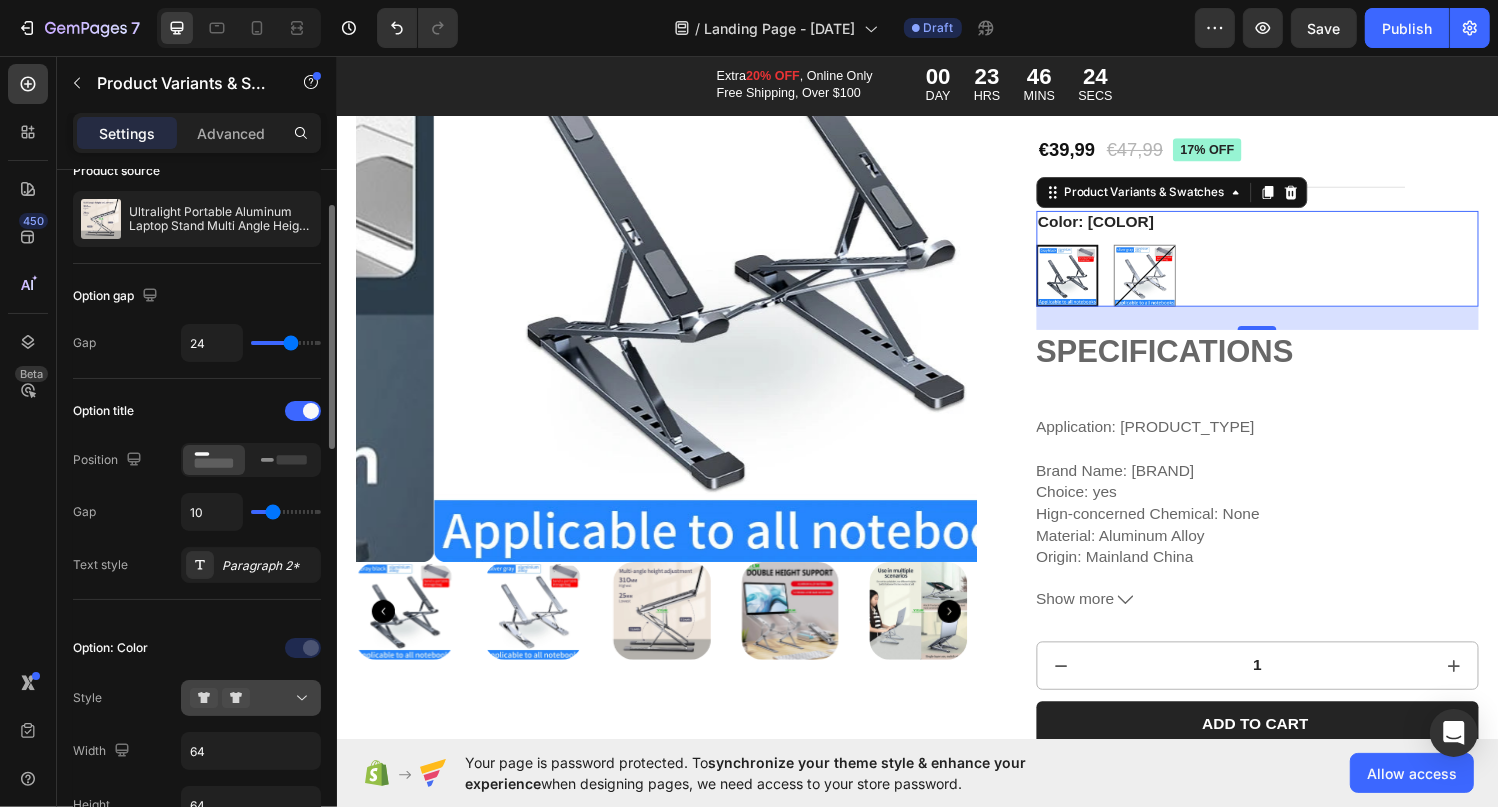 click at bounding box center [251, 698] 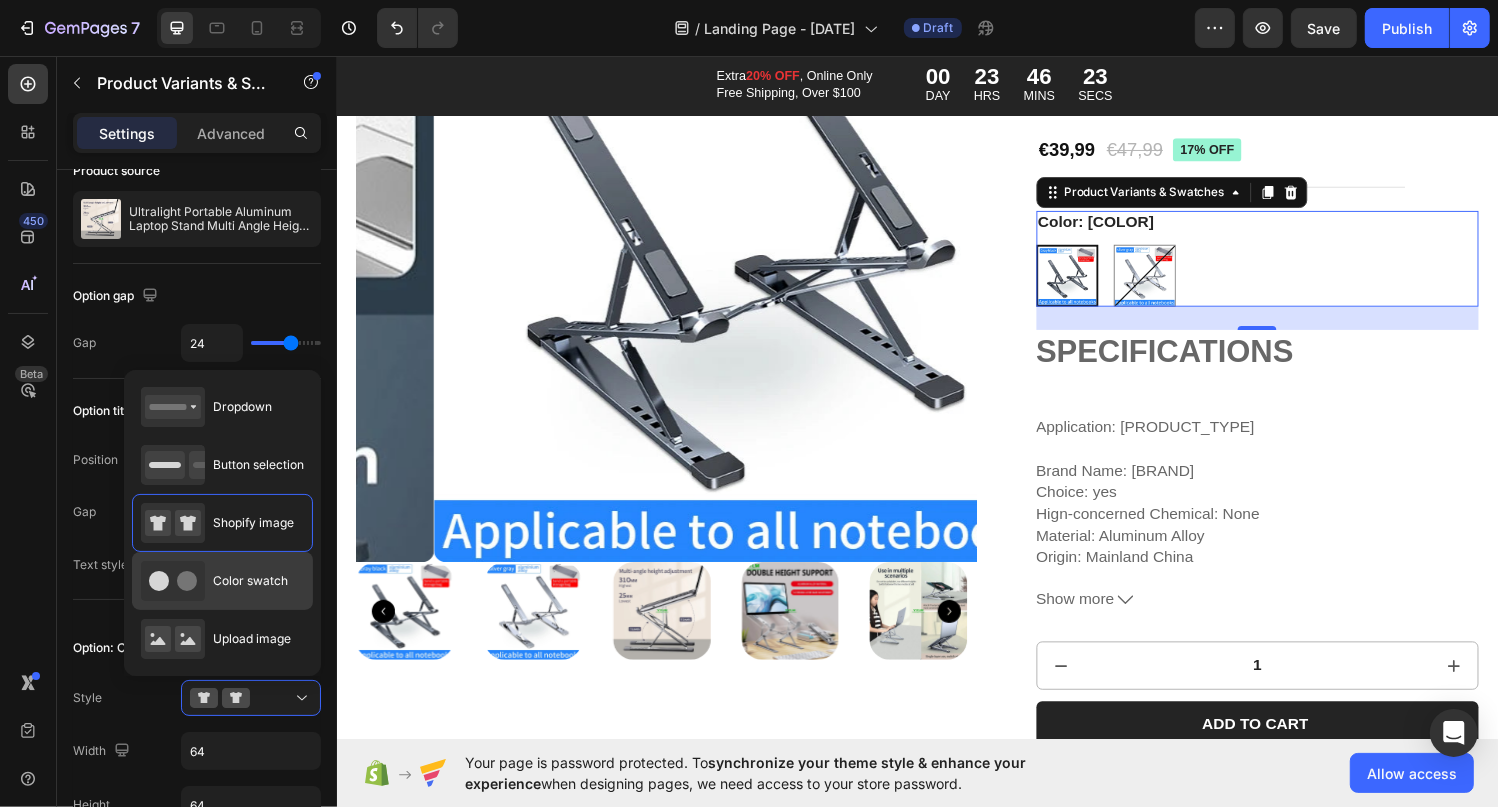 click on "Color swatch" at bounding box center [250, 581] 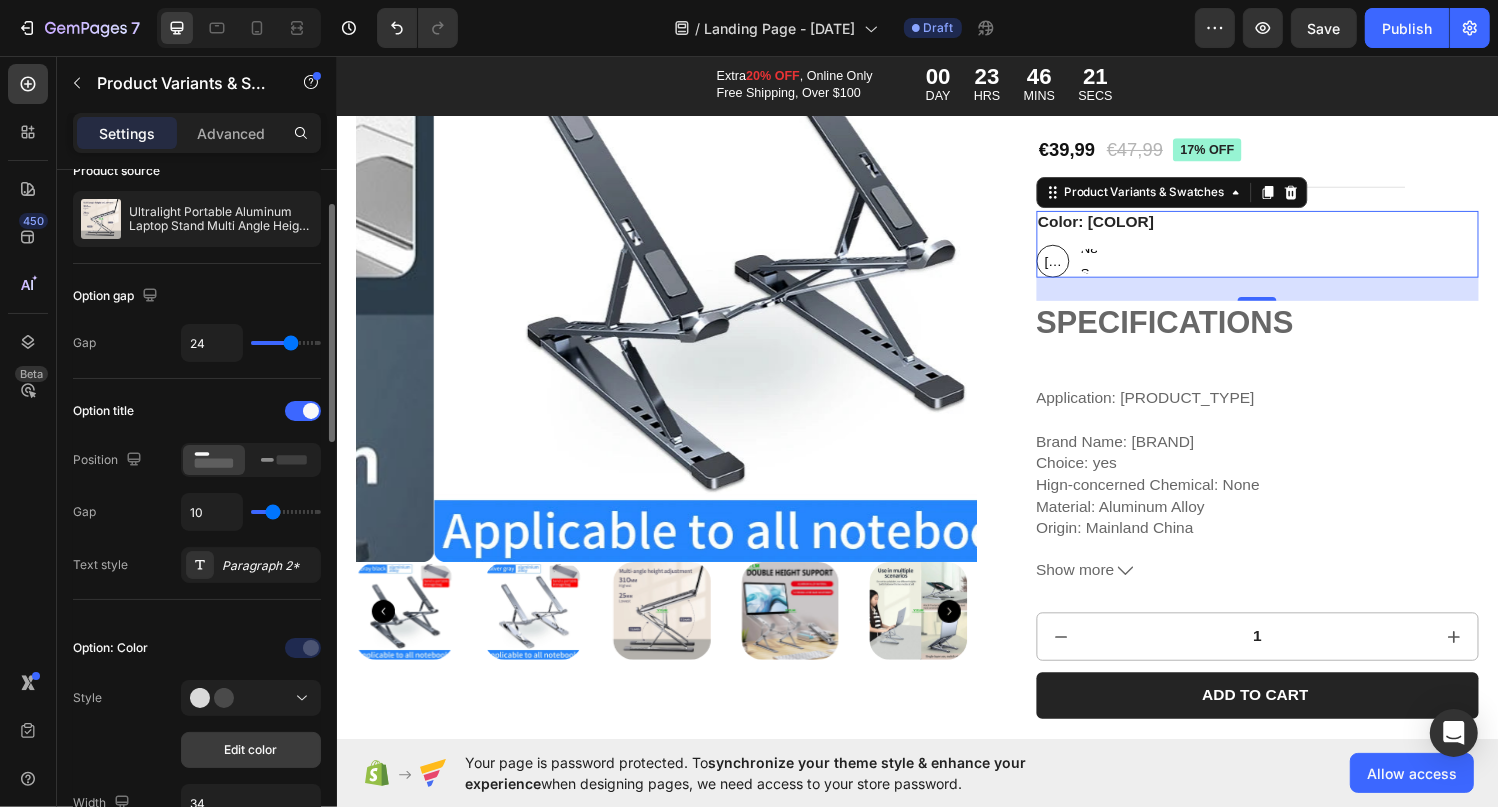 scroll, scrollTop: 200, scrollLeft: 0, axis: vertical 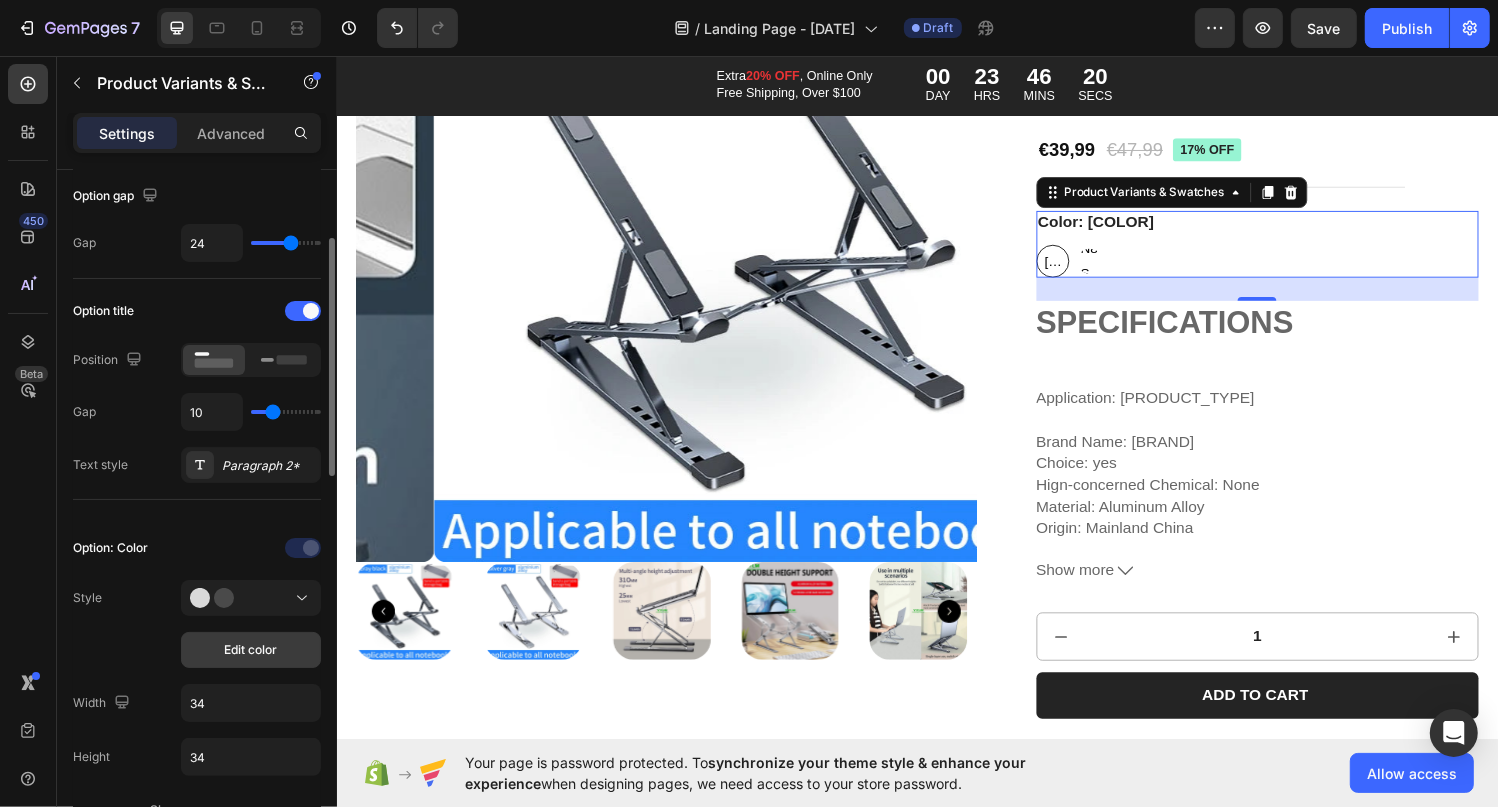 click on "Edit color" 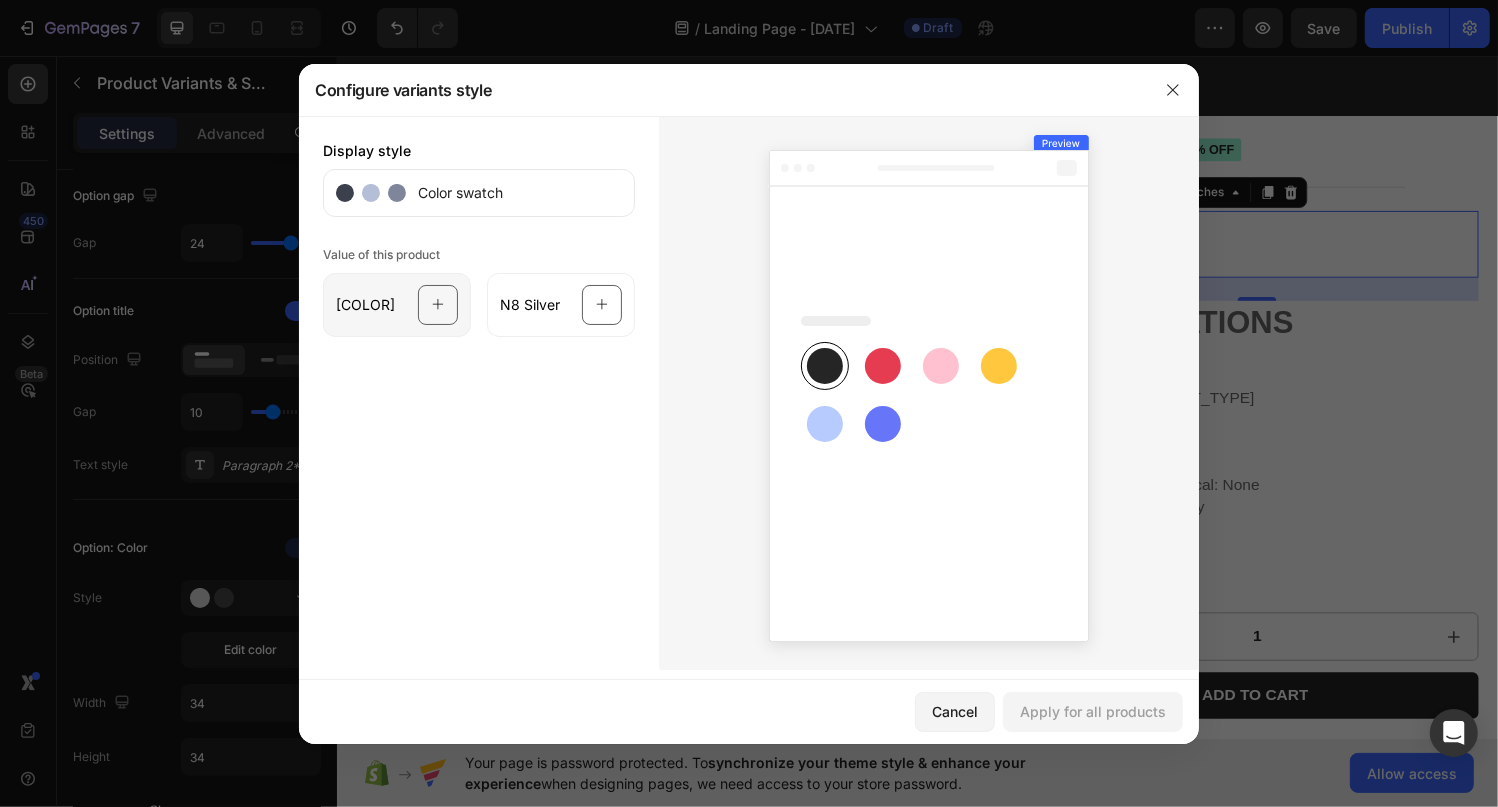 click at bounding box center (438, 305) 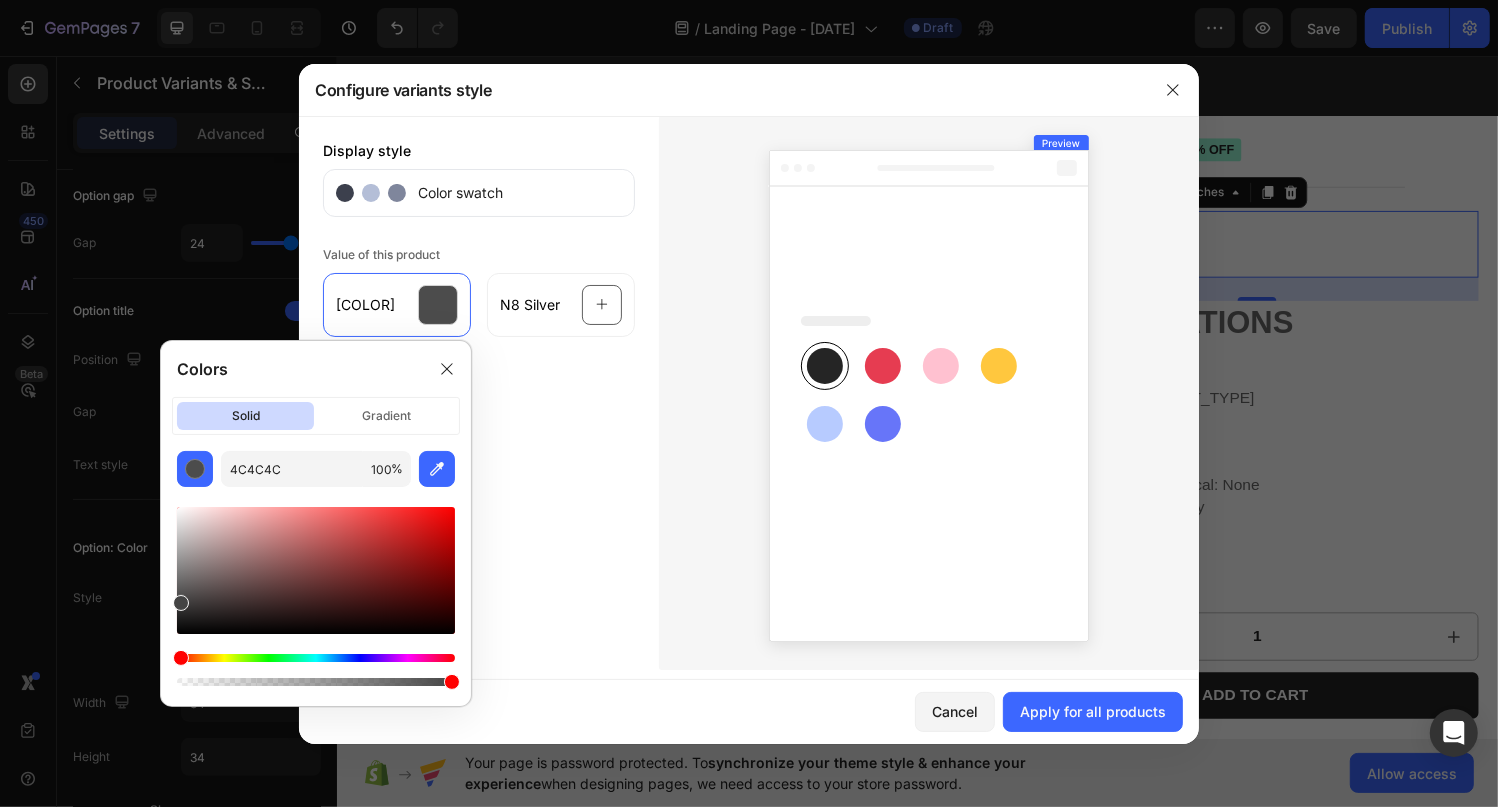 type on "3F3F3F" 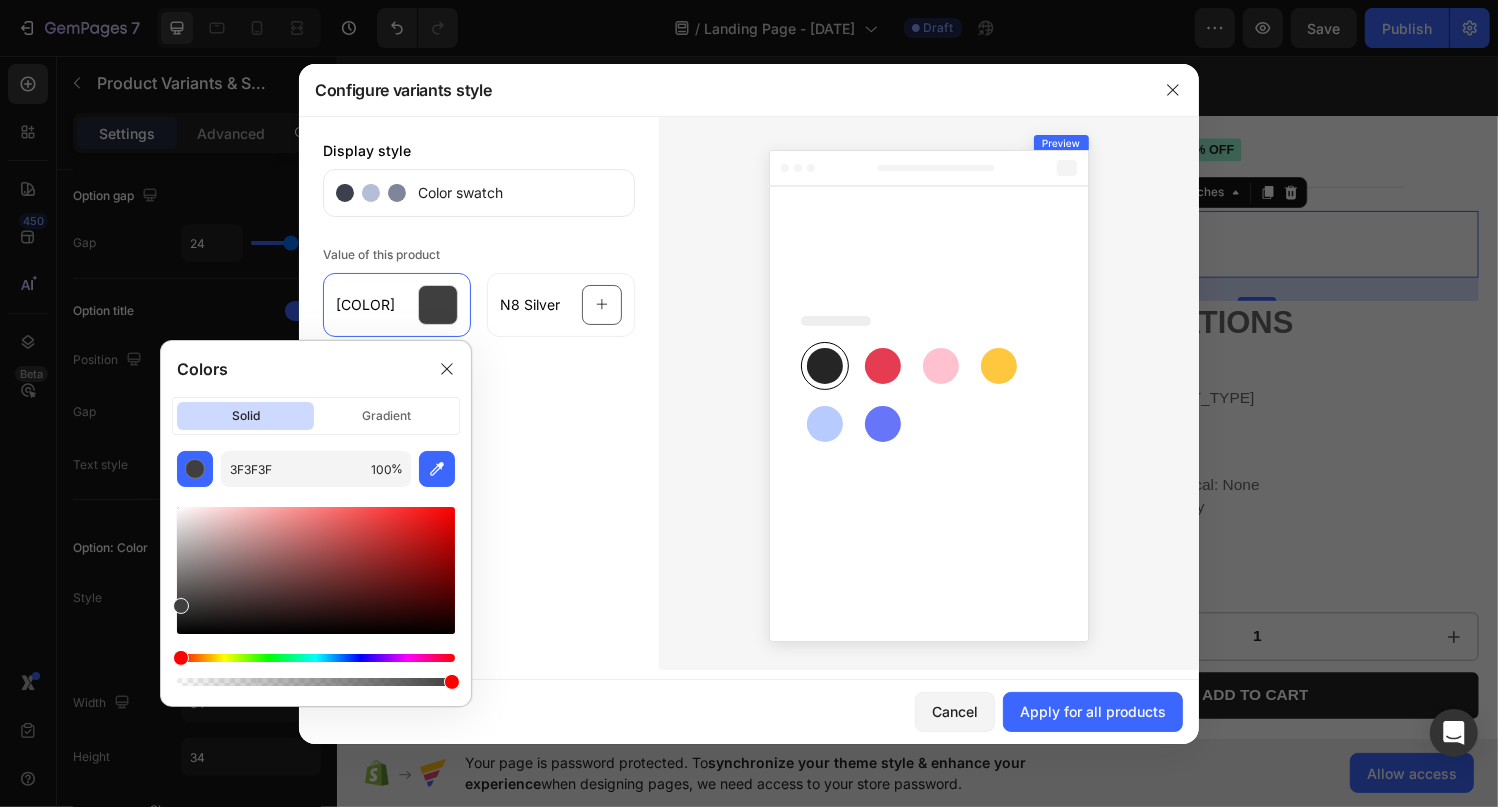 drag, startPoint x: 175, startPoint y: 622, endPoint x: 171, endPoint y: 601, distance: 21.377558 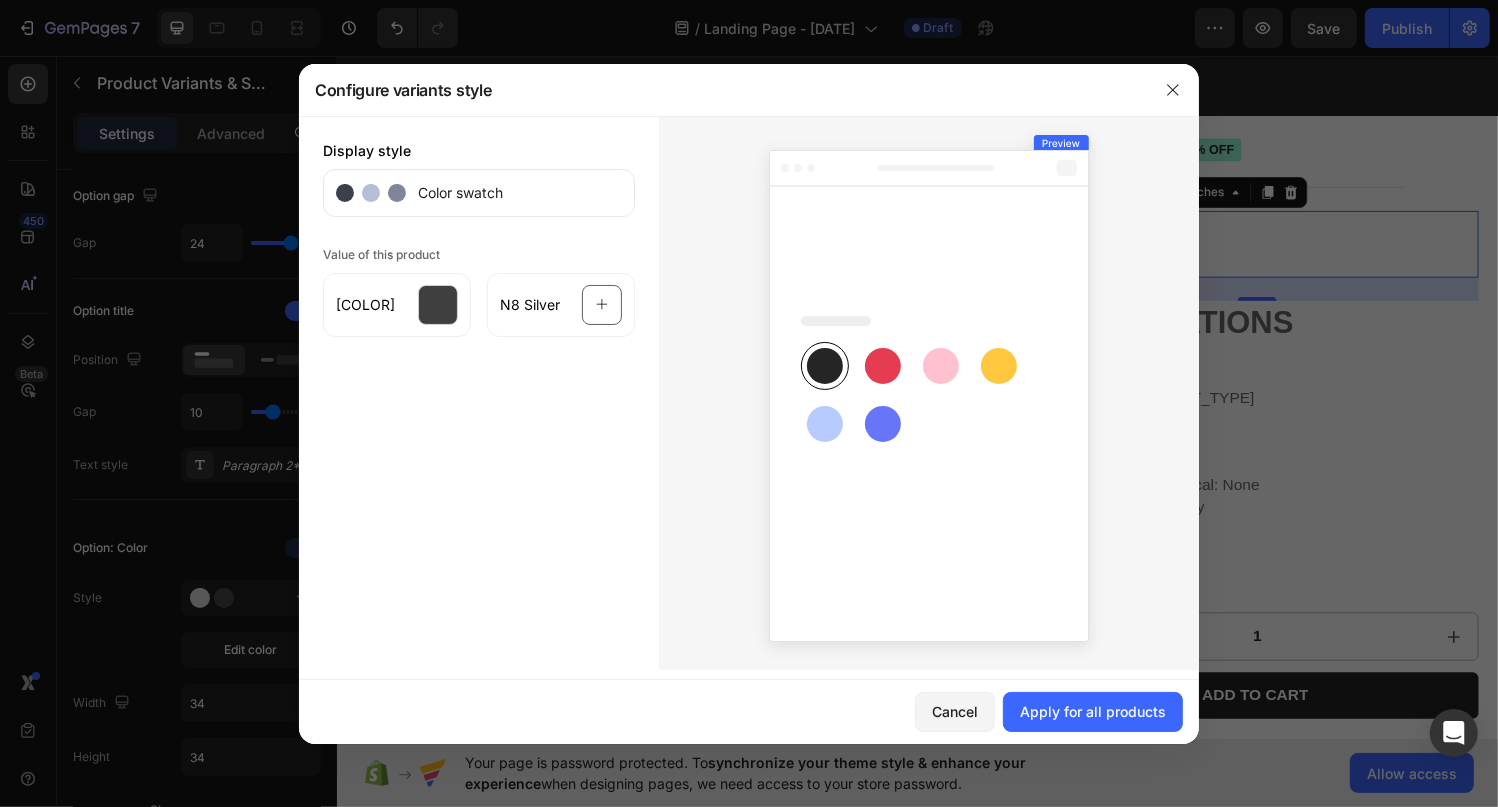click at bounding box center [929, 393] 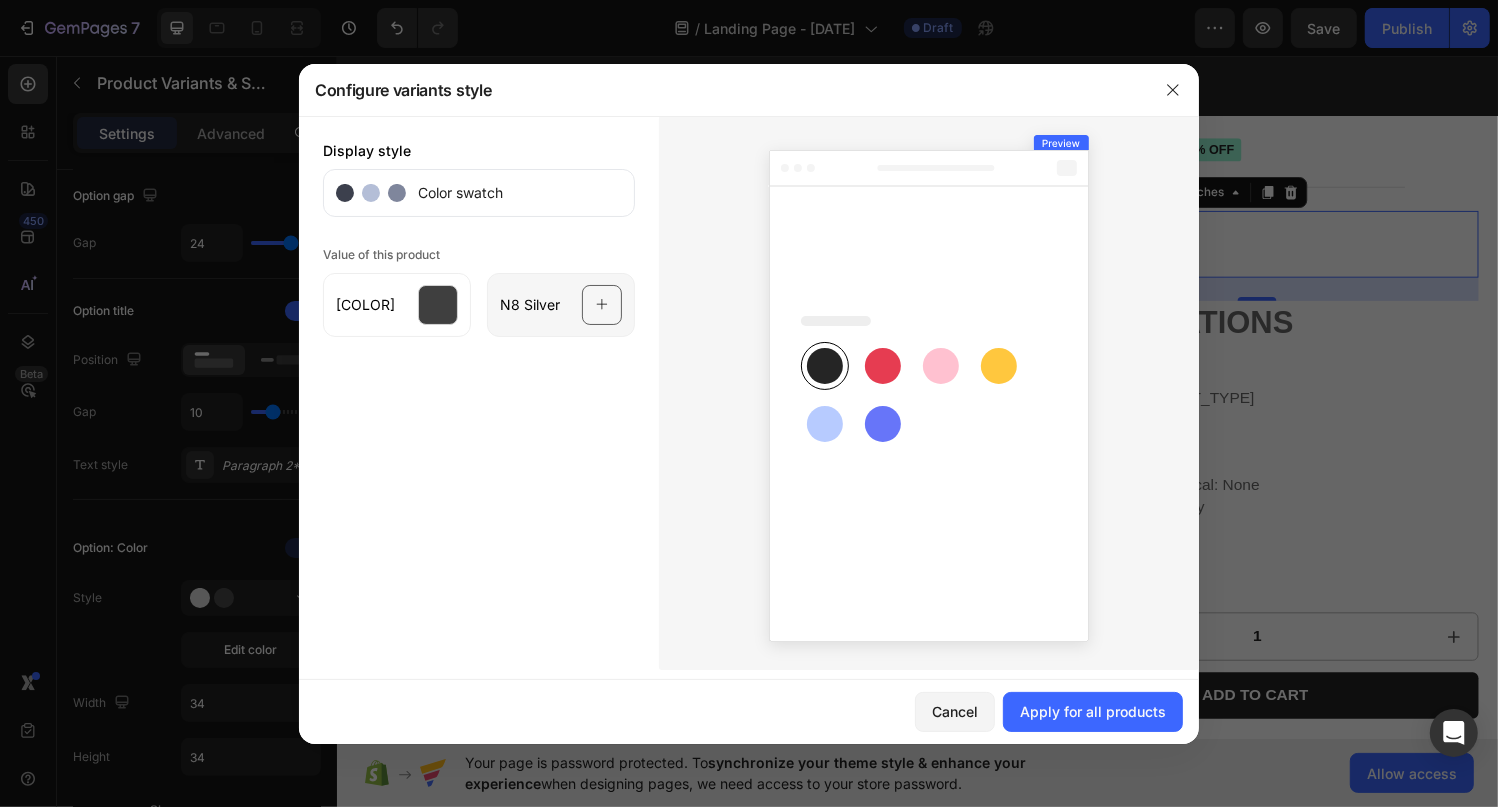 click at bounding box center [602, 305] 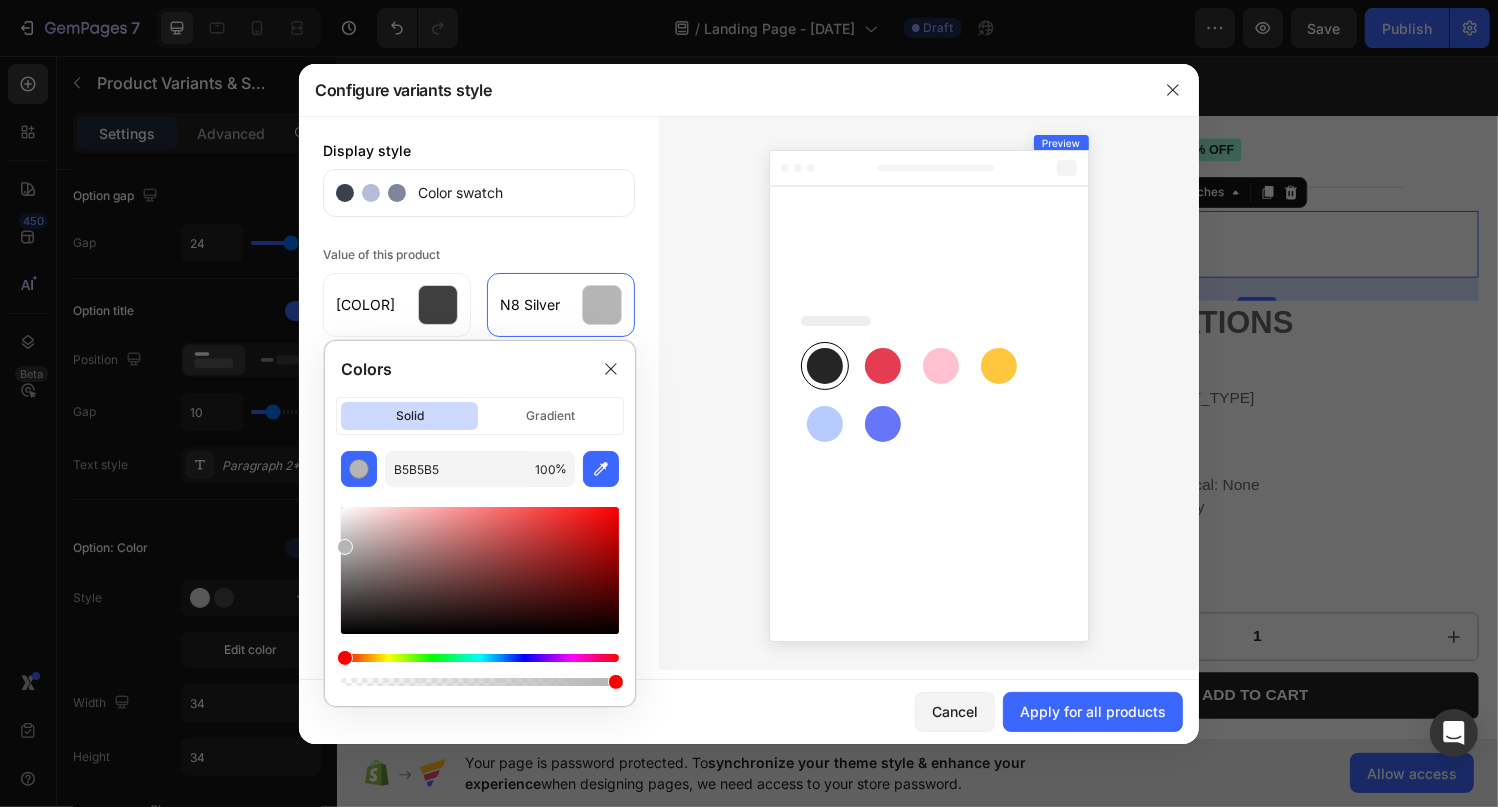 drag, startPoint x: 345, startPoint y: 553, endPoint x: 330, endPoint y: 542, distance: 18.601076 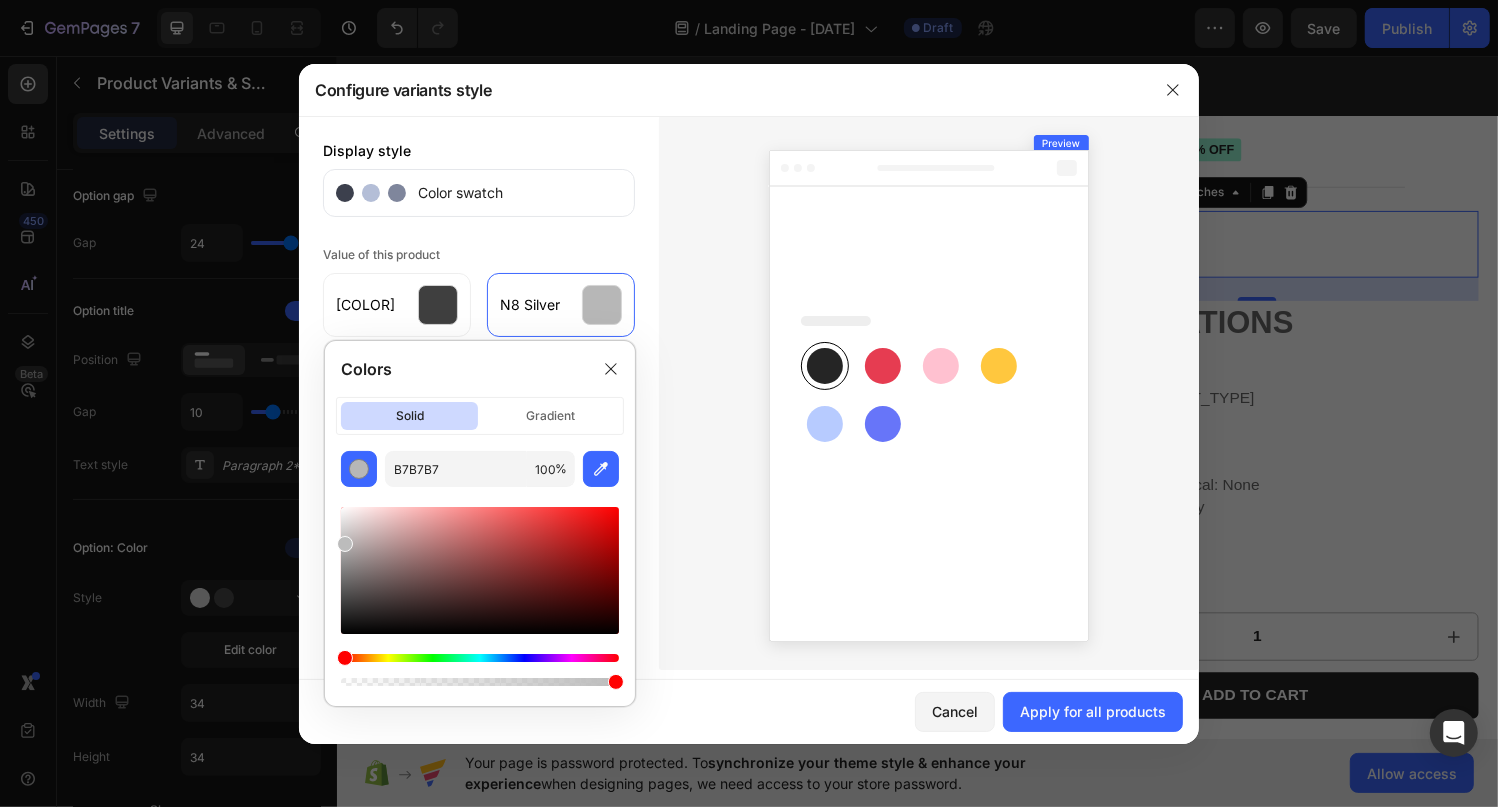 type on "BCBCBC" 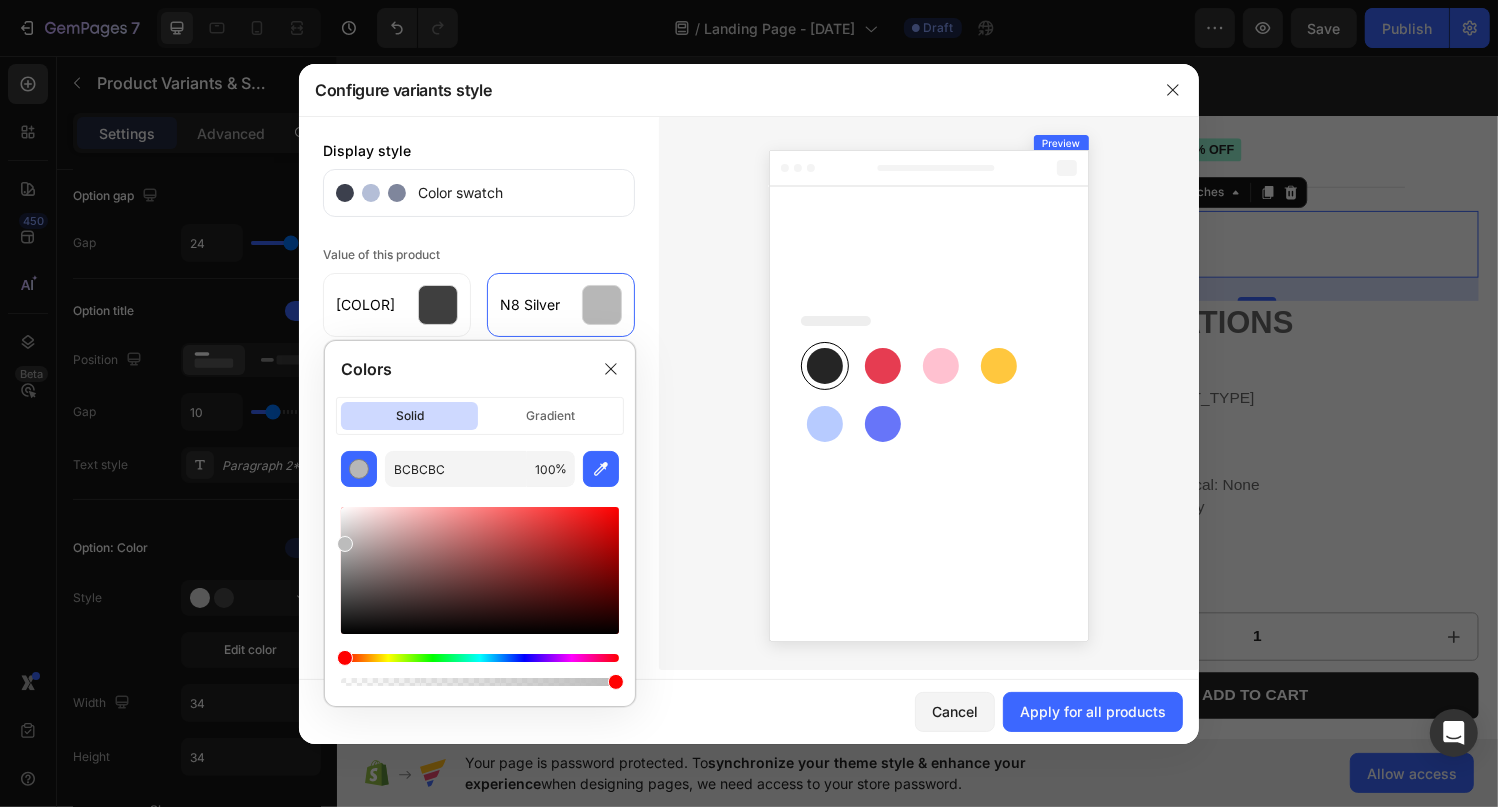 click on "BCBCBC 100 %" 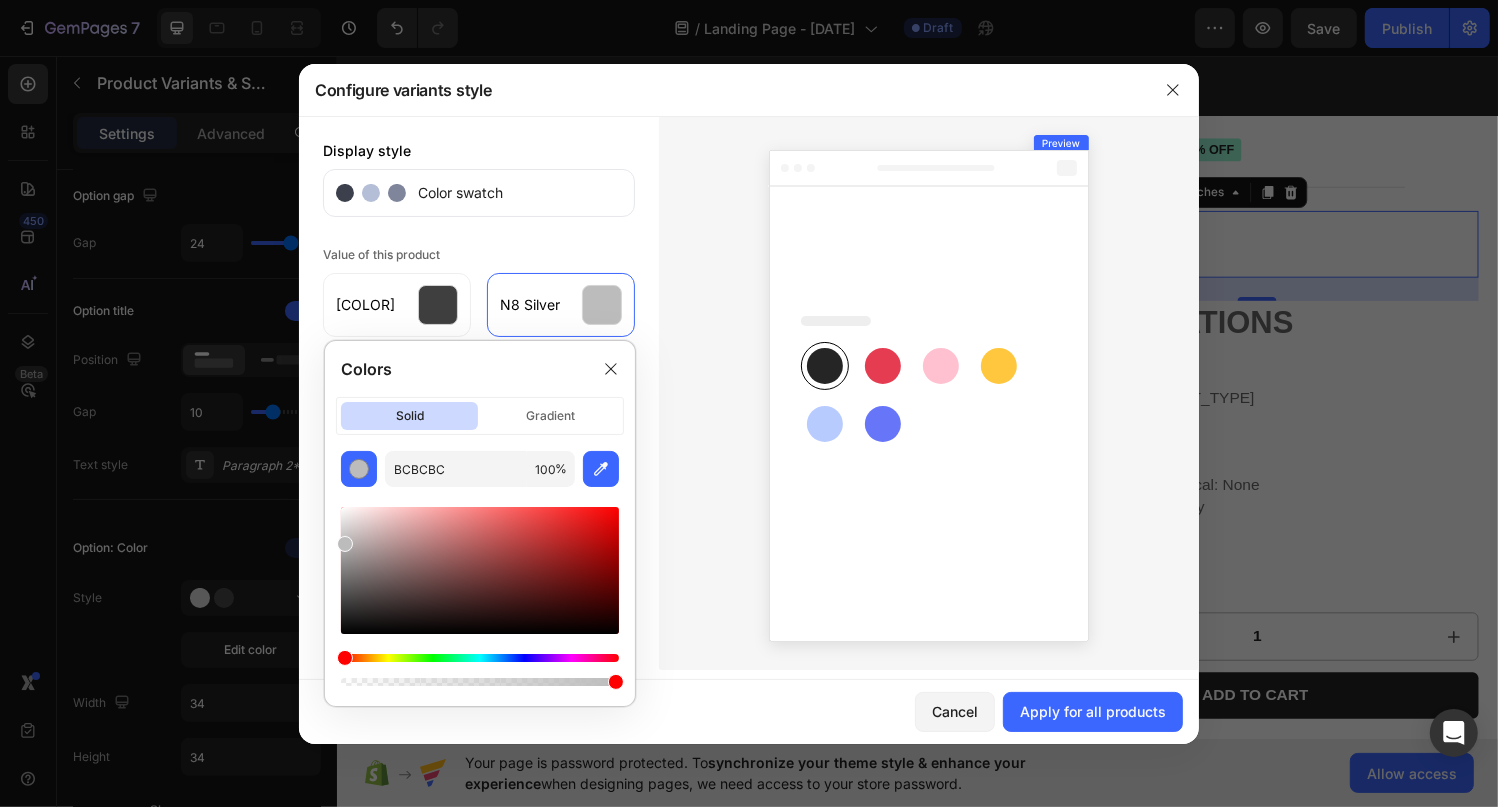 click at bounding box center (929, 393) 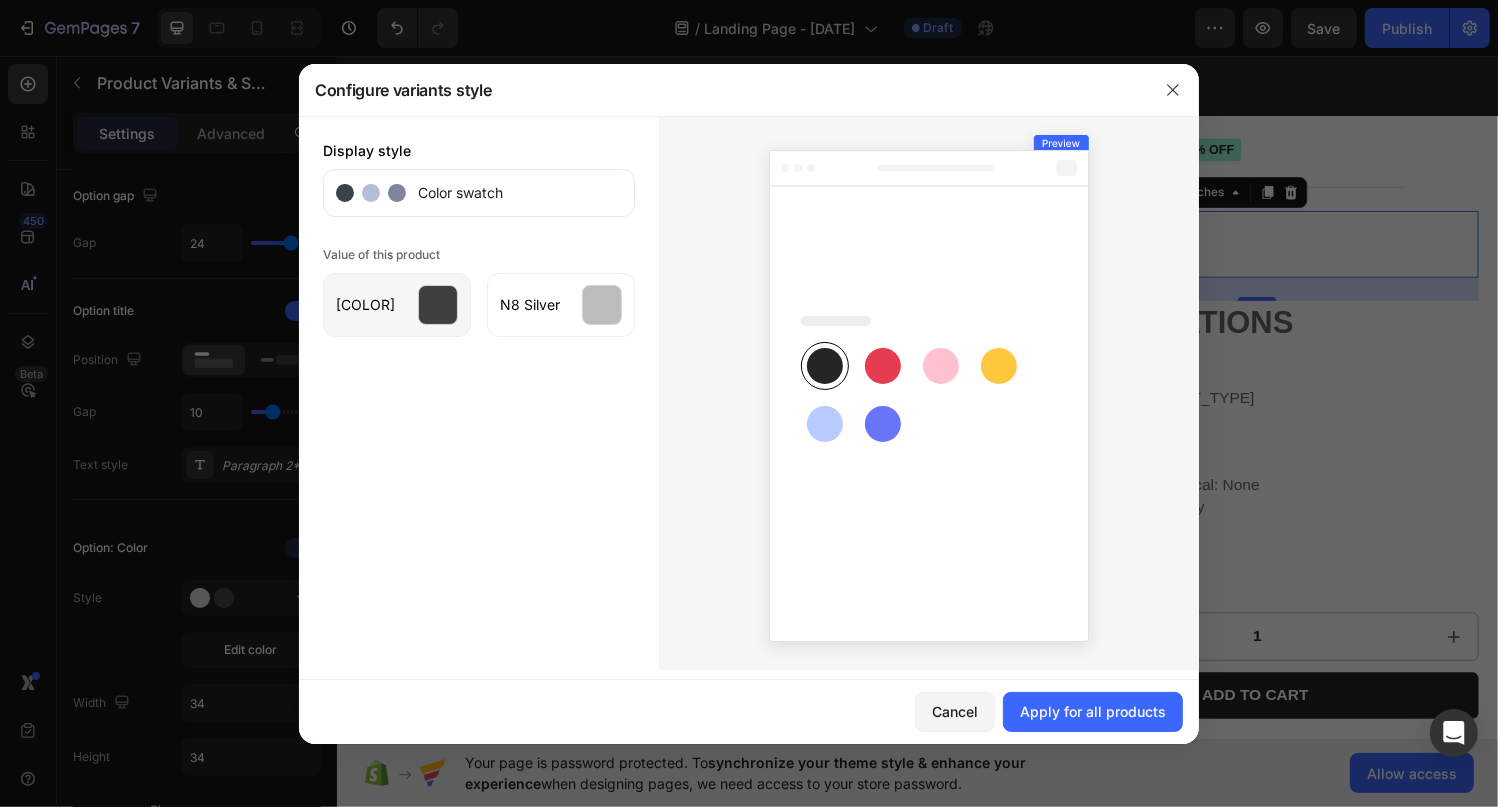 click on "[COLOR]" 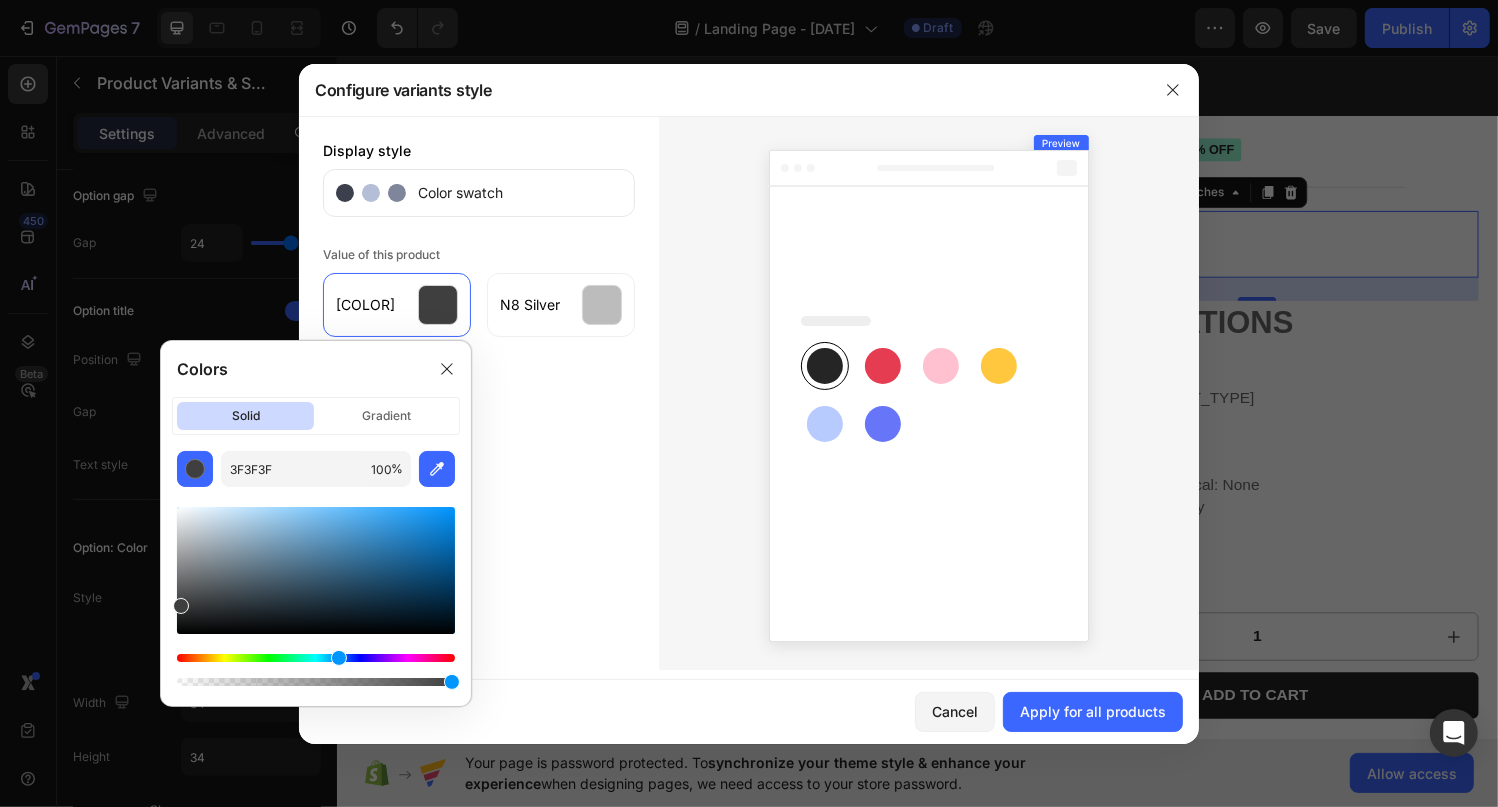 drag, startPoint x: 357, startPoint y: 658, endPoint x: 304, endPoint y: 657, distance: 53.009434 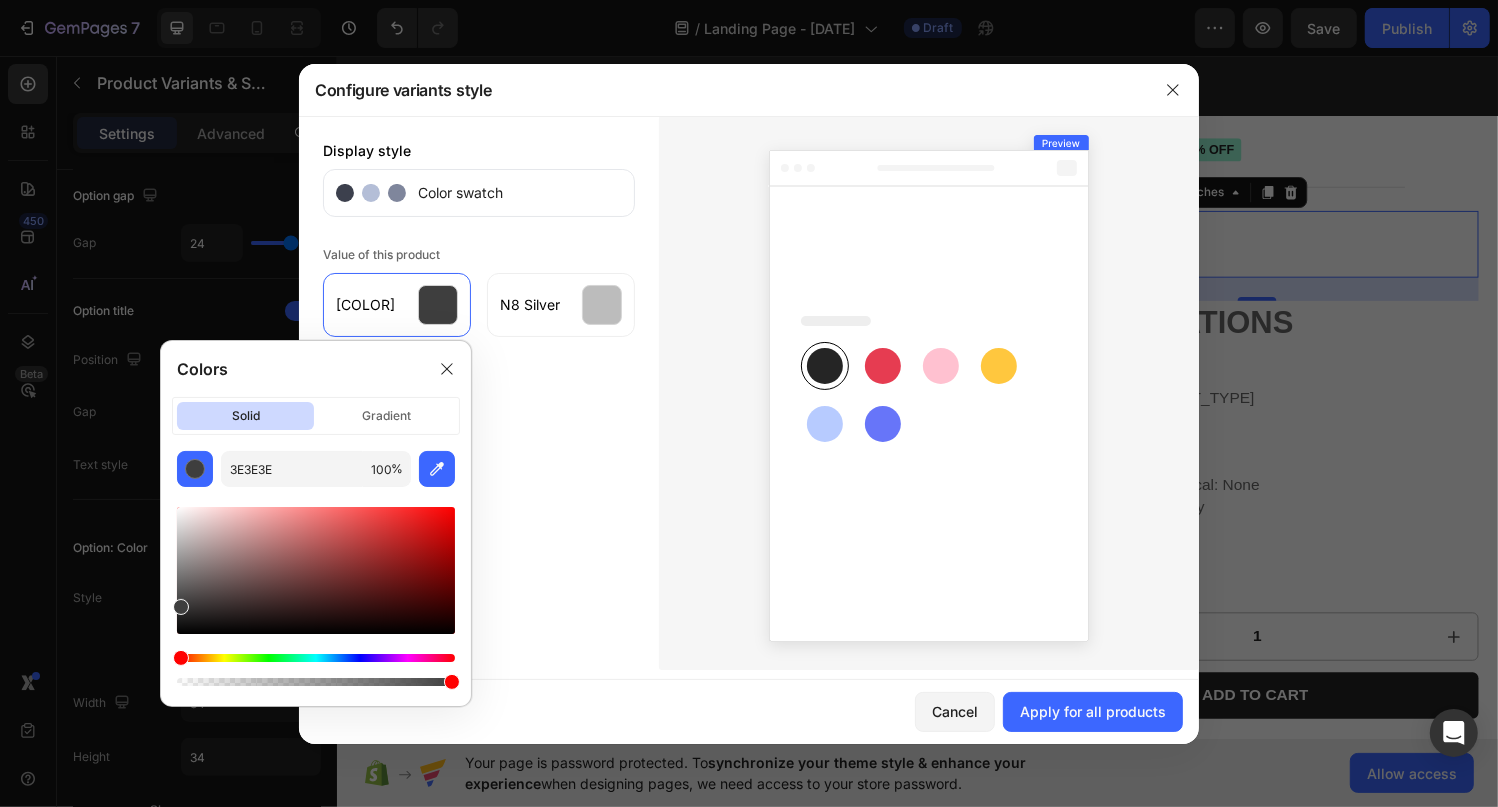 click at bounding box center (316, 658) 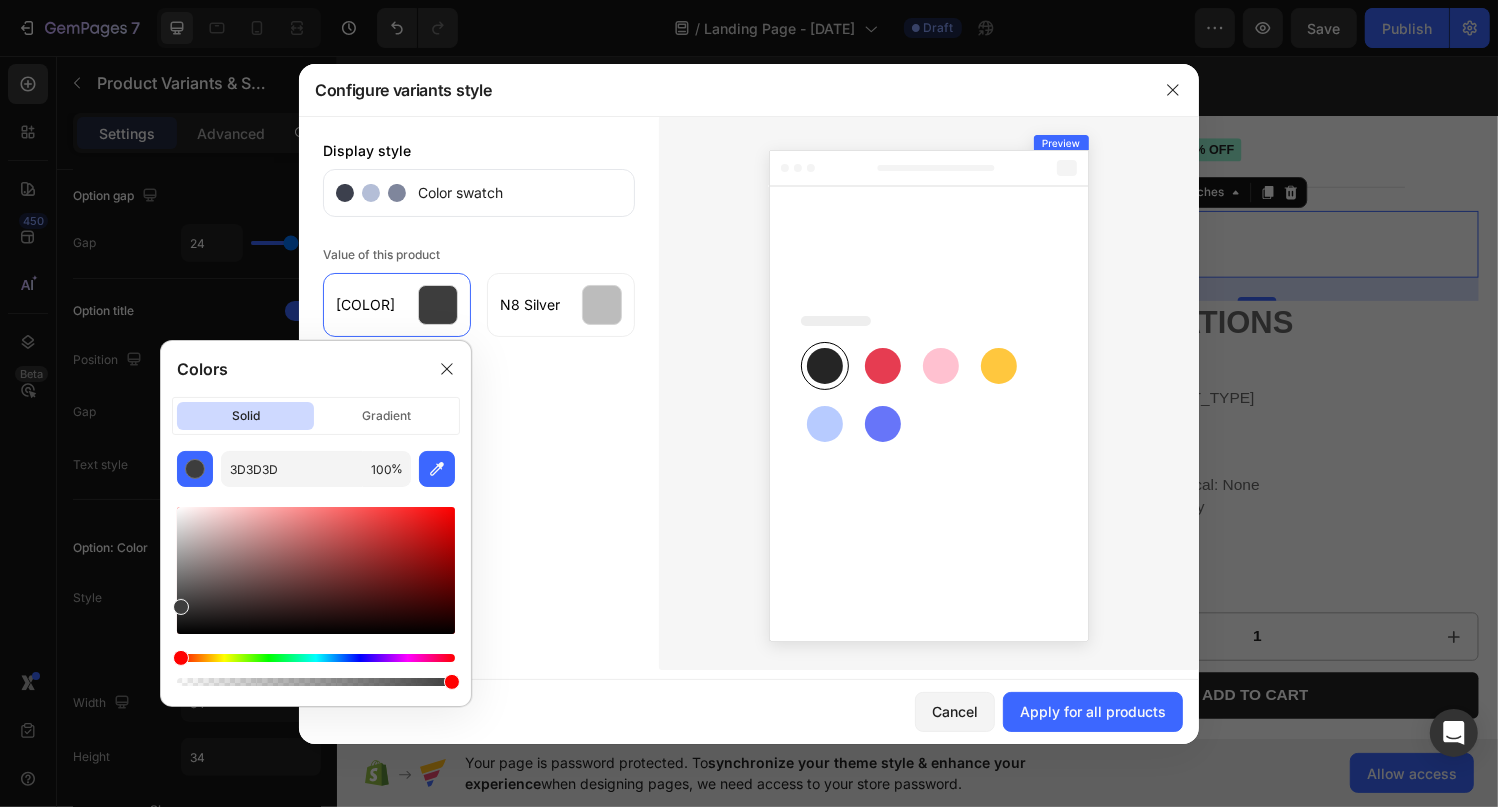 click at bounding box center (316, 596) 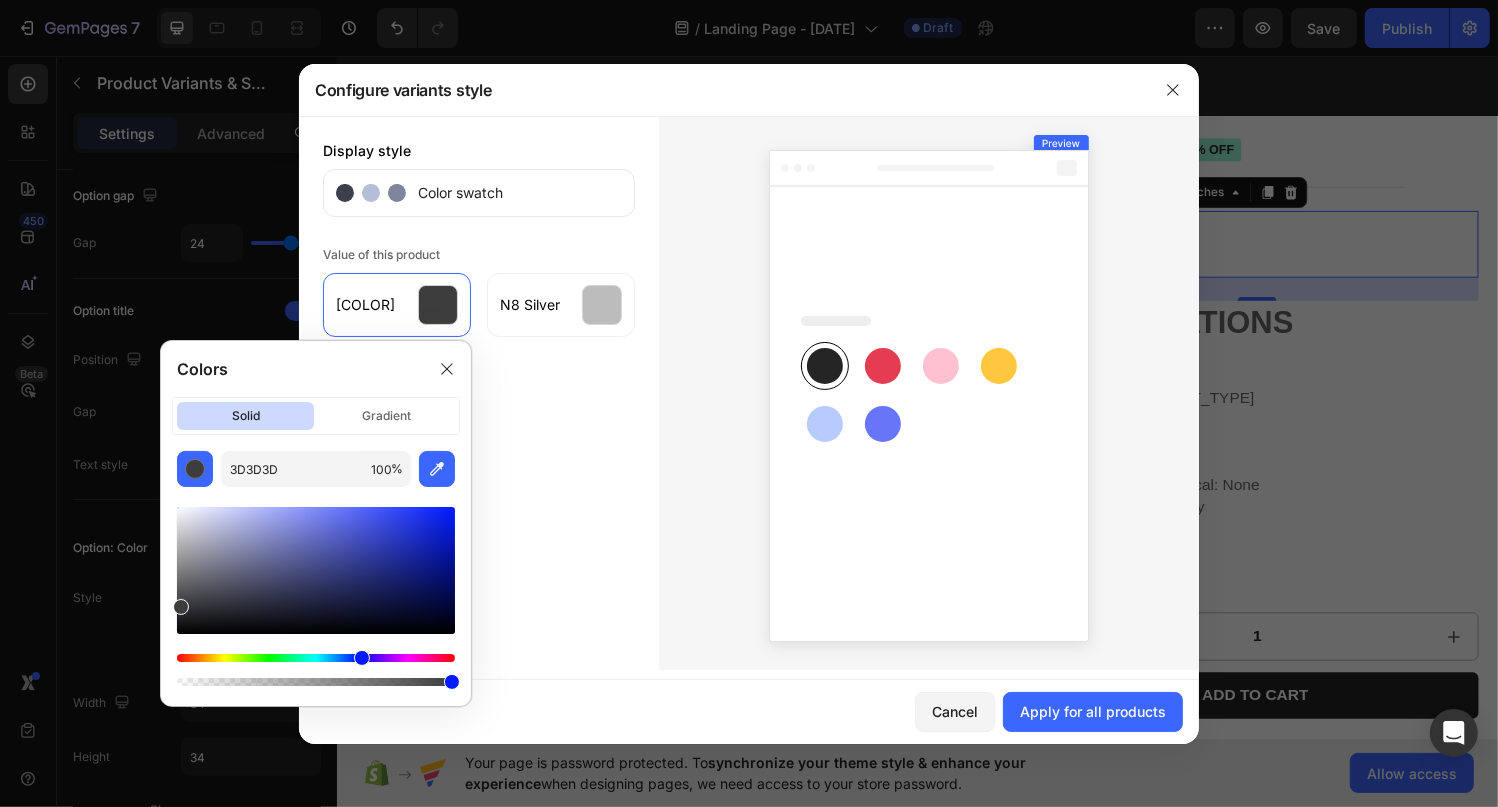 click at bounding box center [316, 658] 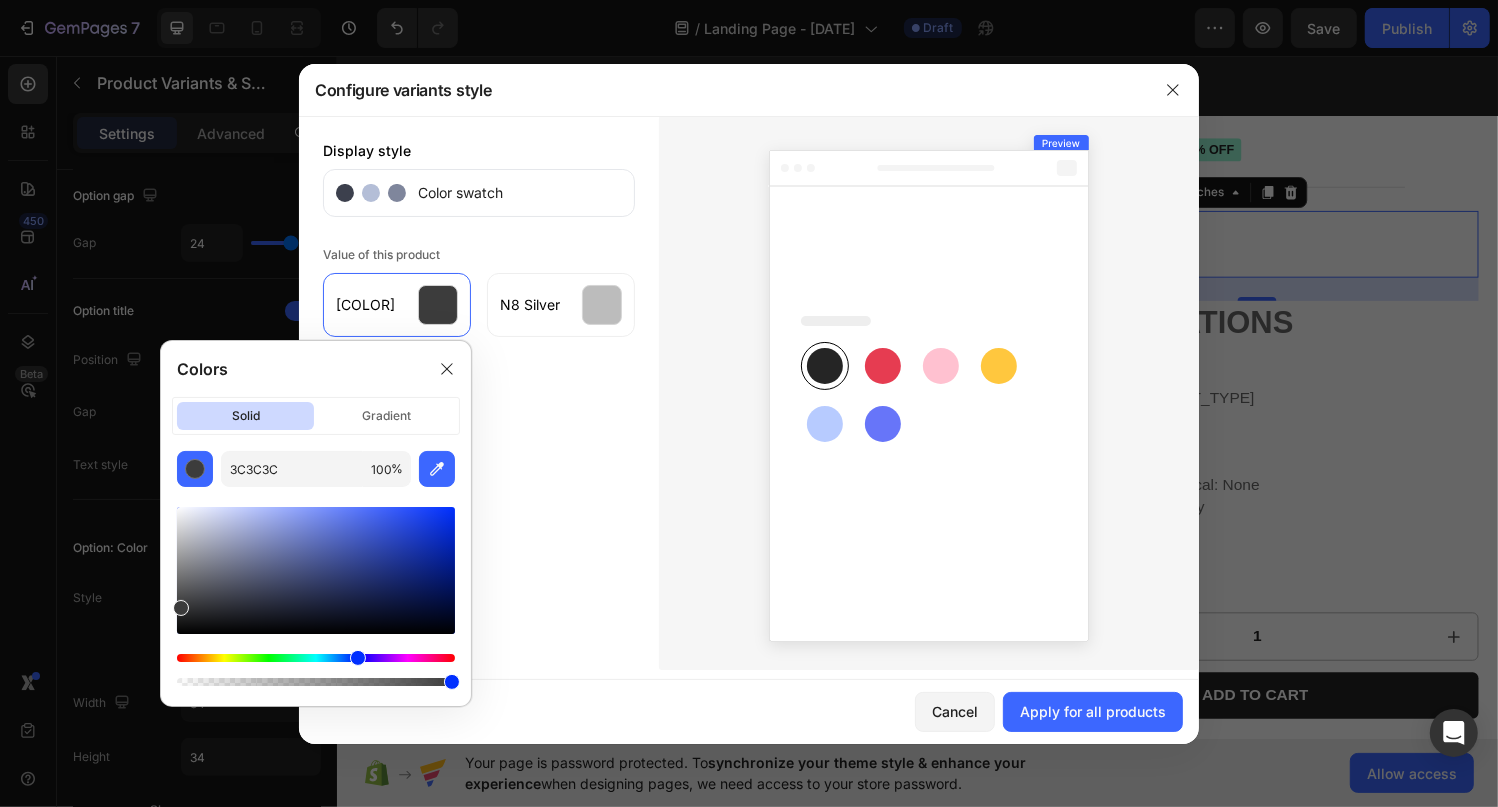 click at bounding box center (316, 658) 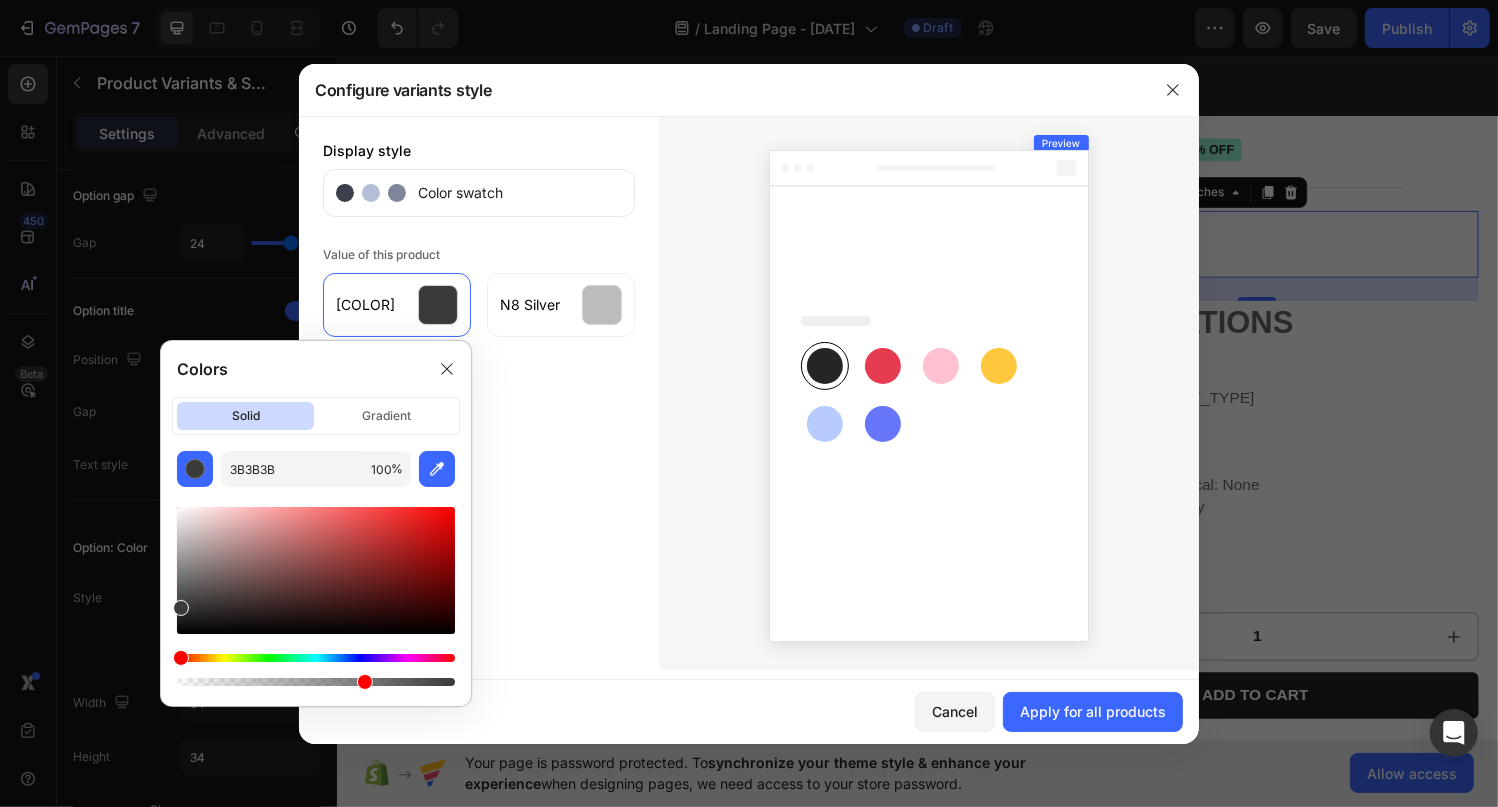 drag, startPoint x: 449, startPoint y: 680, endPoint x: 352, endPoint y: 688, distance: 97.32934 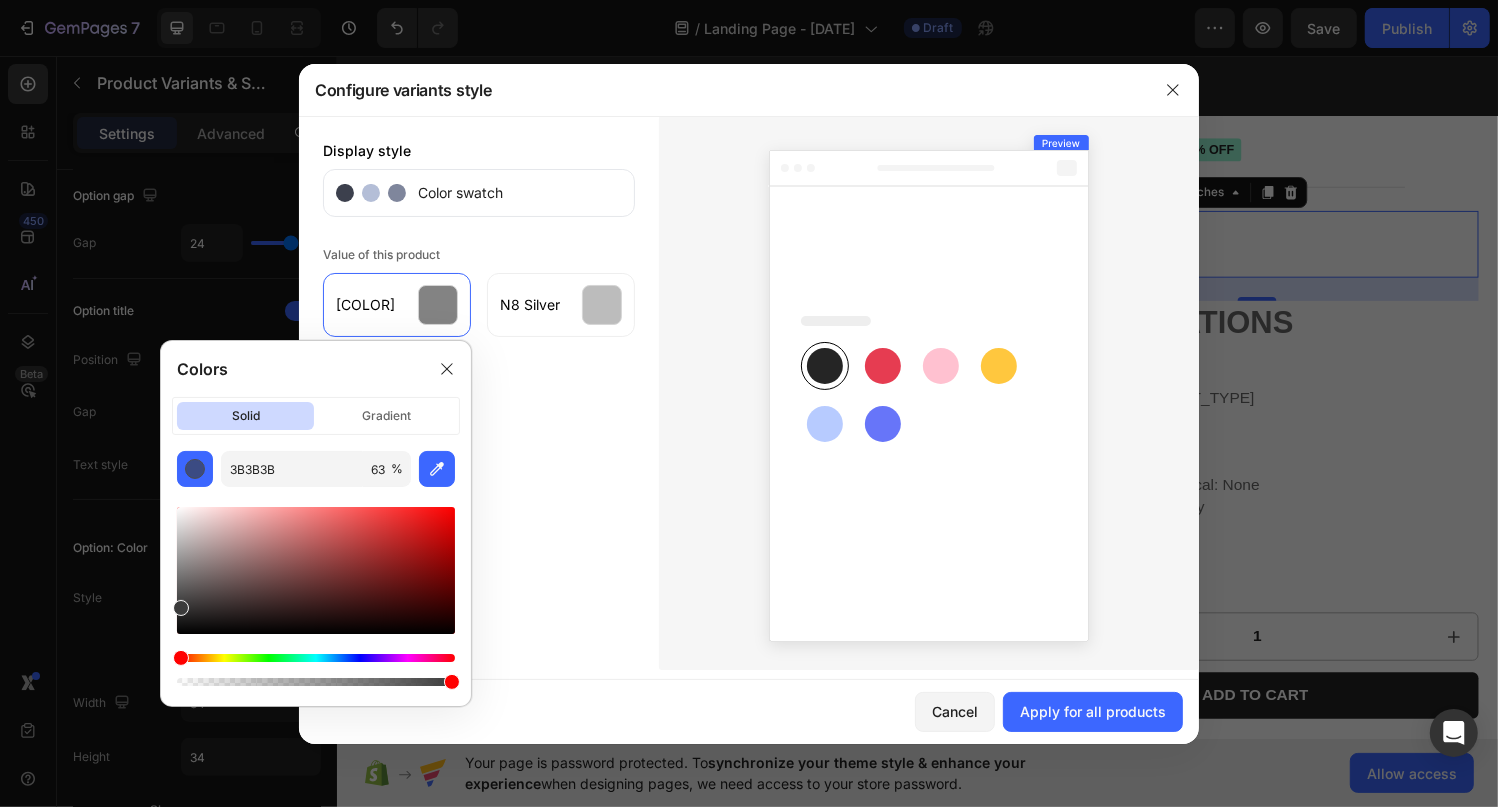 drag, startPoint x: 379, startPoint y: 683, endPoint x: 476, endPoint y: 674, distance: 97.41663 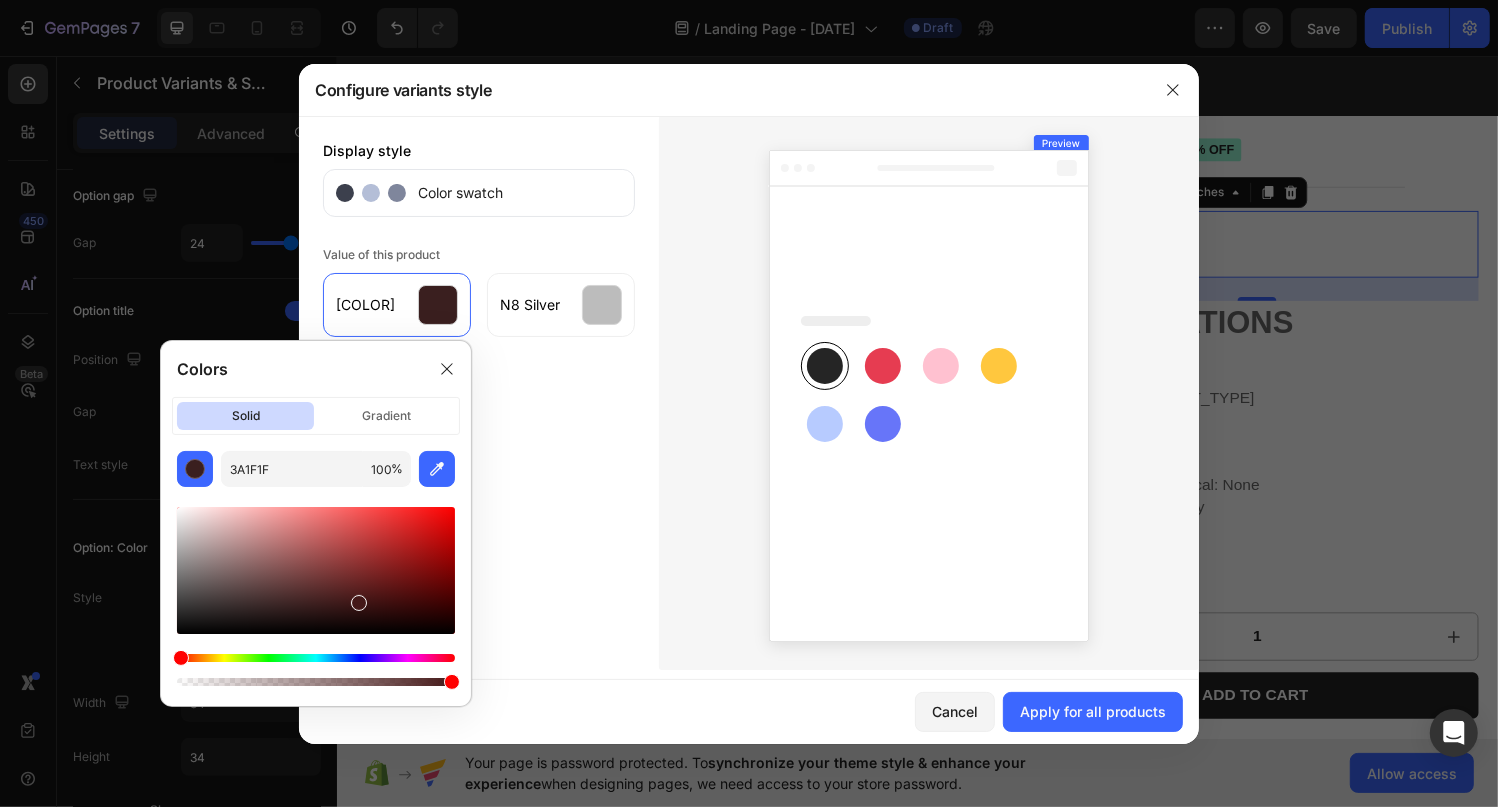 drag, startPoint x: 198, startPoint y: 603, endPoint x: 369, endPoint y: 609, distance: 171.10522 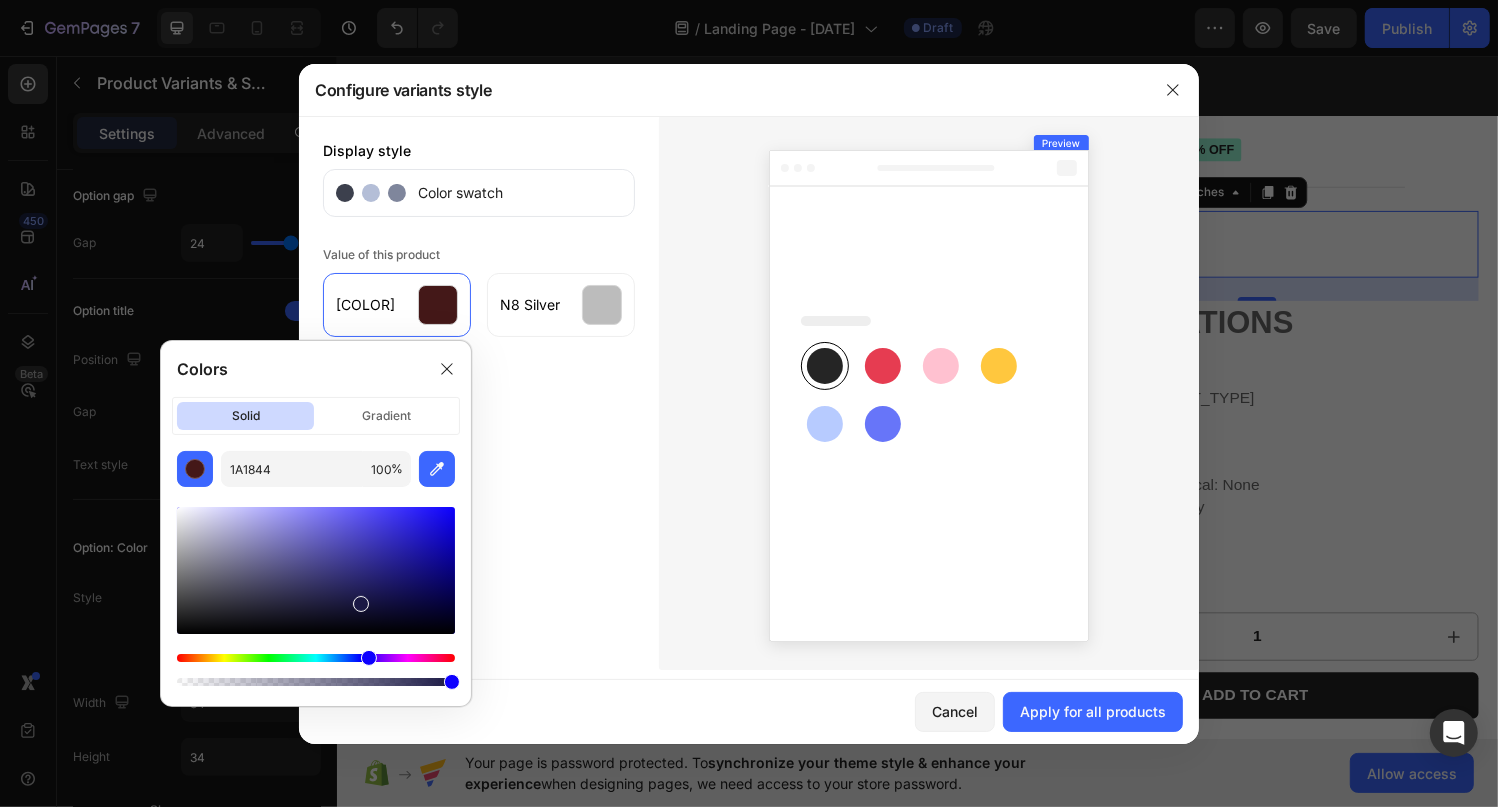 drag, startPoint x: 269, startPoint y: 652, endPoint x: 366, endPoint y: 652, distance: 97 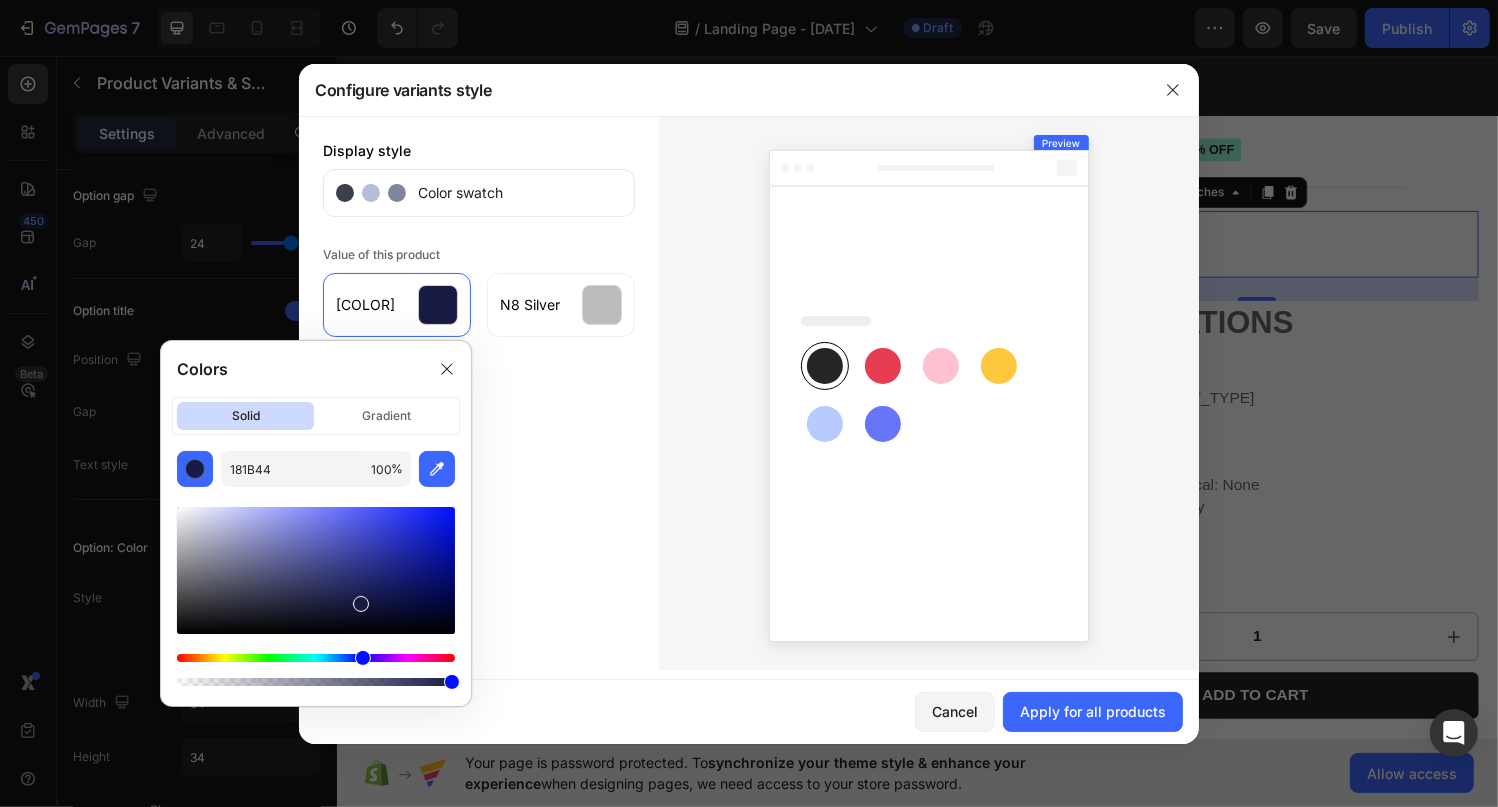 click at bounding box center (363, 658) 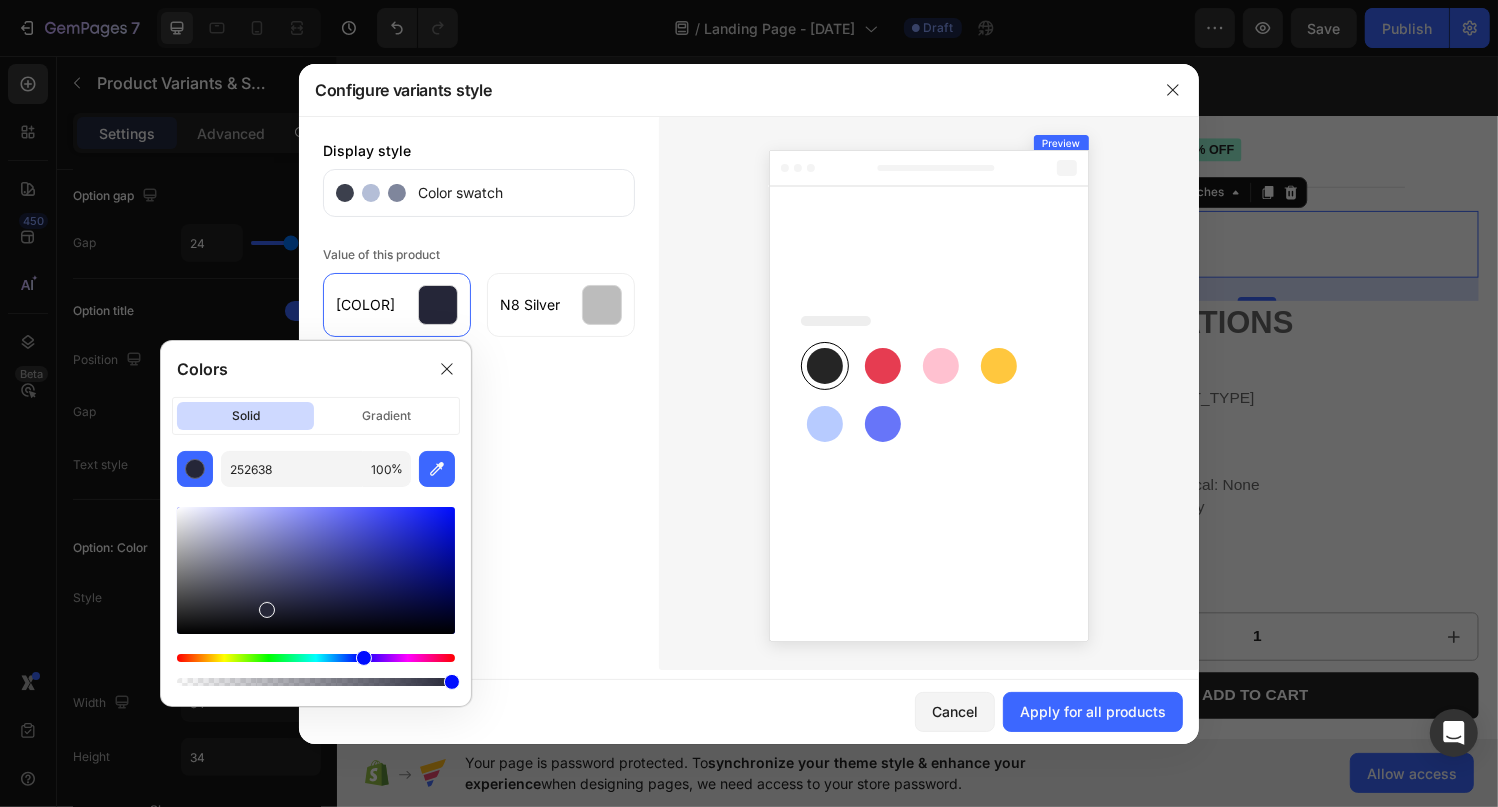 drag, startPoint x: 347, startPoint y: 609, endPoint x: 264, endPoint y: 605, distance: 83.09633 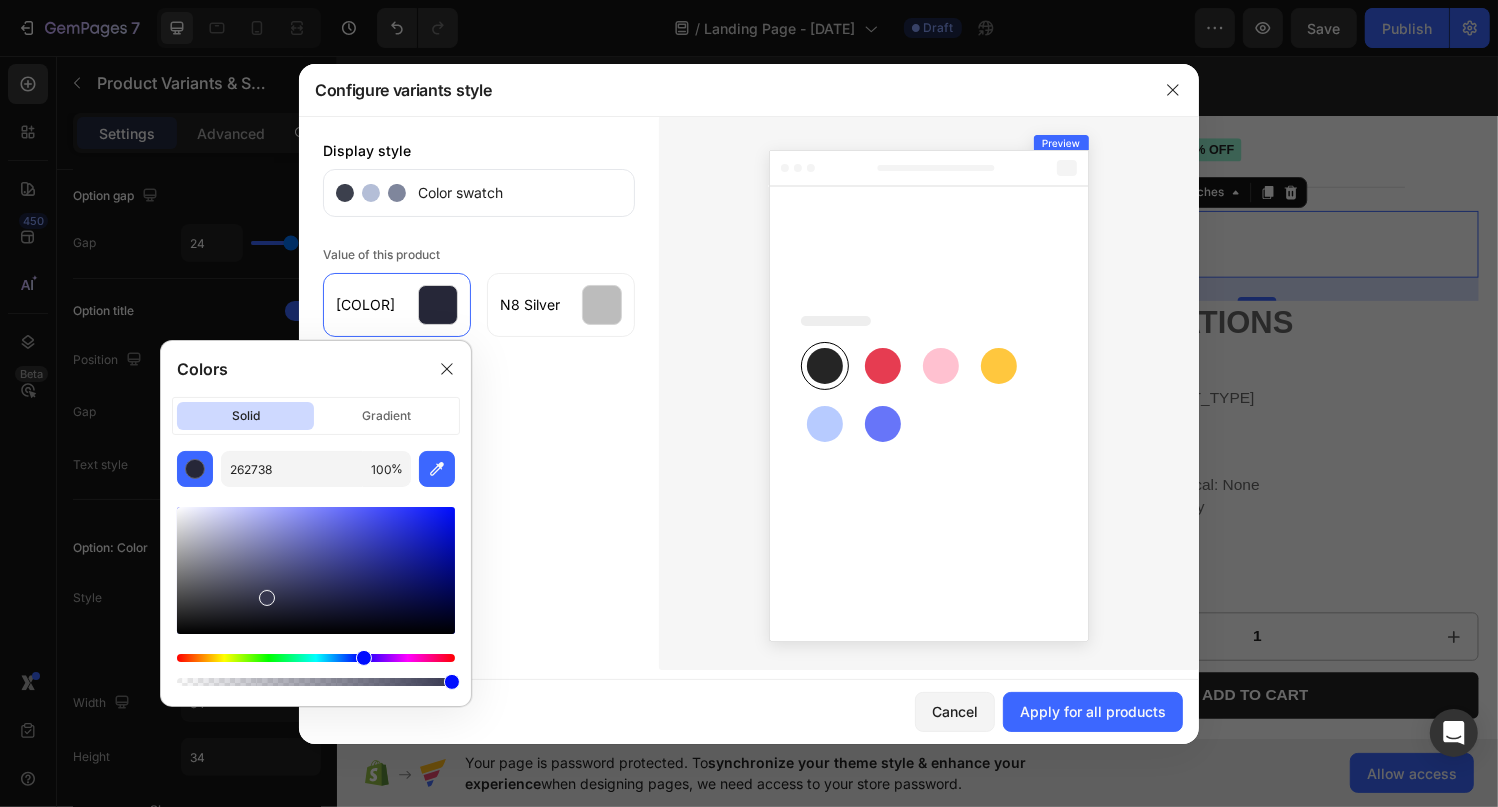 drag, startPoint x: 265, startPoint y: 605, endPoint x: 265, endPoint y: 593, distance: 12 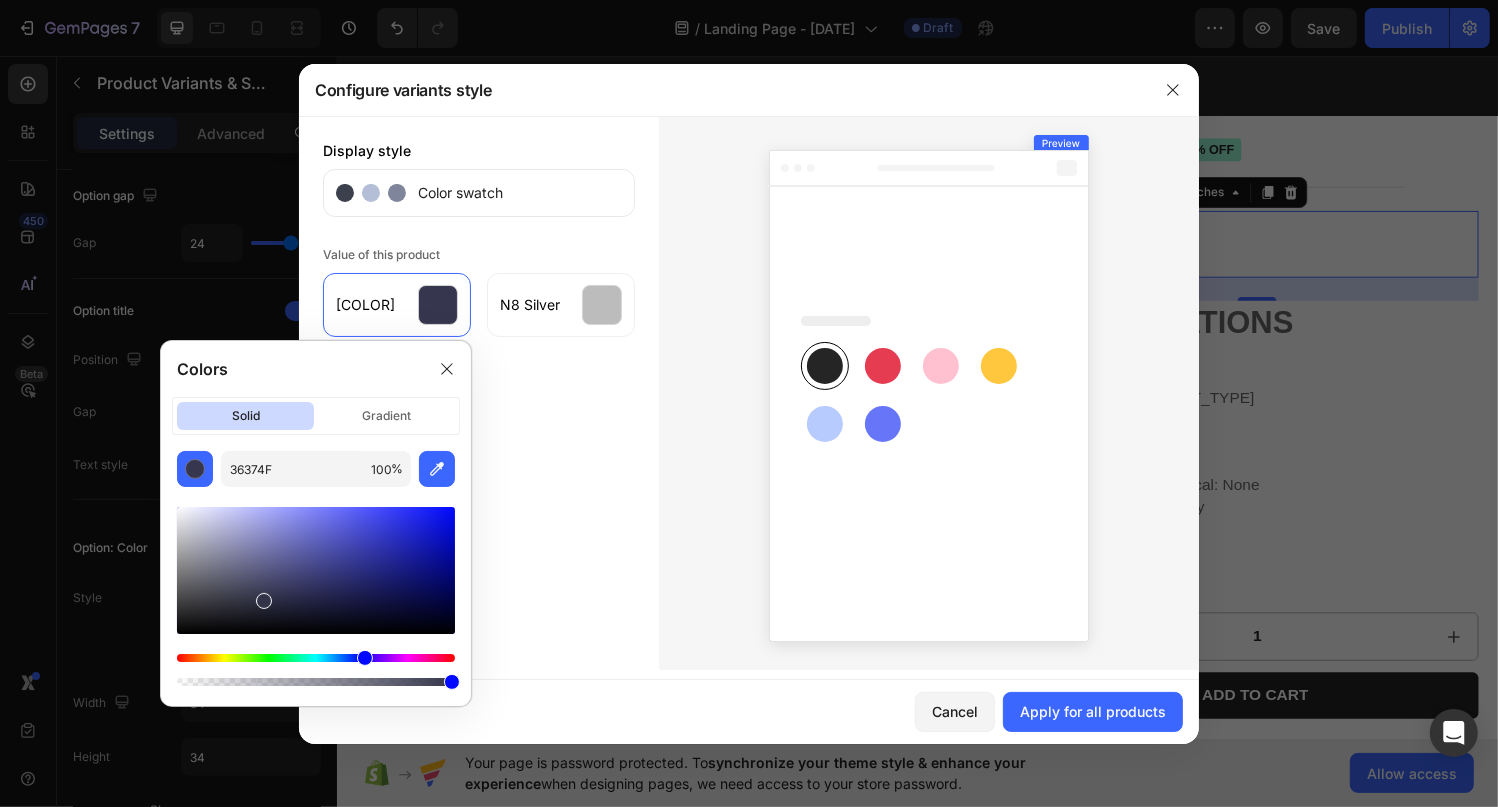 click at bounding box center [264, 601] 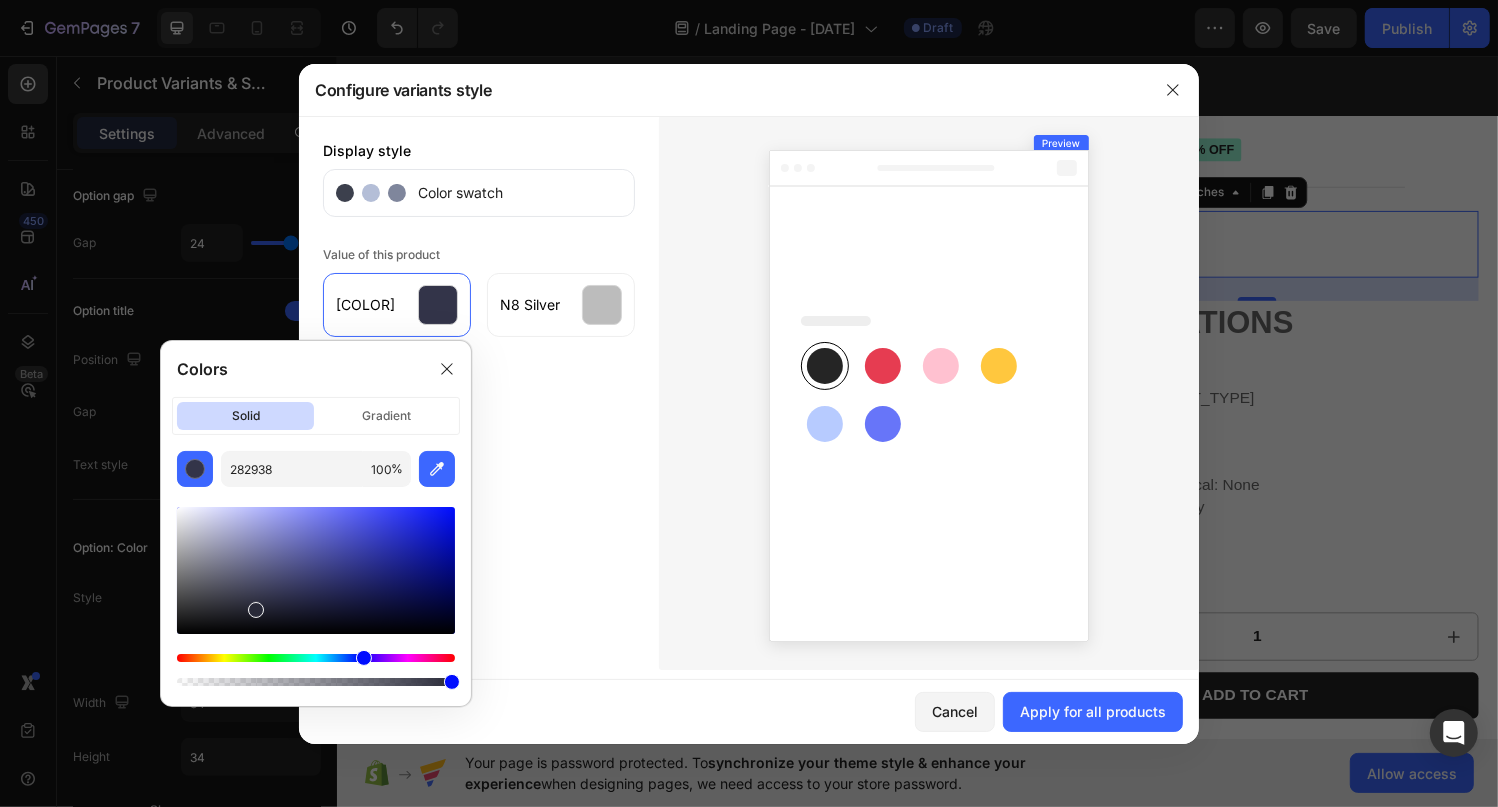drag, startPoint x: 263, startPoint y: 596, endPoint x: 254, endPoint y: 604, distance: 12.0415945 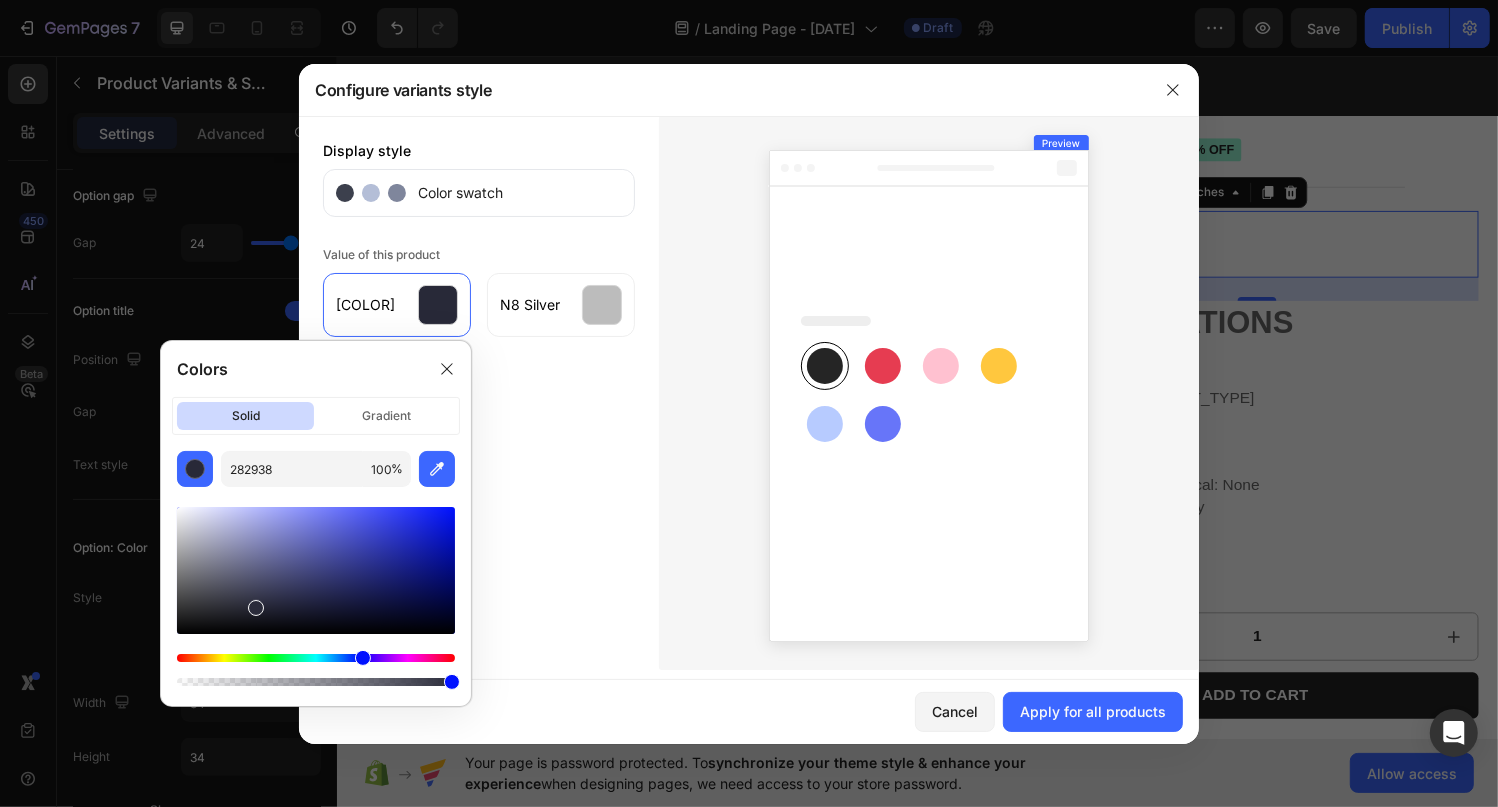 click at bounding box center [256, 608] 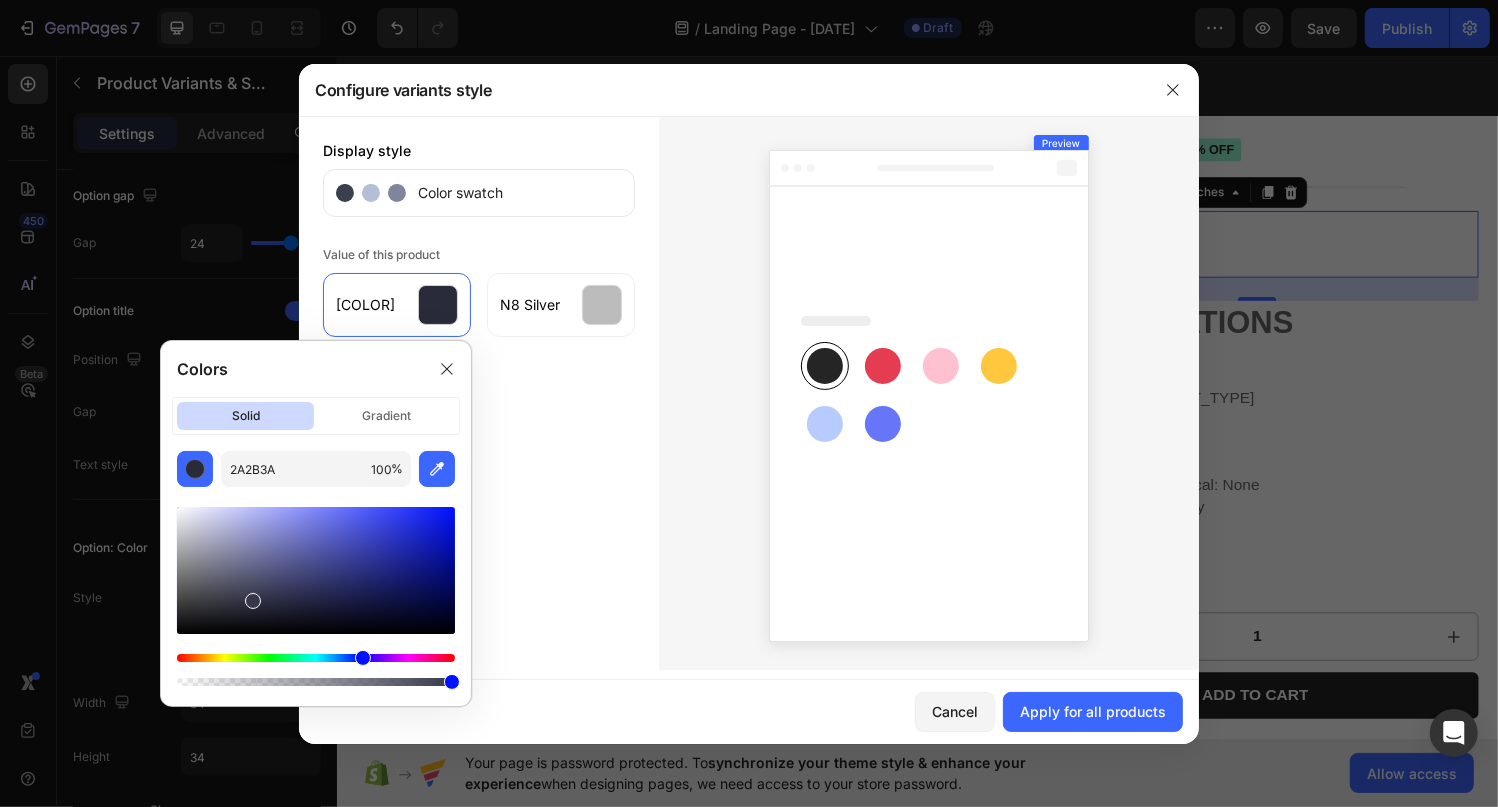 click at bounding box center (253, 601) 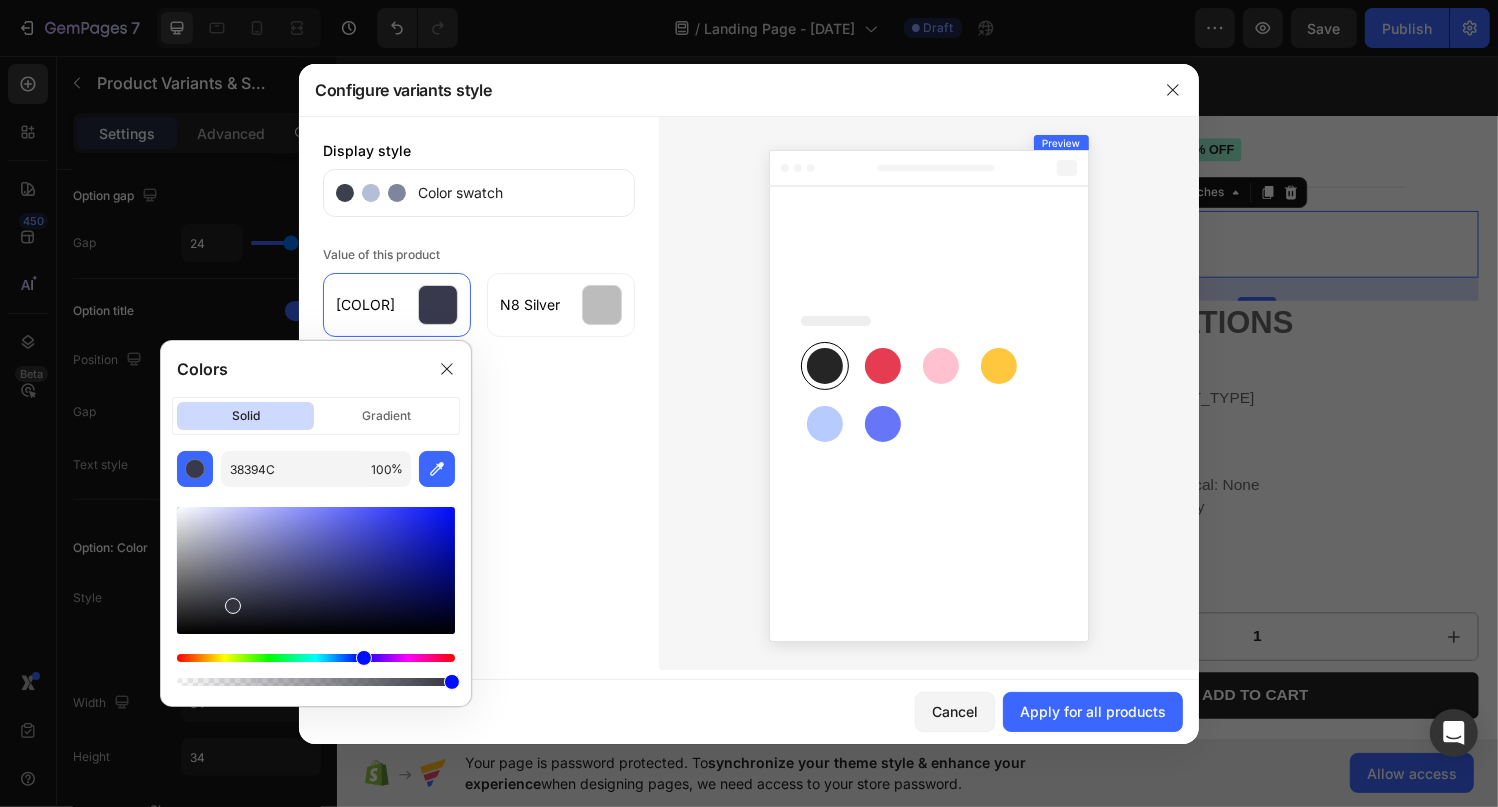 type on "33343F" 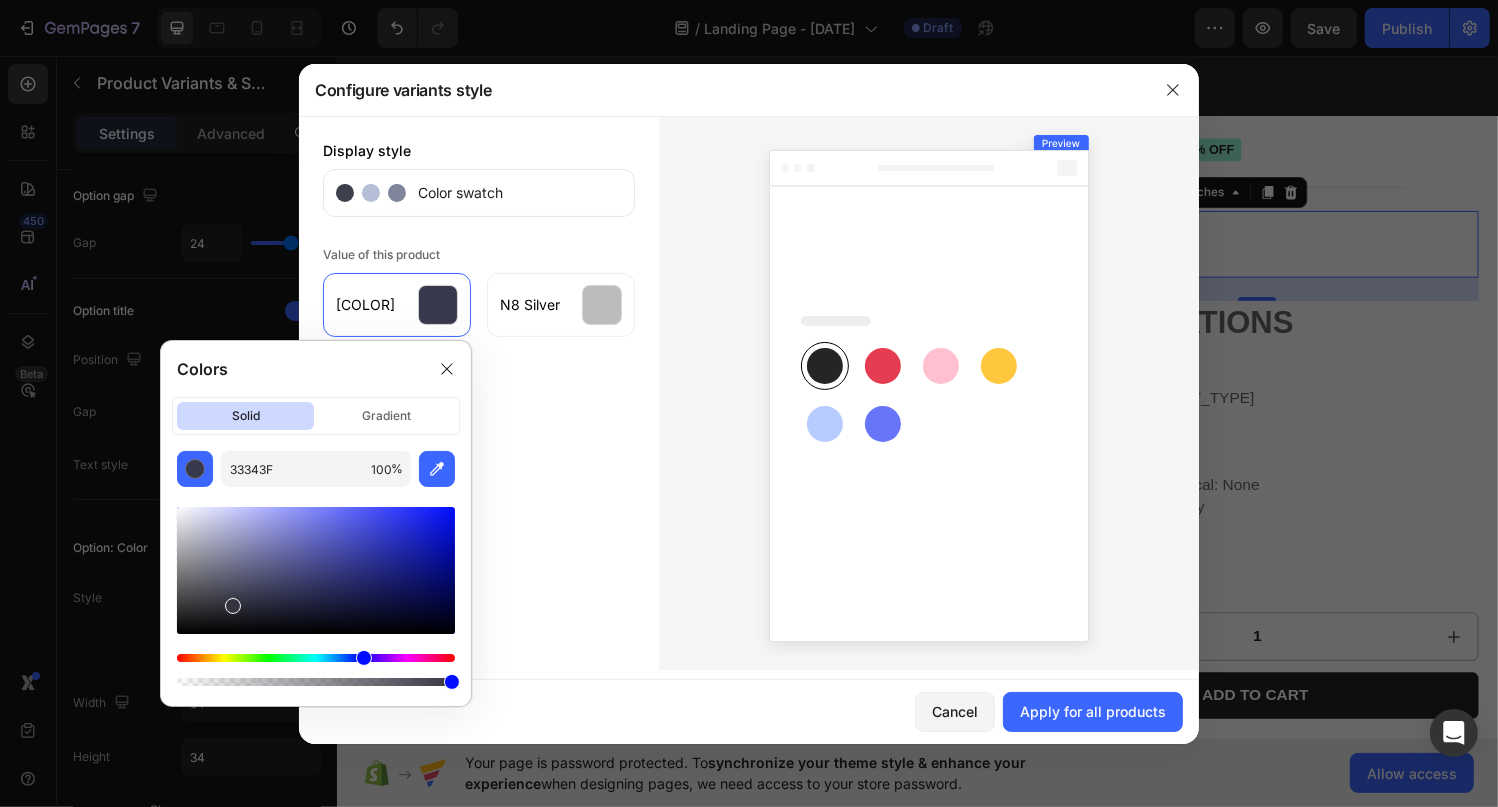 drag, startPoint x: 251, startPoint y: 601, endPoint x: 230, endPoint y: 601, distance: 21 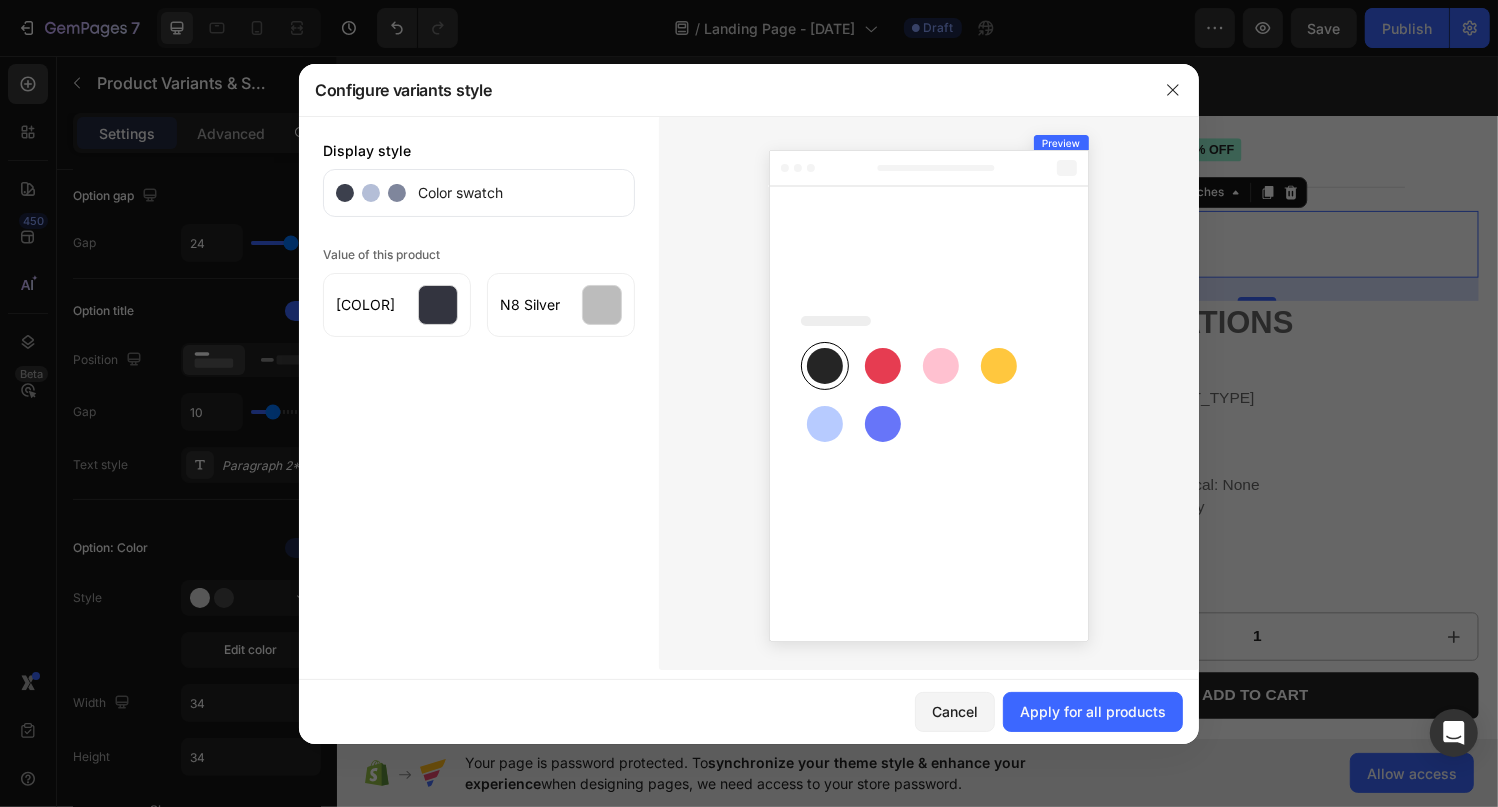 click on "Display style Color swatch Value of this product [COLOR] [COLOR]" at bounding box center (479, 393) 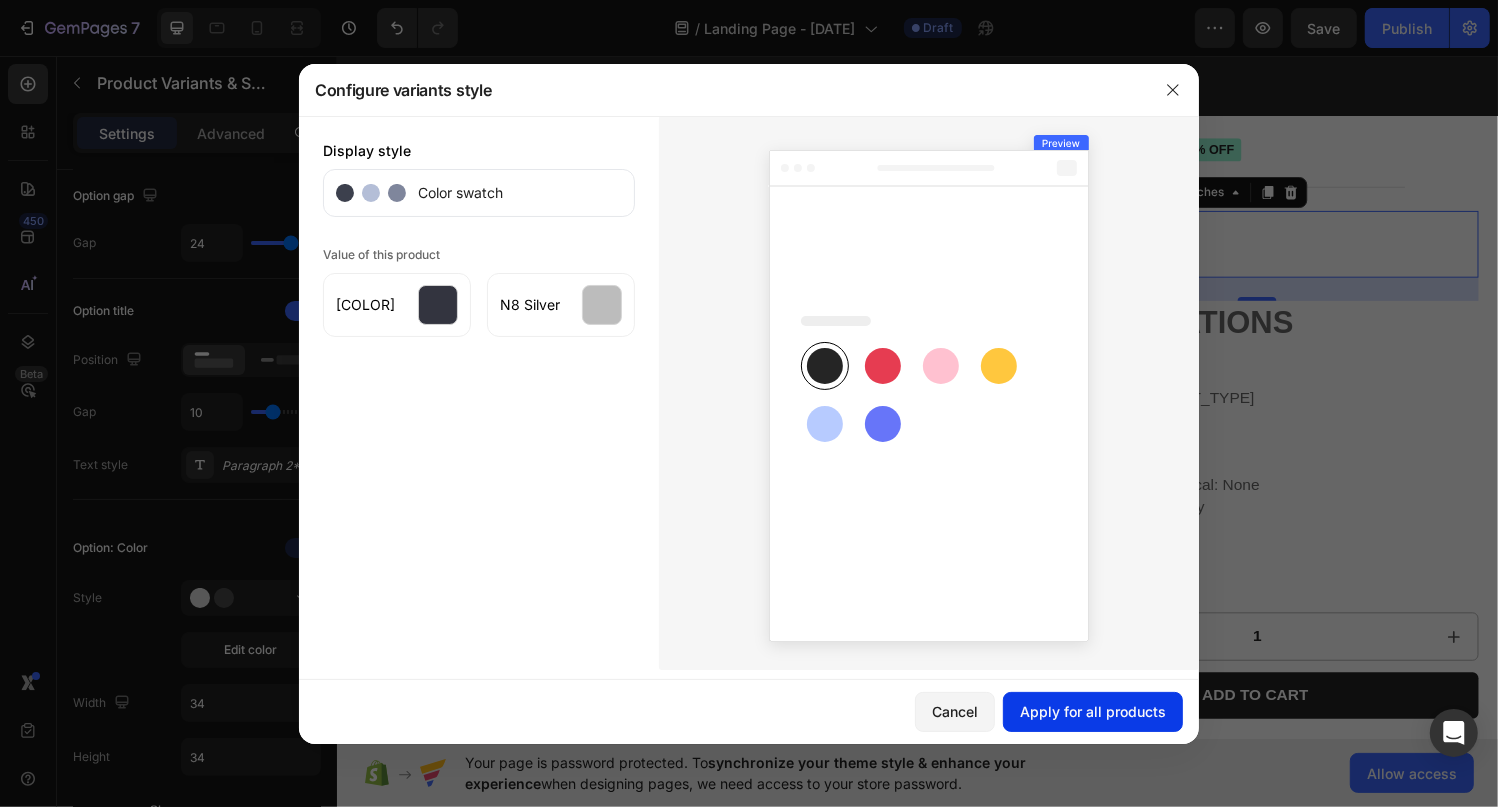 click on "Apply for all products" at bounding box center [1093, 711] 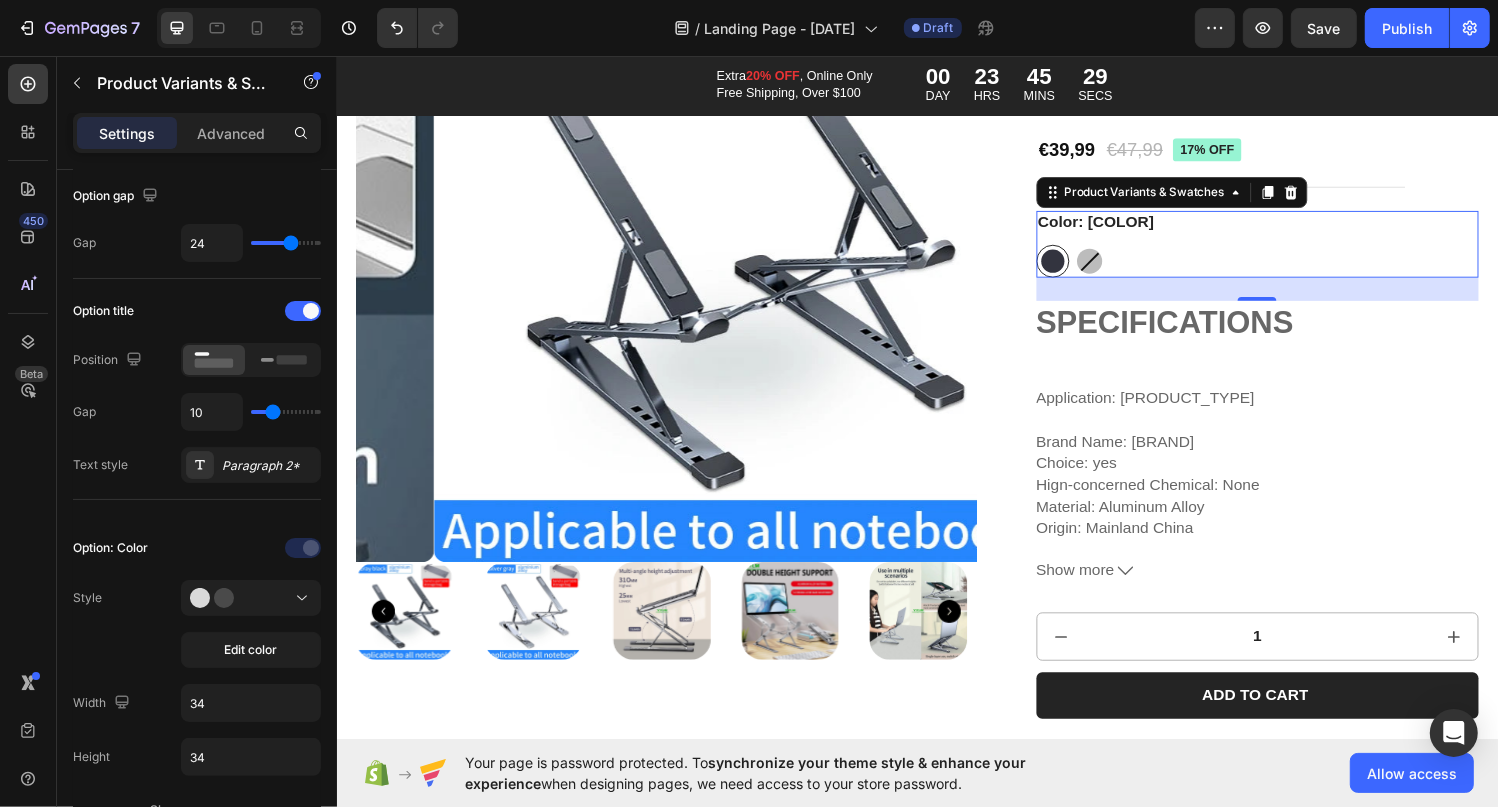 click at bounding box center [1114, 268] 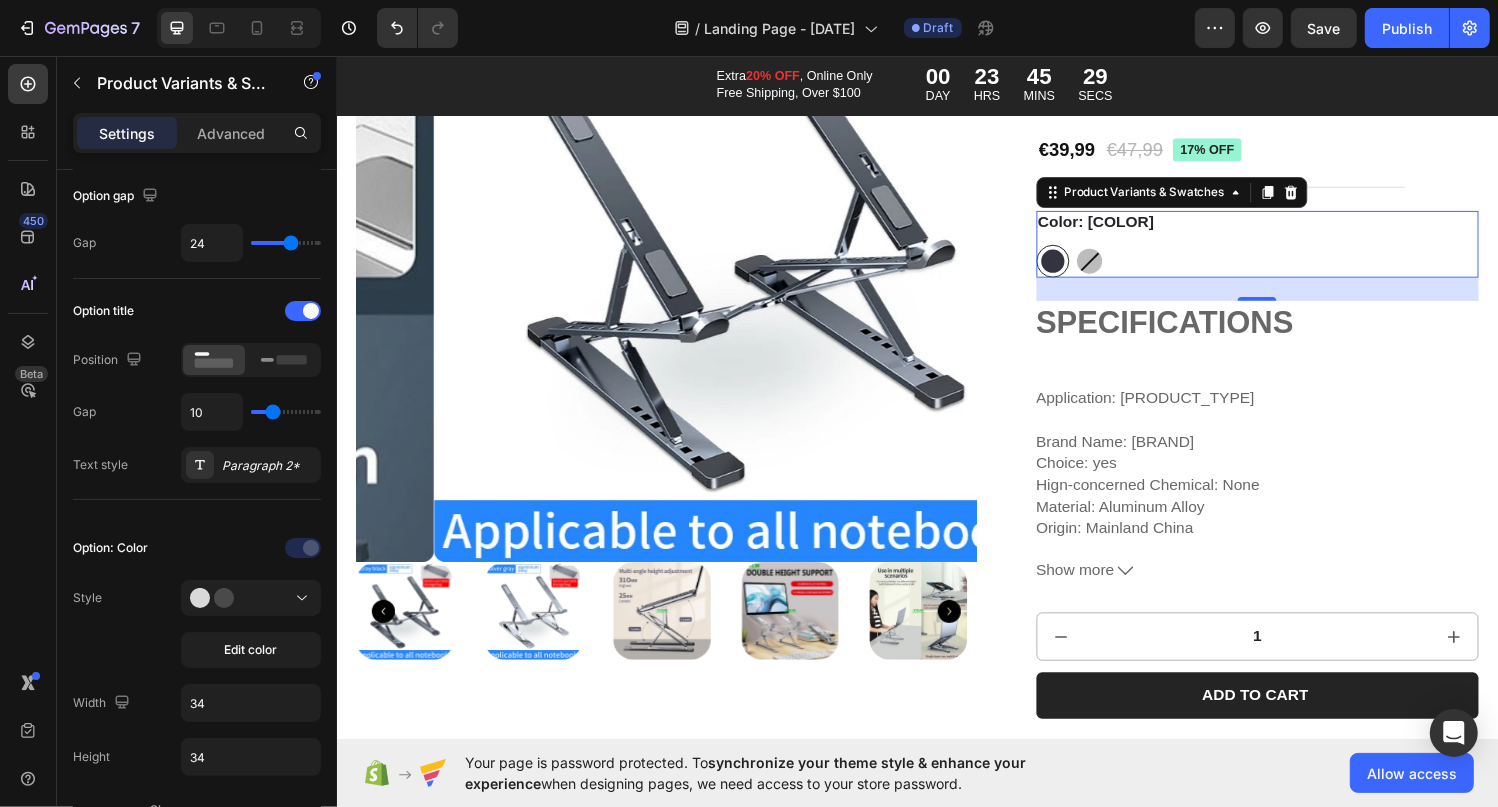 click on "N8 Silver N8 Silver" at bounding box center [1096, 250] 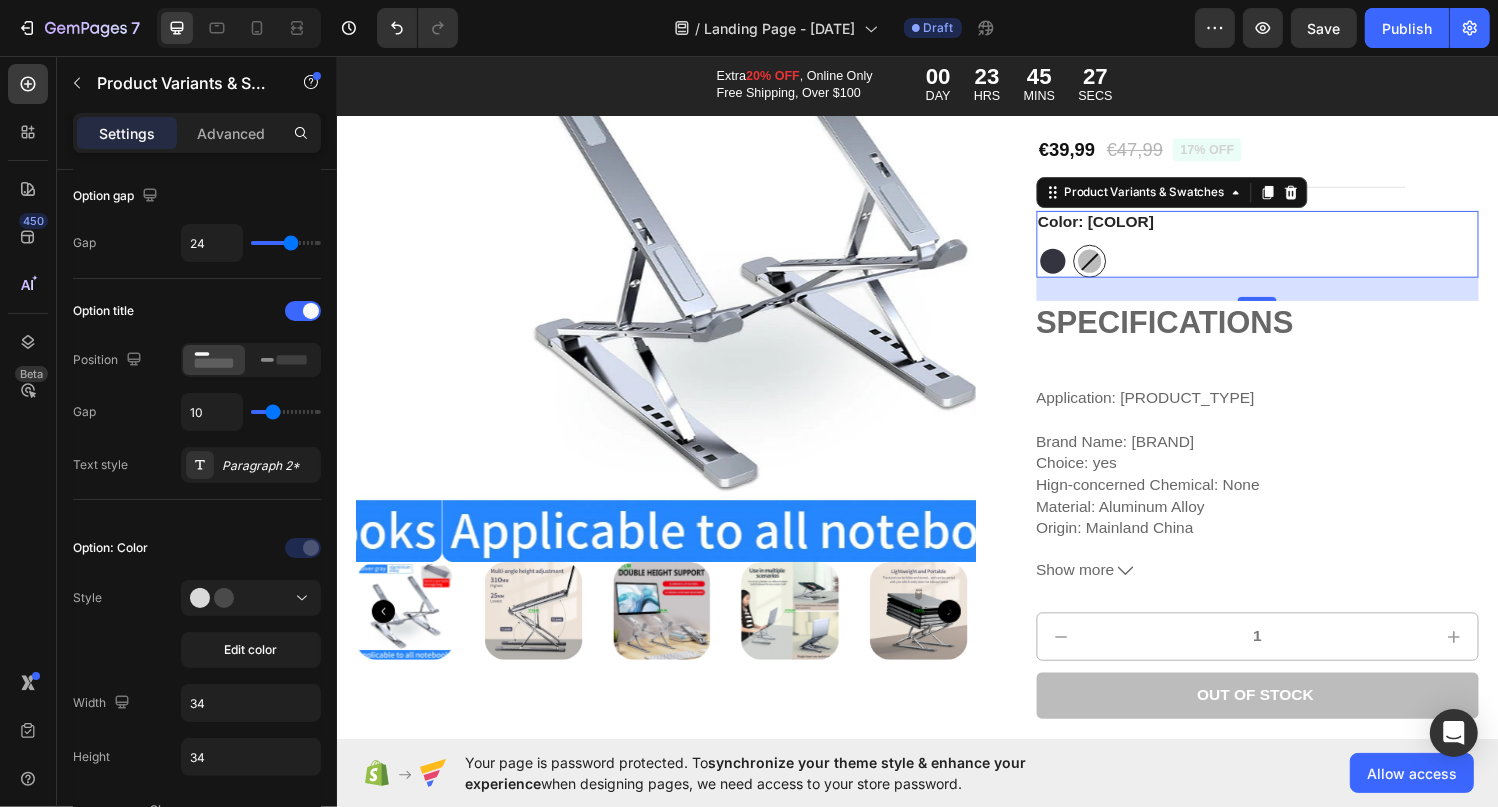 click at bounding box center (1076, 268) 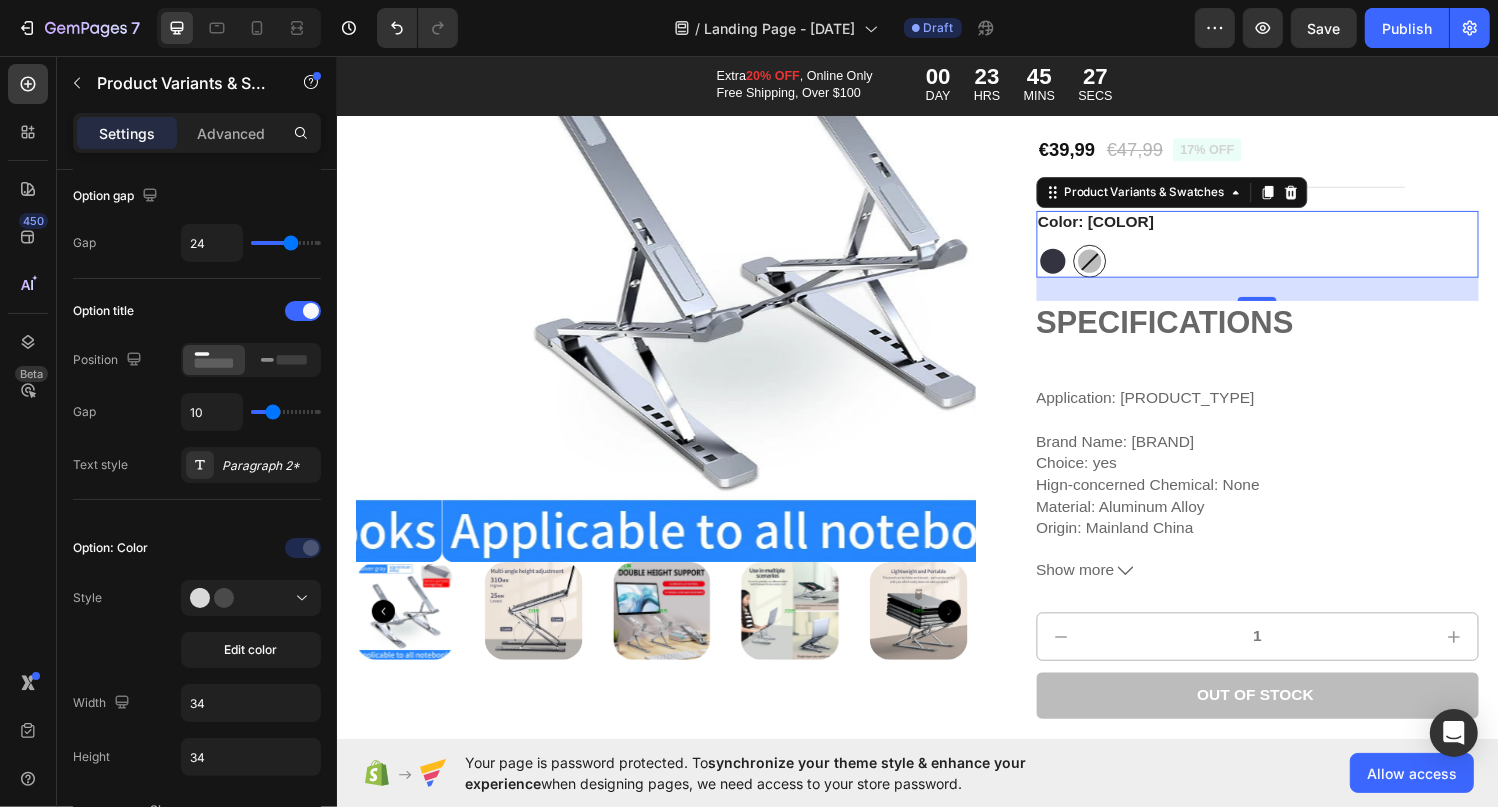 click on "N8 Gray N8 Gray" at bounding box center [1058, 250] 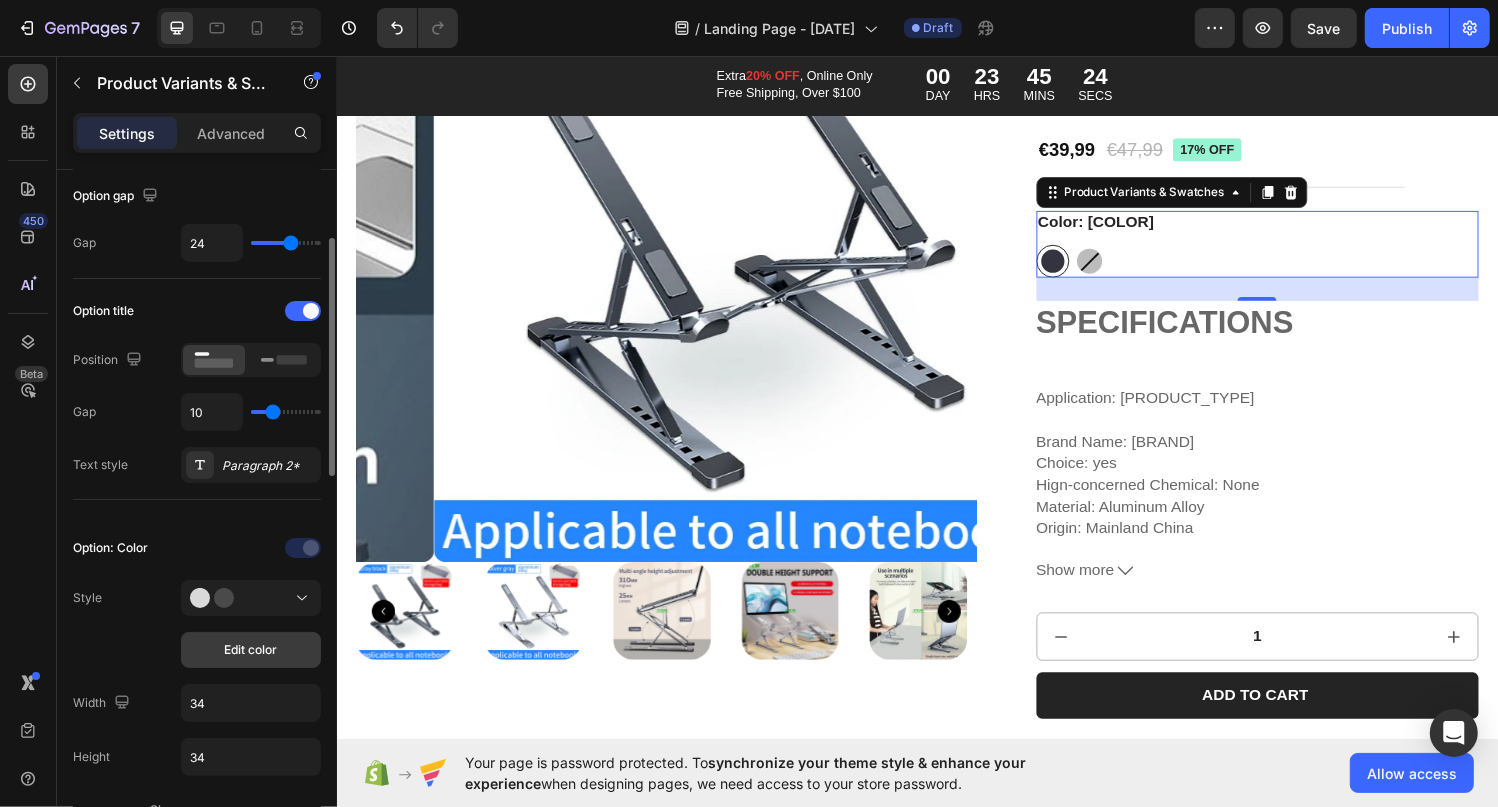 click on "Edit color" 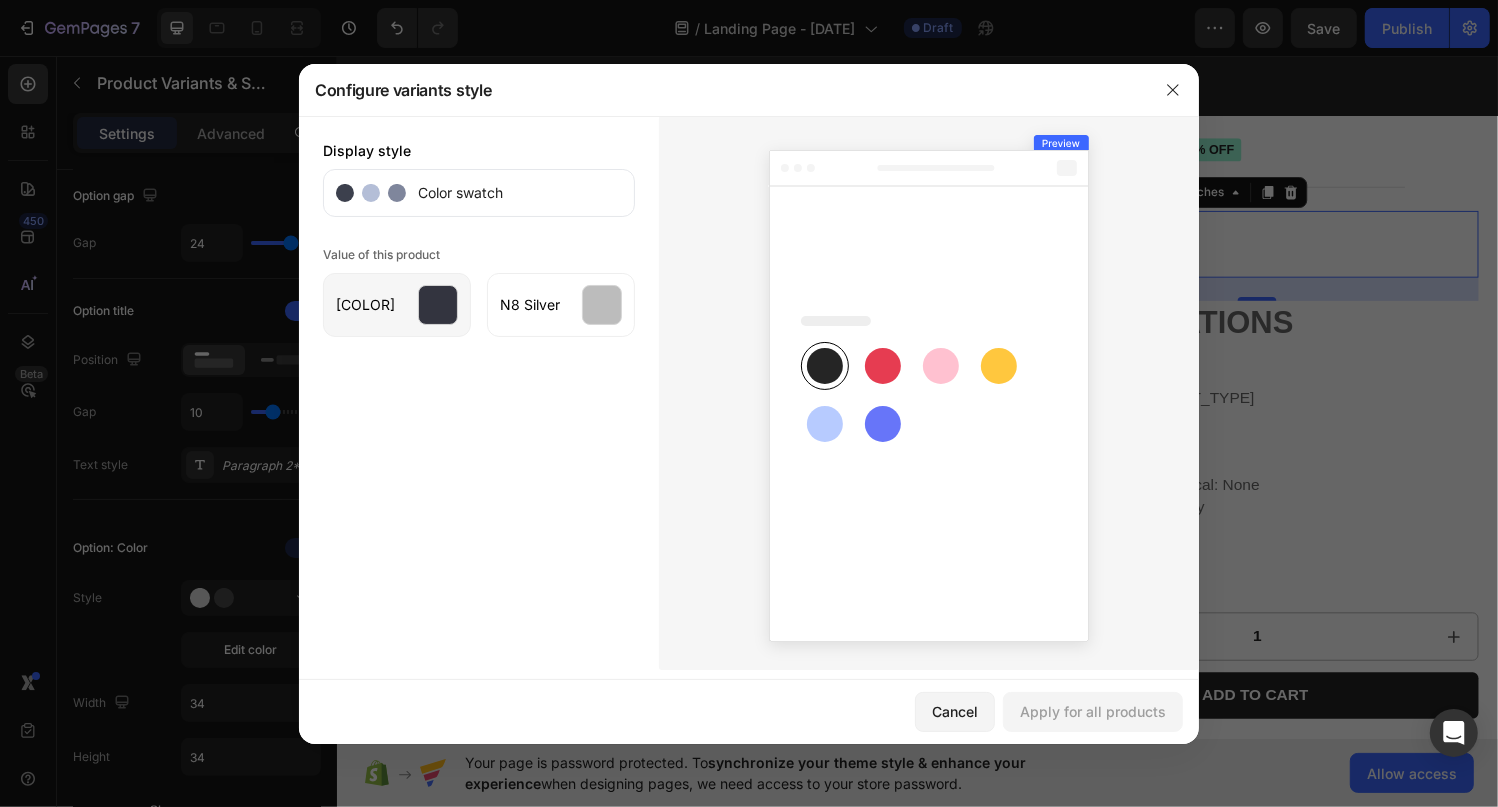 click at bounding box center [438, 305] 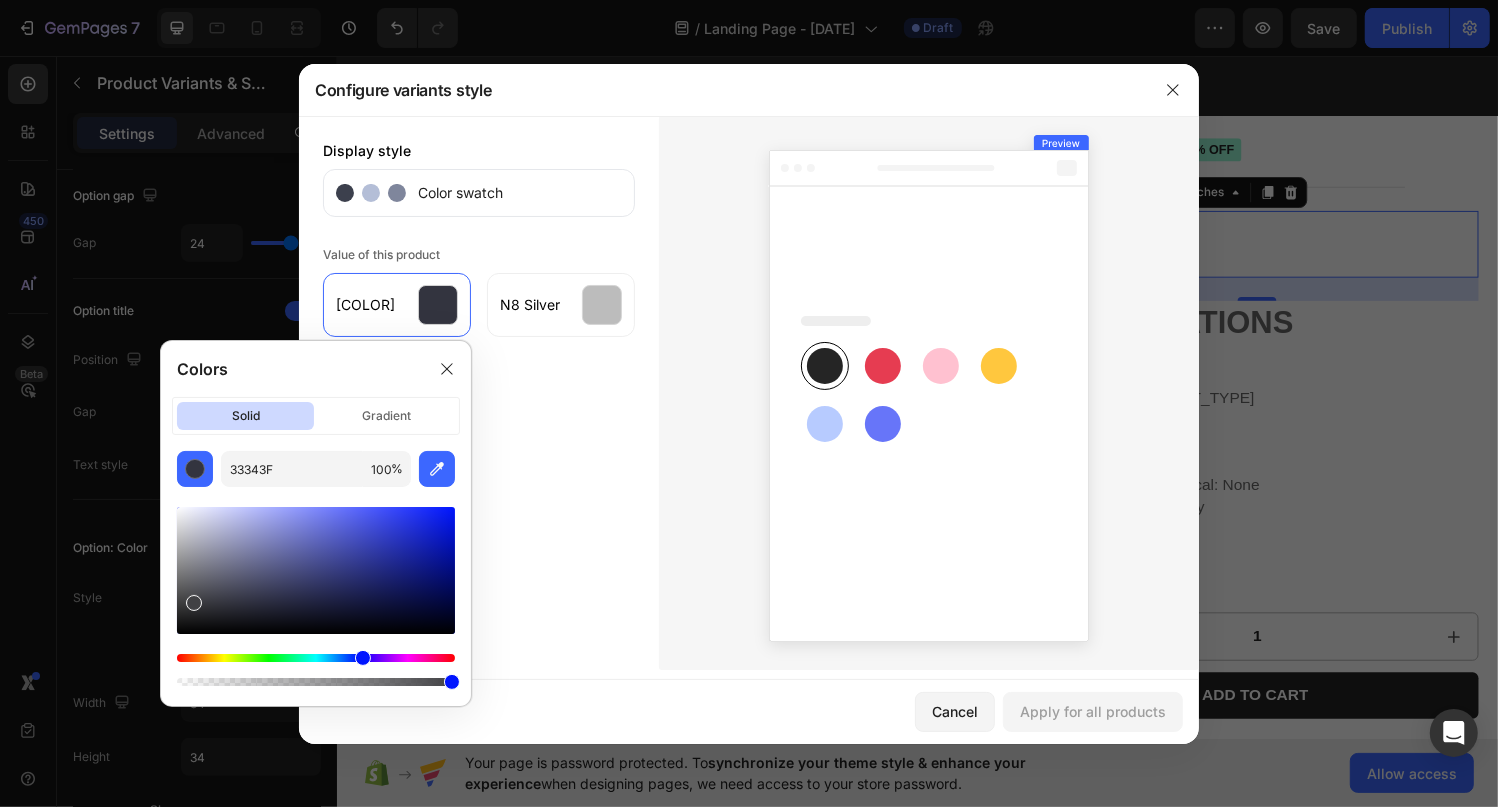 type on "414144" 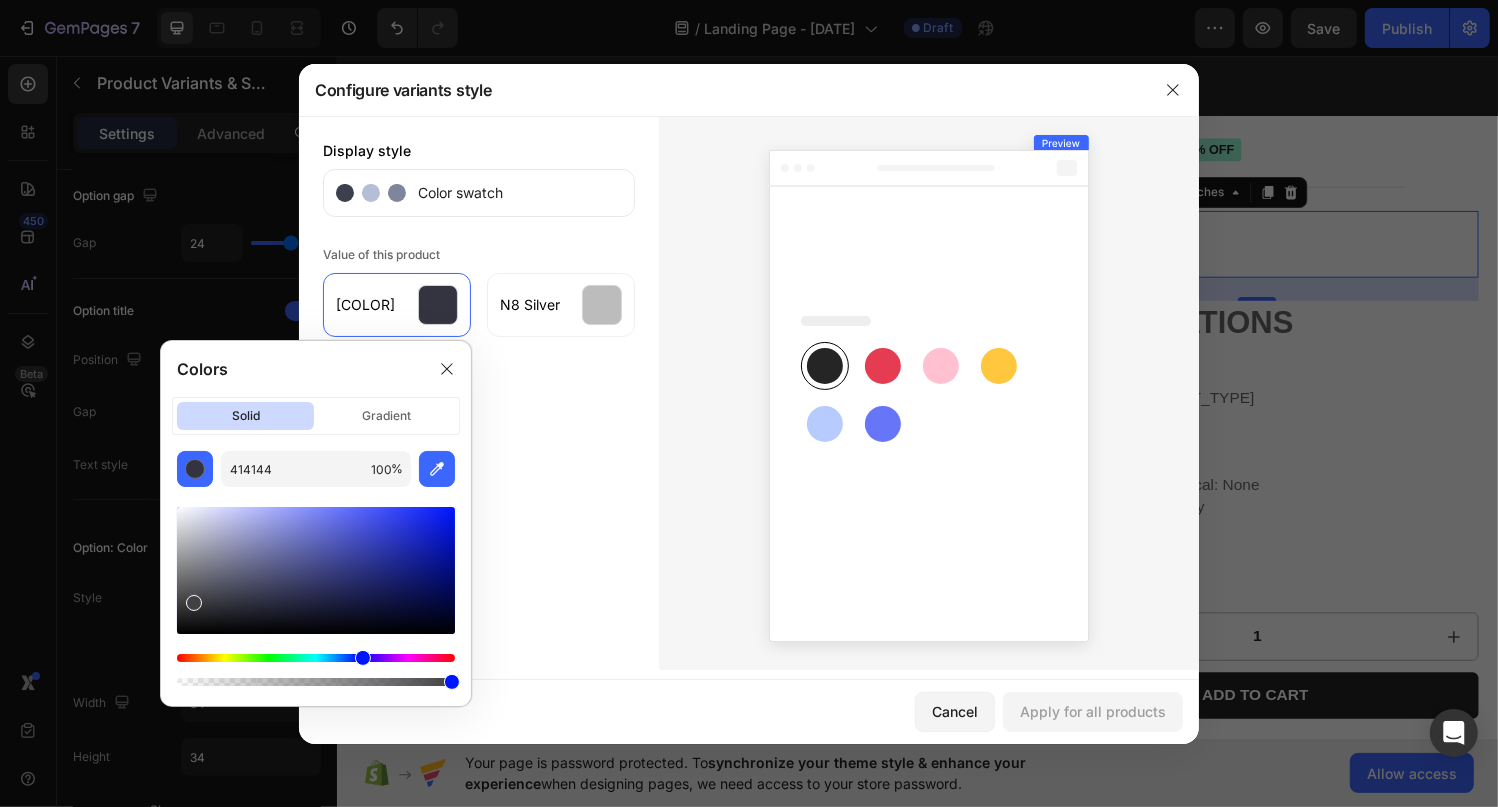 drag, startPoint x: 208, startPoint y: 607, endPoint x: 192, endPoint y: 598, distance: 18.35756 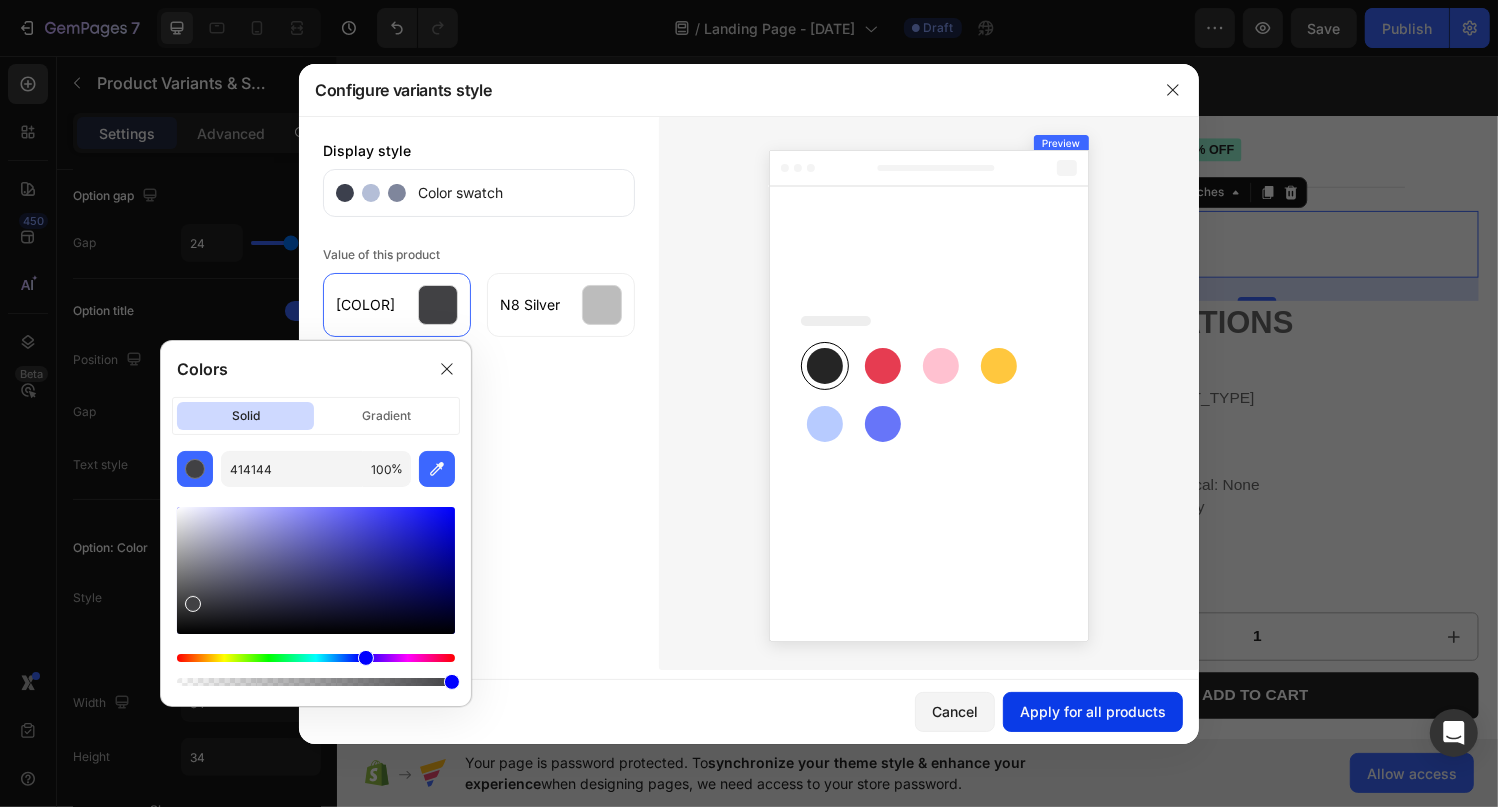 click on "Apply for all products" at bounding box center (1093, 711) 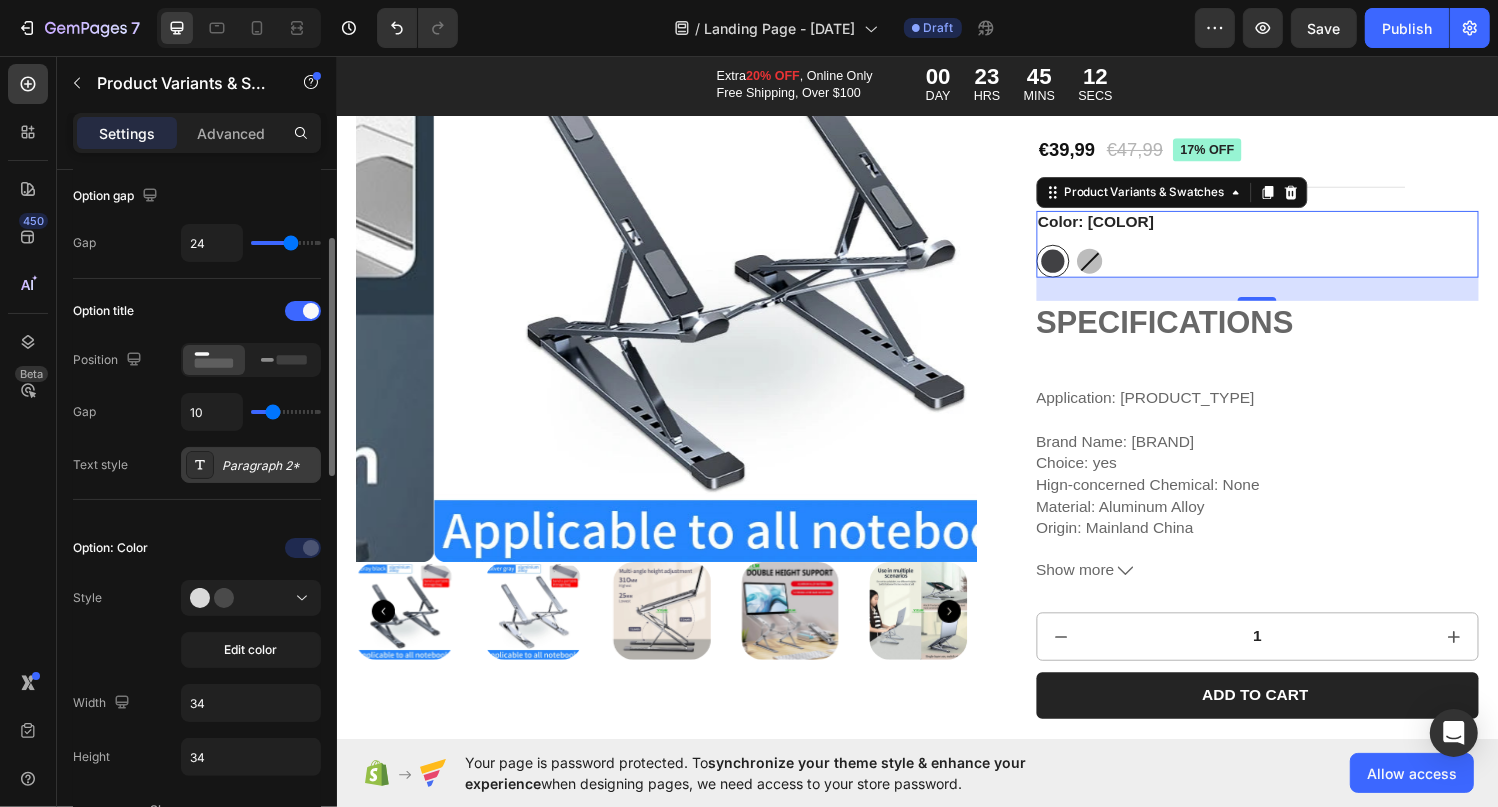 click on "Paragraph 2*" at bounding box center [269, 466] 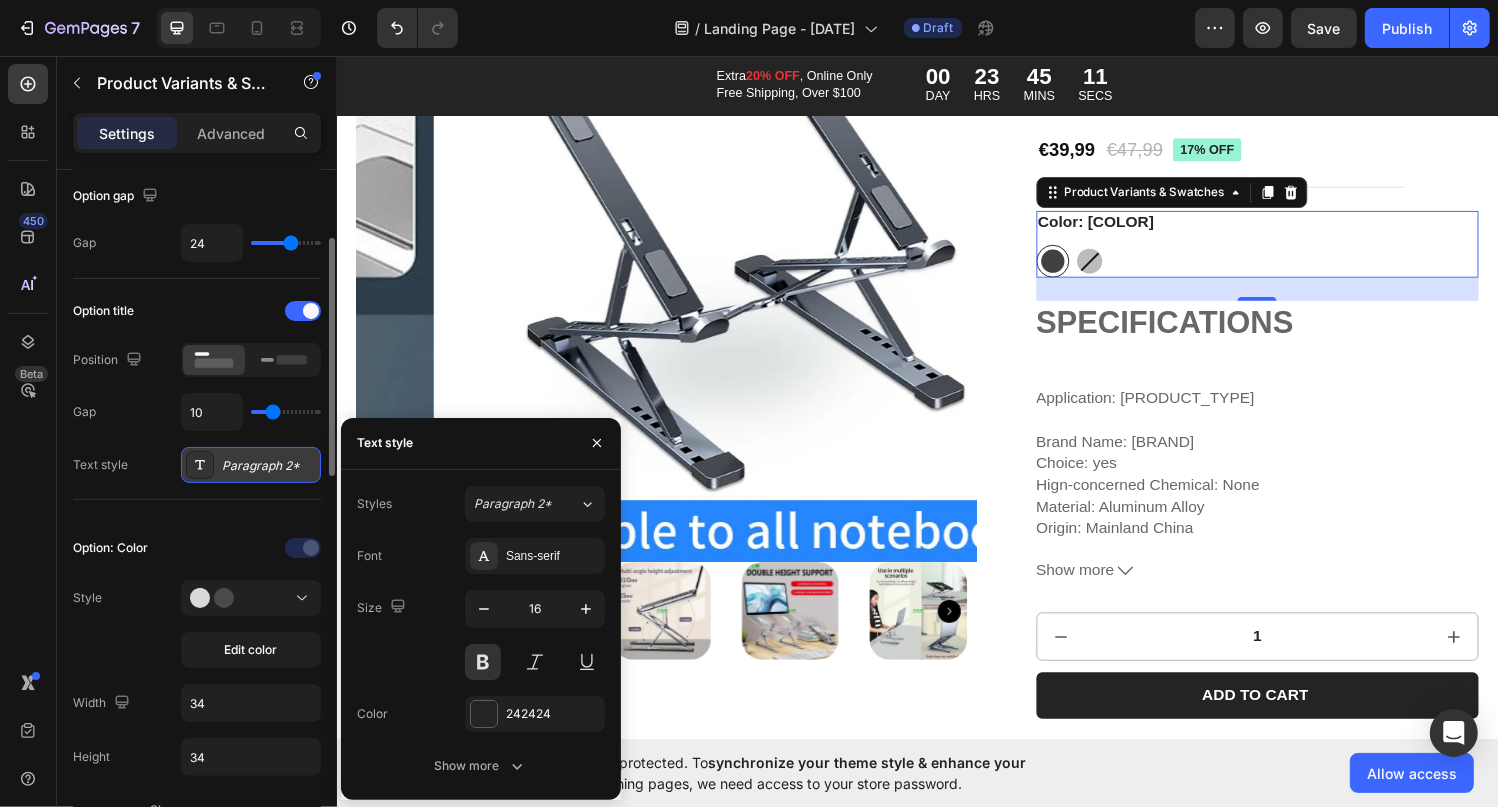 click on "Paragraph 2*" at bounding box center [269, 466] 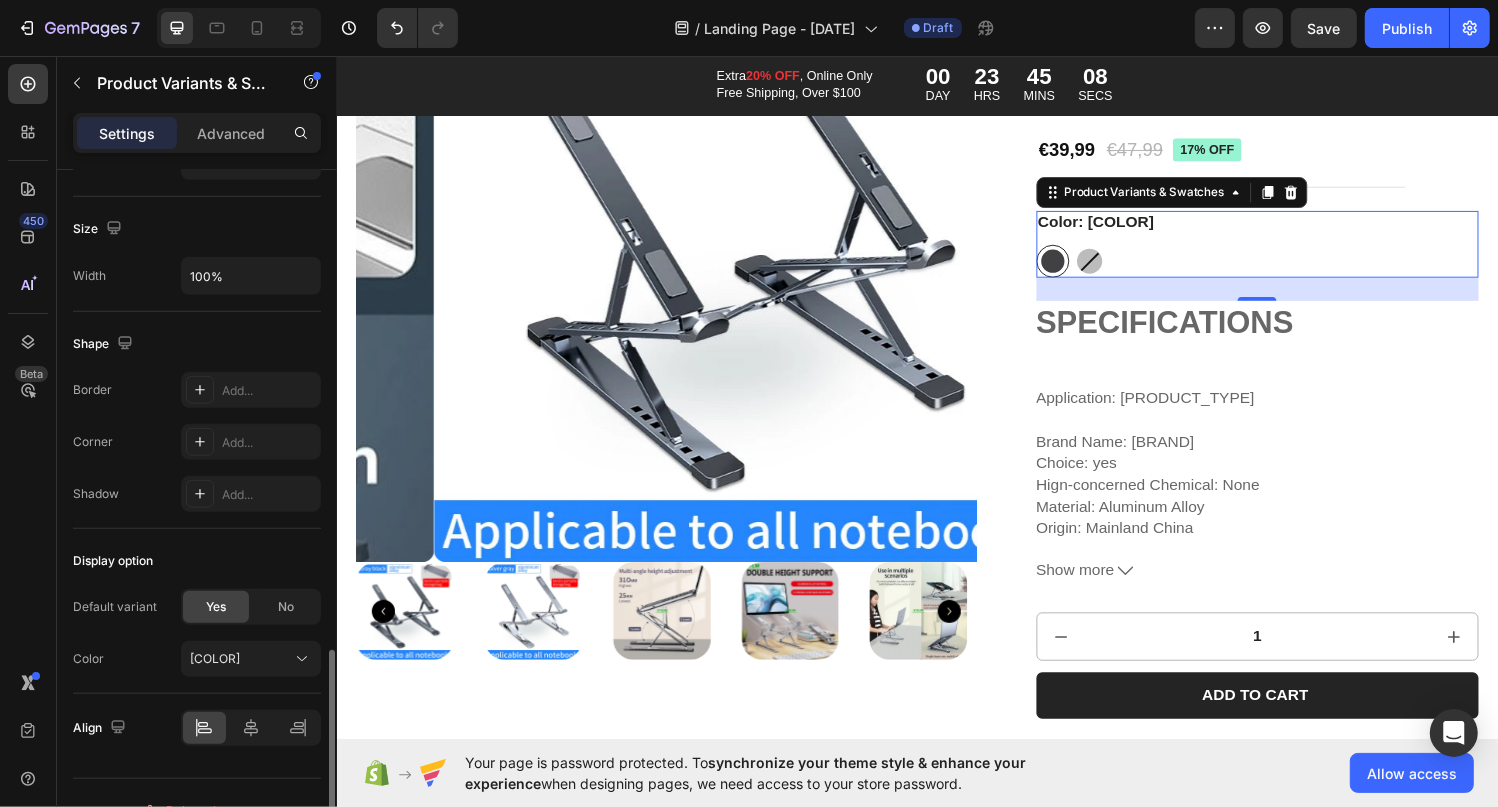 scroll, scrollTop: 1325, scrollLeft: 0, axis: vertical 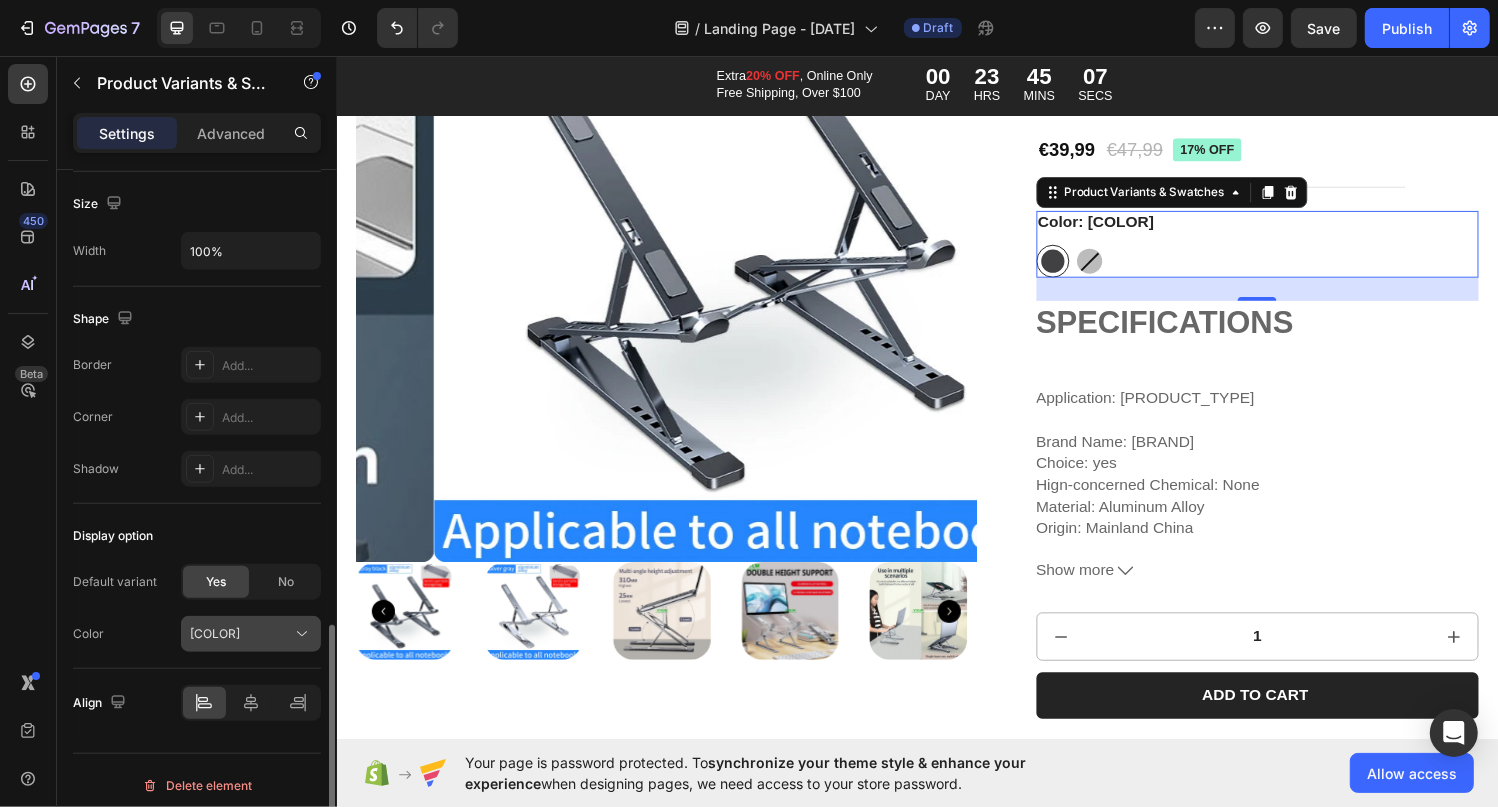 click on "[COLOR]" at bounding box center [215, 634] 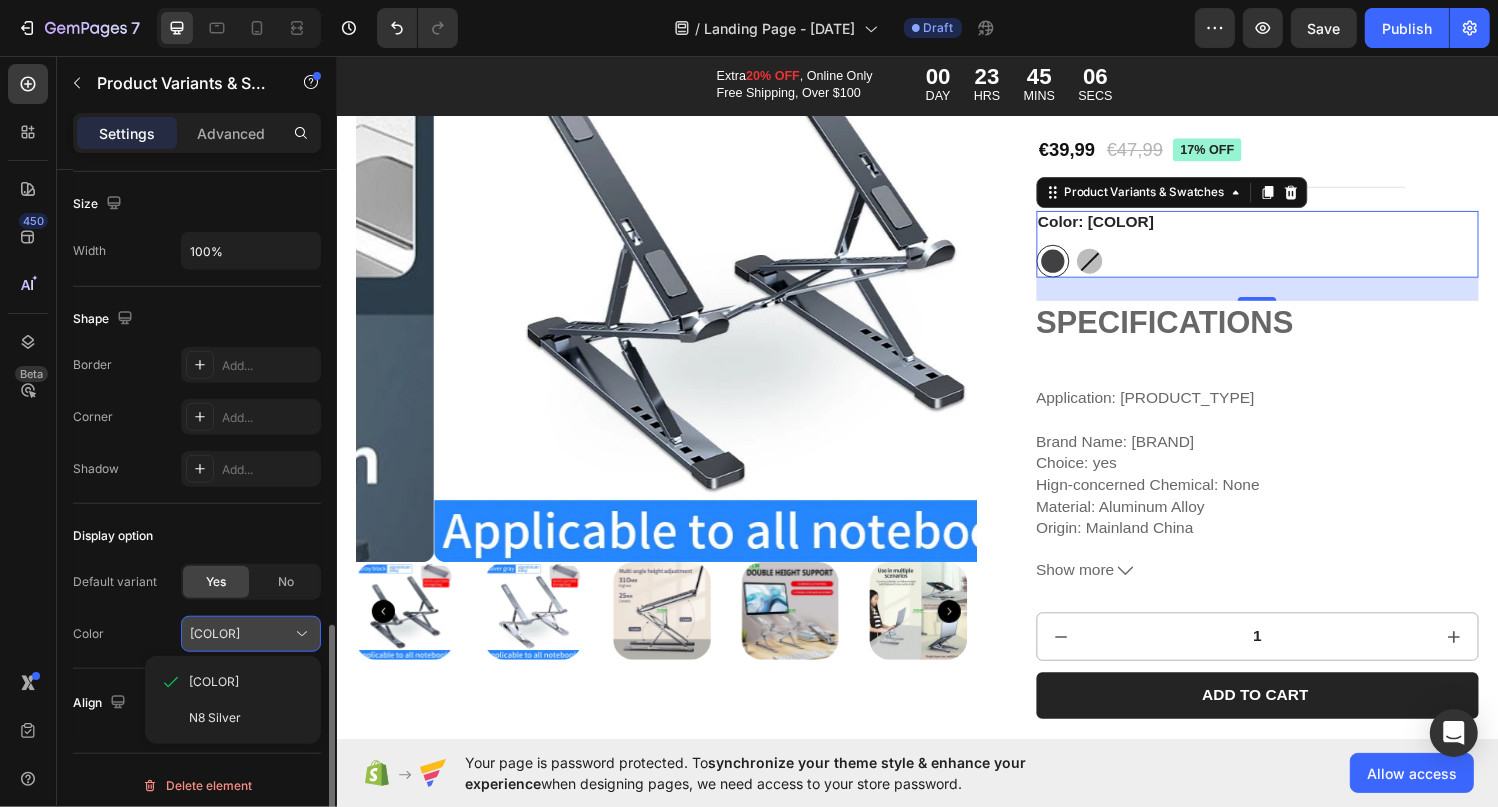 click on "[COLOR]" at bounding box center (215, 634) 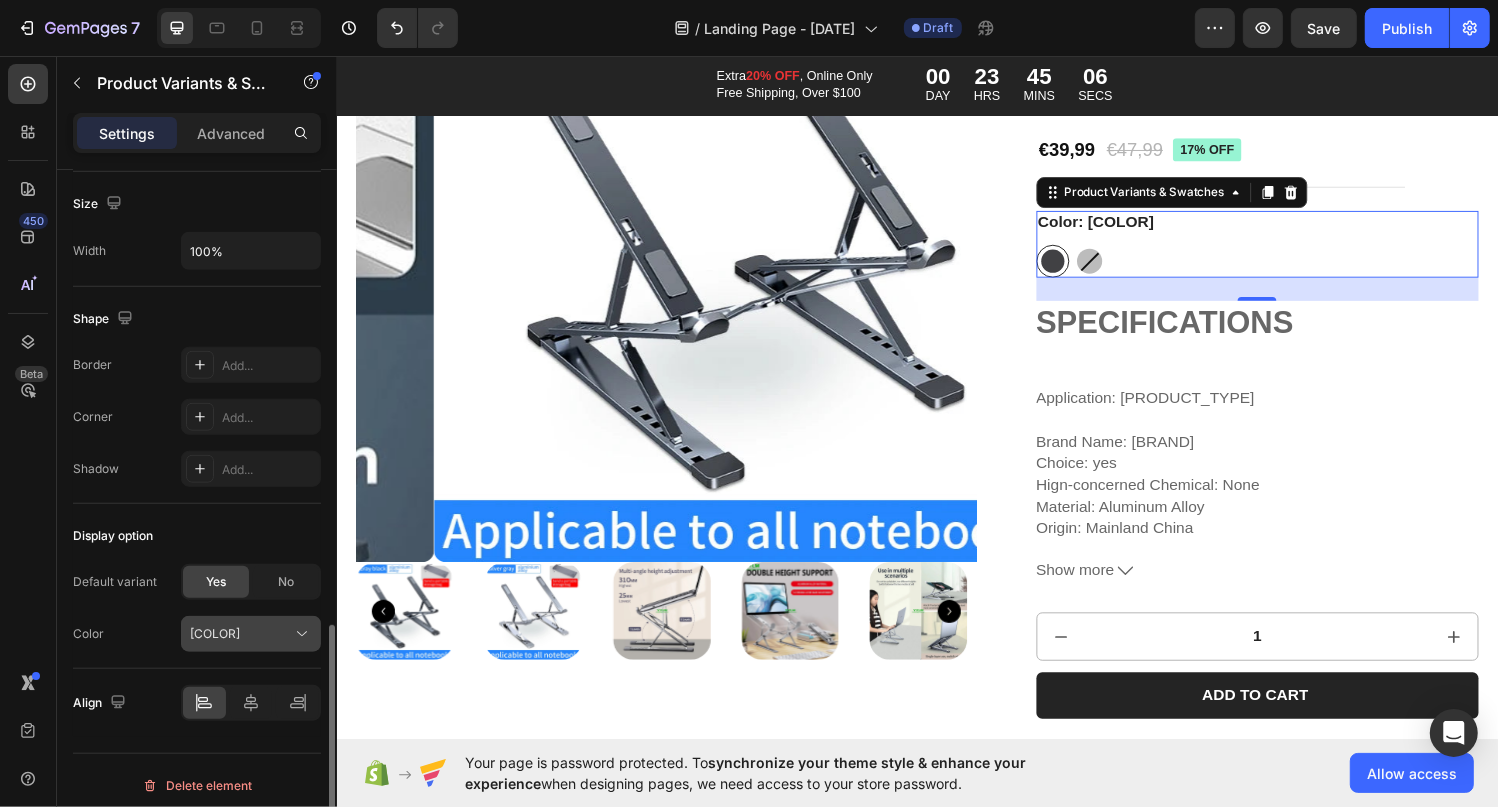 click on "[COLOR]" at bounding box center [215, 634] 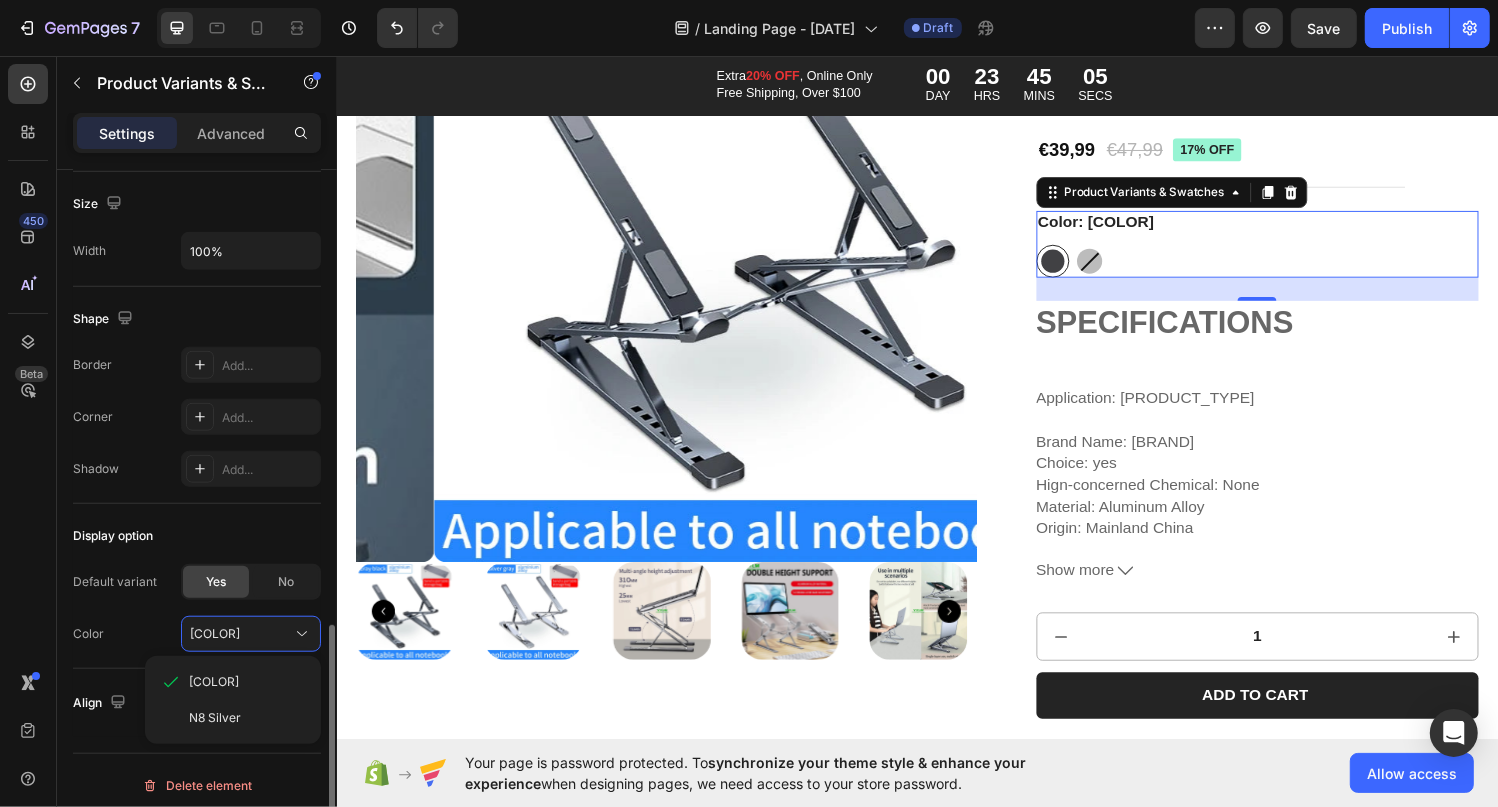 drag, startPoint x: 205, startPoint y: 621, endPoint x: 167, endPoint y: 621, distance: 38 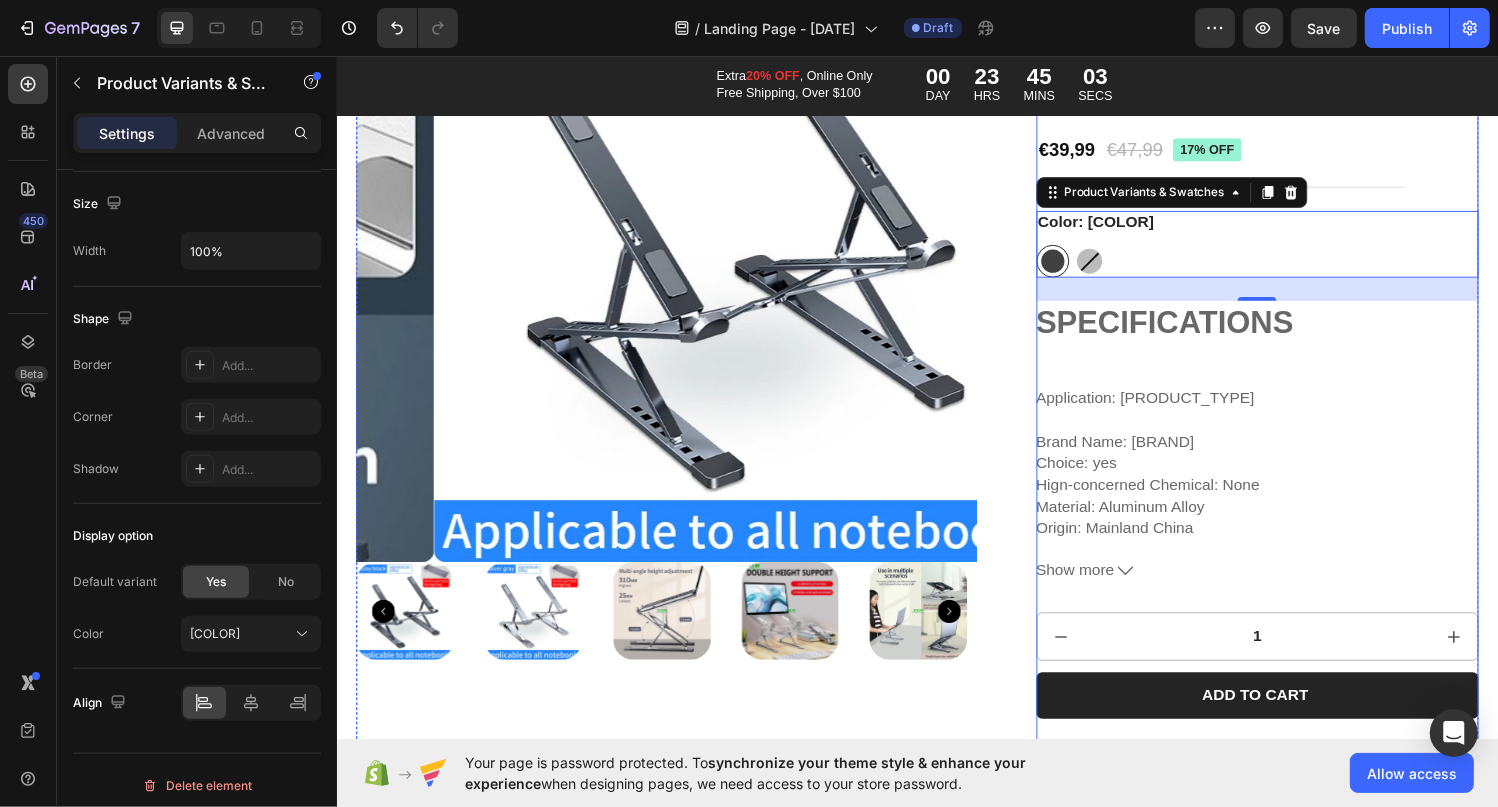 click on "Icon
Icon
Icon
Icon
Icon Icon List 2,500+ Verified Reviews! Text Block Row Ultralight Portable Aluminum Laptop Stand Multi Angle Height Adjustable Stable Foldable Riser for MacBook and Notebooks Product Title €39,99 Product Price Product Price €47,99 Product Price Product Price 17% off Product Badge Row Color: [COLOR] [COLOR] [COLOR] [COLOR] [COLOR] Product Variants & Swatches   24 SPECIFICATIONS
Application: [PRODUCT_TYPE]
Brand Name: [BRAND]
Choice: yes
Hign-concerned Chemical: None
Material: Aluminum Alloy
Origin: Mainland China
[COLOR] size：29*20*2.5-31（ cm ）
[COLOR]  size：23*16.5*6.5-14（cm）
Show more
Product Description
1
Product Quantity Add to cart Add to Cart Image Wireless  or Wired Text Block Image Connects up to  3 Devices Text Block Image Mechanical Switches Text Block Row
Product Specifications
Shipping" at bounding box center (1288, 495) 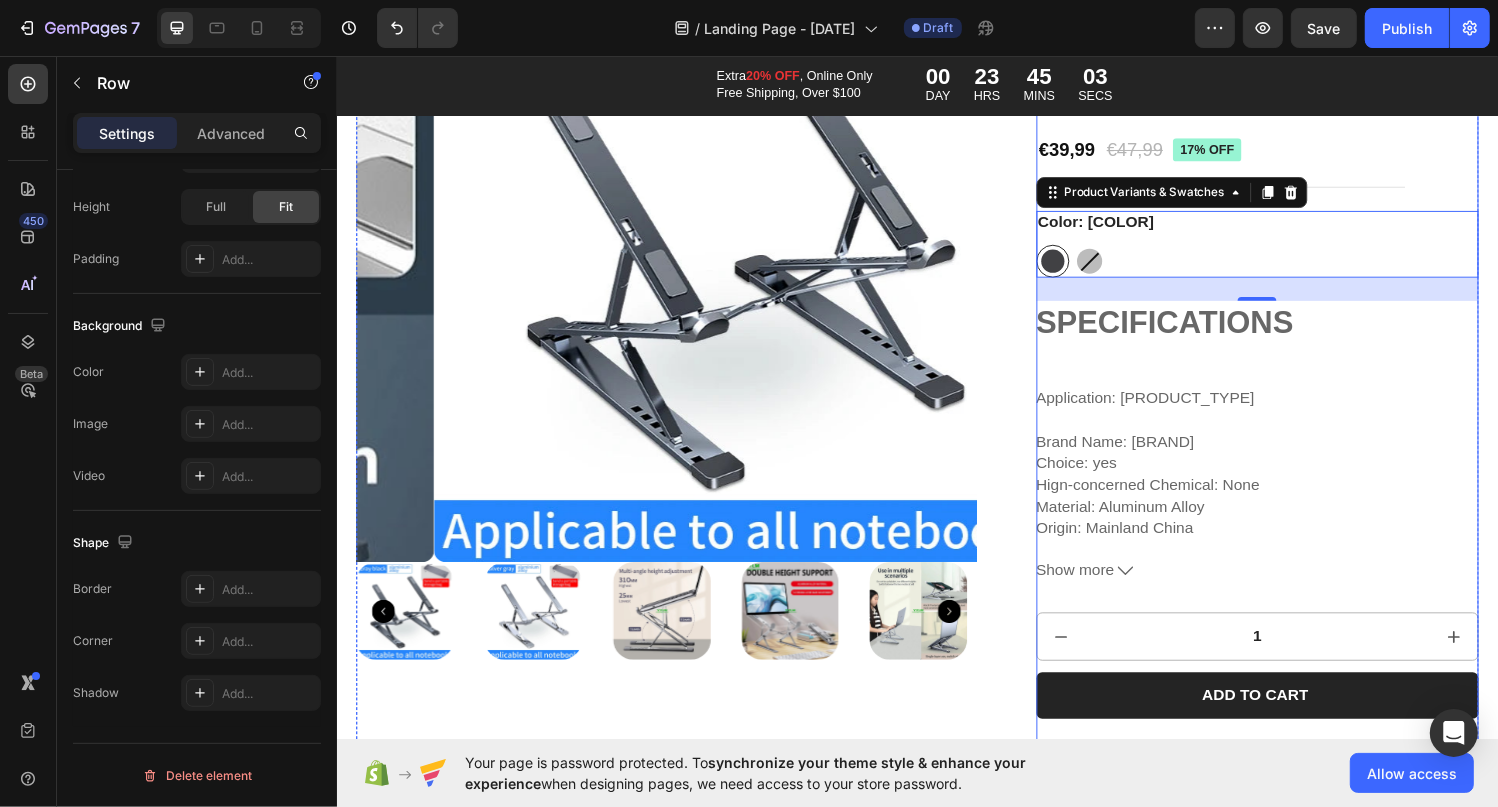 scroll, scrollTop: 0, scrollLeft: 0, axis: both 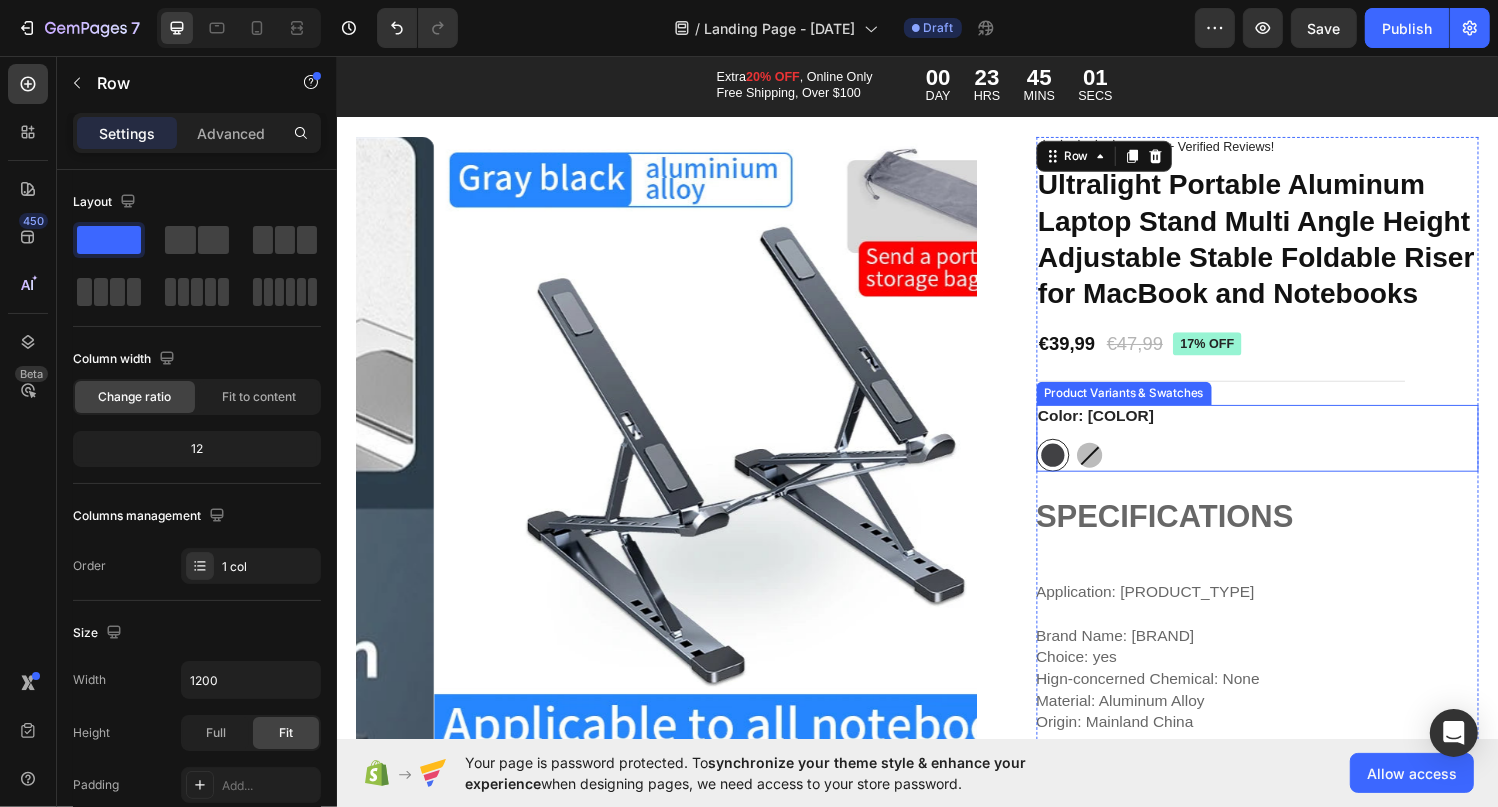 click at bounding box center [1114, 468] 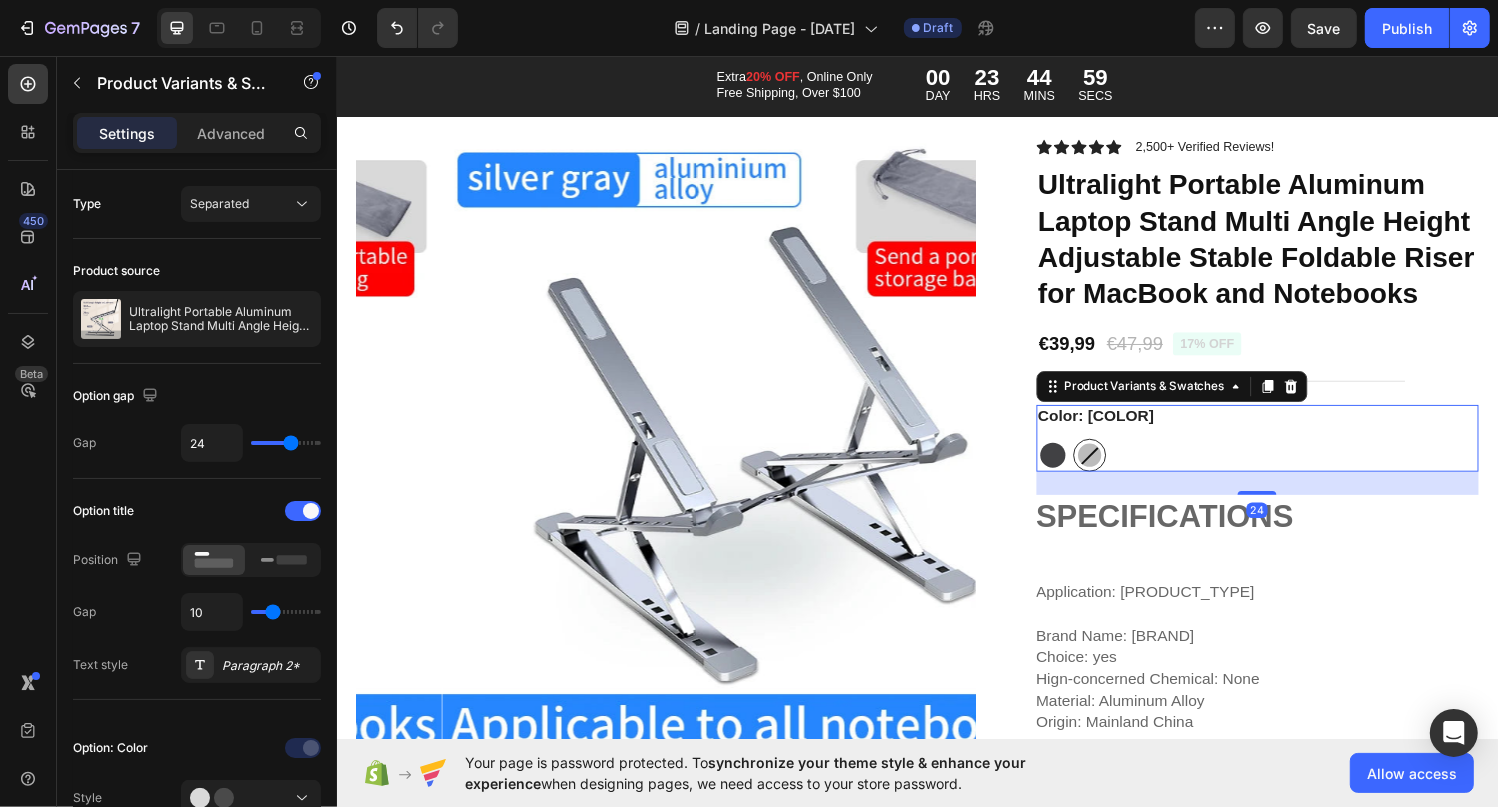 click at bounding box center [1076, 468] 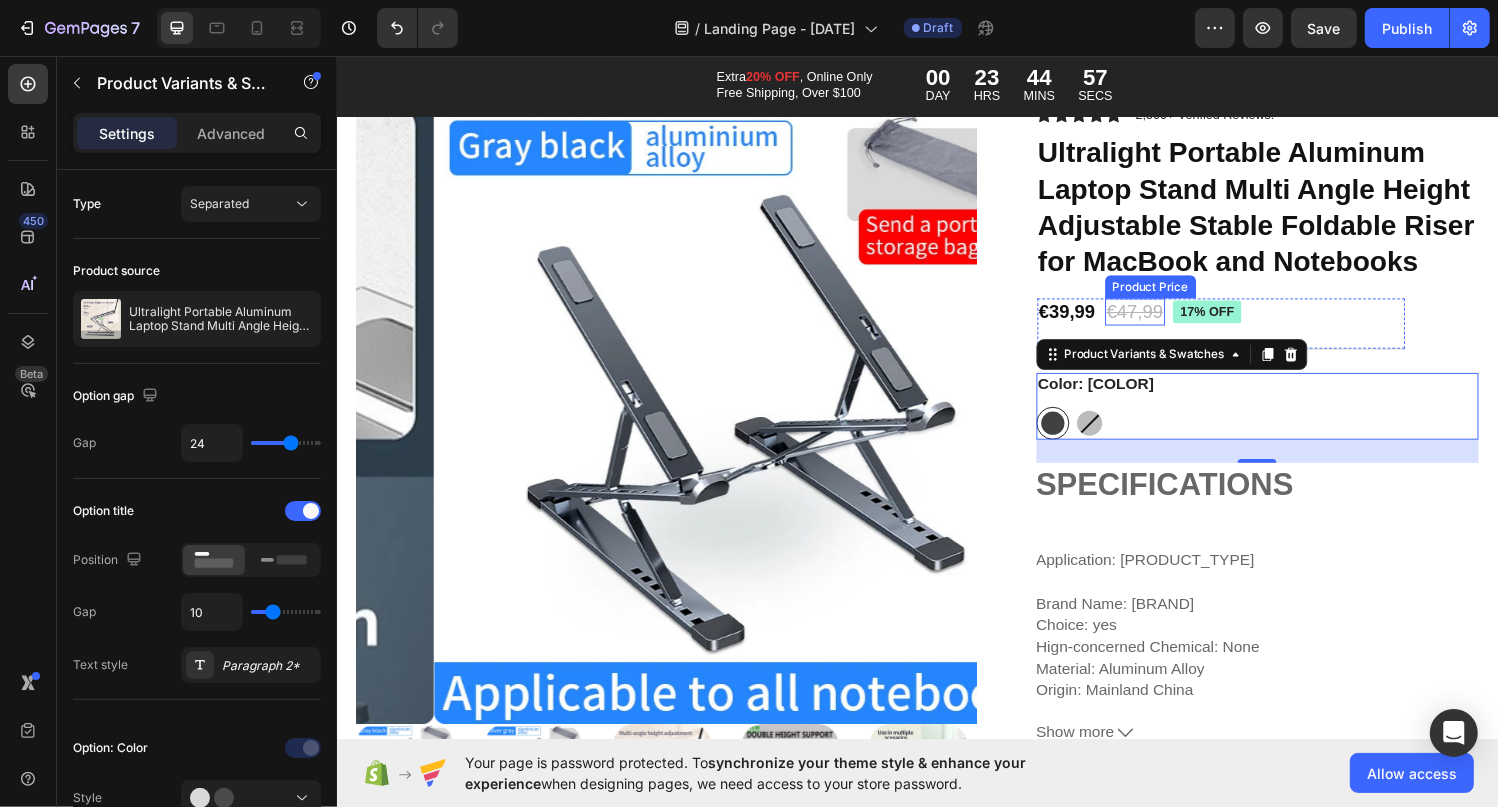 scroll, scrollTop: 0, scrollLeft: 0, axis: both 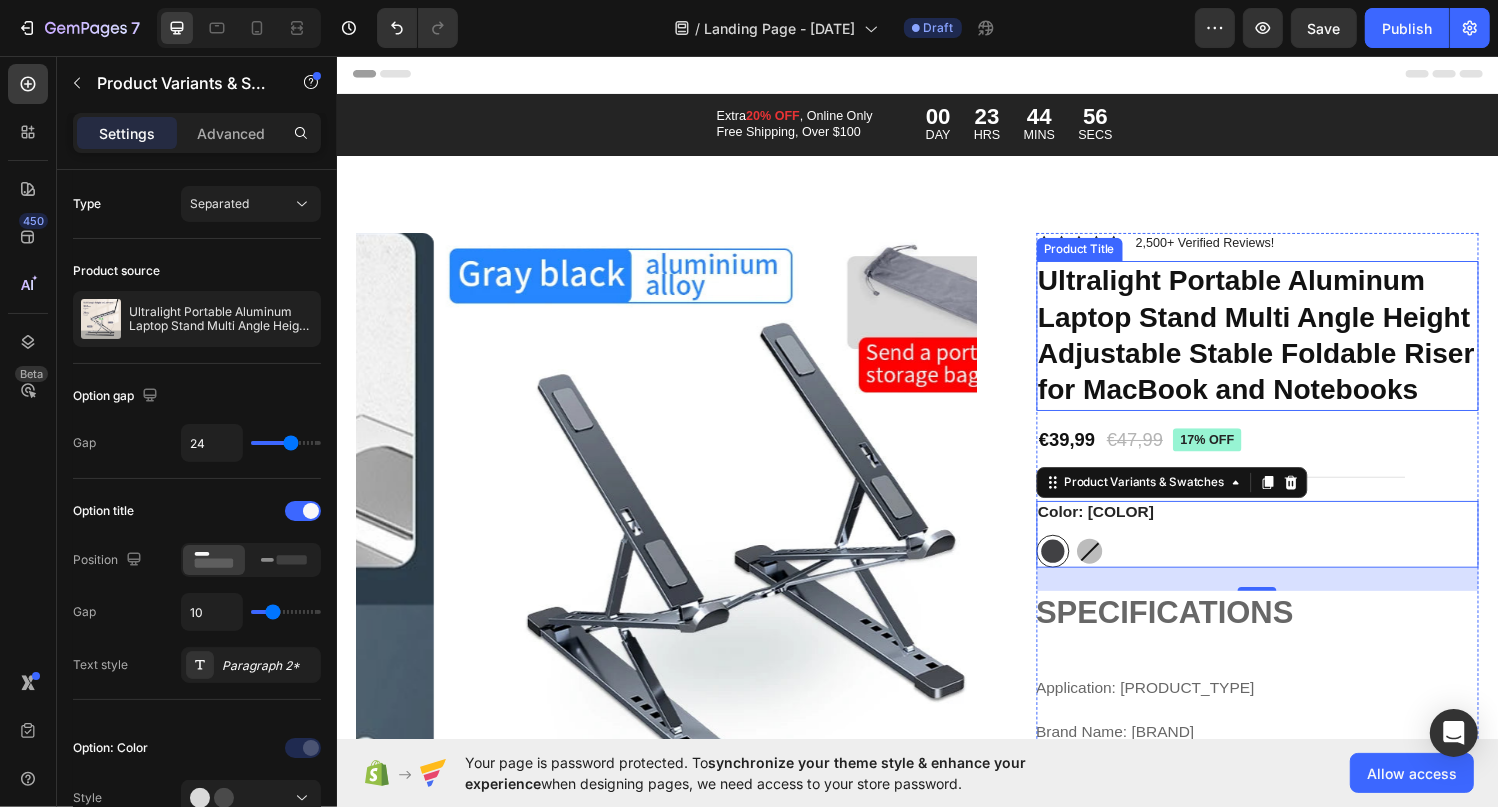 click on "Ultralight Portable Aluminum Laptop Stand Multi Angle Height Adjustable Stable Foldable Riser for MacBook and Notebooks" at bounding box center [1288, 345] 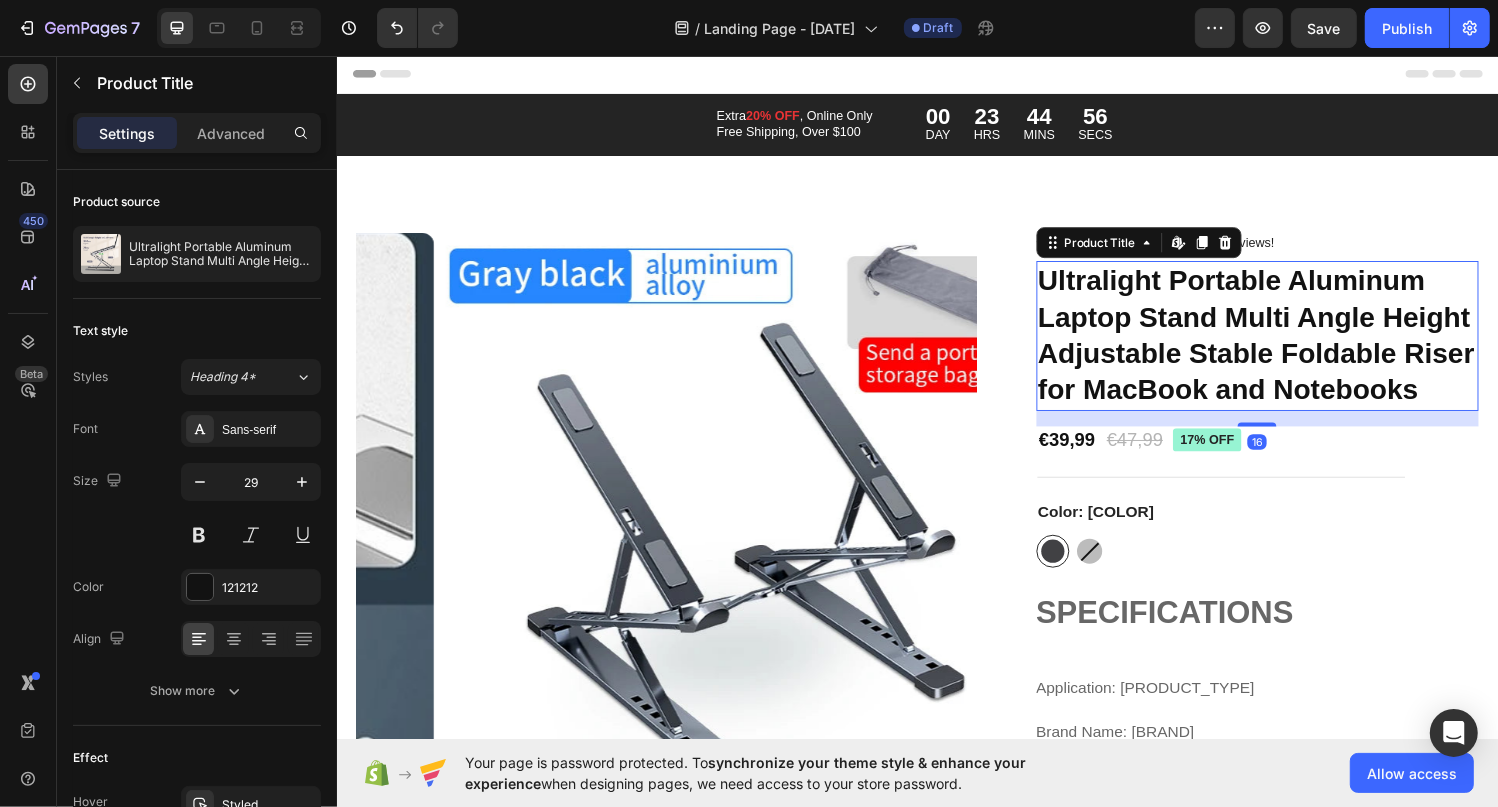 click on "Ultralight Portable Aluminum Laptop Stand Multi Angle Height Adjustable Stable Foldable Riser for MacBook and Notebooks" at bounding box center (1288, 345) 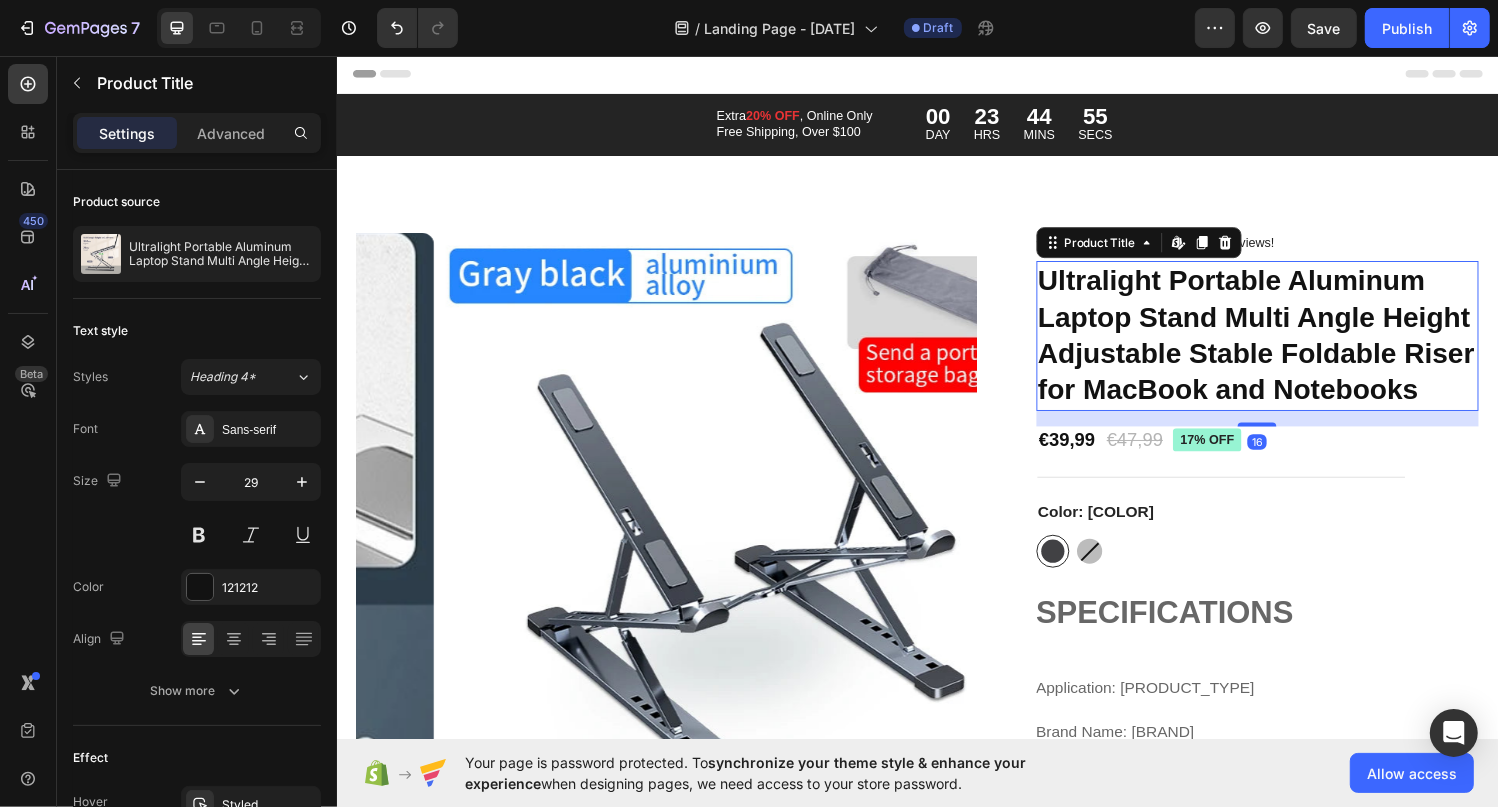 click on "Ultralight Portable Aluminum Laptop Stand Multi Angle Height Adjustable Stable Foldable Riser for MacBook and Notebooks" at bounding box center [1288, 345] 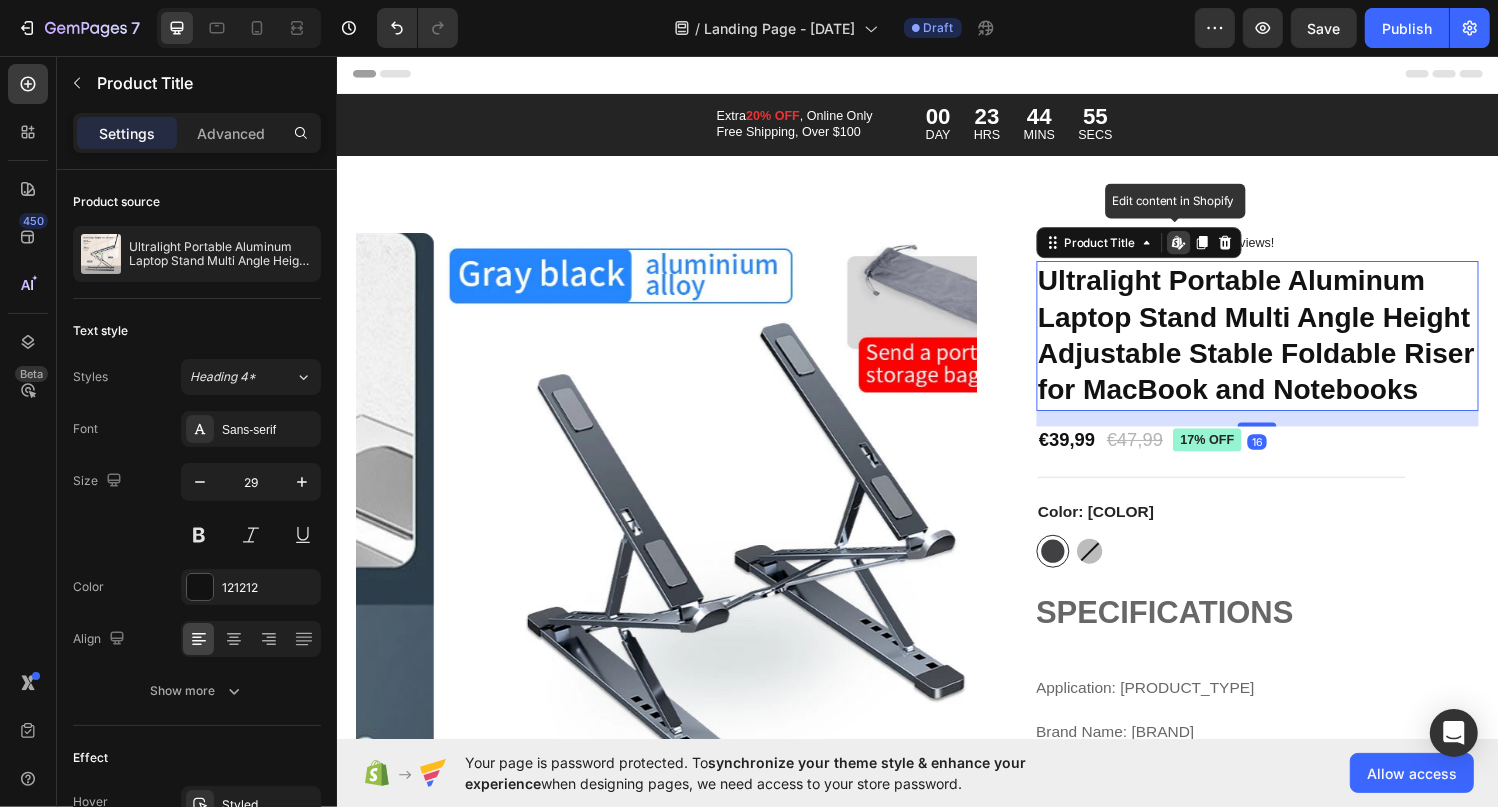 click on "Ultralight Portable Aluminum Laptop Stand Multi Angle Height Adjustable Stable Foldable Riser for MacBook and Notebooks" at bounding box center [1288, 345] 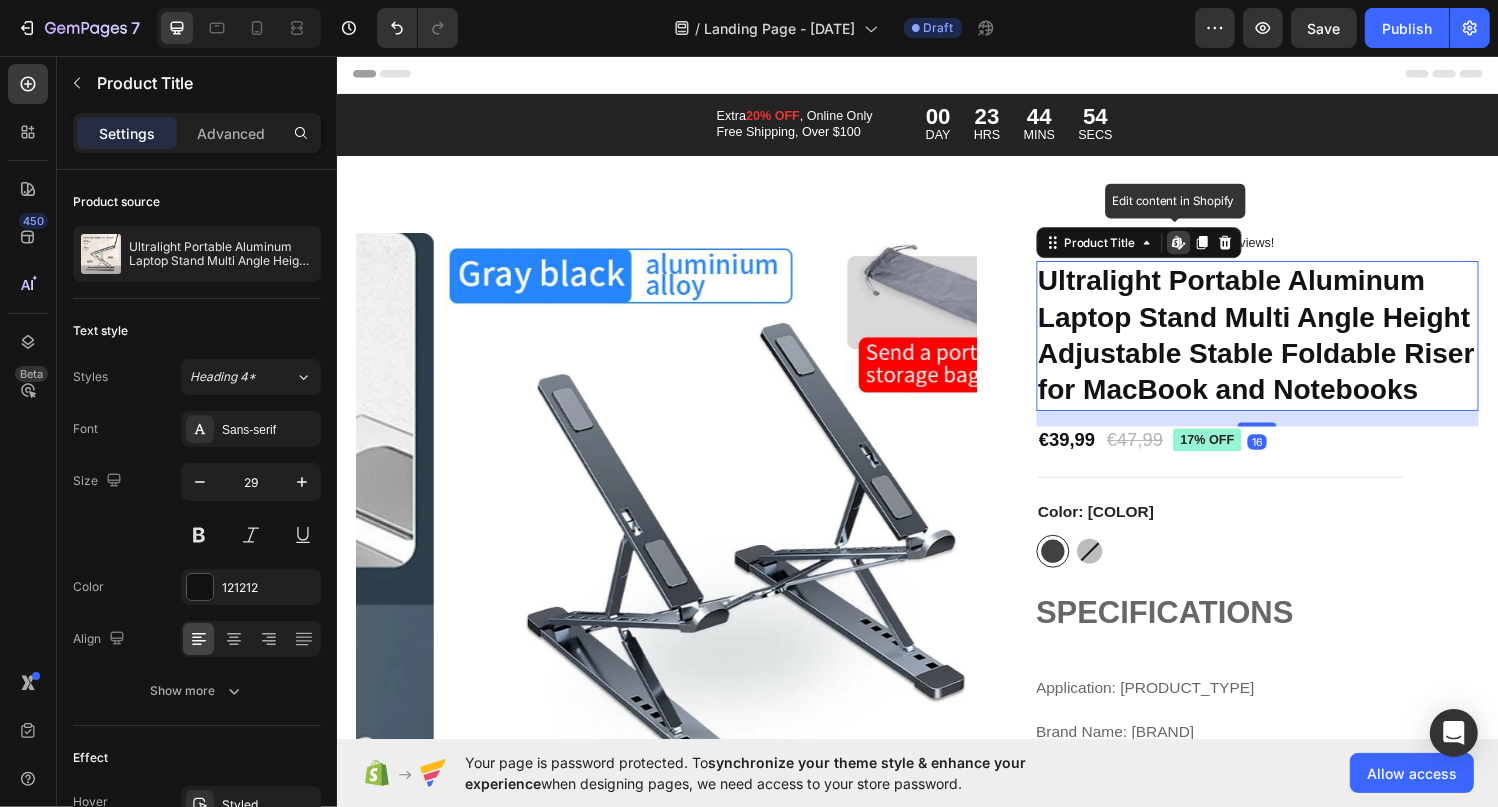 click on "Ultralight Portable Aluminum Laptop Stand Multi Angle Height Adjustable Stable Foldable Riser for MacBook and Notebooks" at bounding box center (1288, 345) 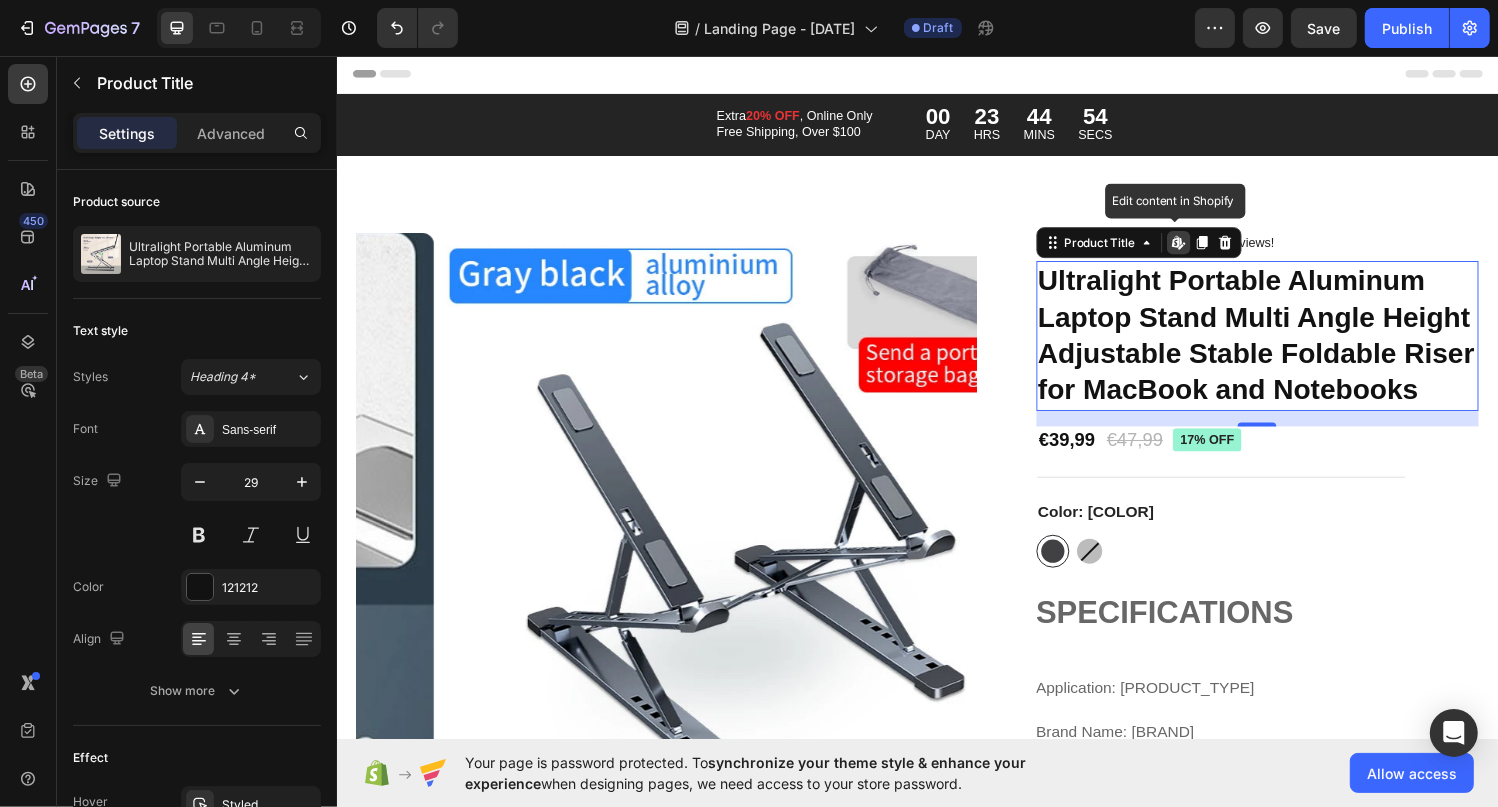 click on "Ultralight Portable Aluminum Laptop Stand Multi Angle Height Adjustable Stable Foldable Riser for MacBook and Notebooks" at bounding box center (1288, 345) 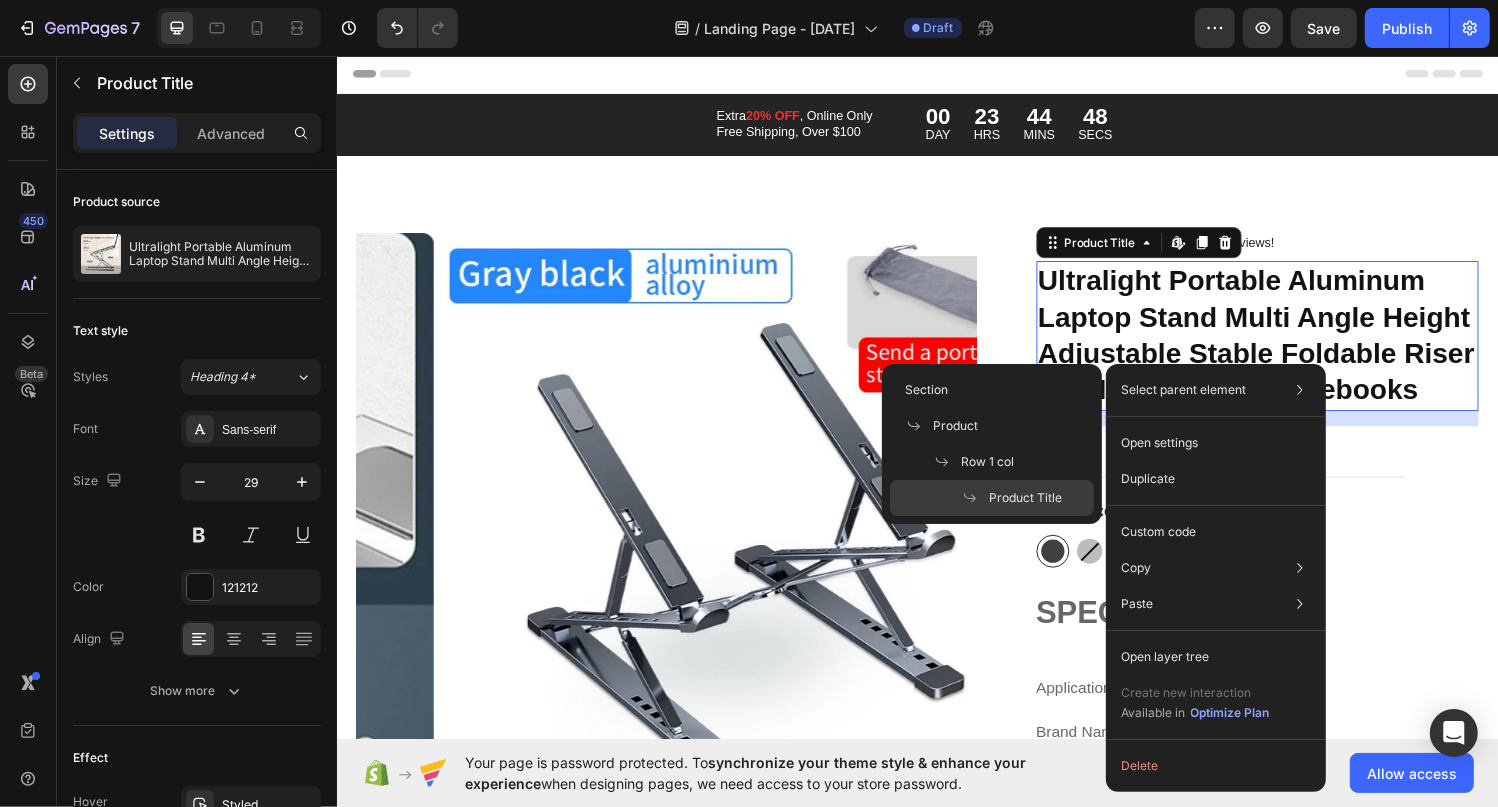 click on "Ultralight Portable Aluminum Laptop Stand Multi Angle Height Adjustable Stable Foldable Riser for MacBook and Notebooks" at bounding box center (1288, 345) 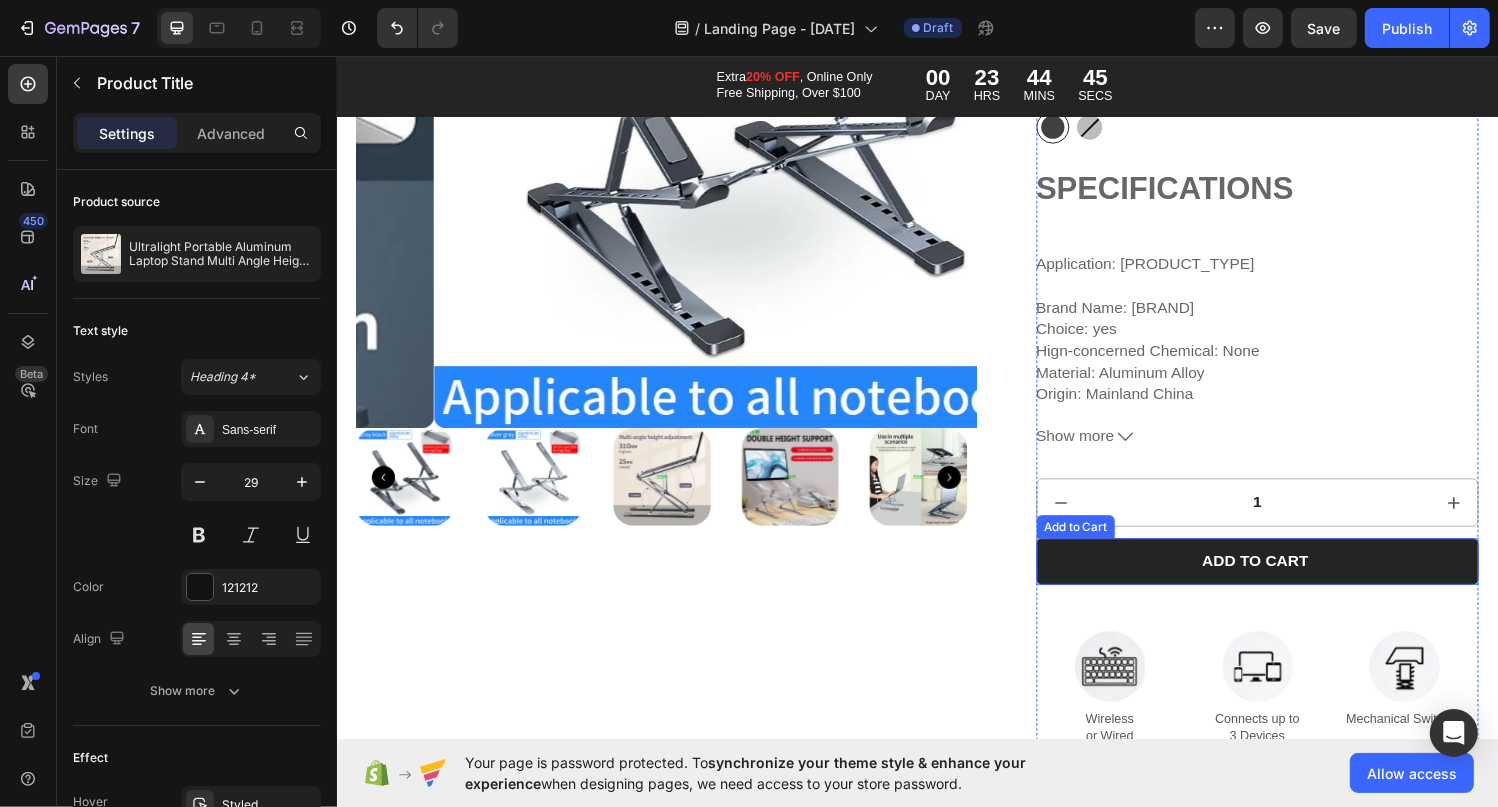 scroll, scrollTop: 400, scrollLeft: 0, axis: vertical 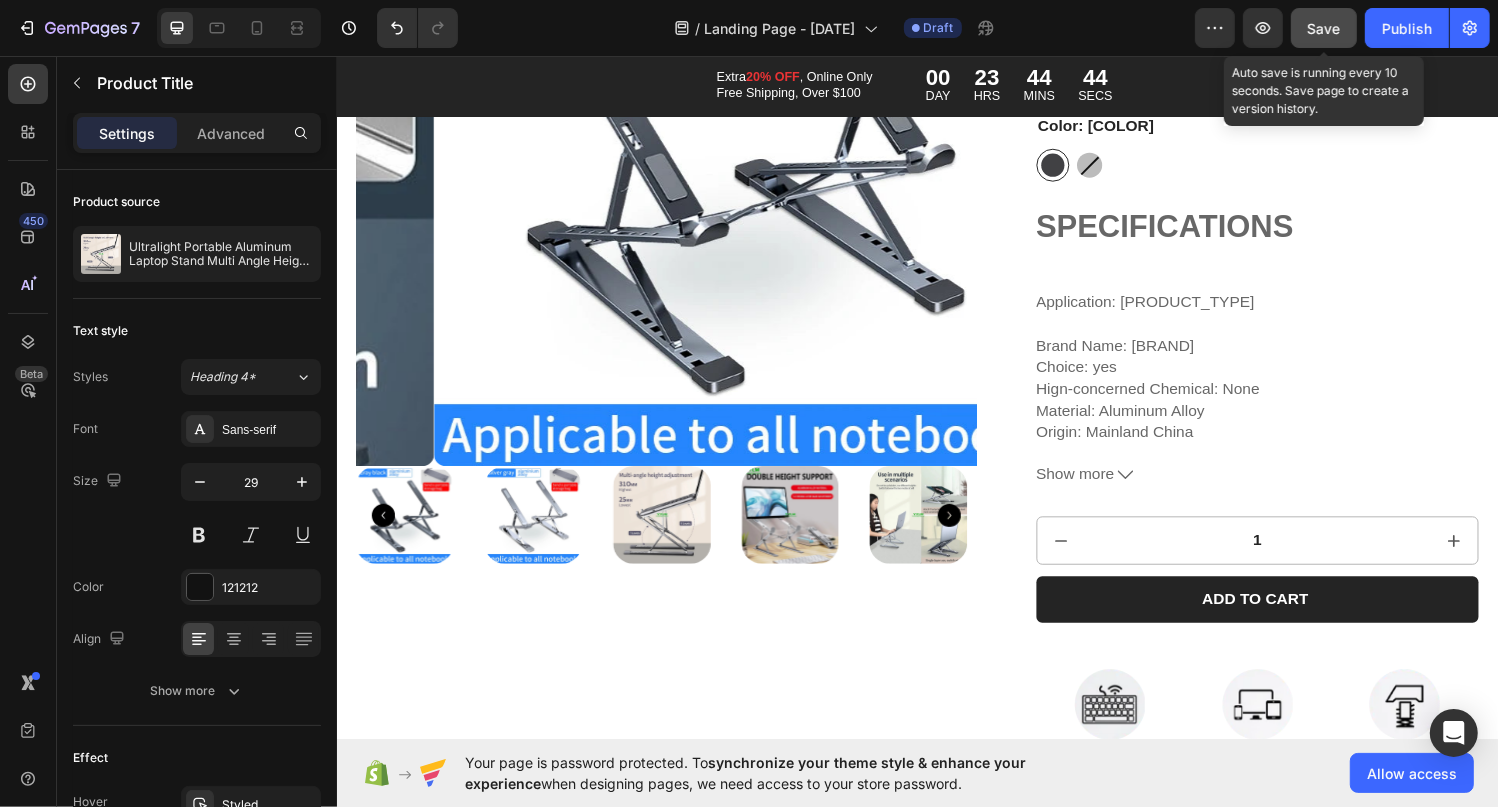 click on "Save" 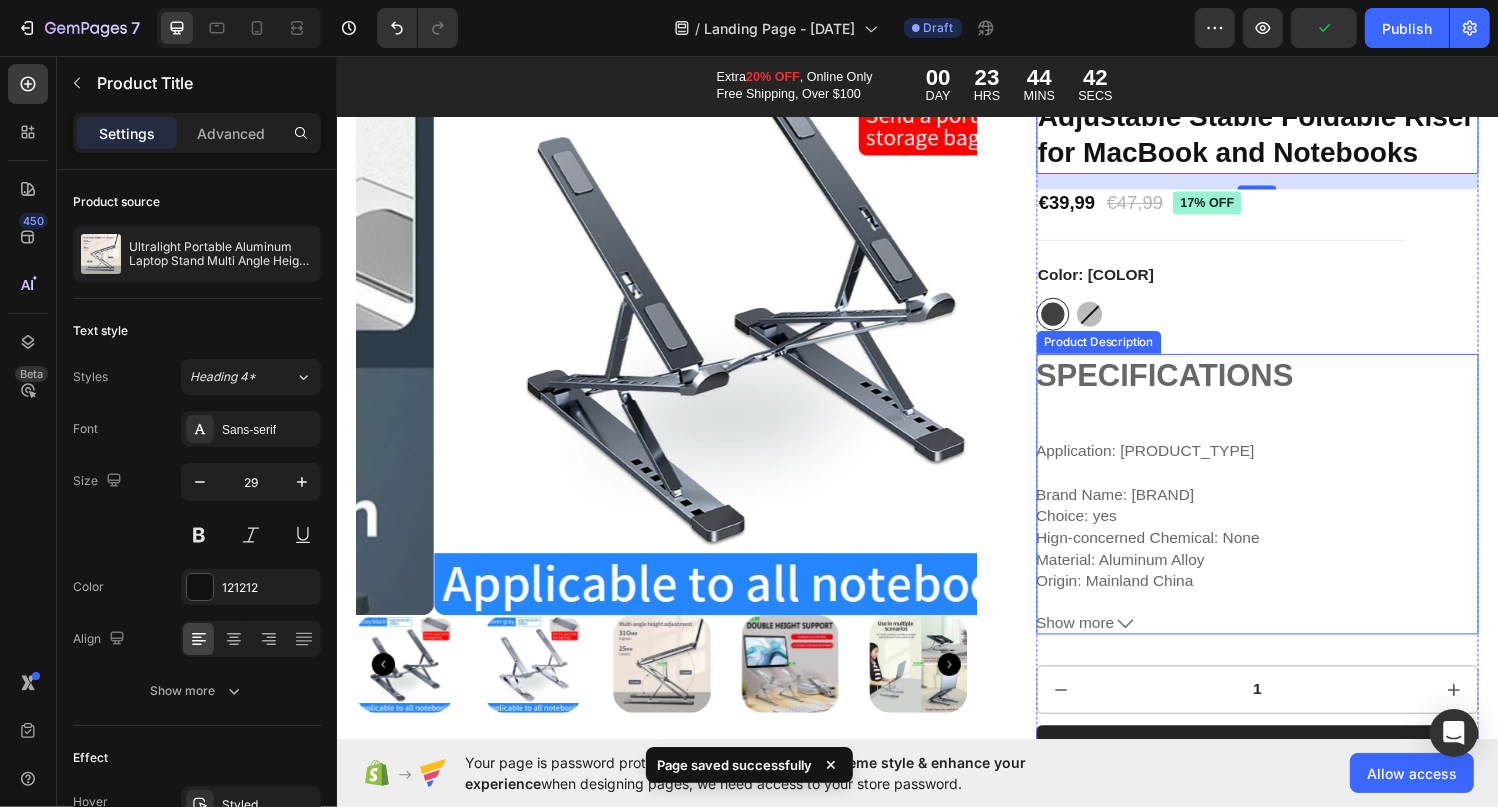 scroll, scrollTop: 200, scrollLeft: 0, axis: vertical 